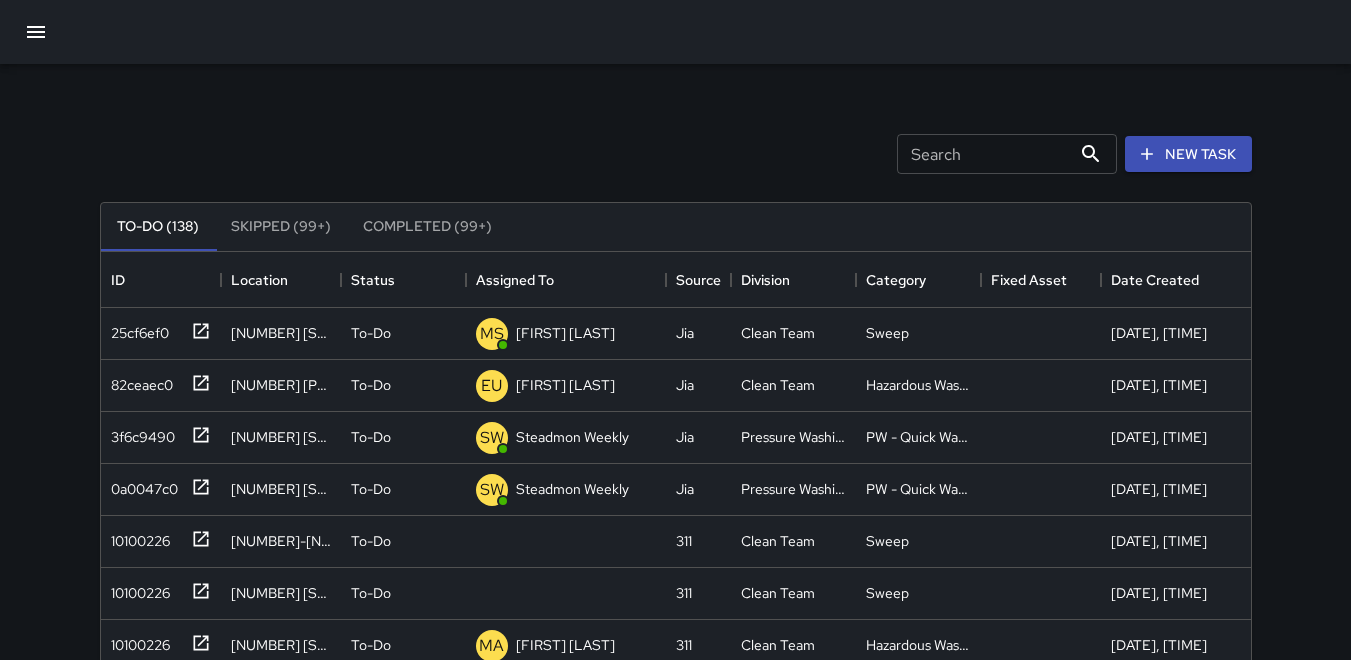 scroll, scrollTop: 0, scrollLeft: 0, axis: both 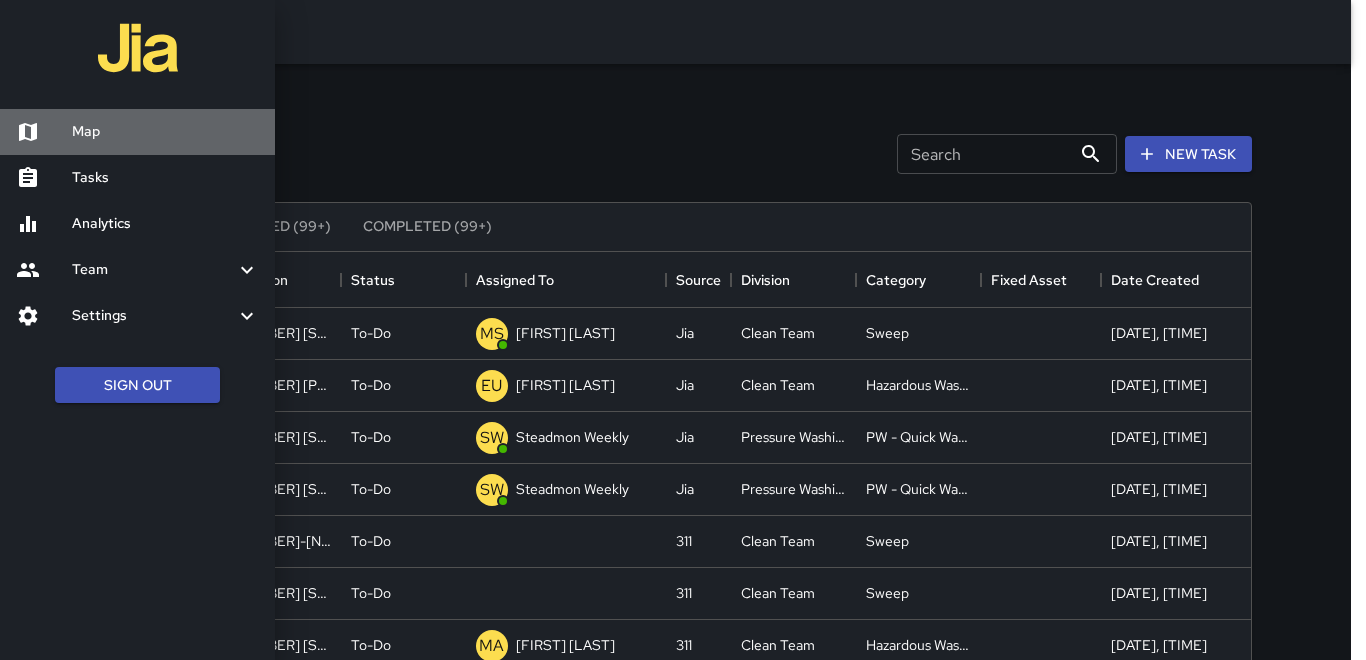 click at bounding box center [44, 132] 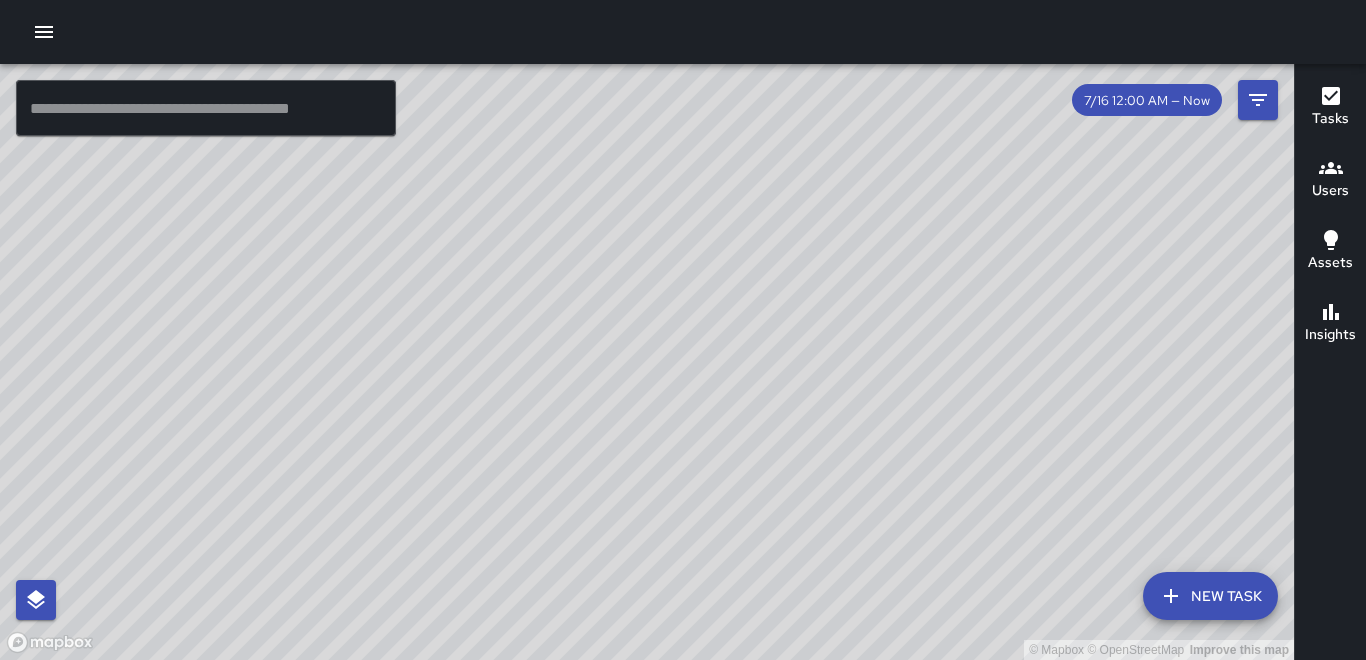 click on "© Mapbox   © OpenStreetMap   Improve this map" at bounding box center (647, 362) 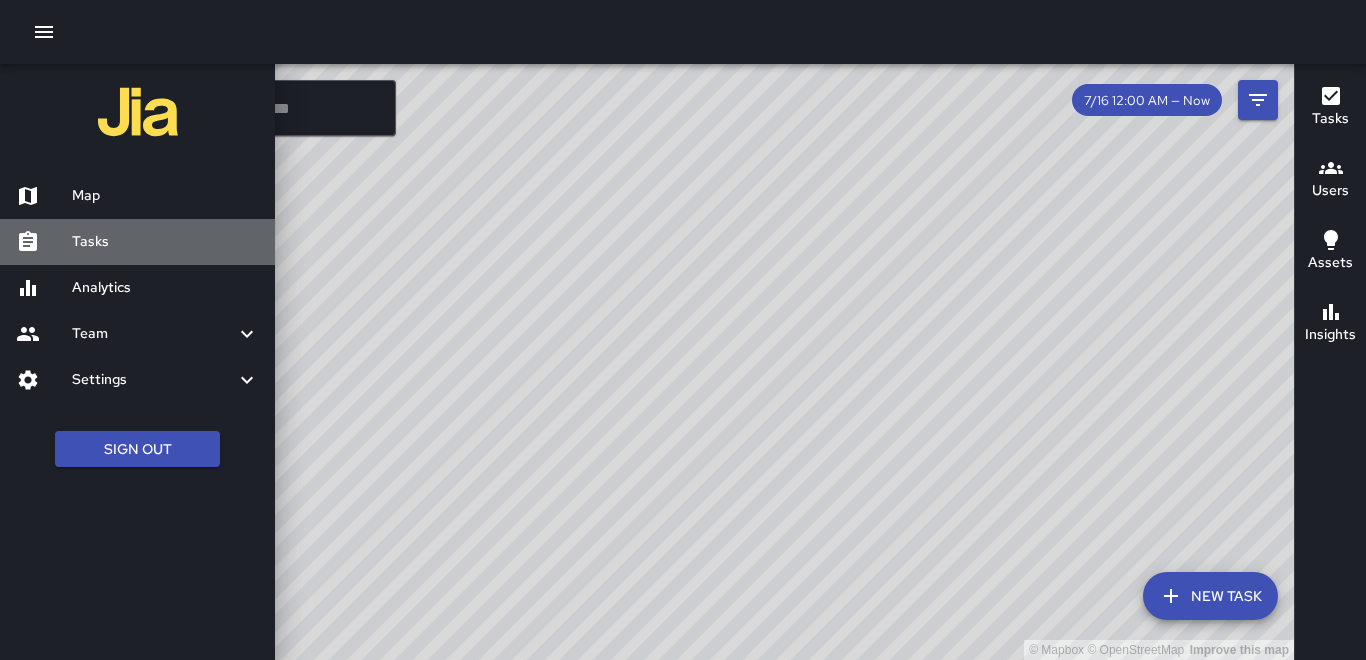 click on "Tasks" at bounding box center (165, 242) 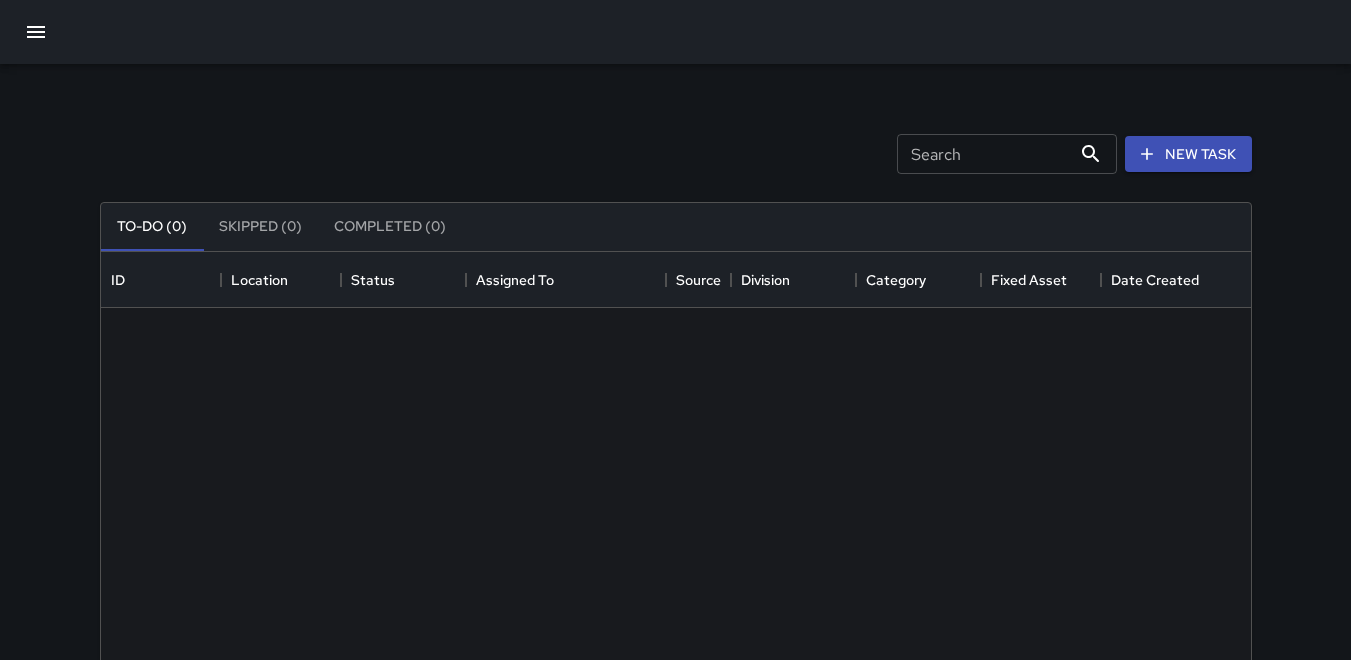 scroll, scrollTop: 16, scrollLeft: 16, axis: both 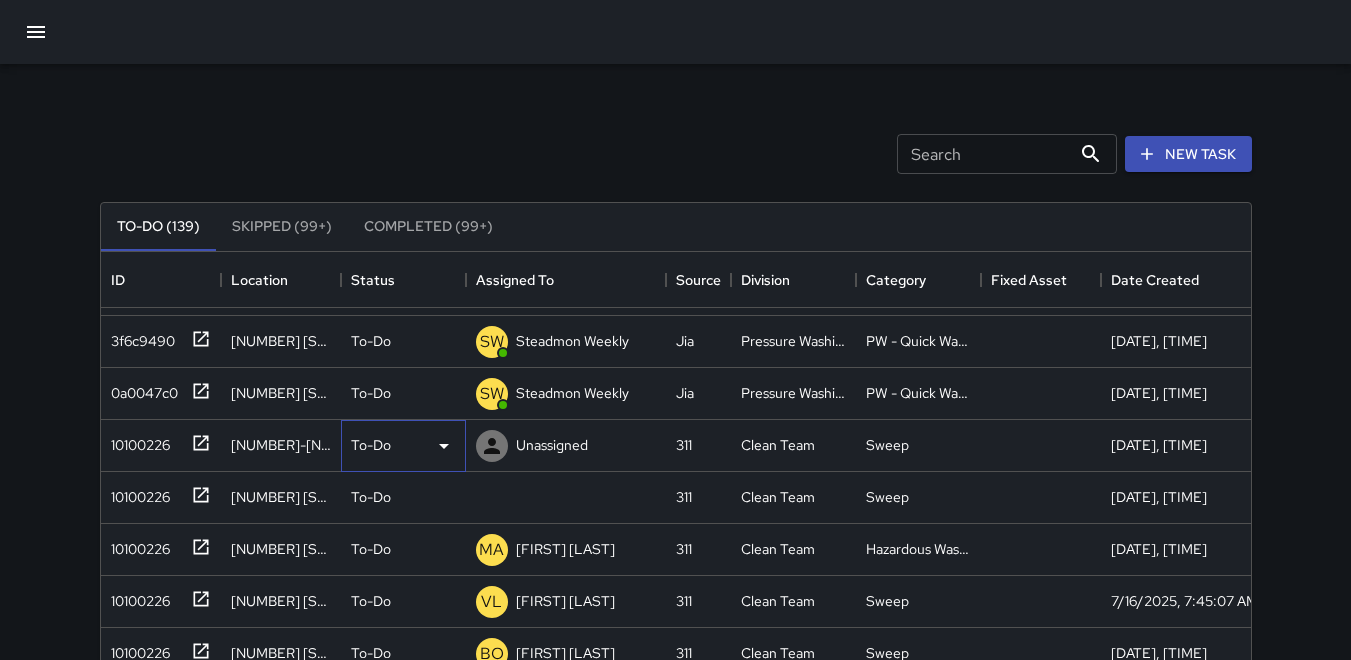 click 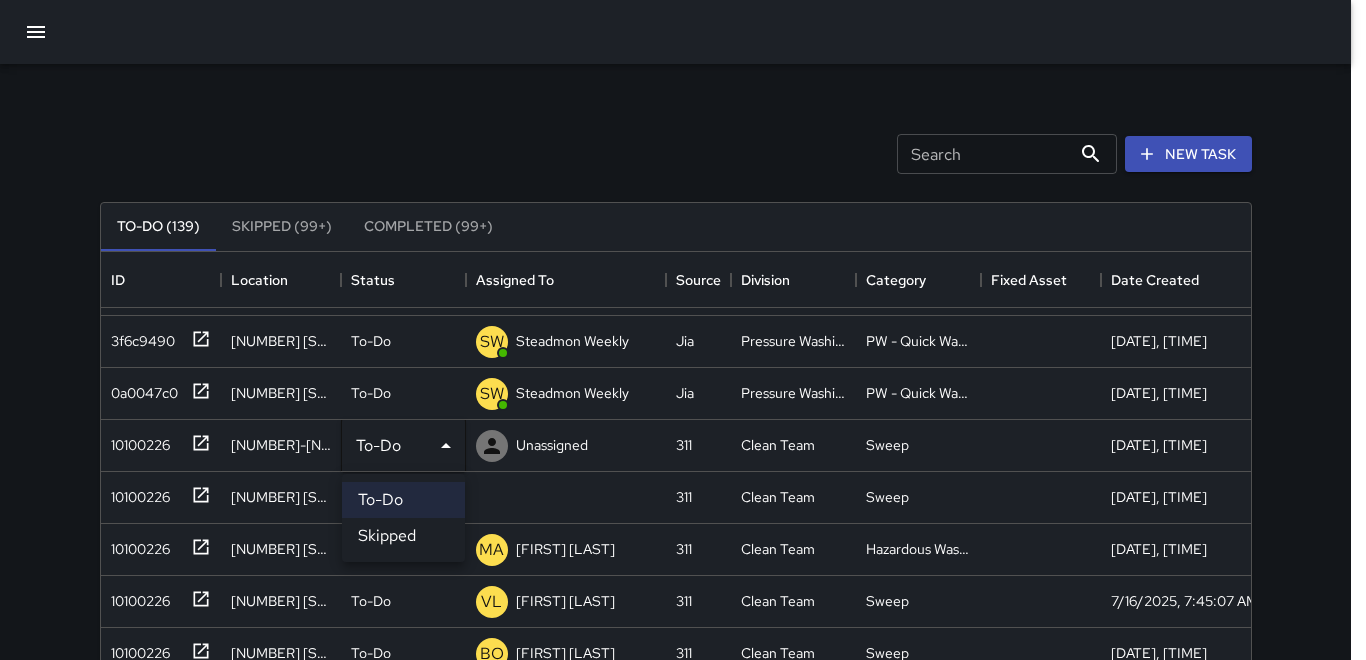click on "Skipped" at bounding box center (403, 536) 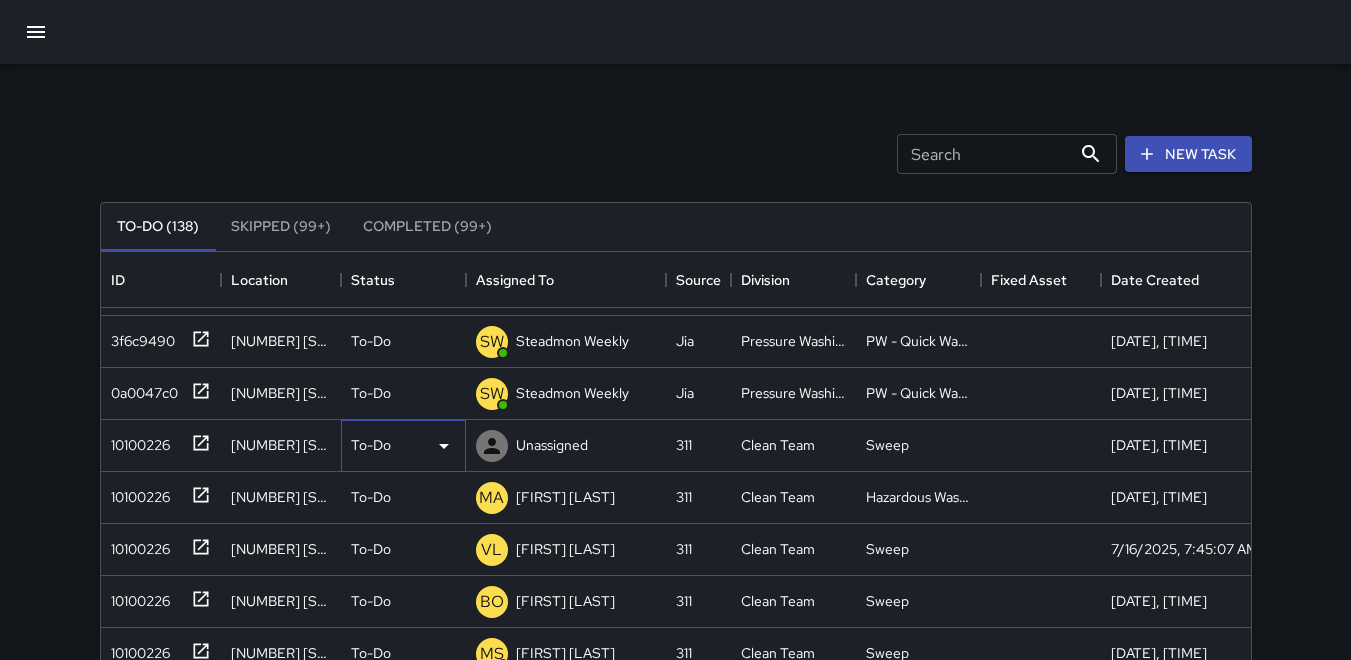 click 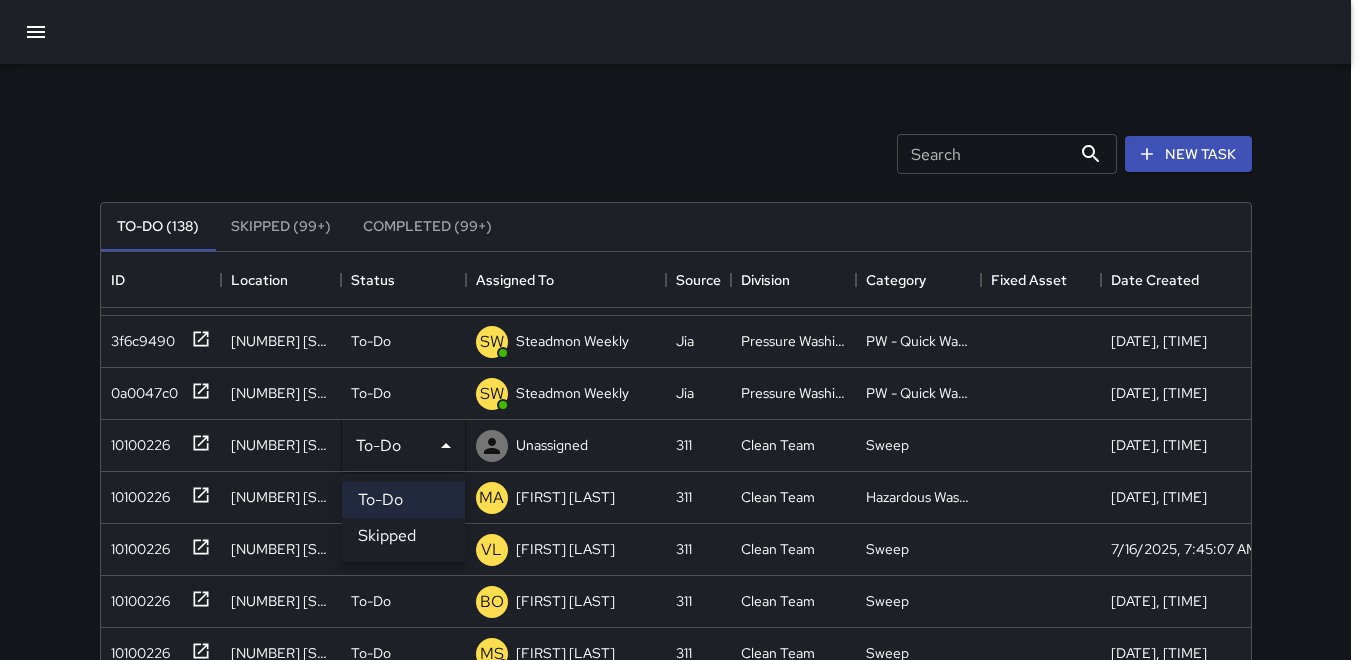 click on "Skipped" at bounding box center (403, 536) 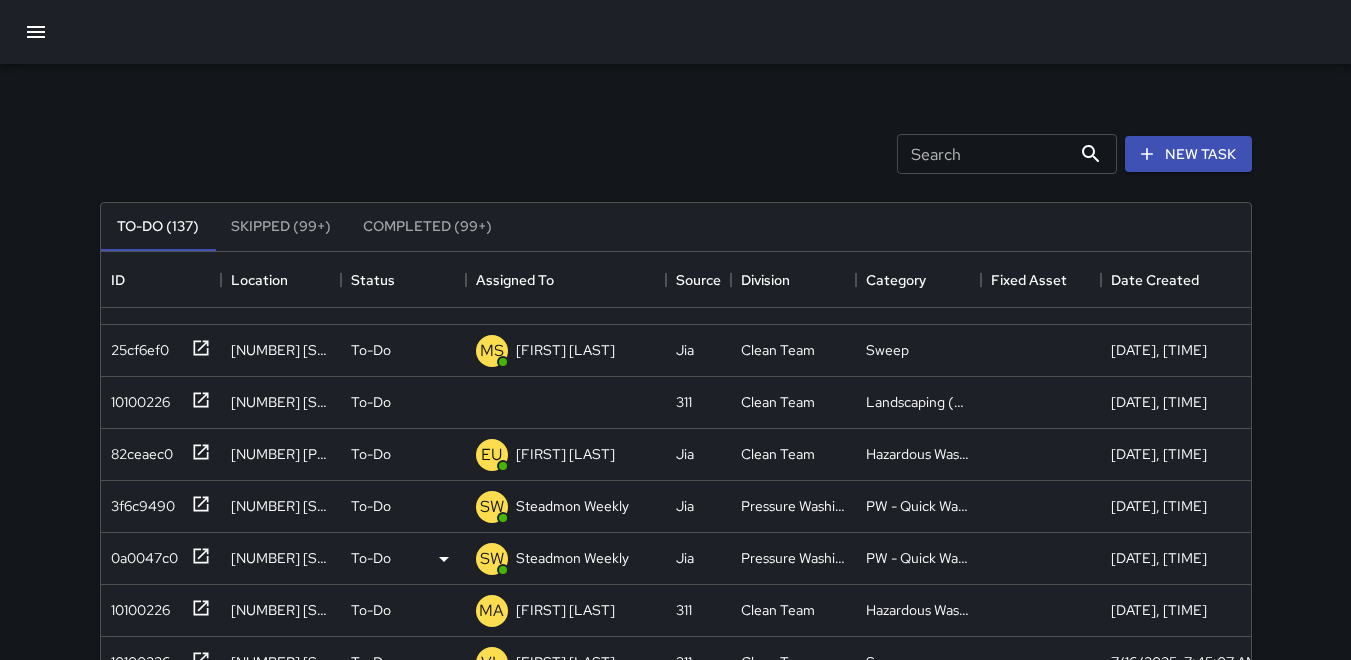 scroll, scrollTop: 0, scrollLeft: 0, axis: both 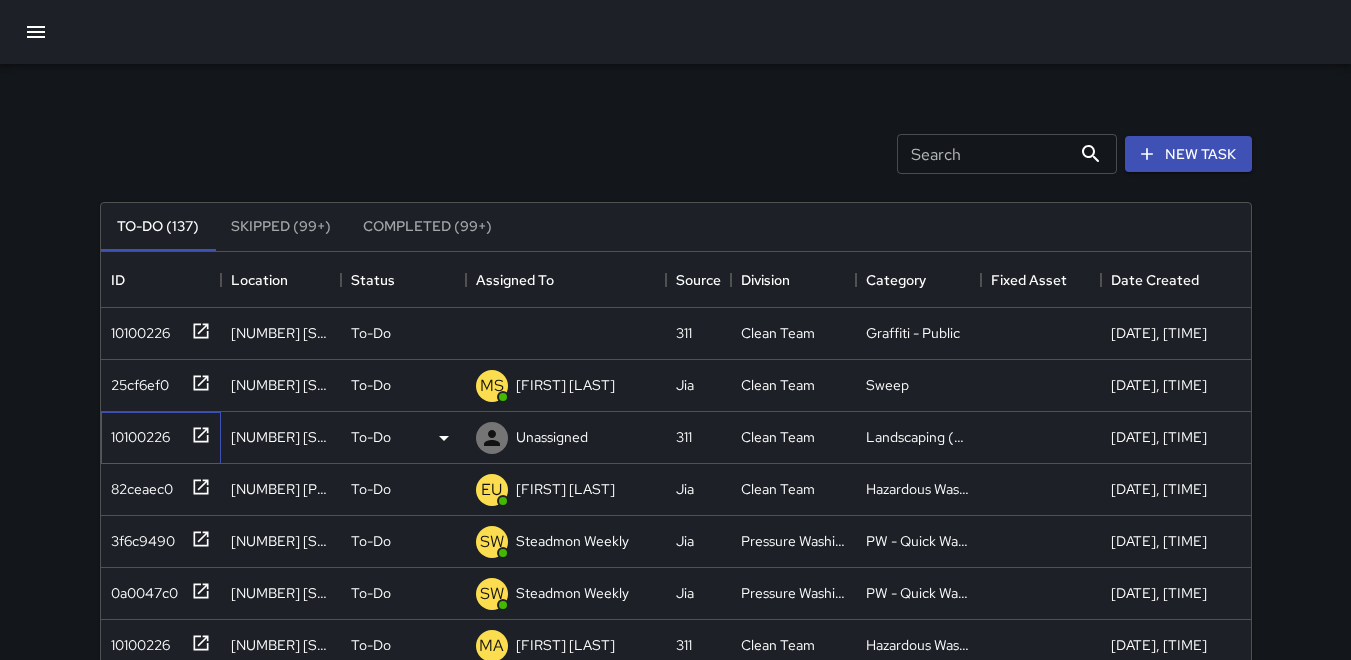 click on "10100226" at bounding box center (136, 433) 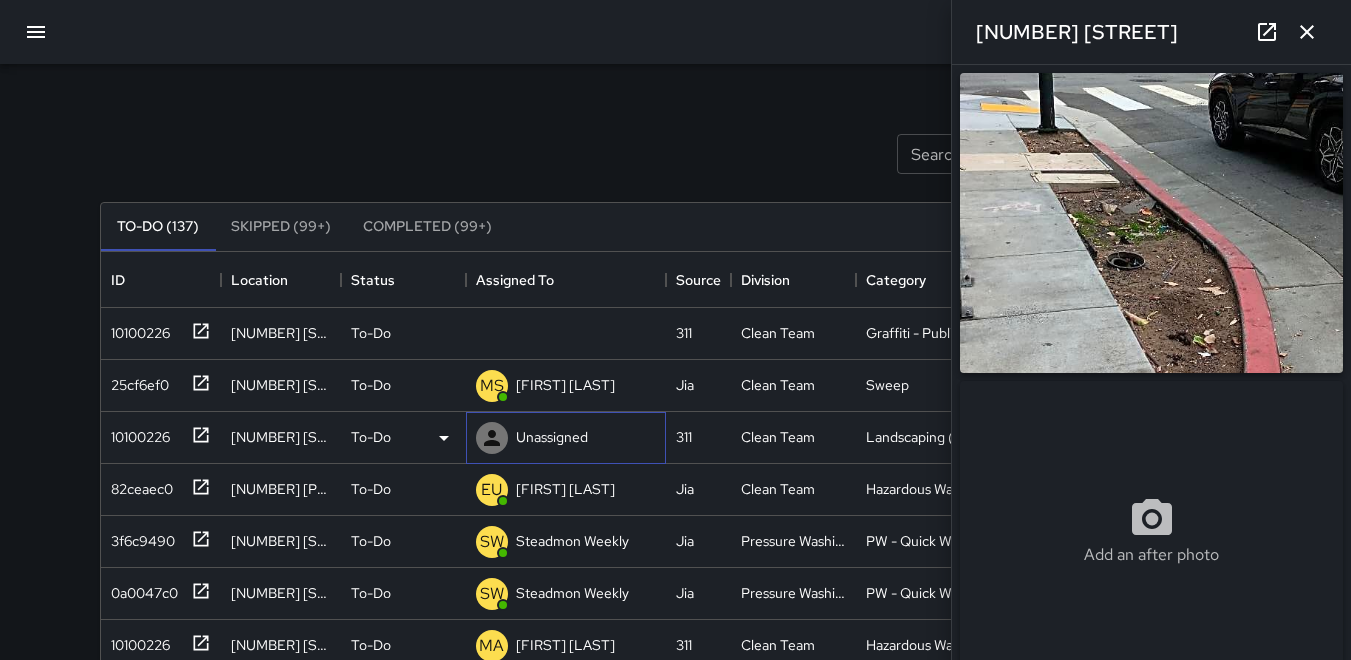 click 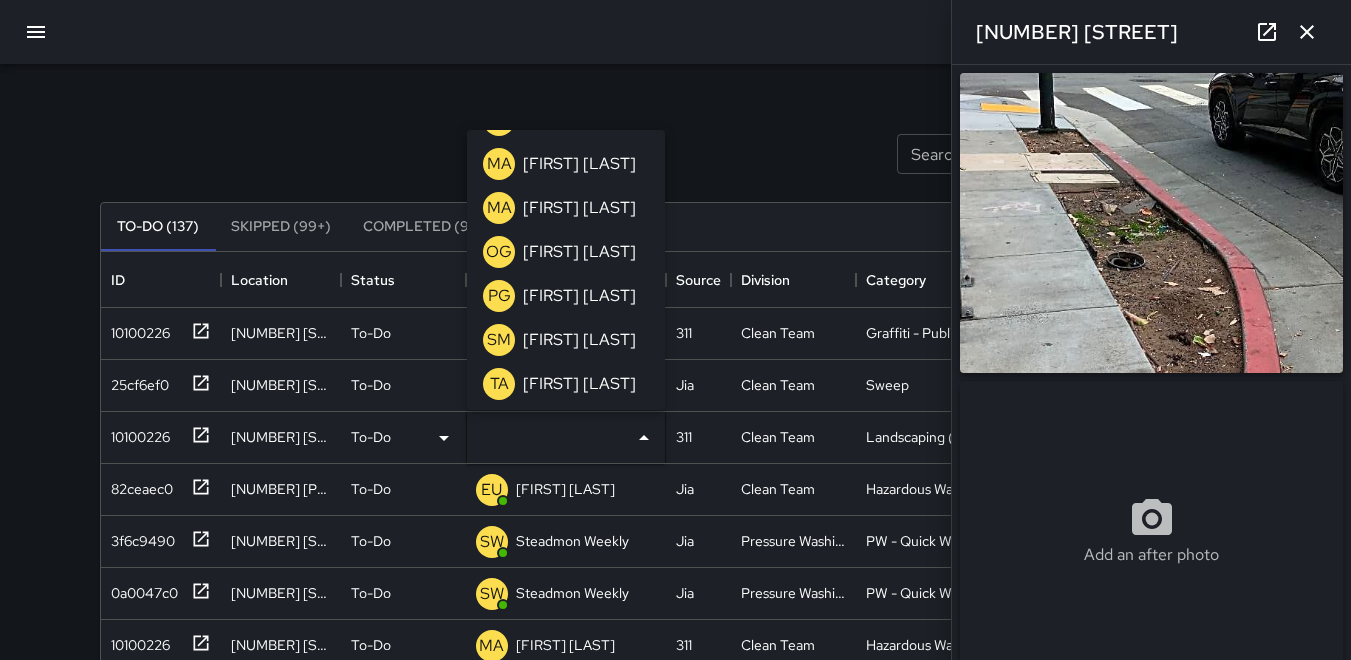 scroll, scrollTop: 792, scrollLeft: 0, axis: vertical 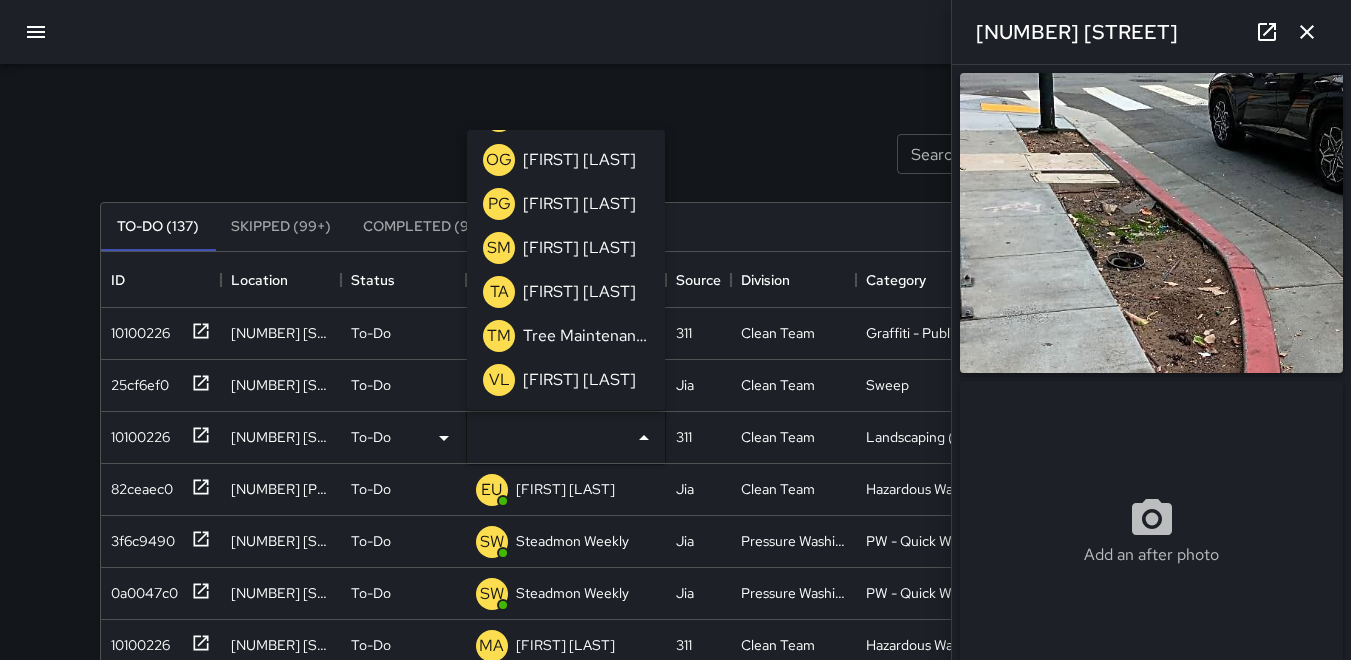 click on "TM" at bounding box center (499, 336) 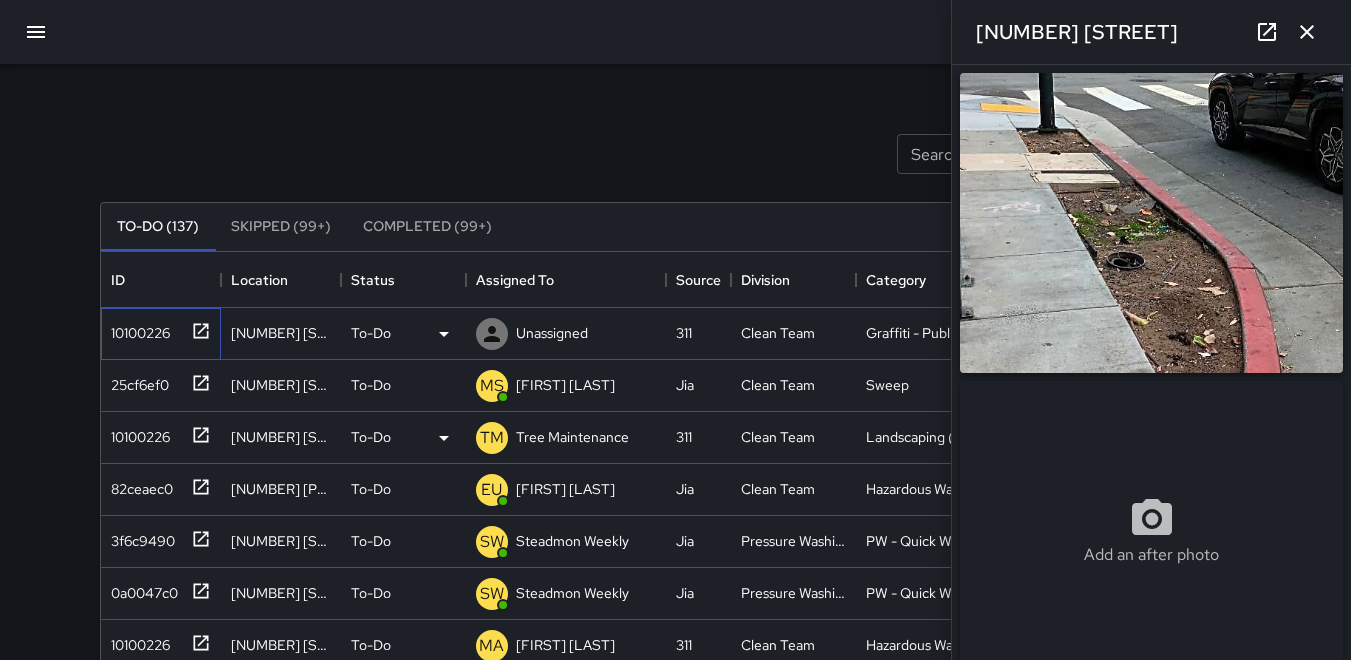 click on "10100226" at bounding box center (136, 329) 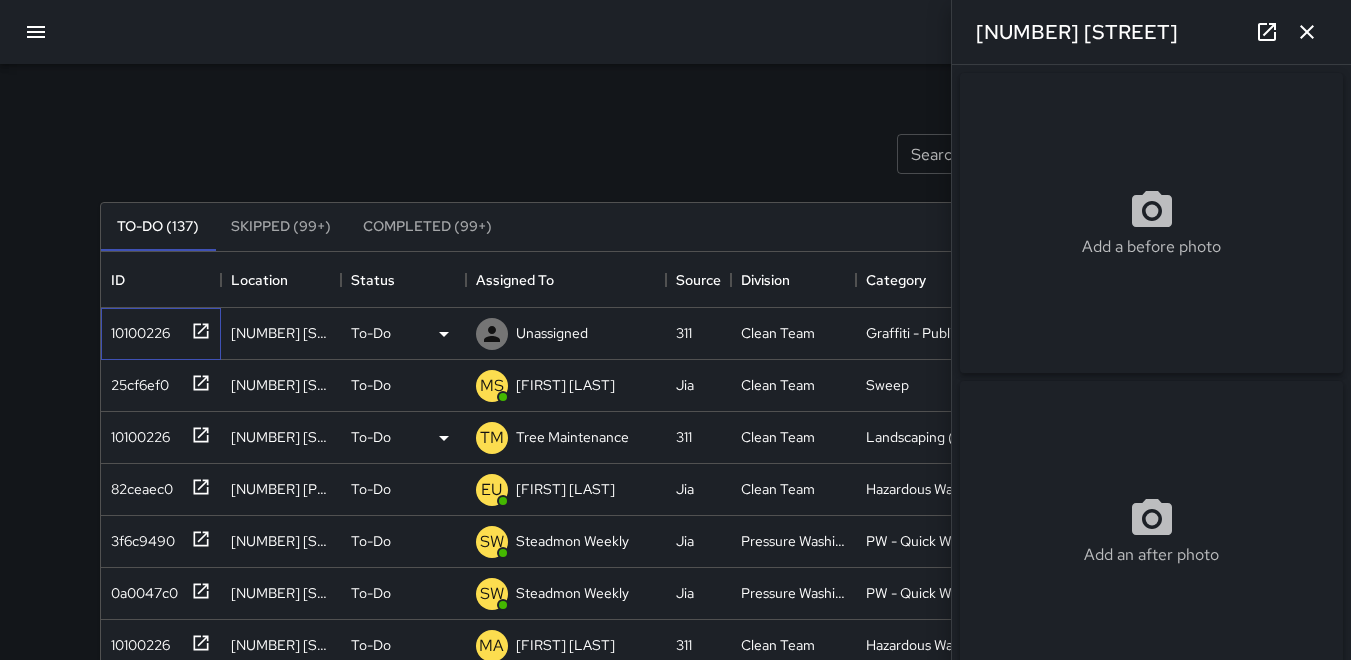 type on "**********" 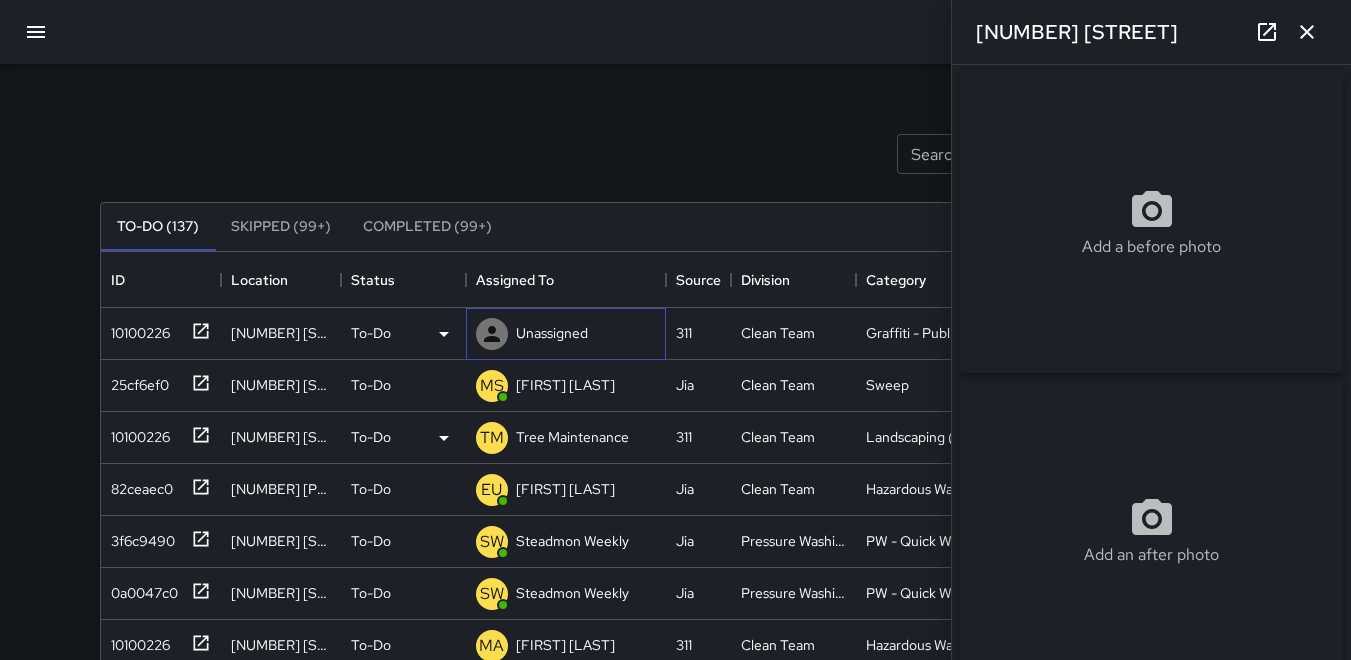 click 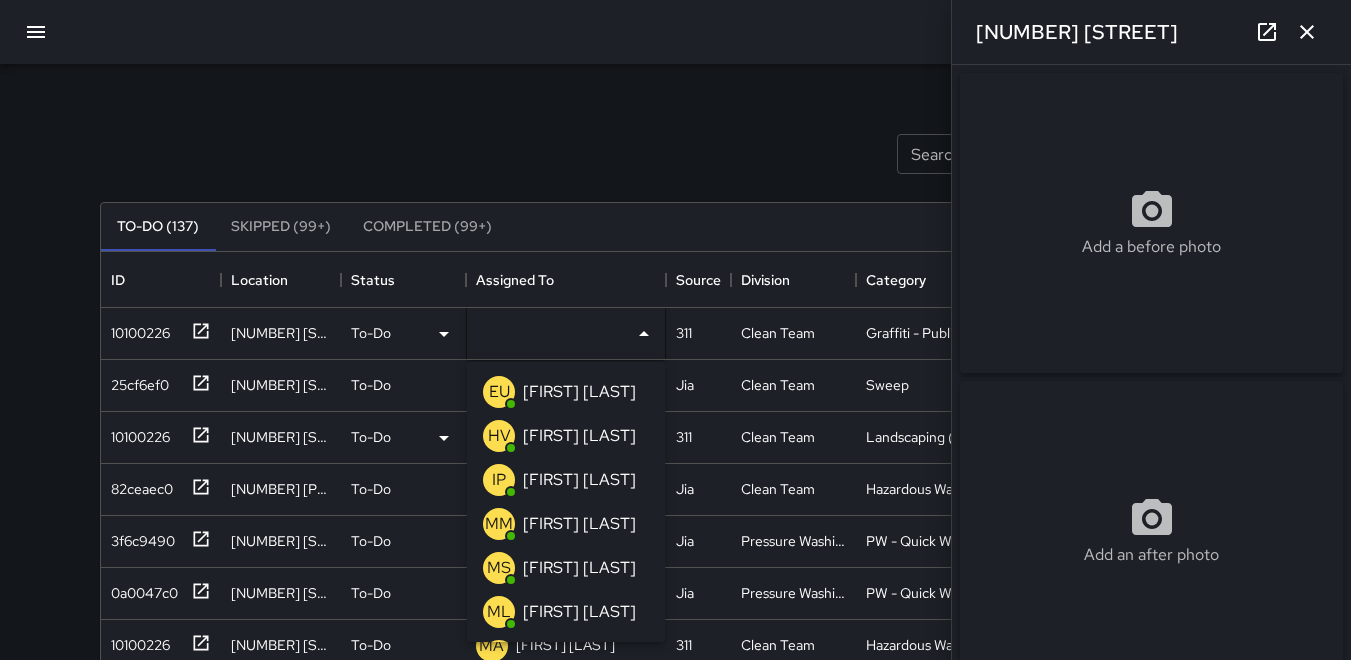 click on "HV" at bounding box center (499, 436) 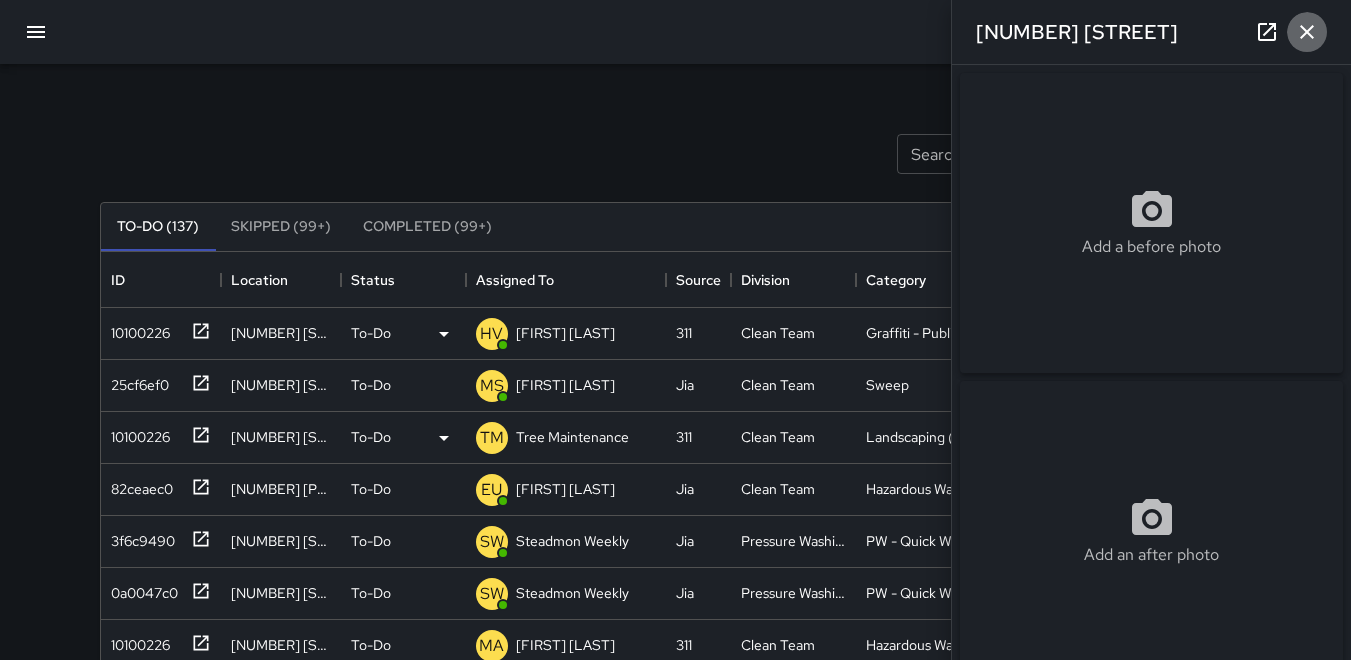 click 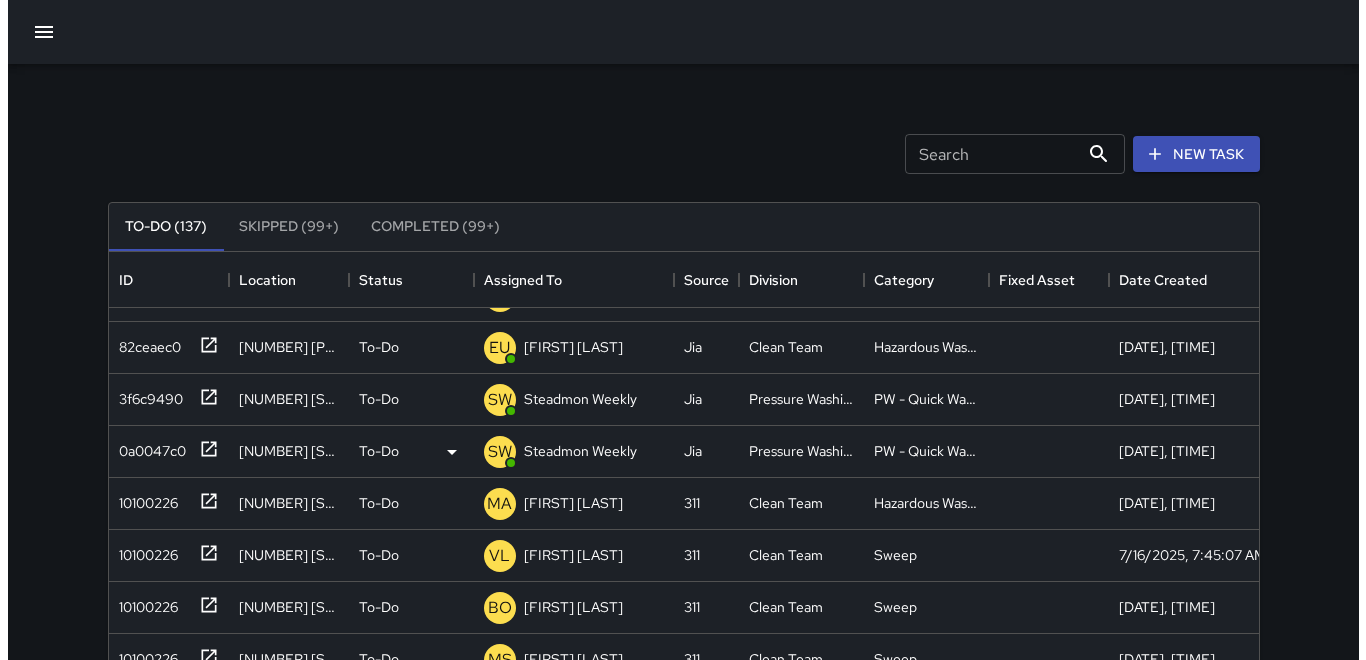 scroll, scrollTop: 200, scrollLeft: 0, axis: vertical 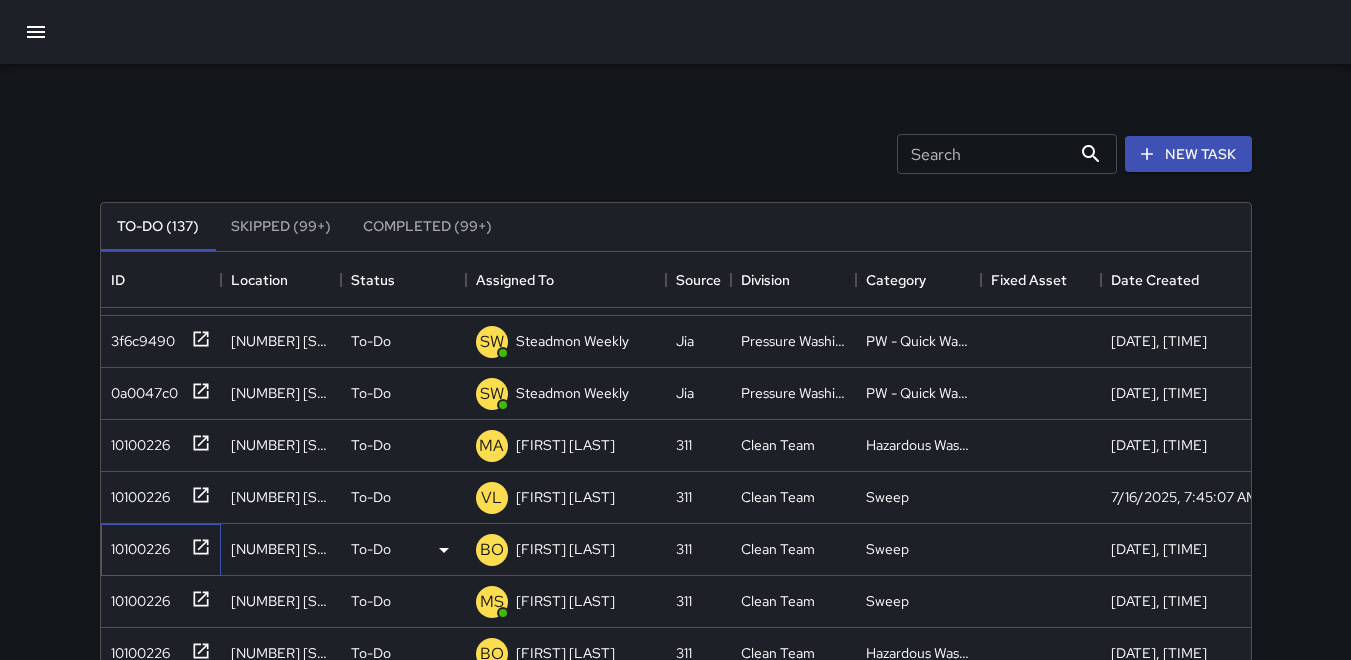 click on "10100226" at bounding box center (136, 545) 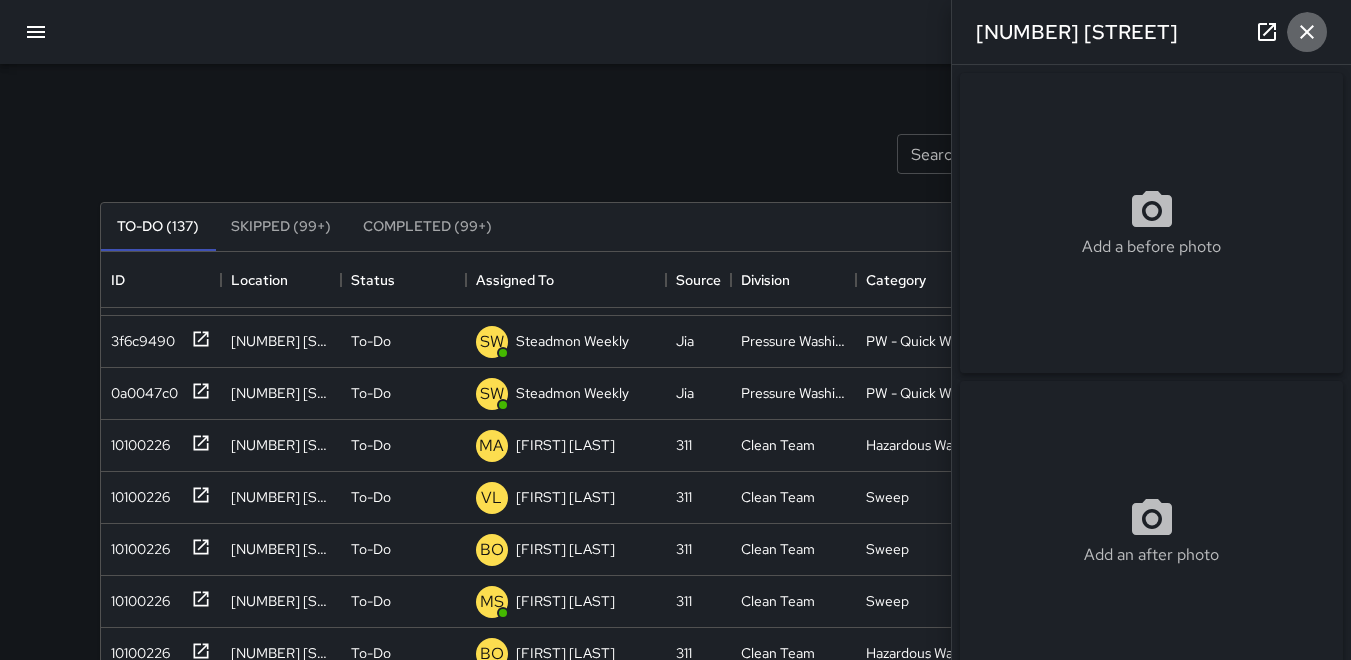 click 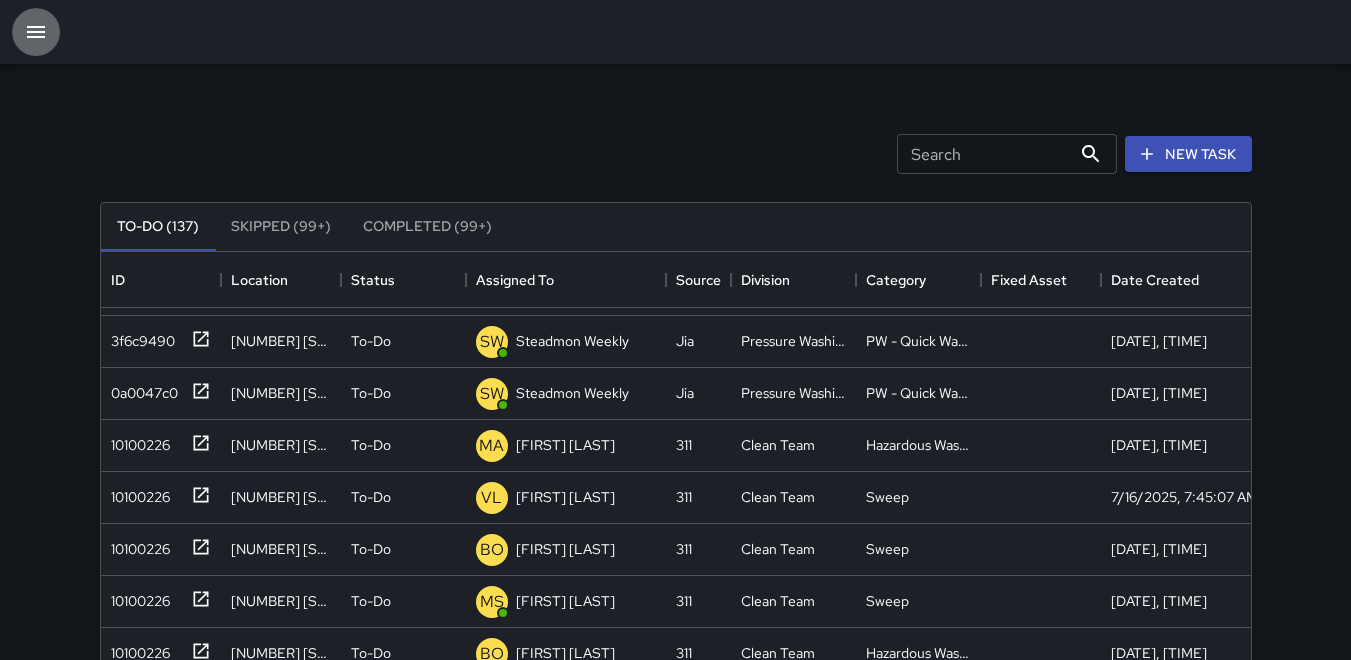 click 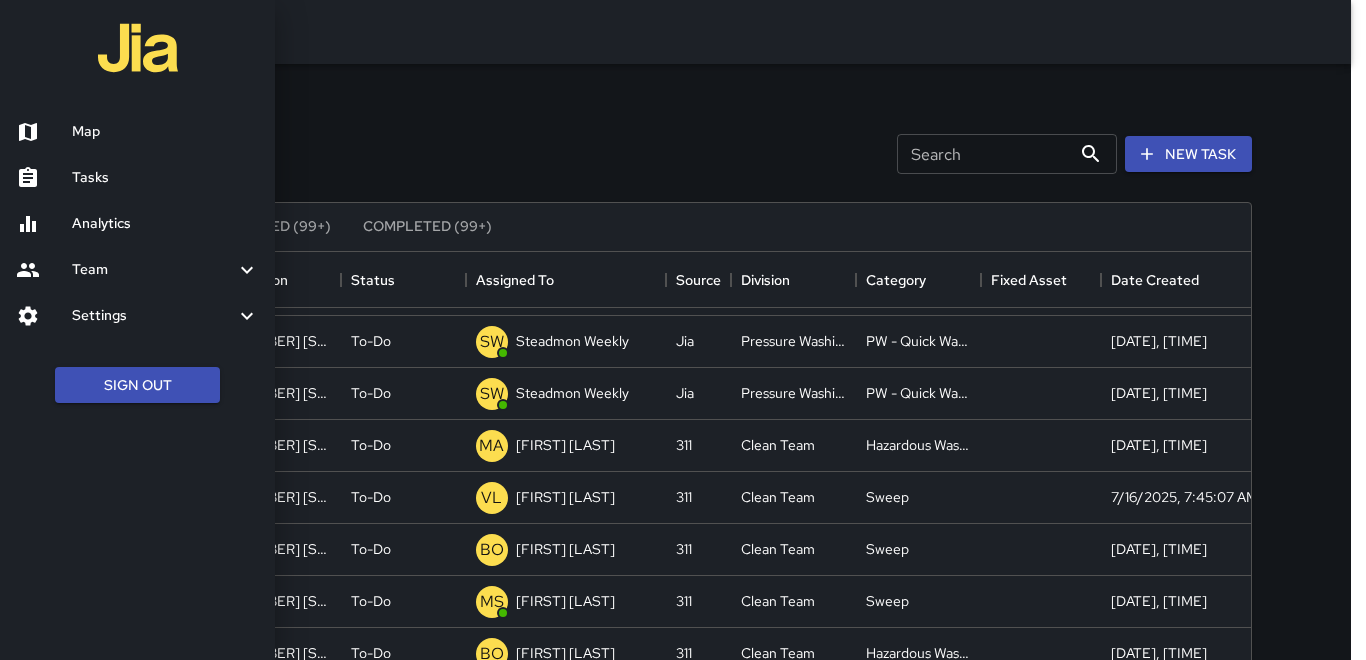 click on "Map" at bounding box center (165, 132) 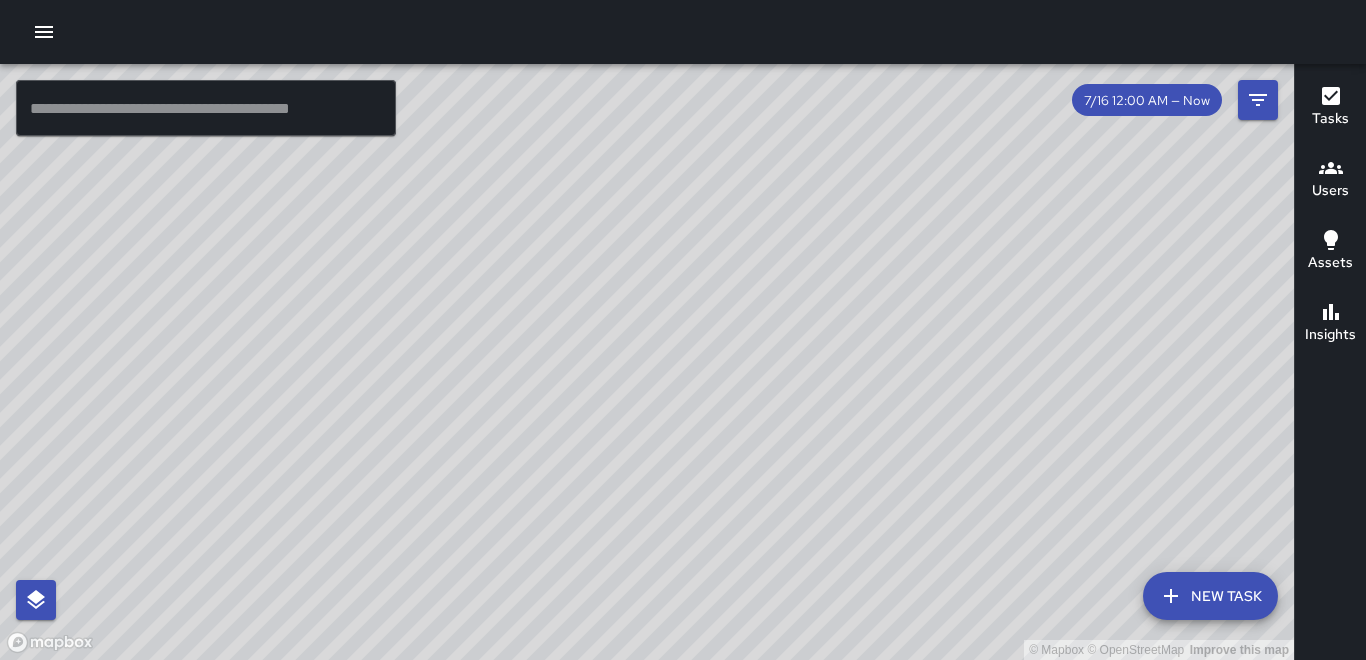 drag, startPoint x: 1050, startPoint y: 155, endPoint x: 1048, endPoint y: 331, distance: 176.01137 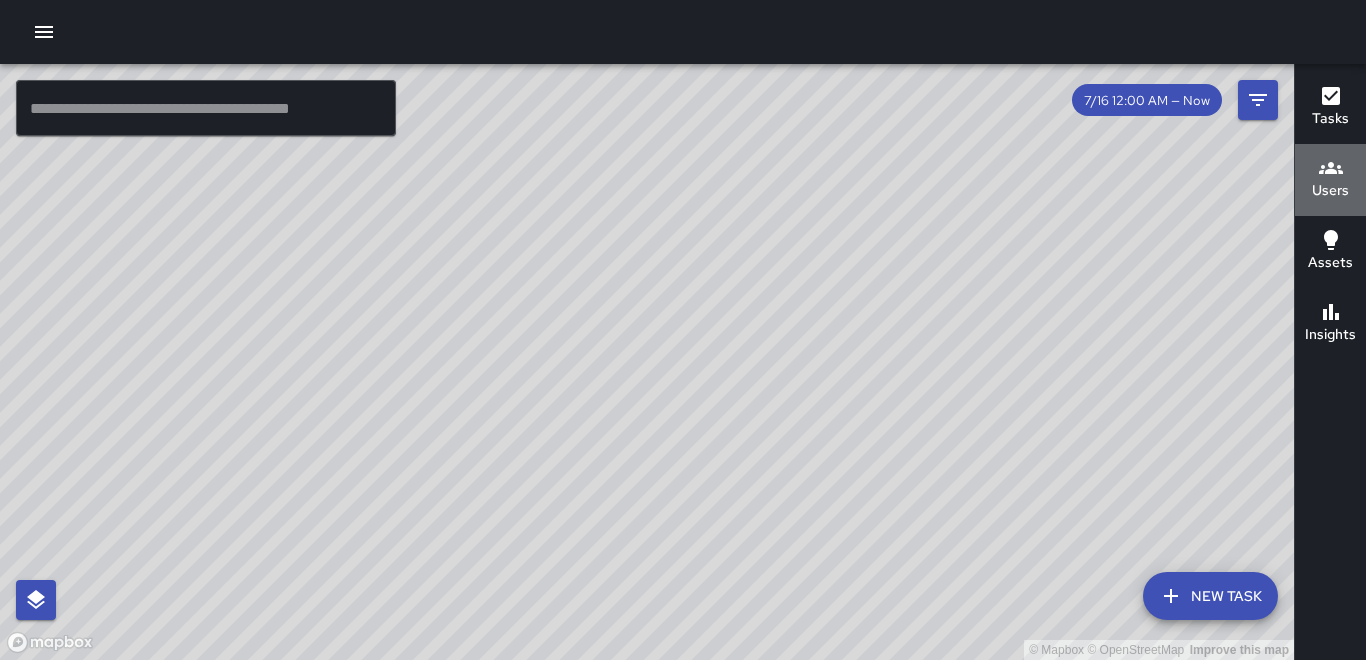 click 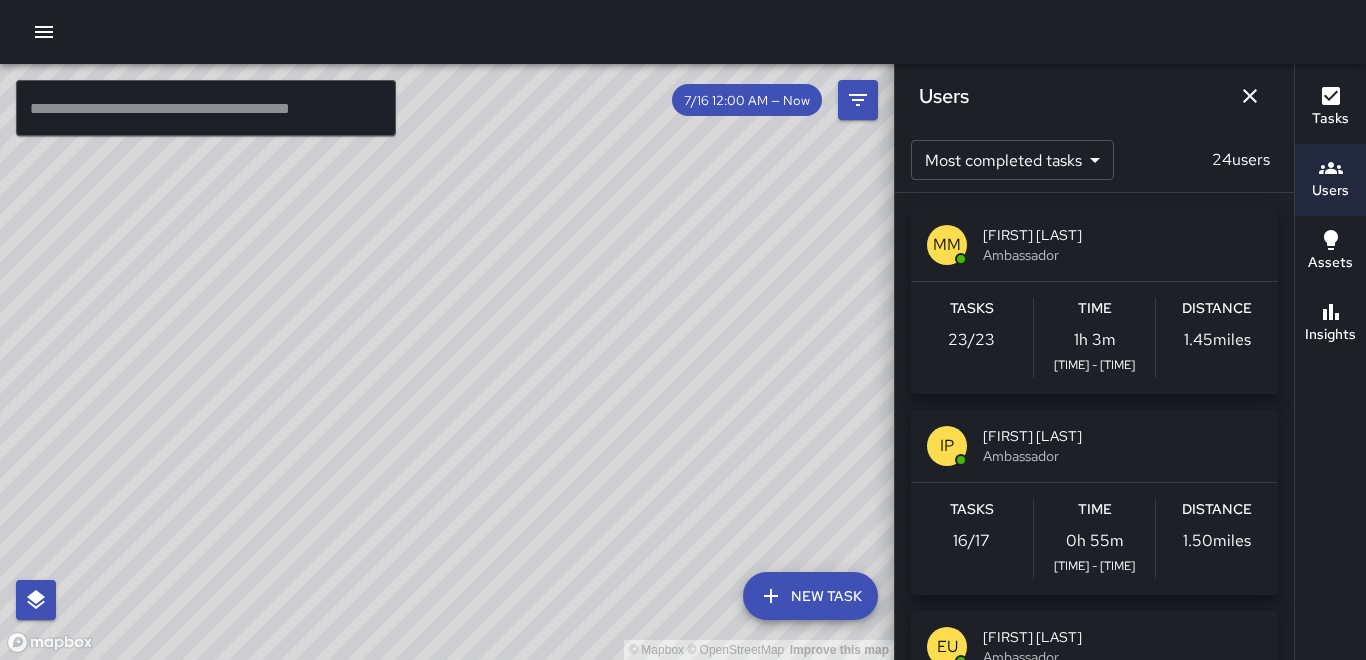 click on "1.45  miles" at bounding box center [1217, 340] 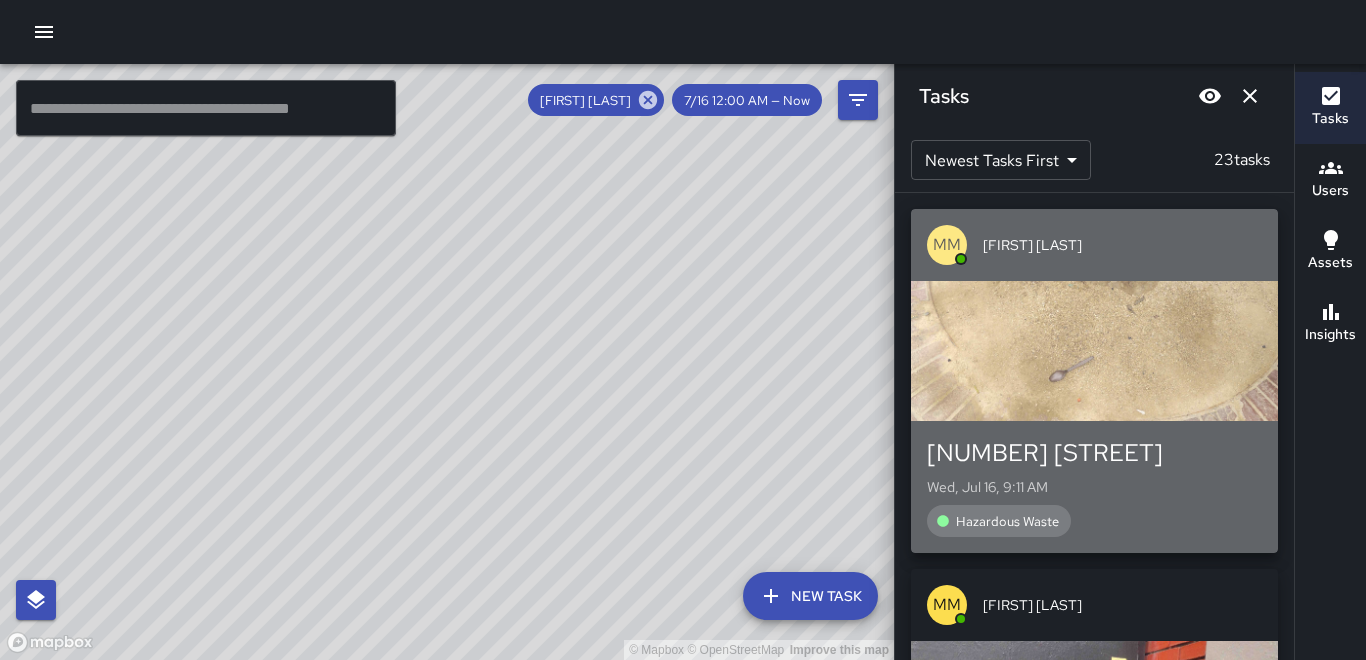click at bounding box center (1094, 351) 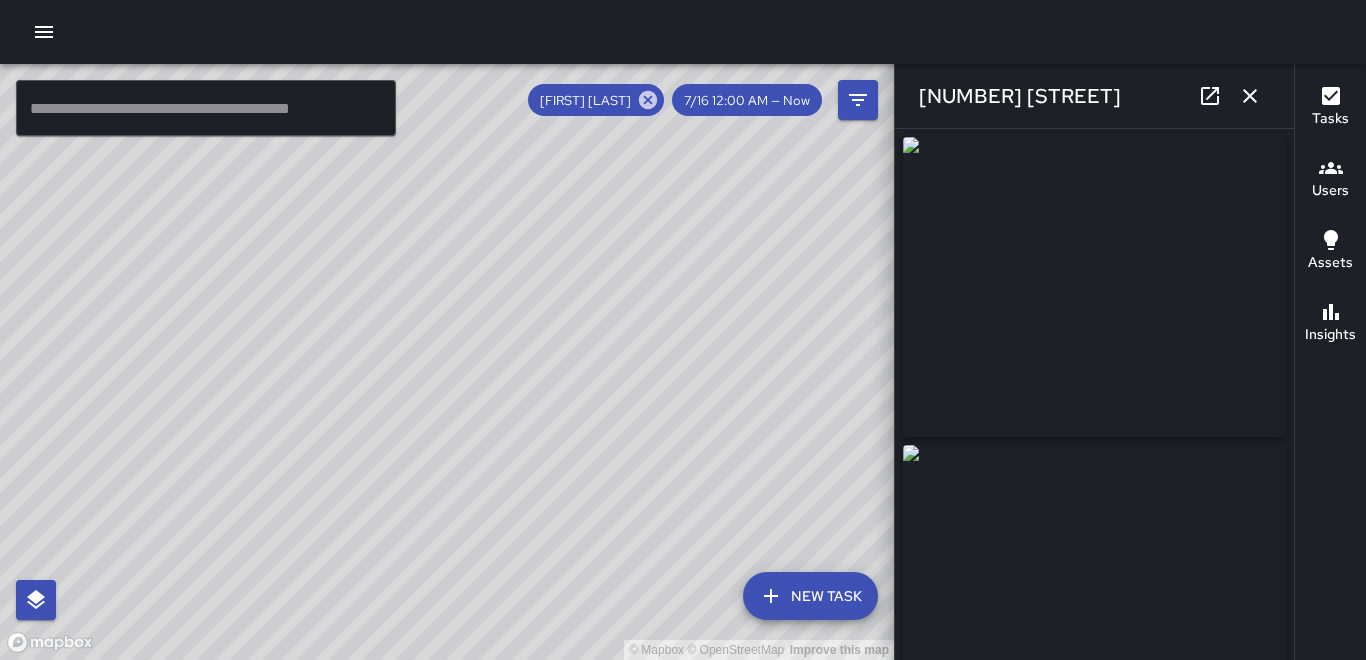 type on "**********" 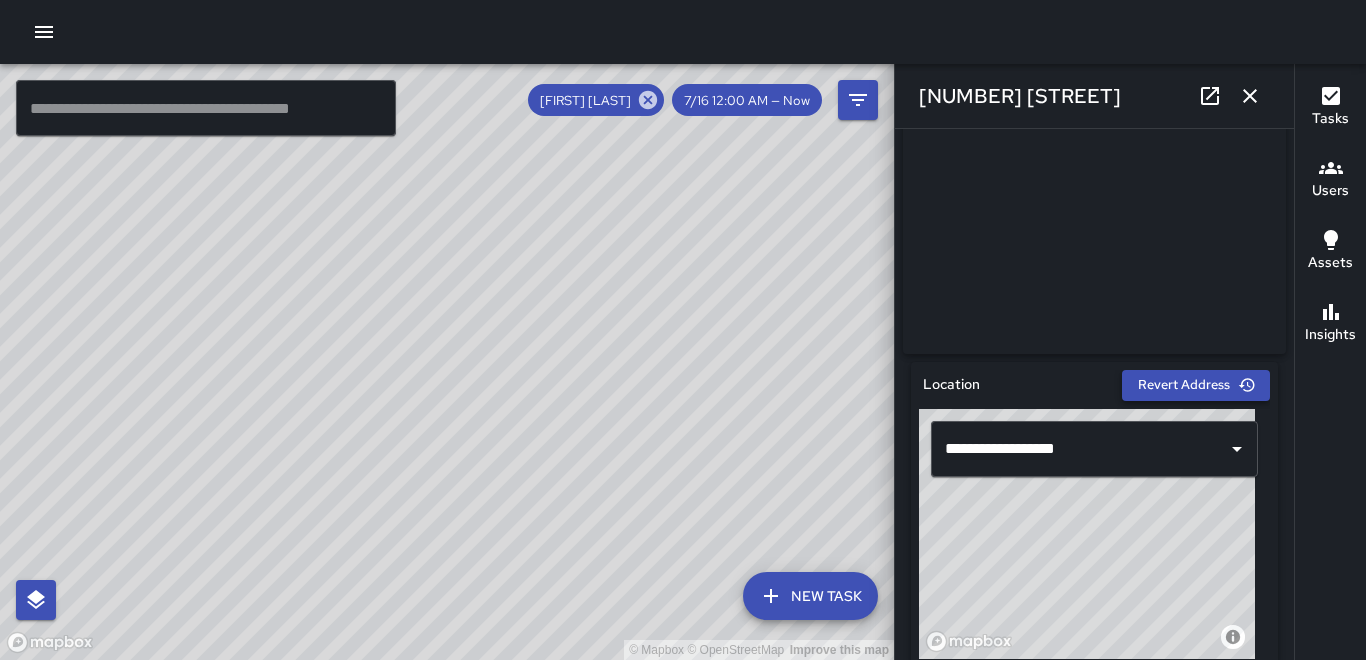 scroll, scrollTop: 400, scrollLeft: 0, axis: vertical 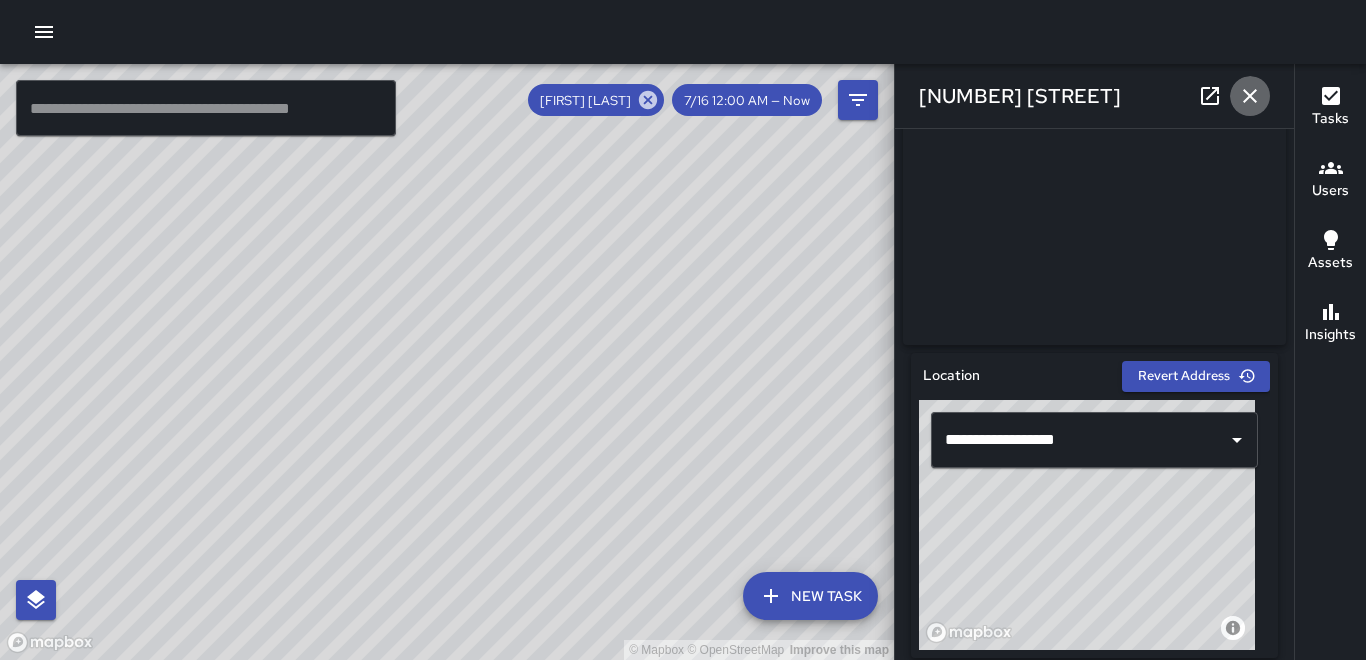 drag, startPoint x: 1255, startPoint y: 94, endPoint x: 1247, endPoint y: 104, distance: 12.806249 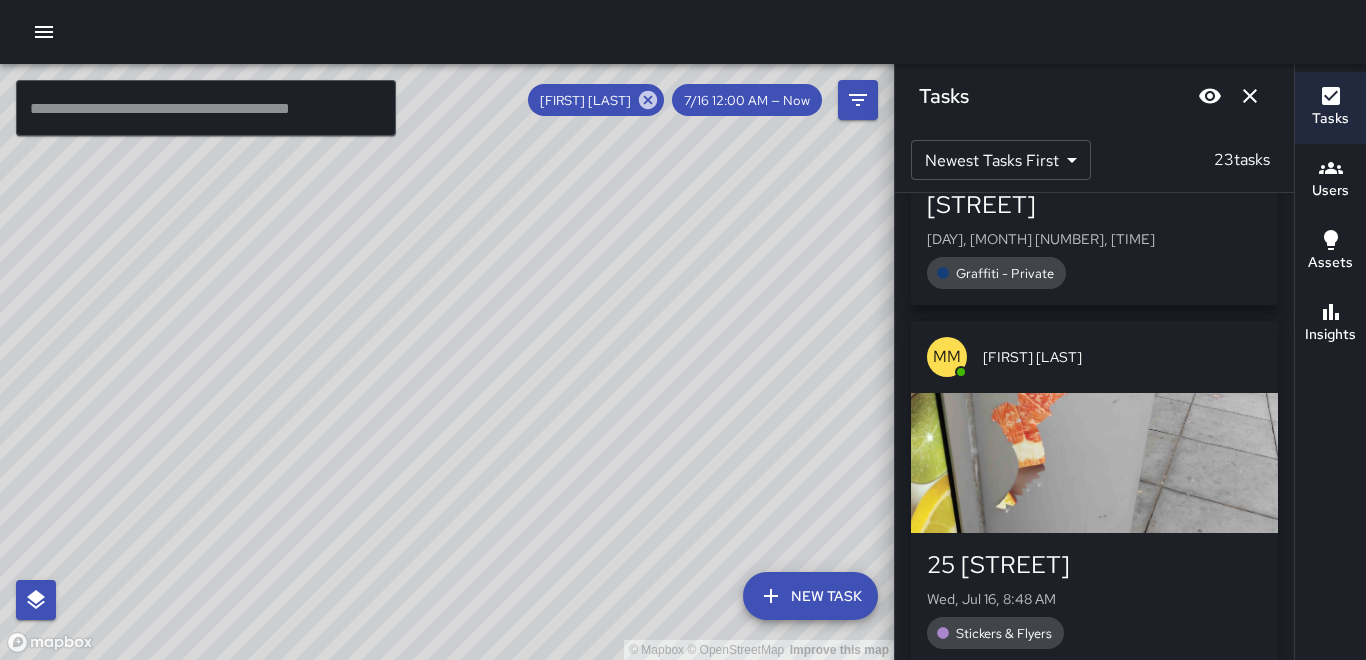 scroll, scrollTop: 1749, scrollLeft: 0, axis: vertical 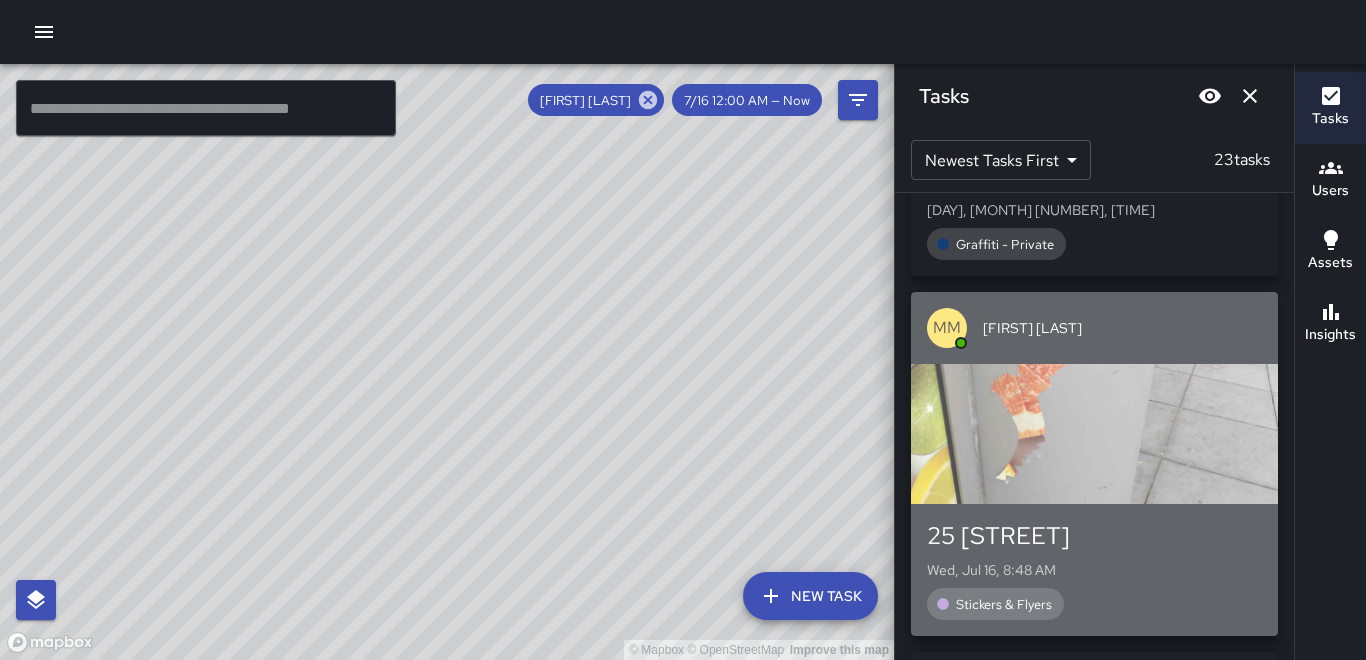 click at bounding box center (1094, 434) 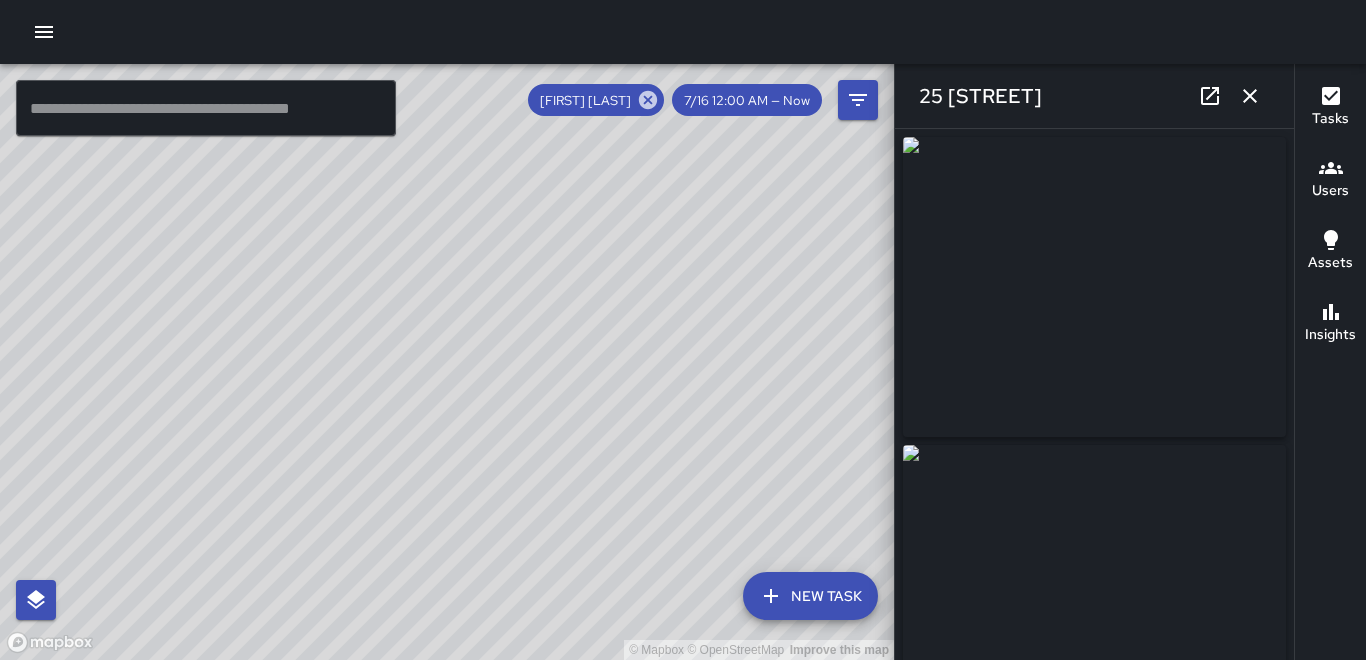 type on "**********" 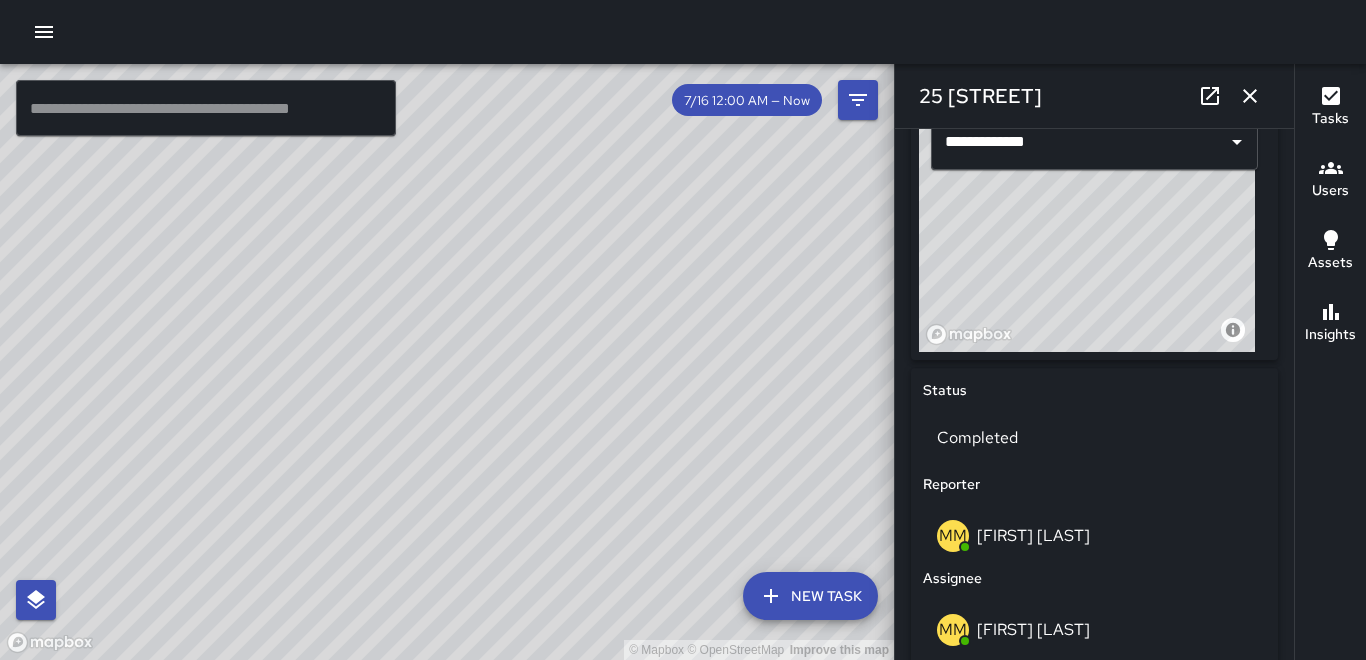 scroll, scrollTop: 700, scrollLeft: 0, axis: vertical 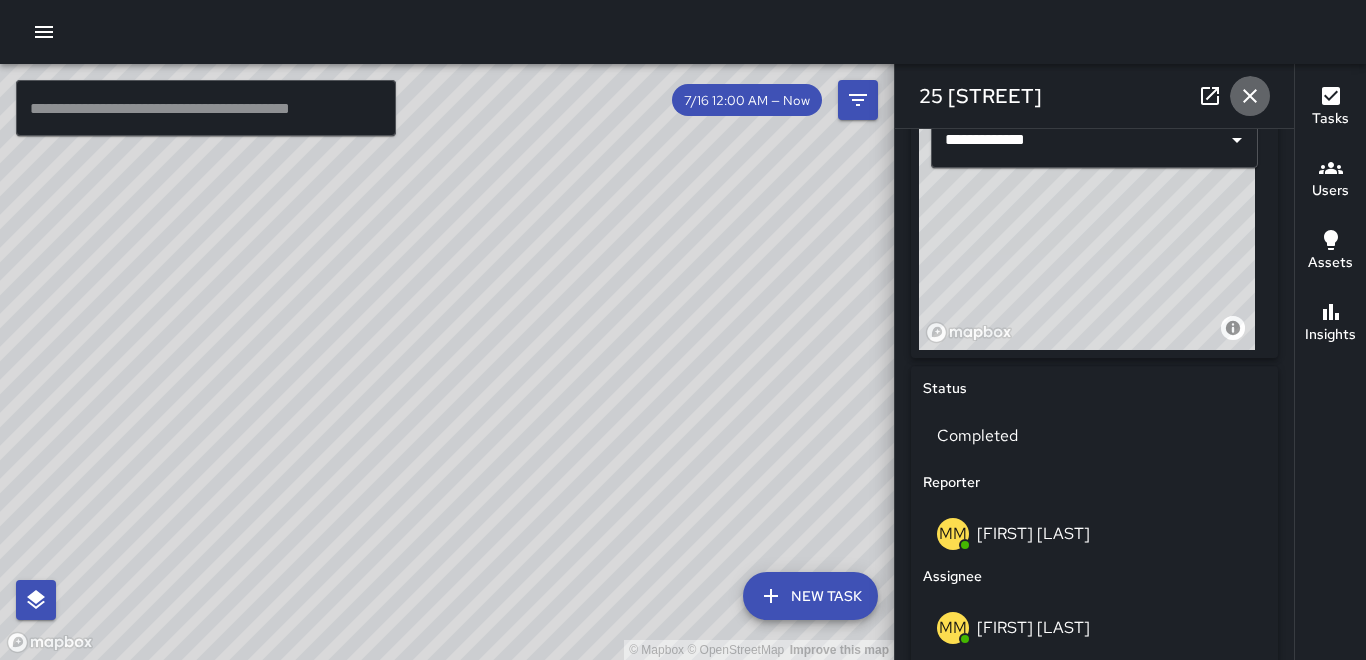click 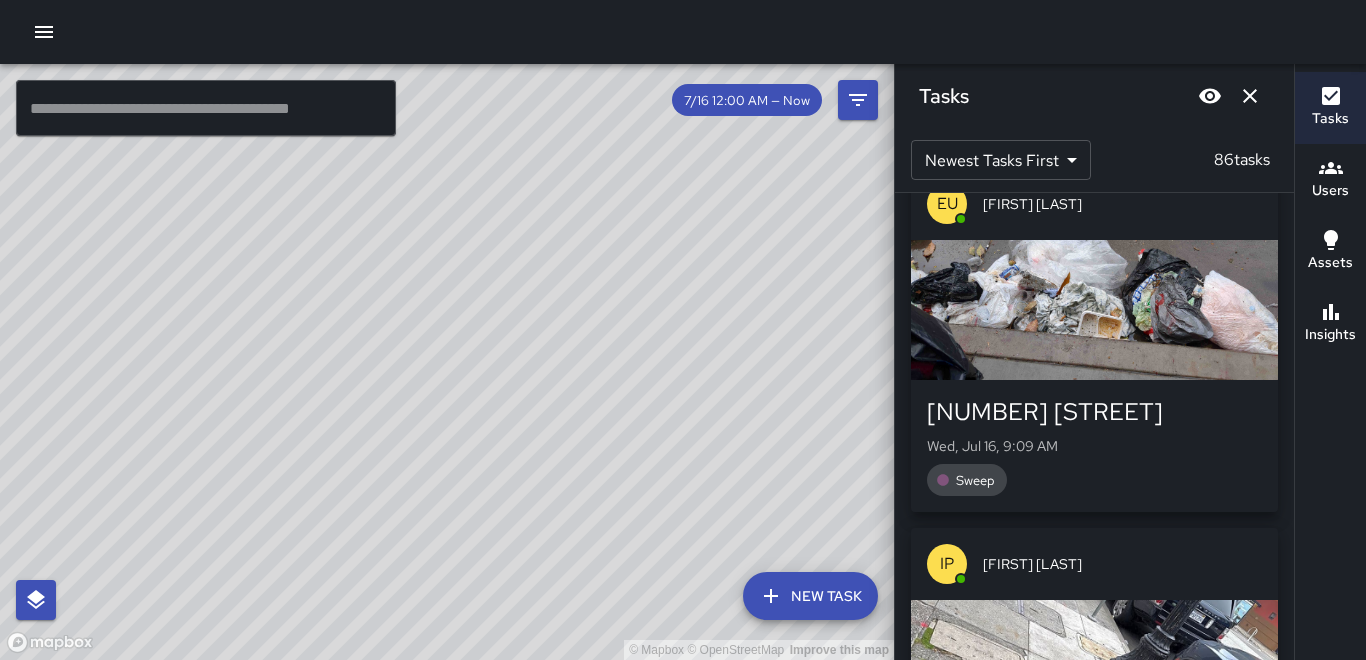 click at bounding box center (1094, 310) 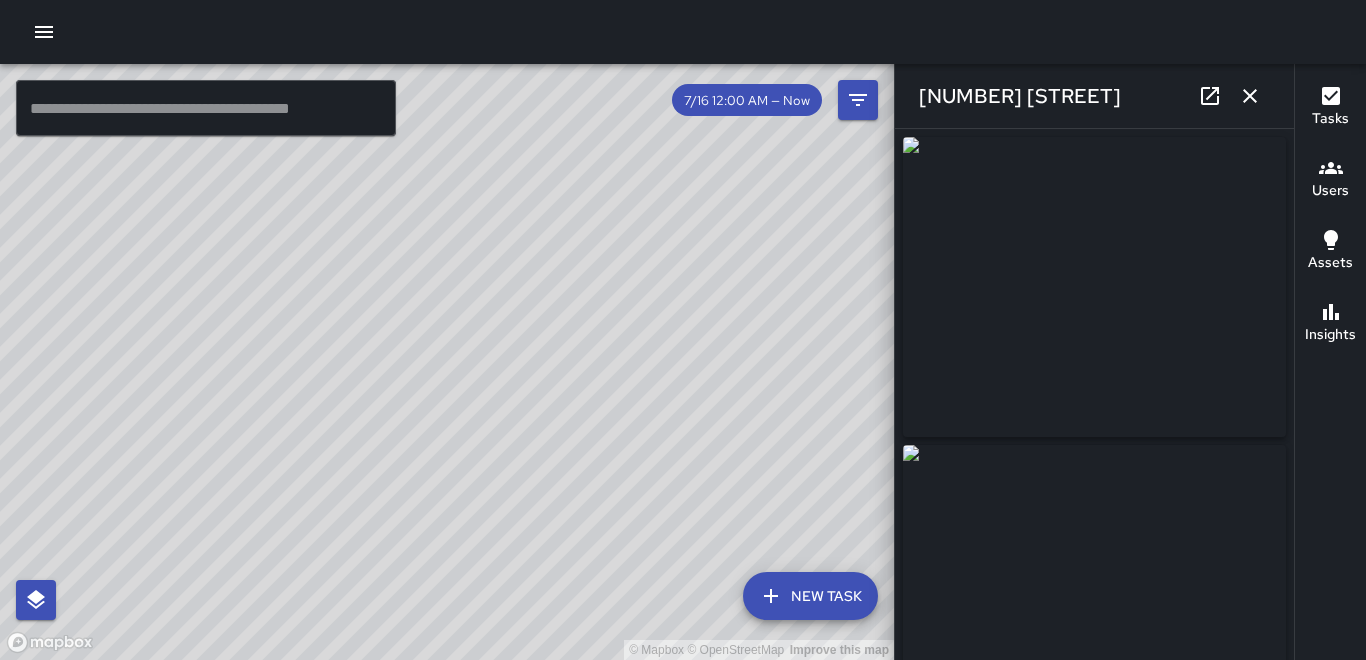 type on "**********" 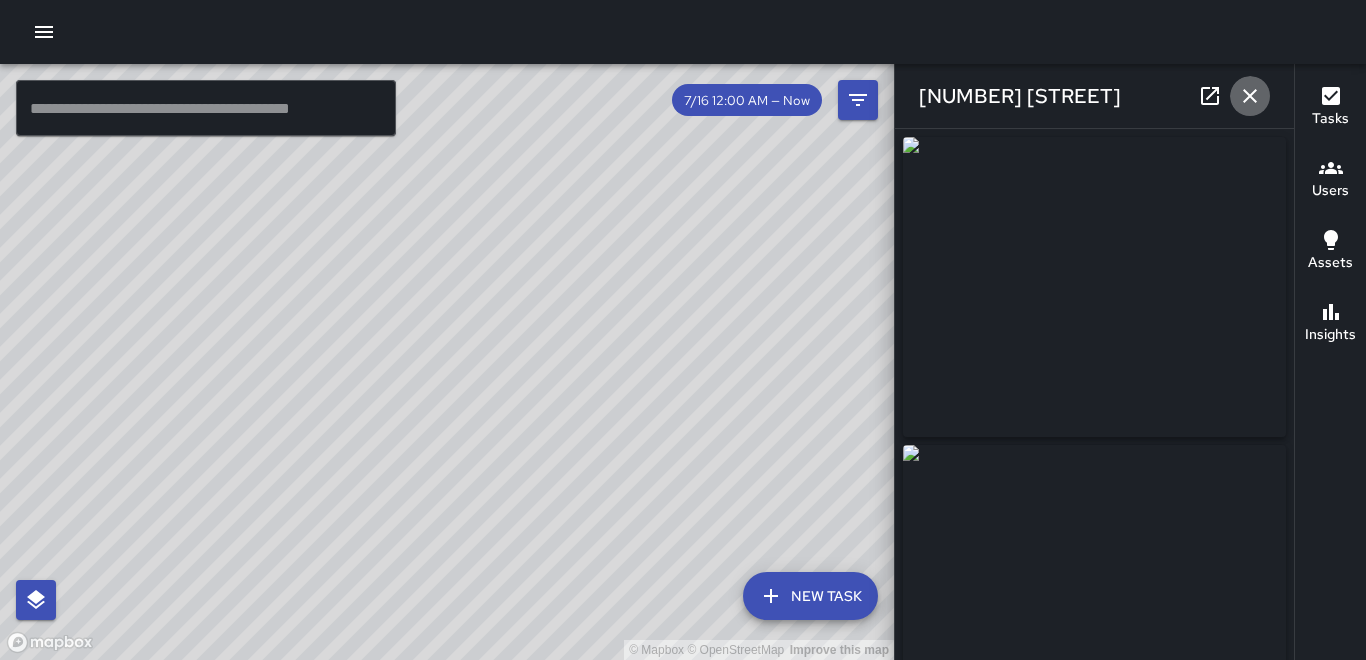 click 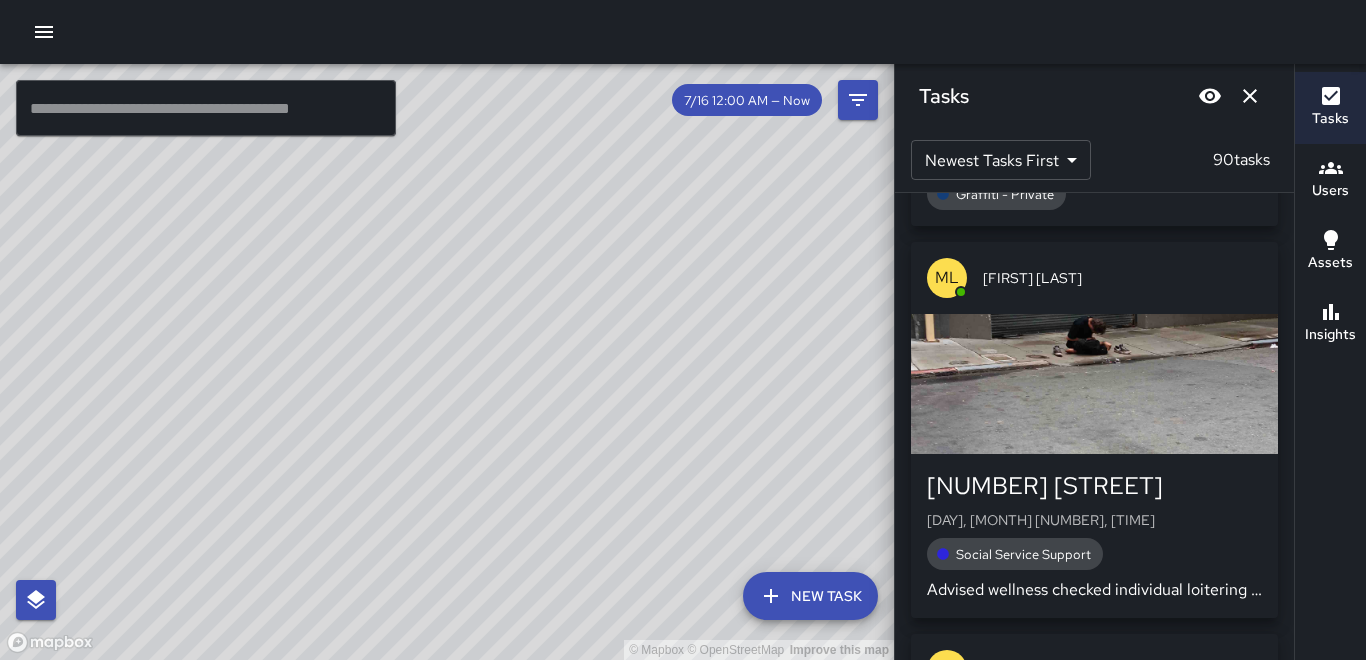 scroll, scrollTop: 10889, scrollLeft: 0, axis: vertical 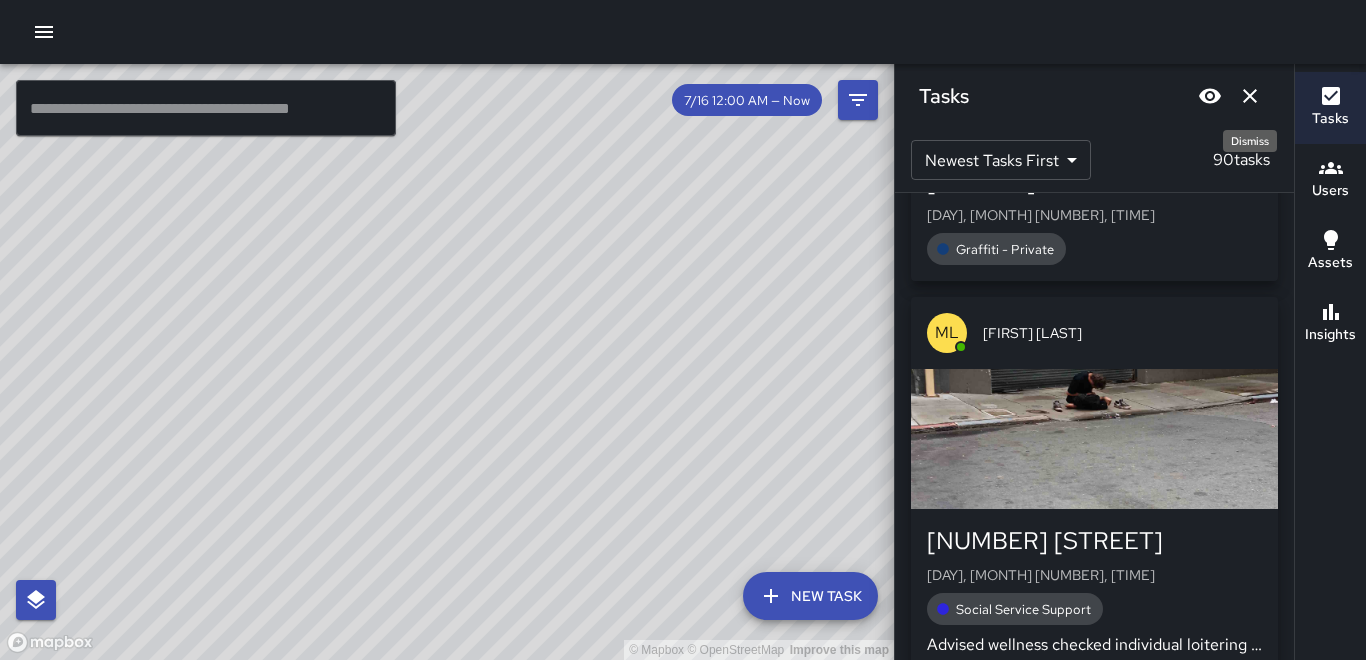 click 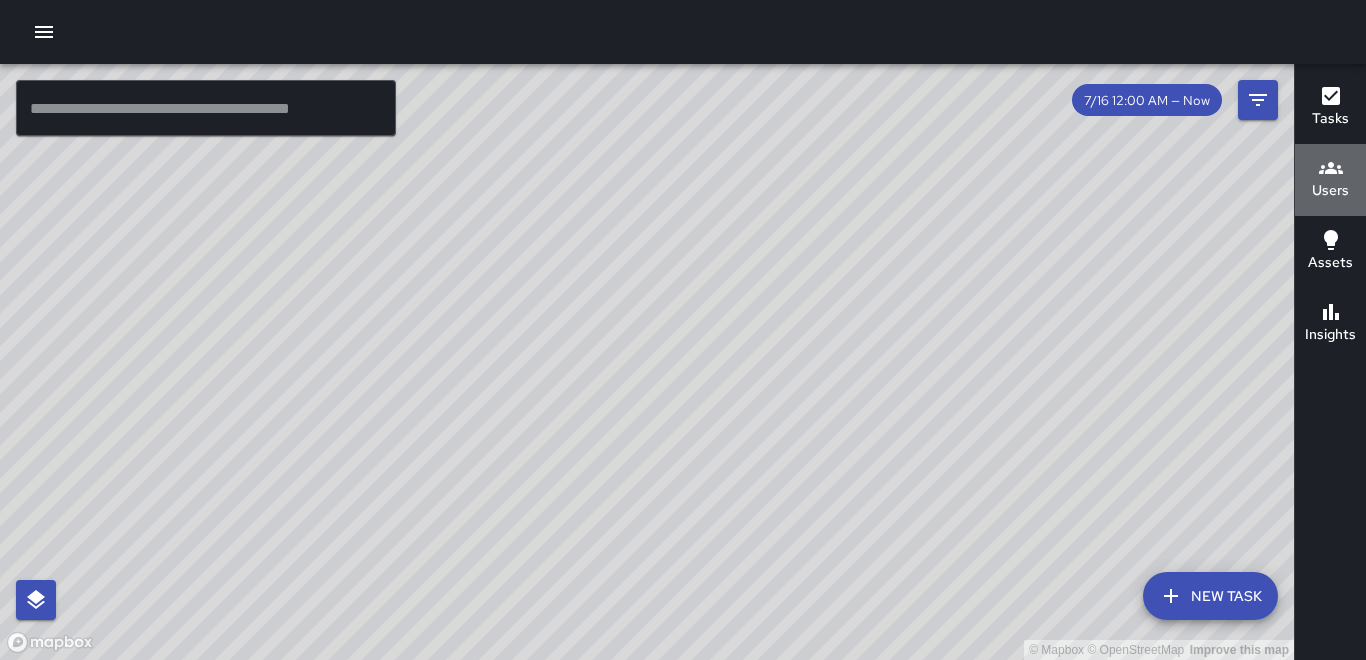 click 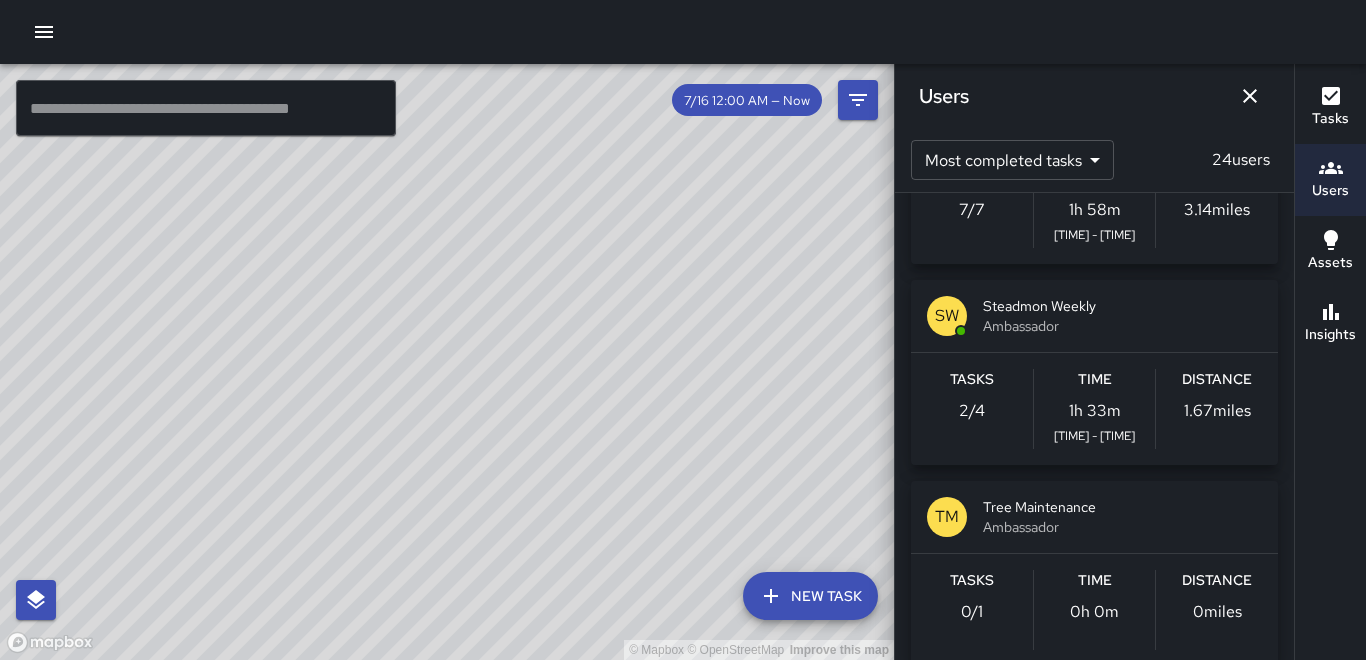 scroll, scrollTop: 900, scrollLeft: 0, axis: vertical 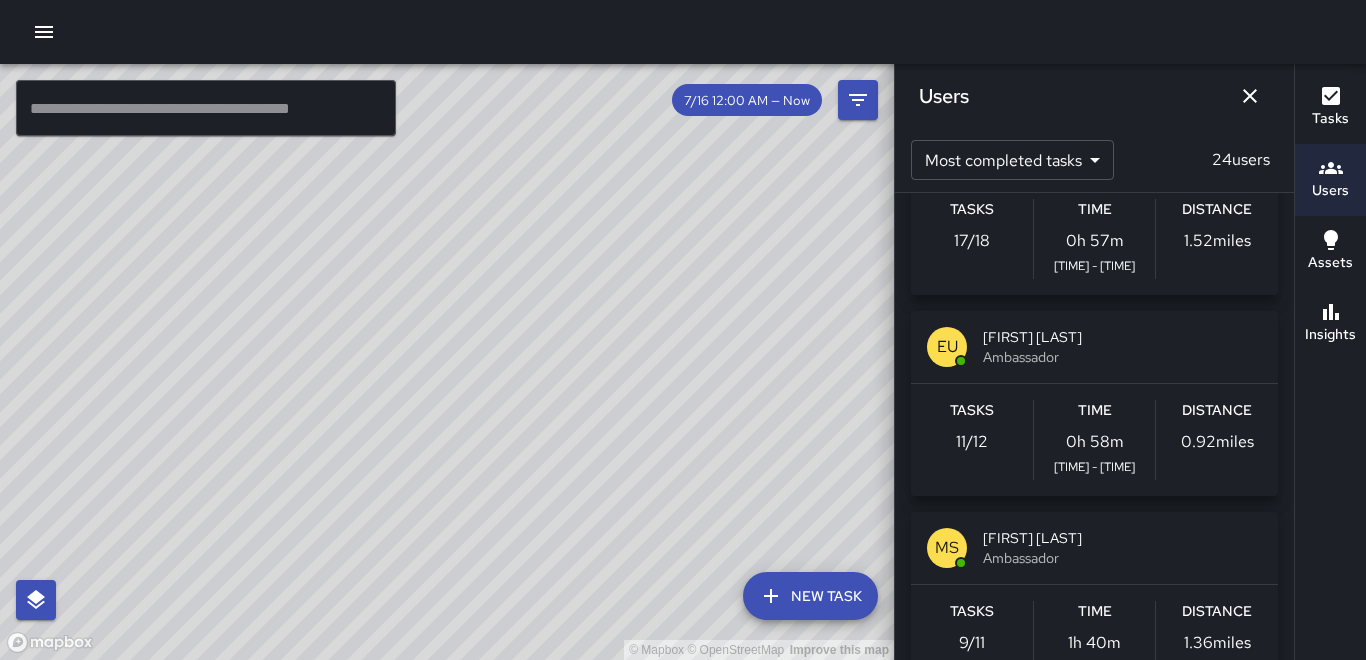 click on "0.92  miles" at bounding box center (1217, 442) 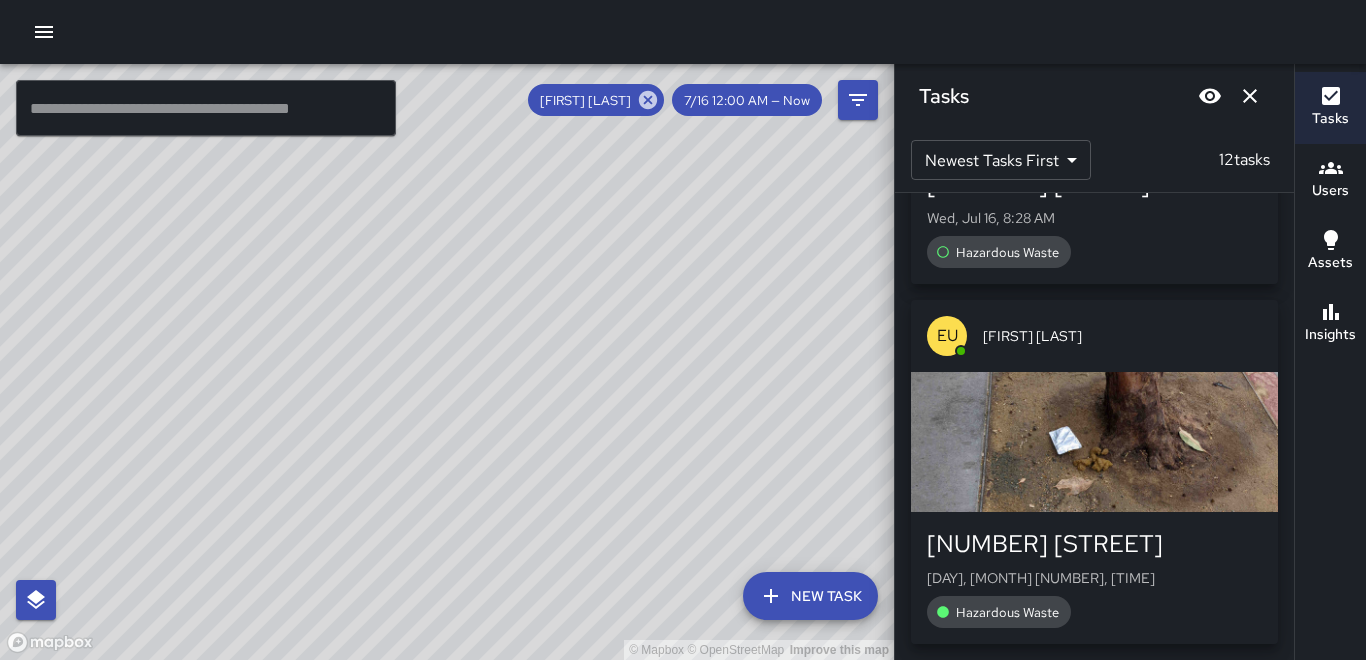 scroll, scrollTop: 3869, scrollLeft: 0, axis: vertical 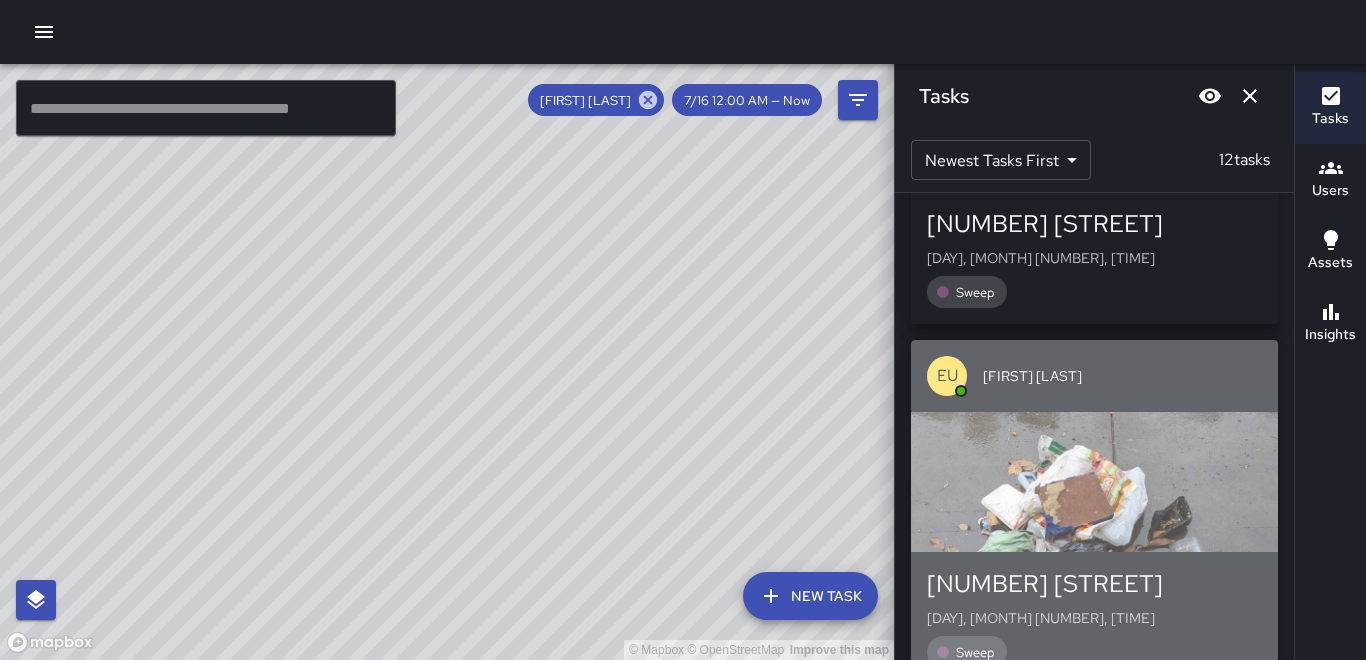 click at bounding box center [1094, 482] 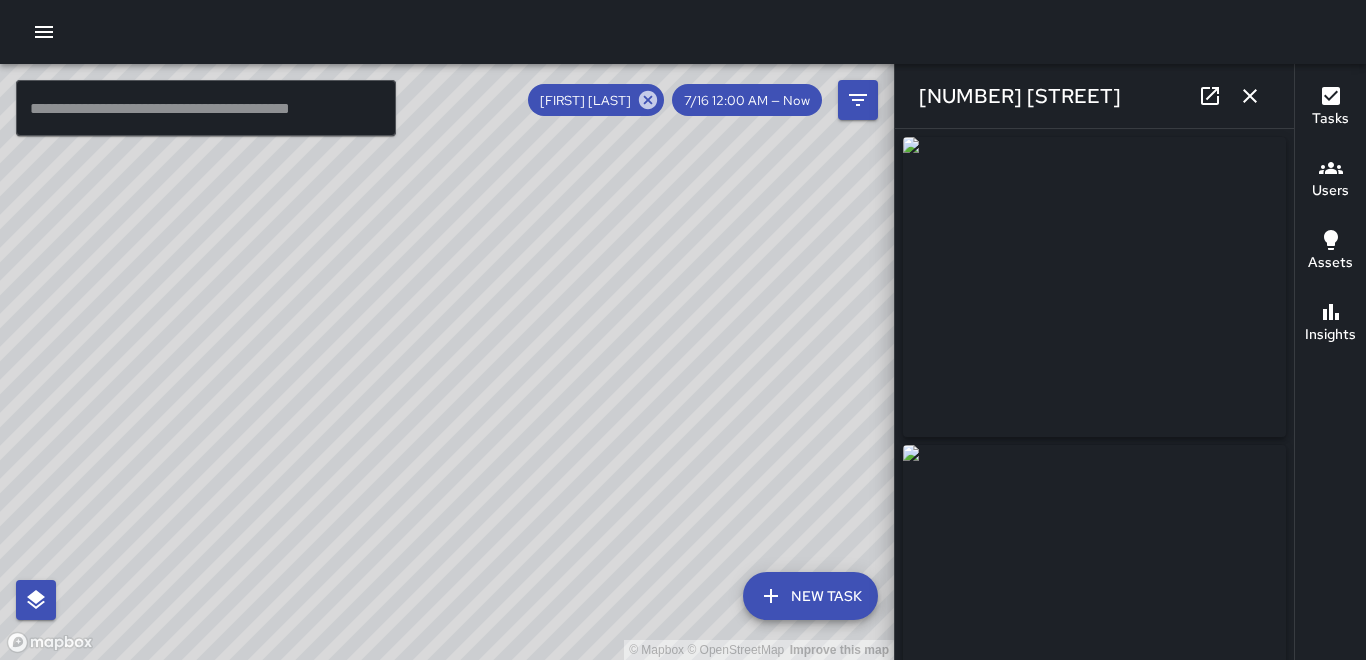 type on "**********" 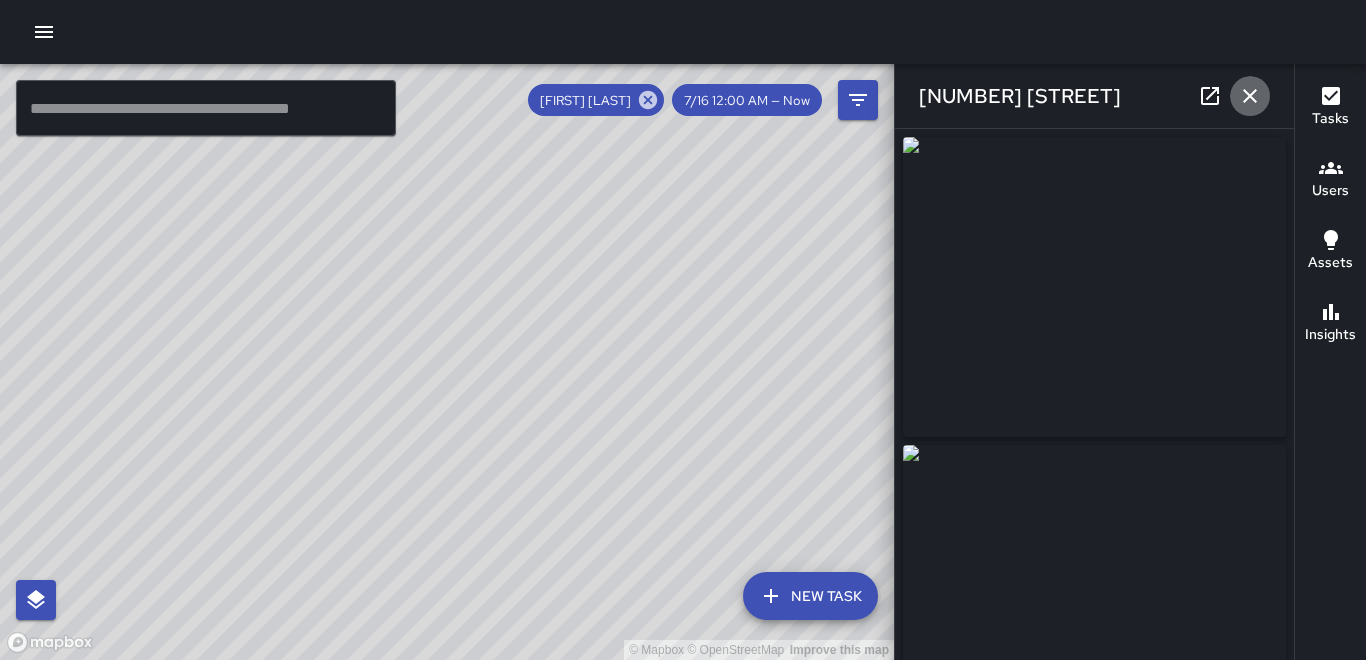 click at bounding box center (1250, 96) 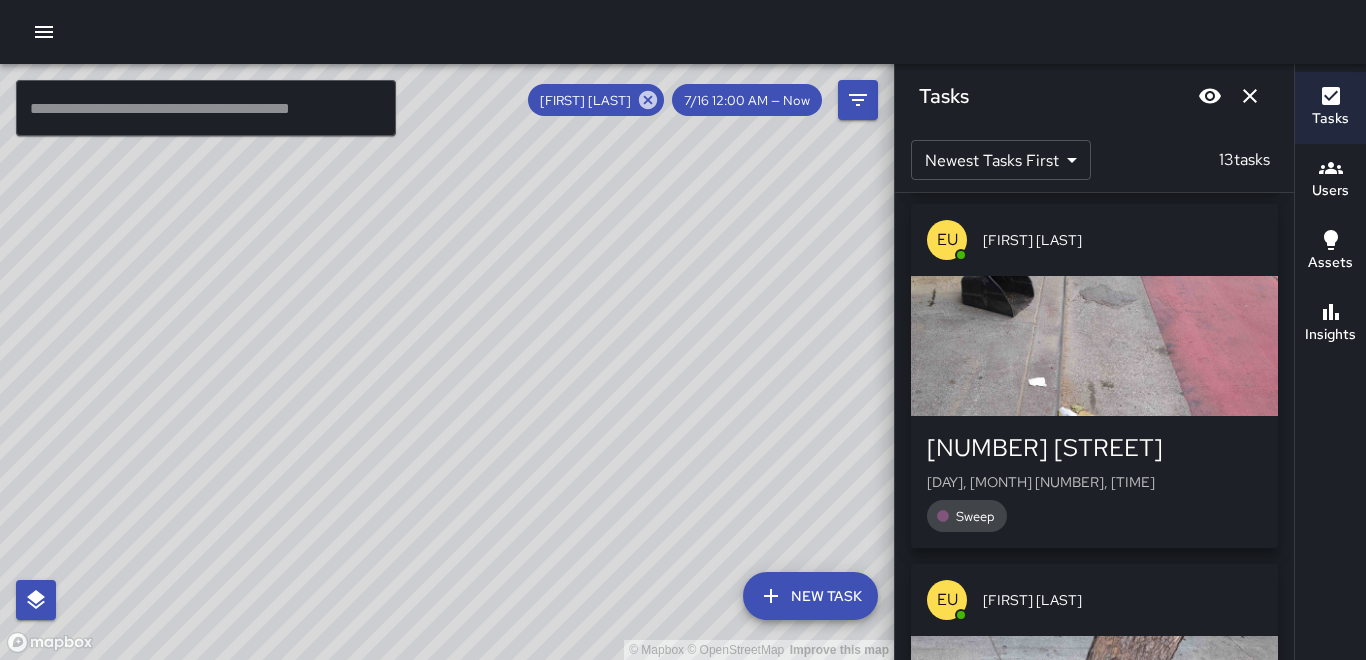 scroll, scrollTop: 2529, scrollLeft: 0, axis: vertical 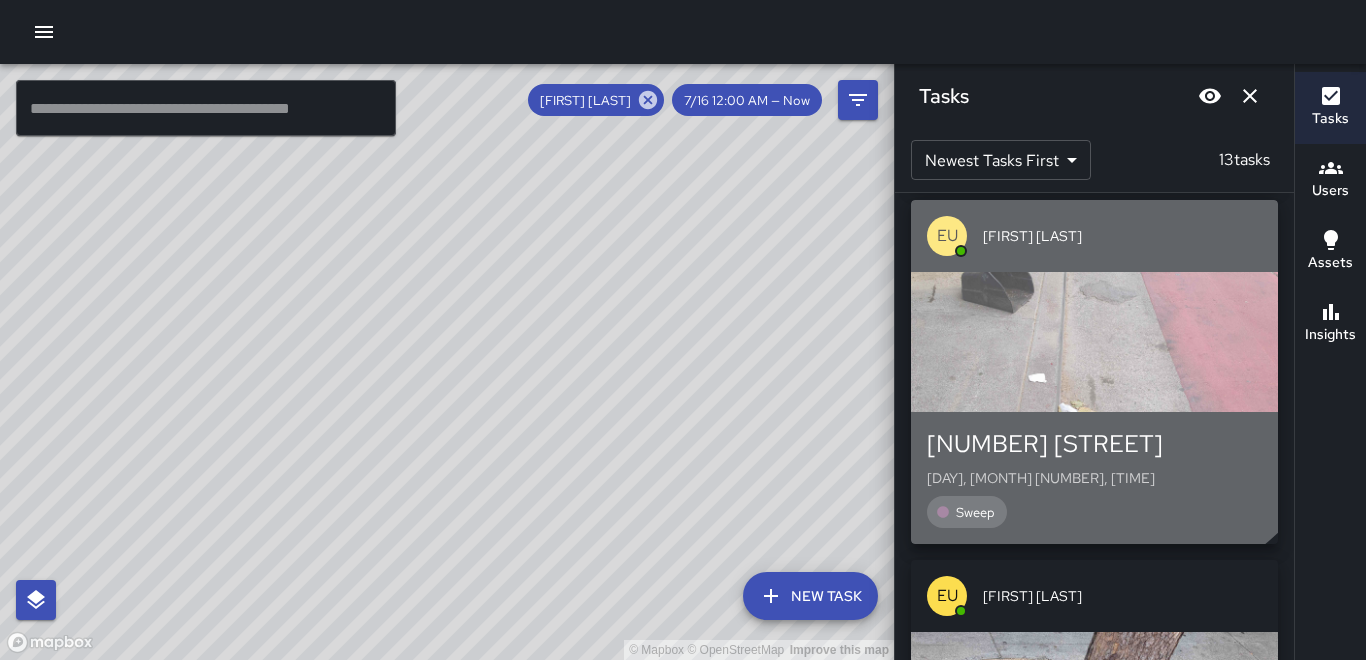 click at bounding box center [1094, 342] 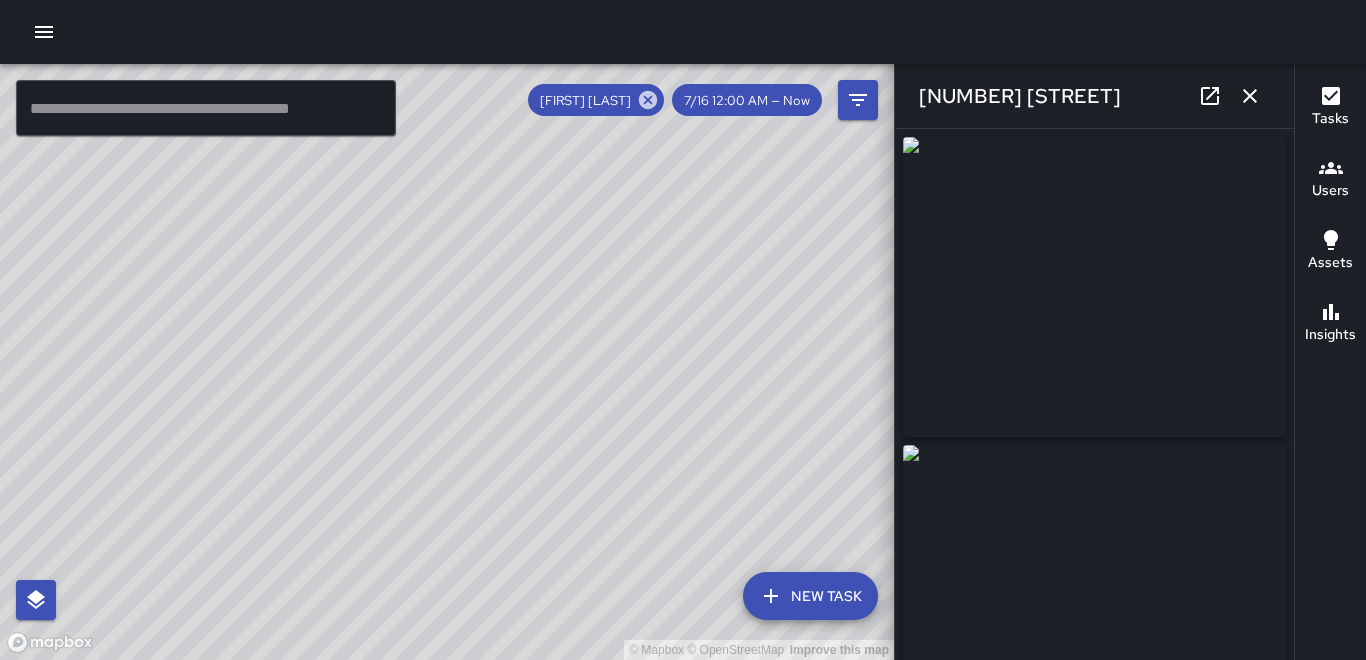 type on "**********" 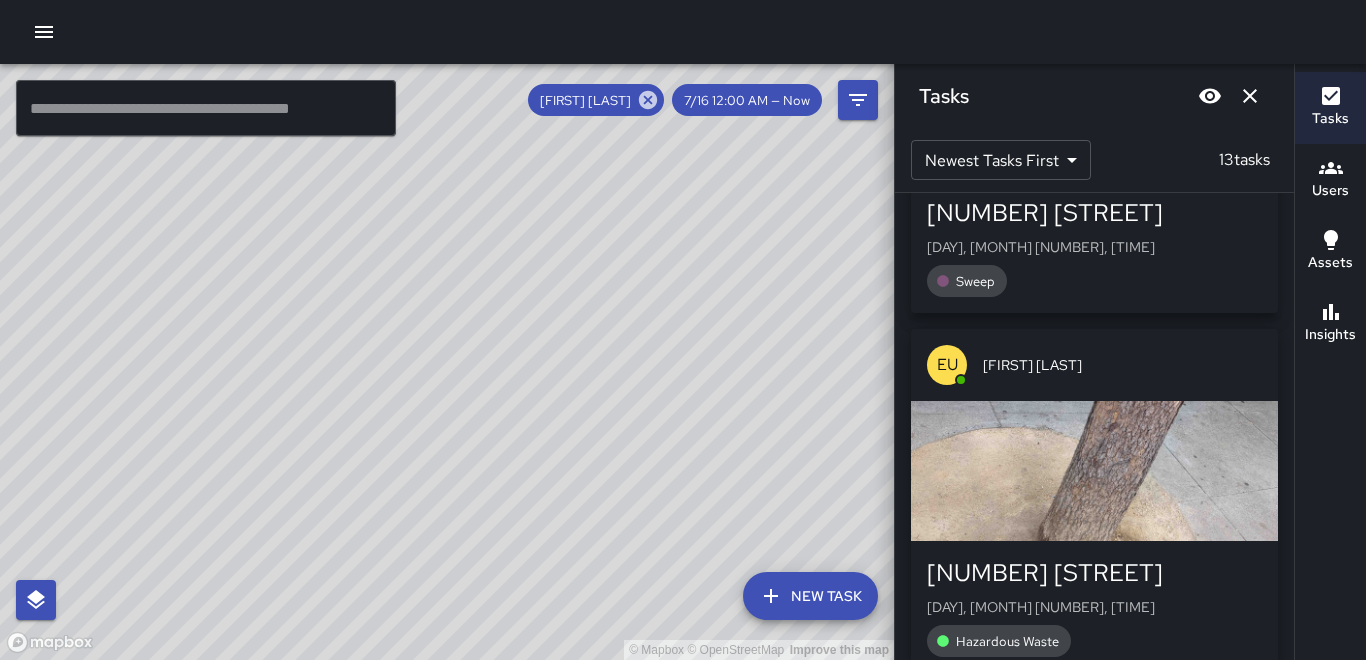 scroll, scrollTop: 2829, scrollLeft: 0, axis: vertical 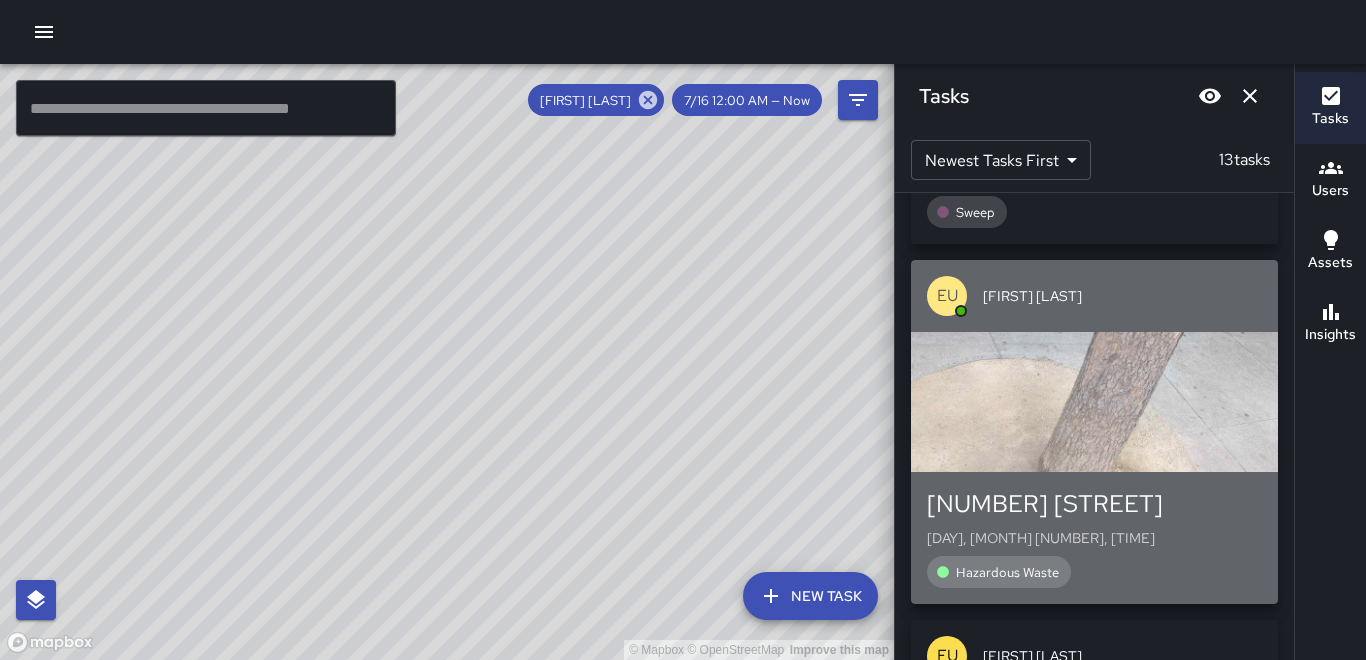 click at bounding box center (1094, 402) 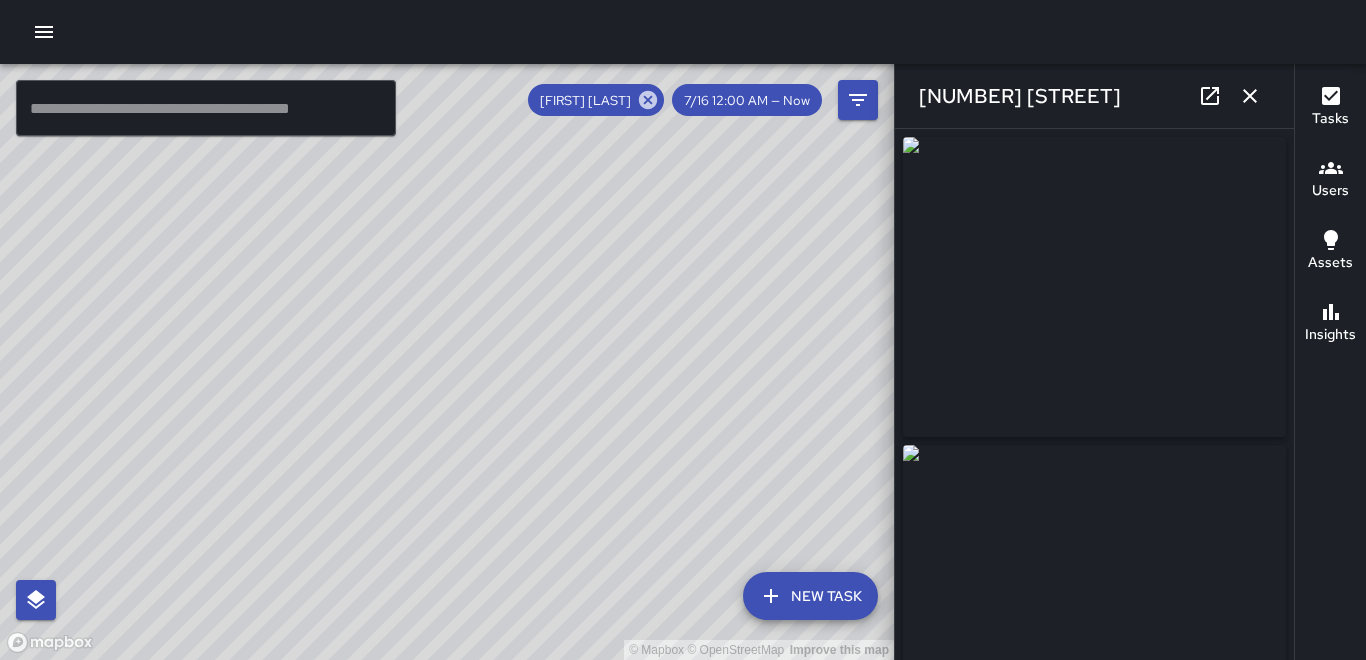 type on "**********" 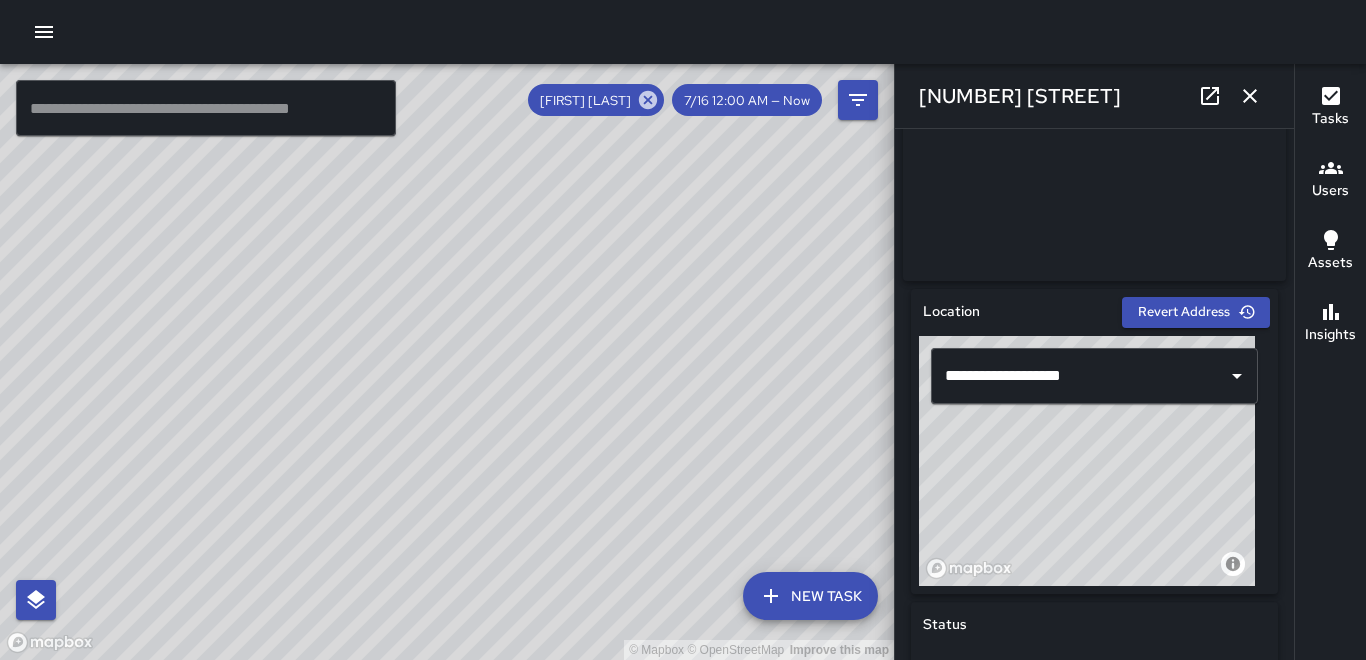scroll, scrollTop: 500, scrollLeft: 0, axis: vertical 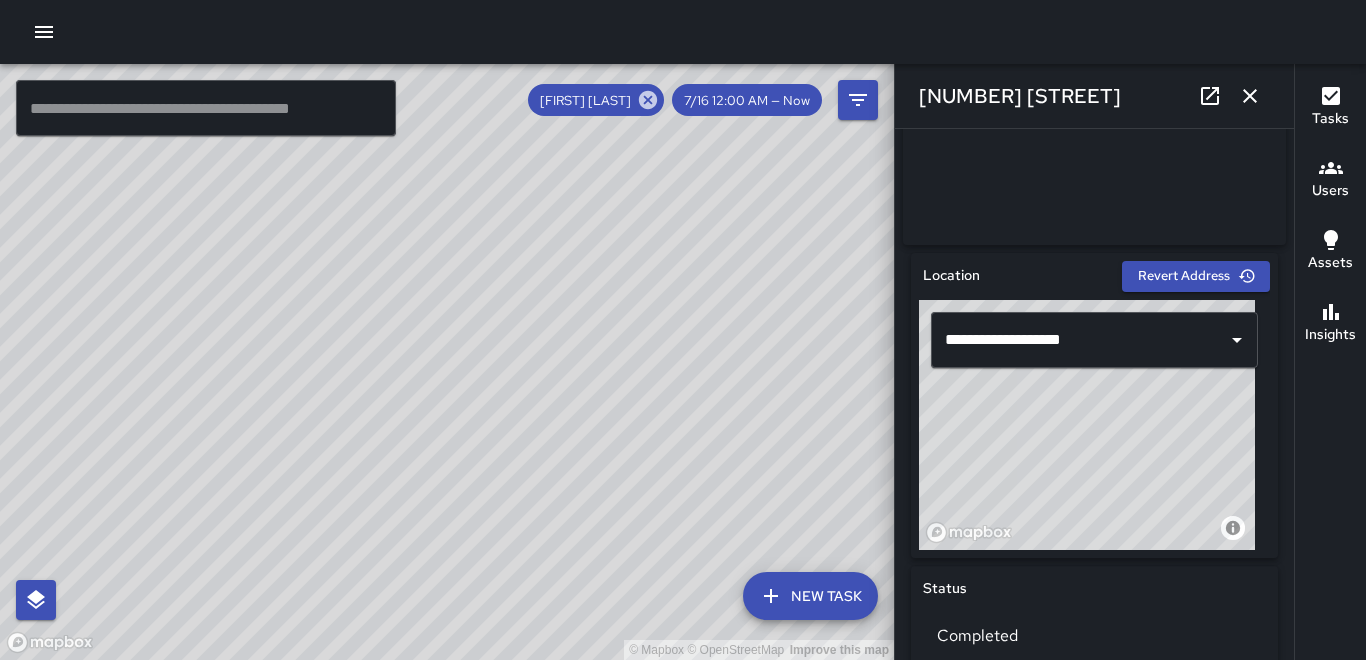 click 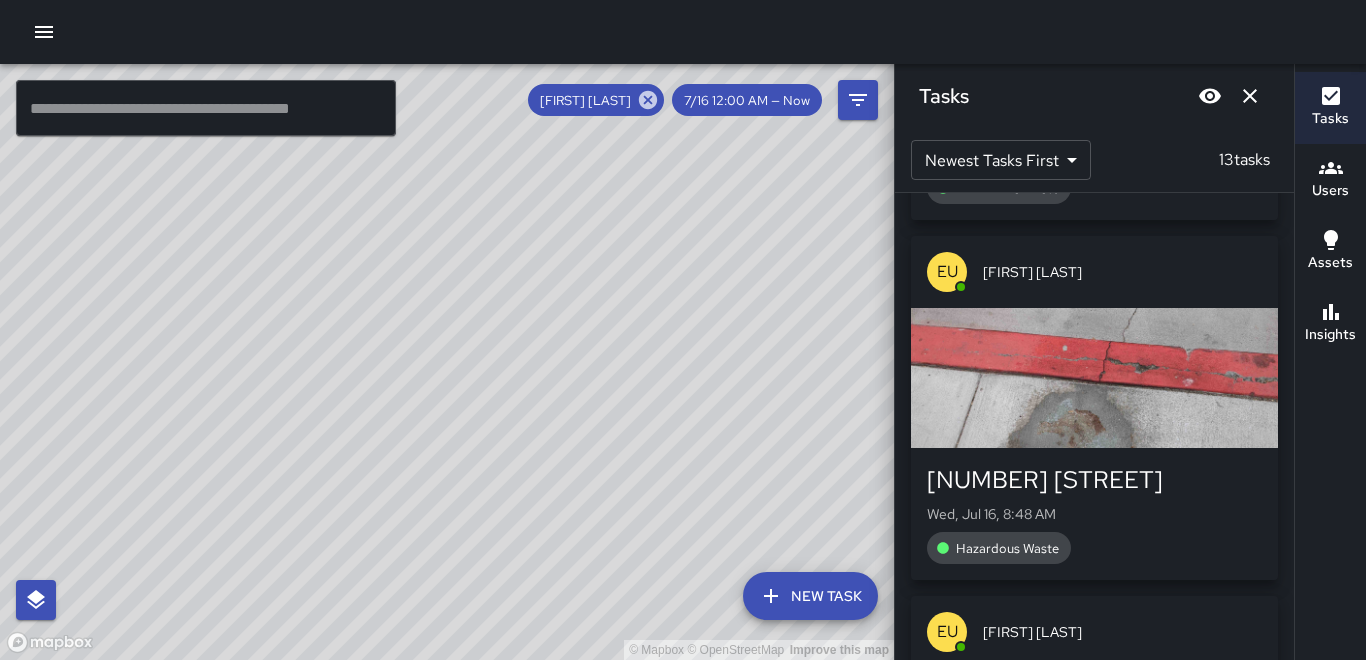 scroll, scrollTop: 3229, scrollLeft: 0, axis: vertical 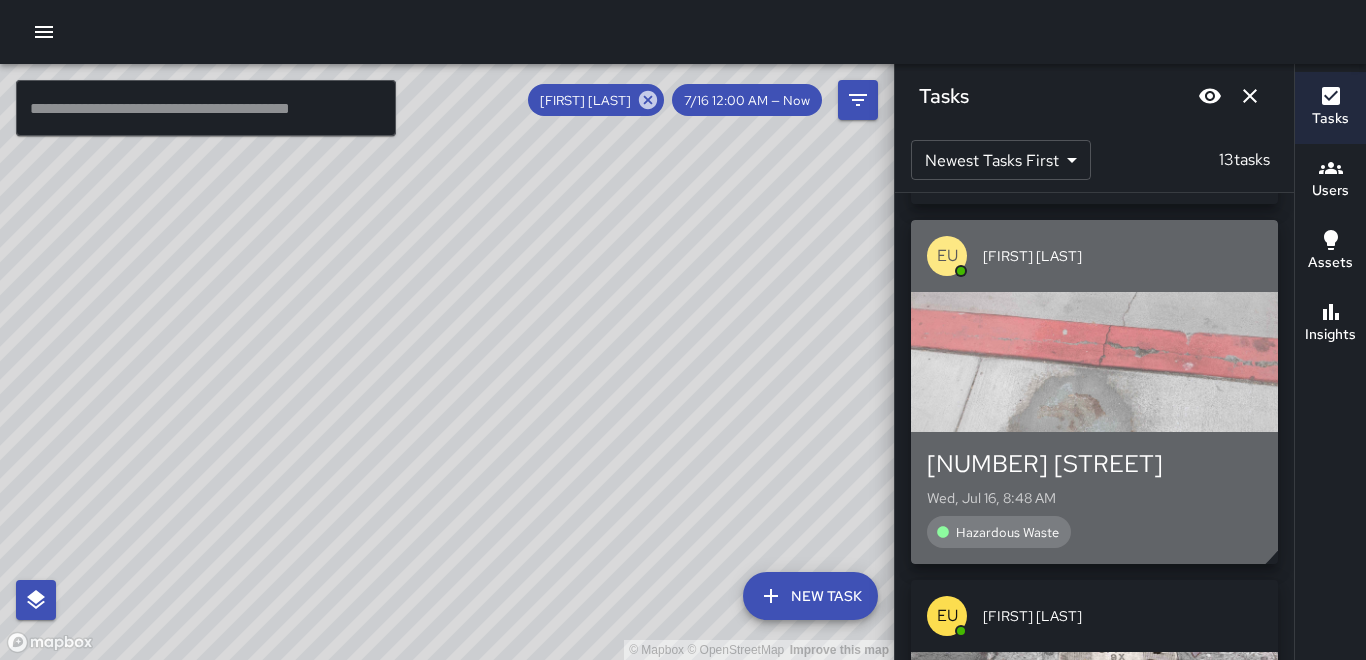 click at bounding box center [1094, 362] 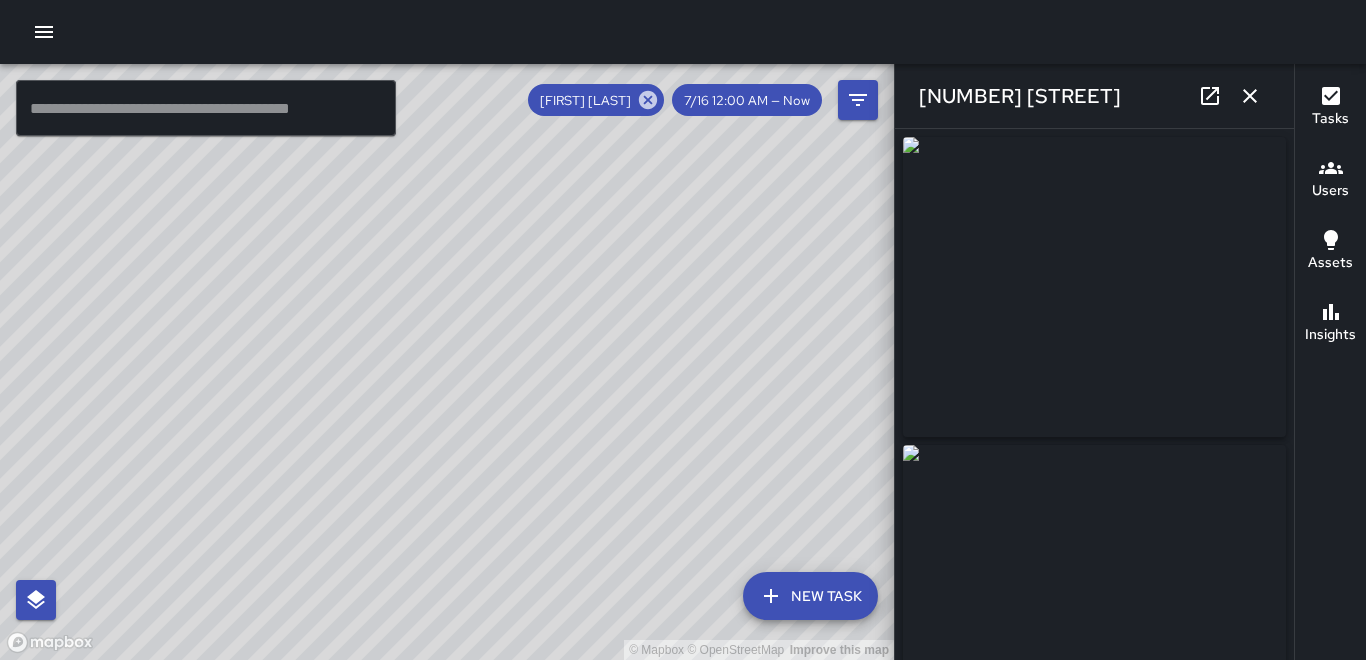 type on "**********" 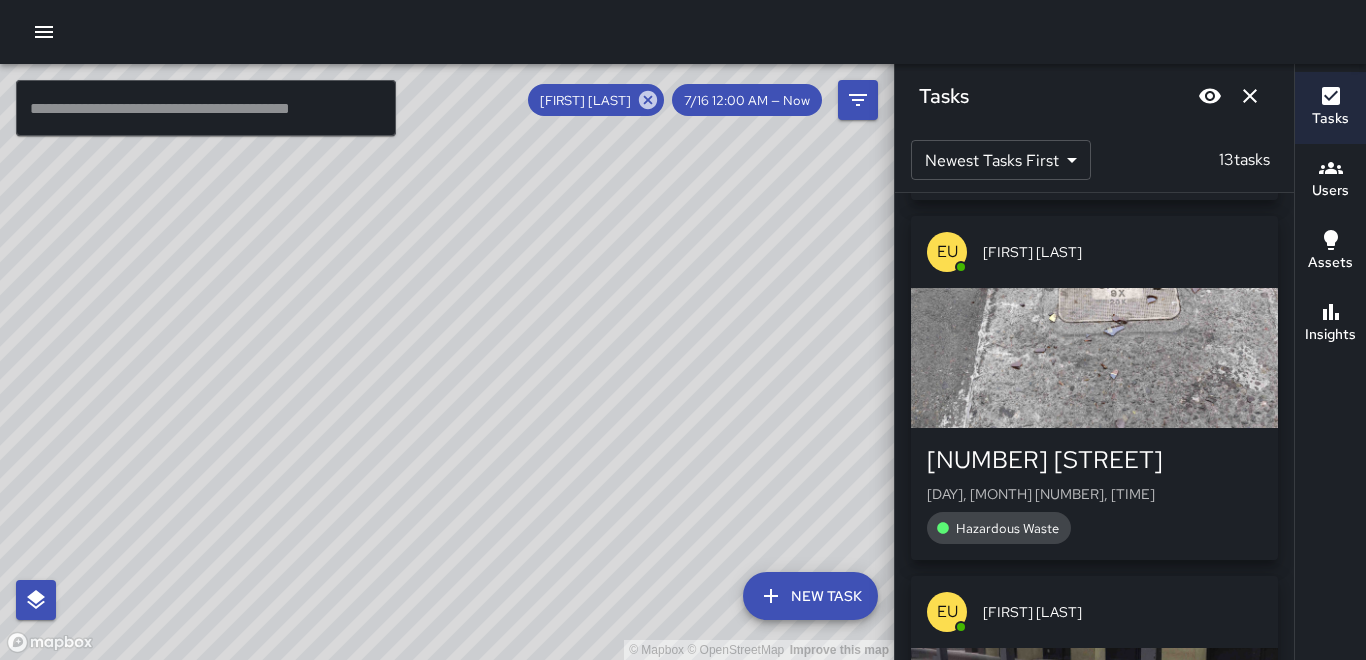 scroll, scrollTop: 3629, scrollLeft: 0, axis: vertical 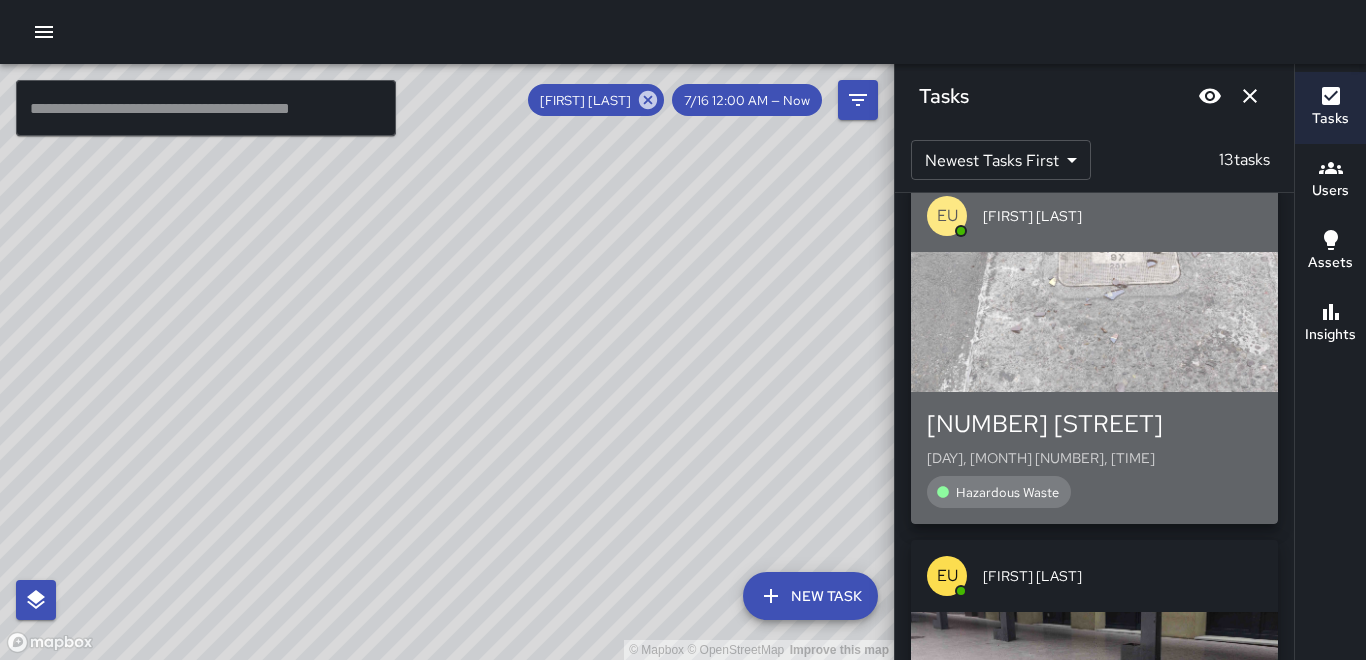 click at bounding box center (1094, 322) 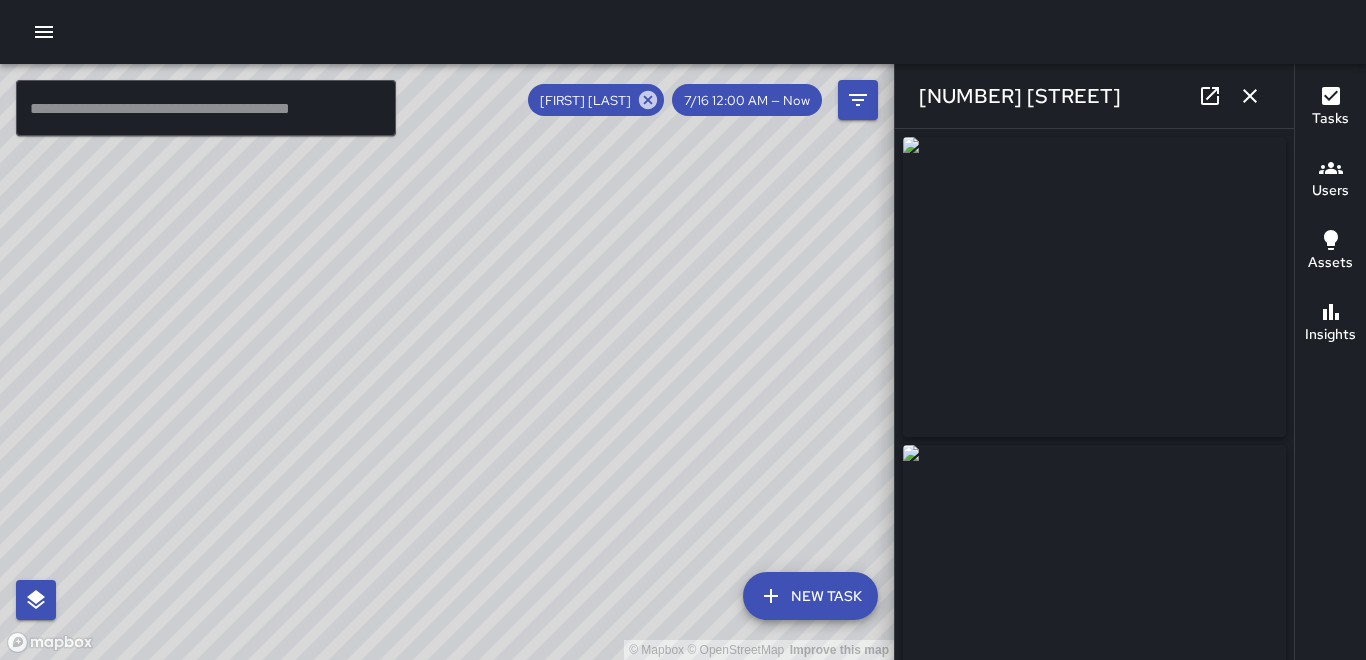 type on "**********" 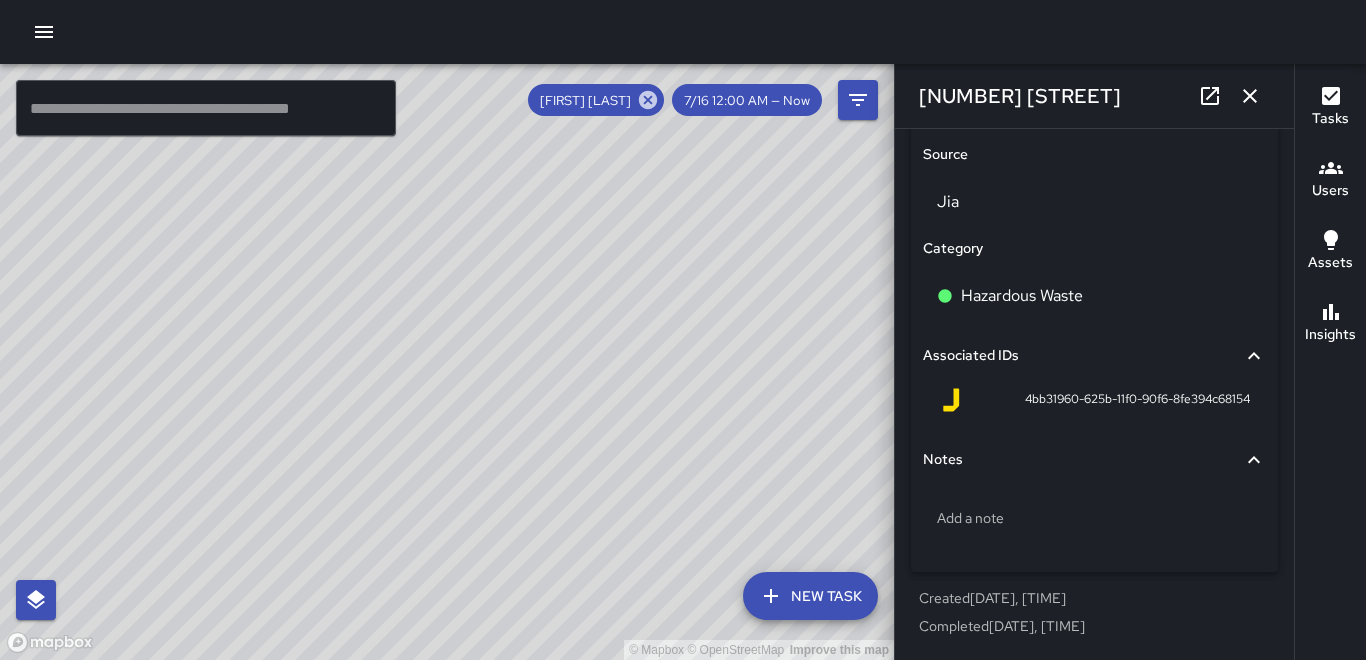 scroll, scrollTop: 1224, scrollLeft: 0, axis: vertical 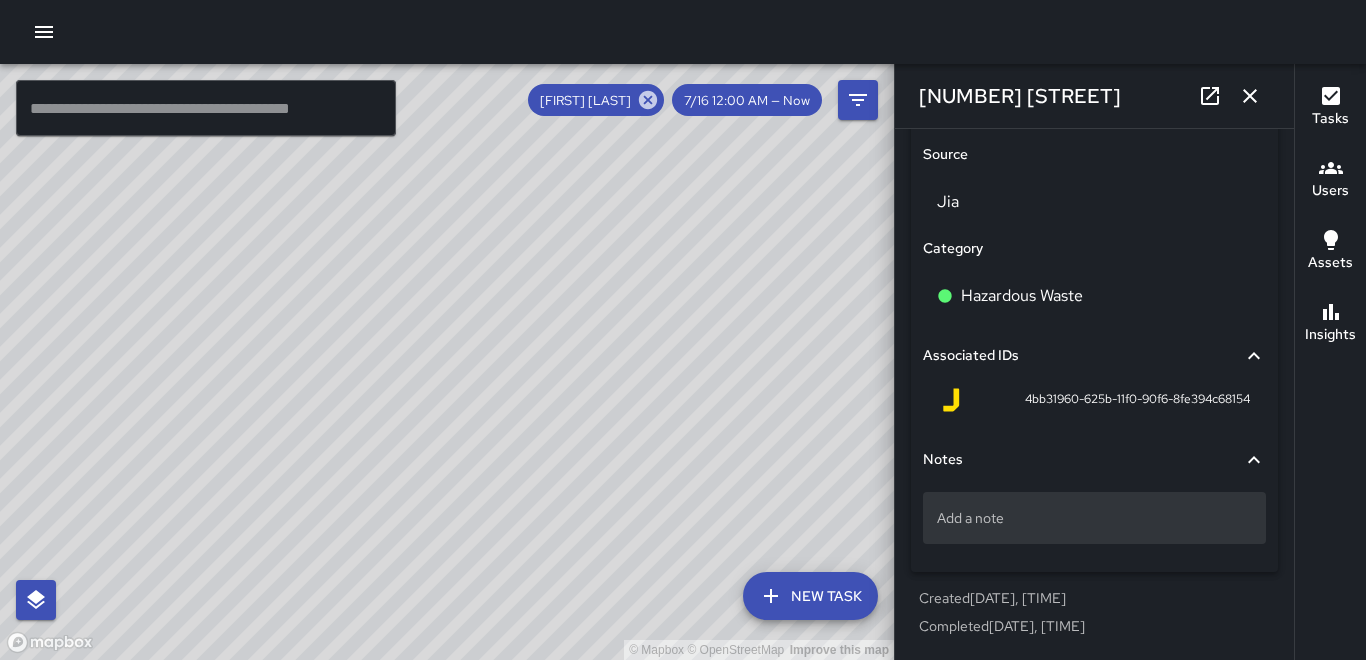 click on "Add a note" at bounding box center (1094, 518) 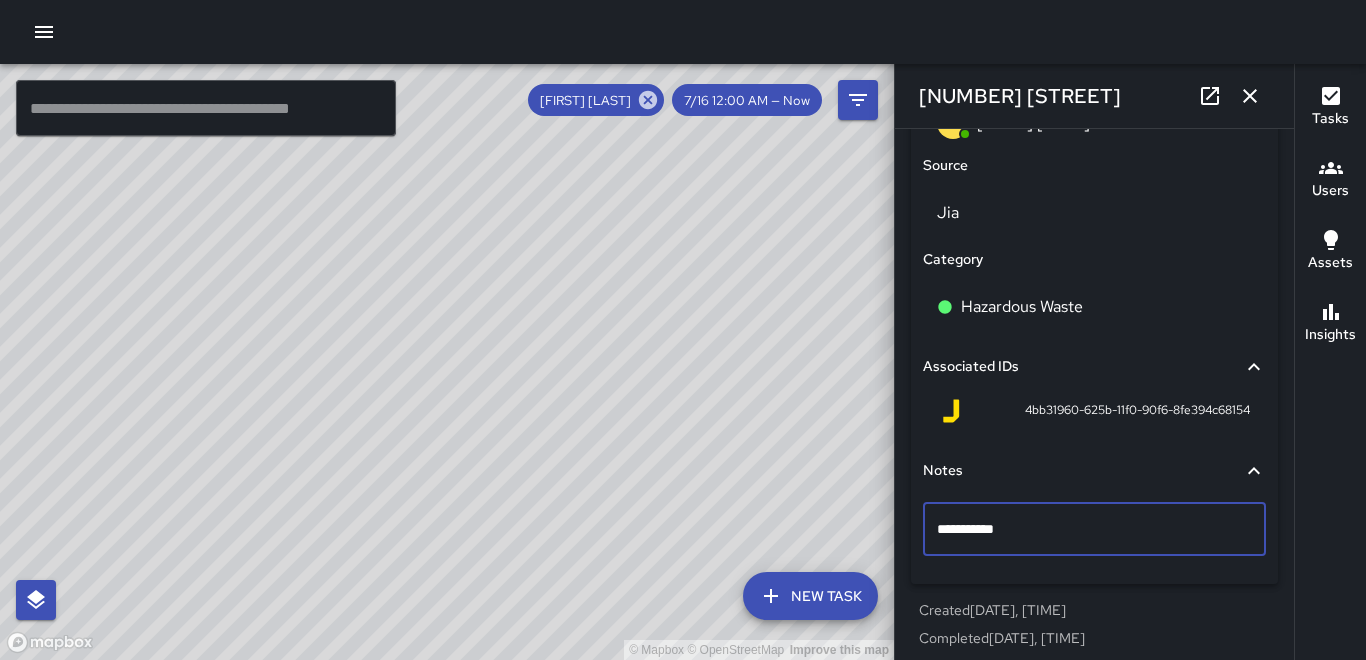 type on "**********" 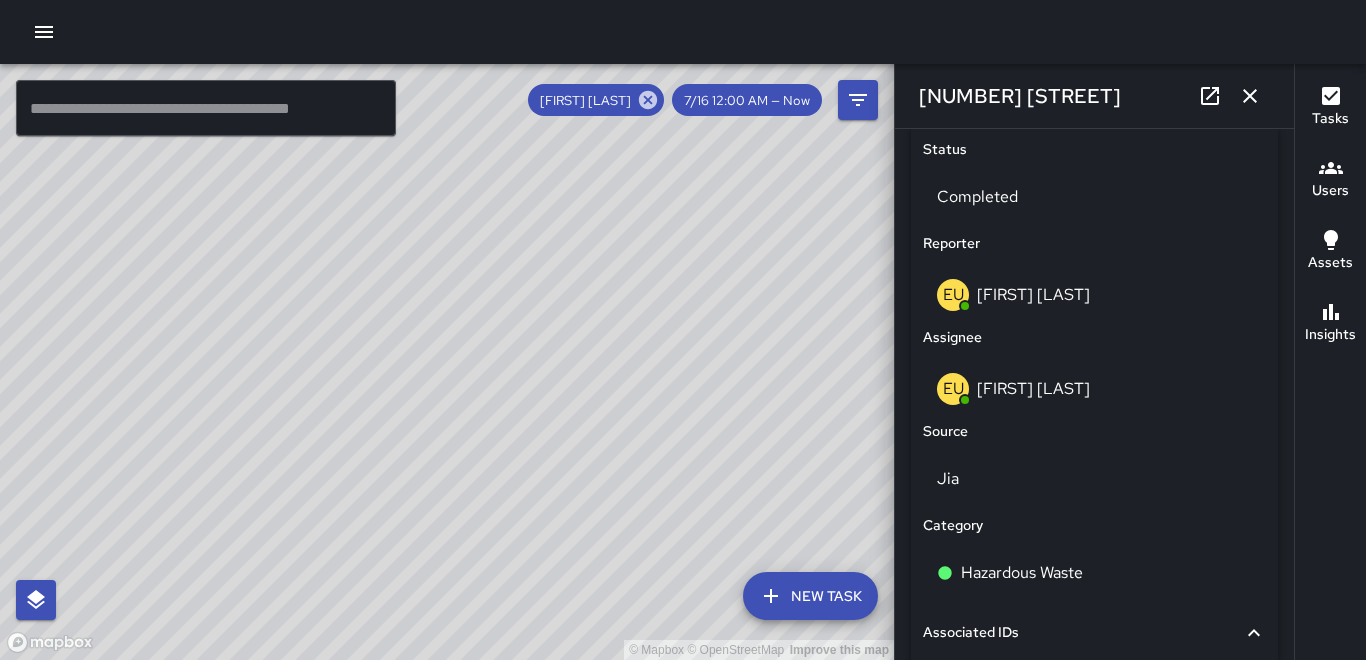 scroll, scrollTop: 905, scrollLeft: 0, axis: vertical 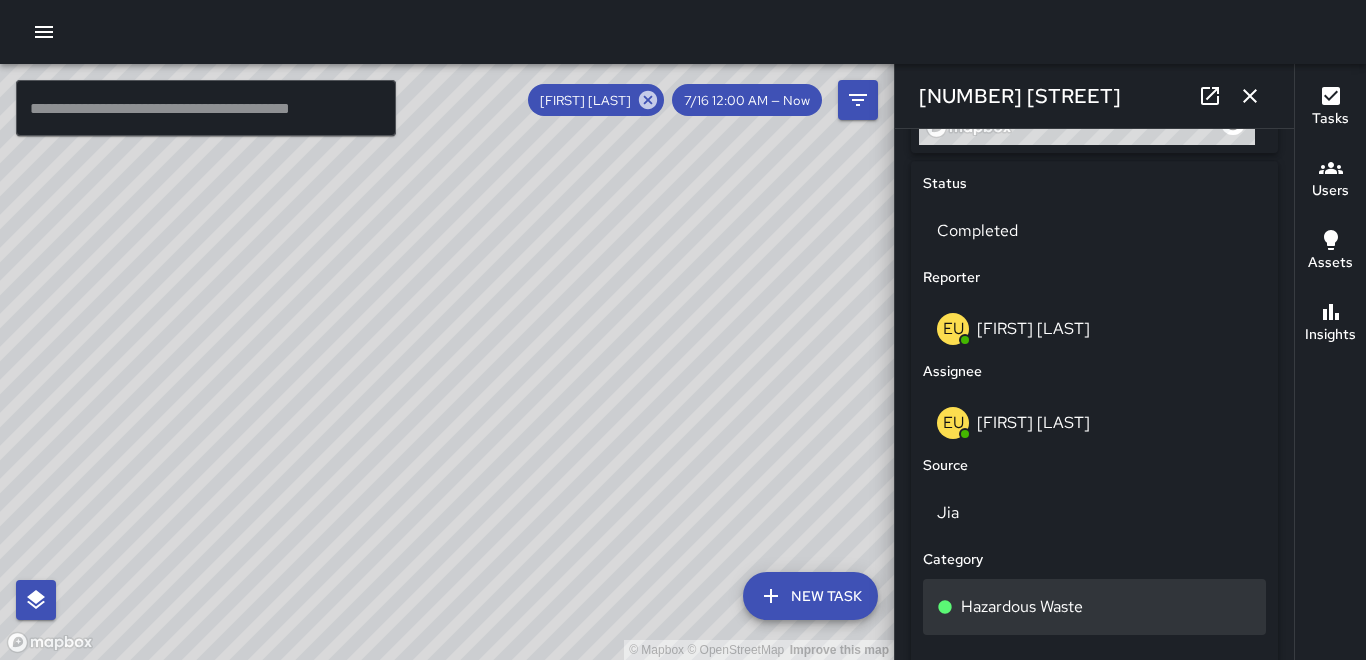 click on "Hazardous Waste" at bounding box center (1022, 607) 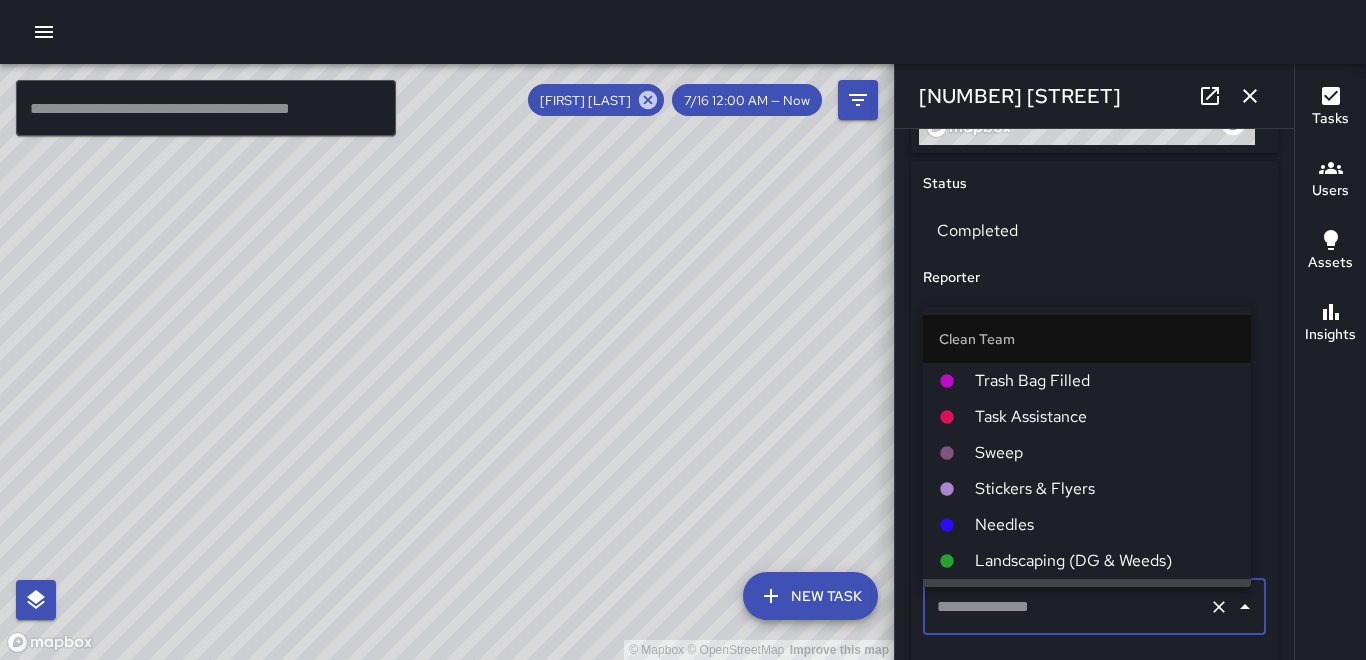 type on "**********" 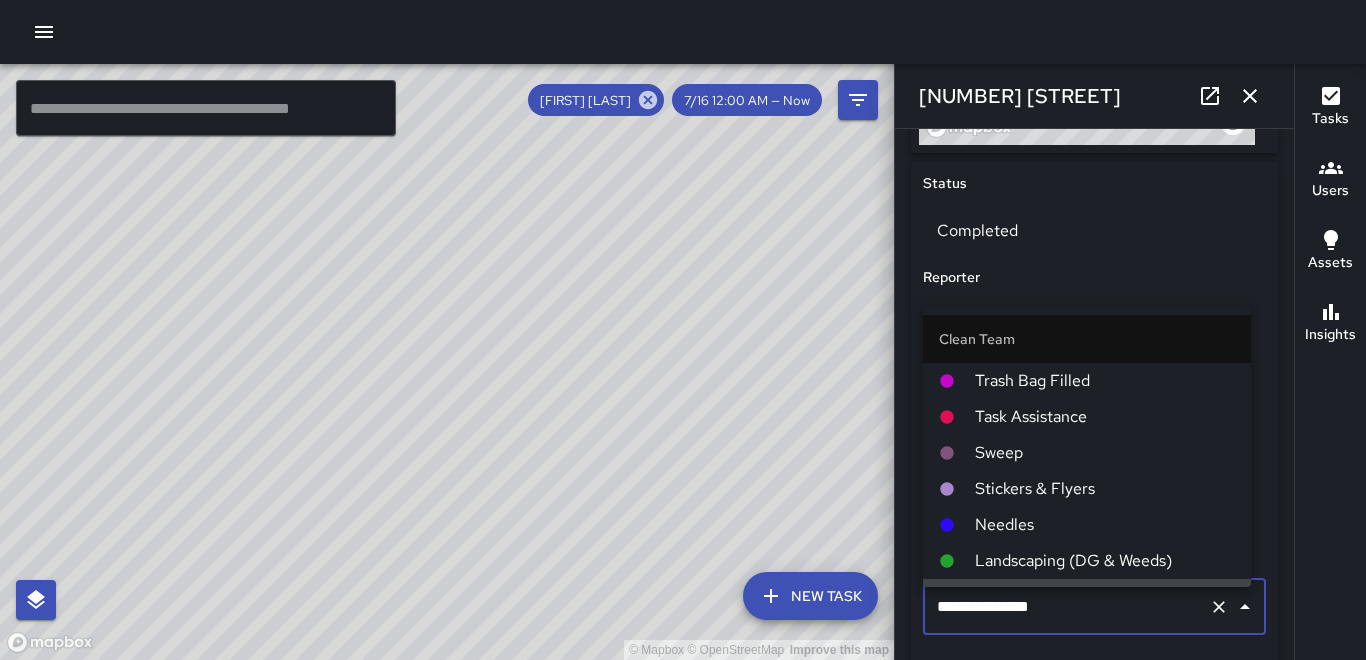 scroll, scrollTop: 28, scrollLeft: 0, axis: vertical 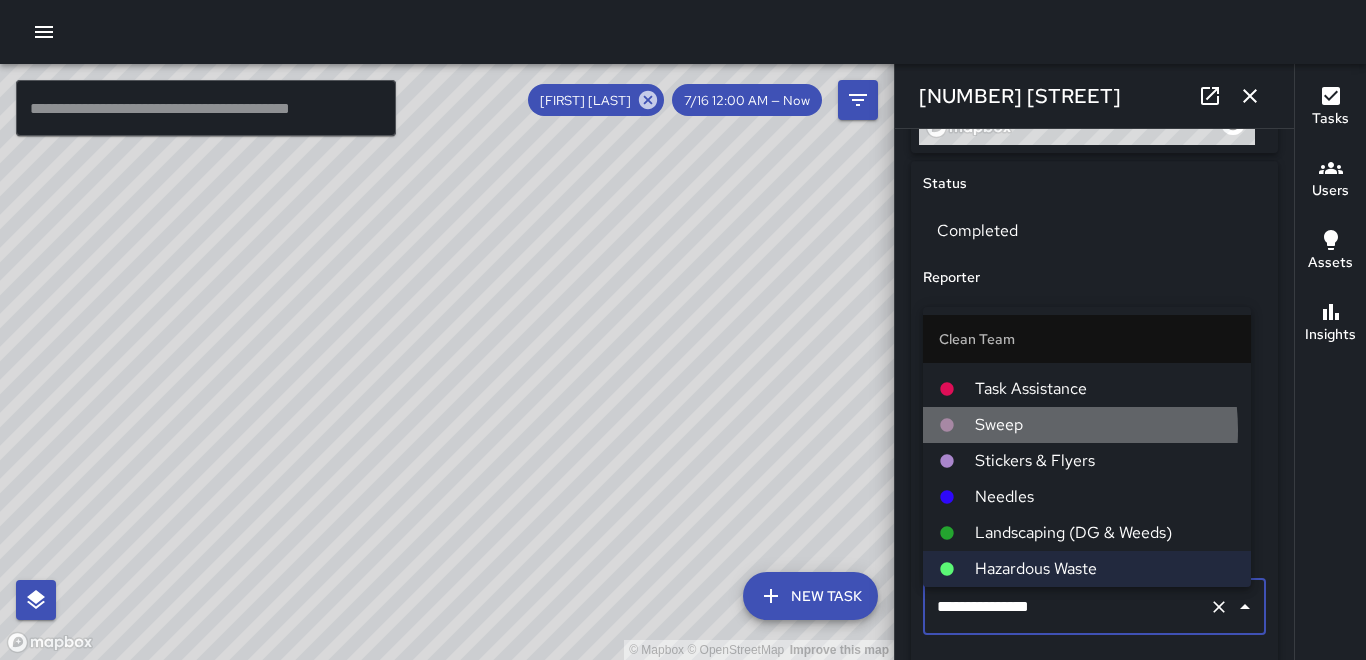 click on "Sweep" at bounding box center (1105, 425) 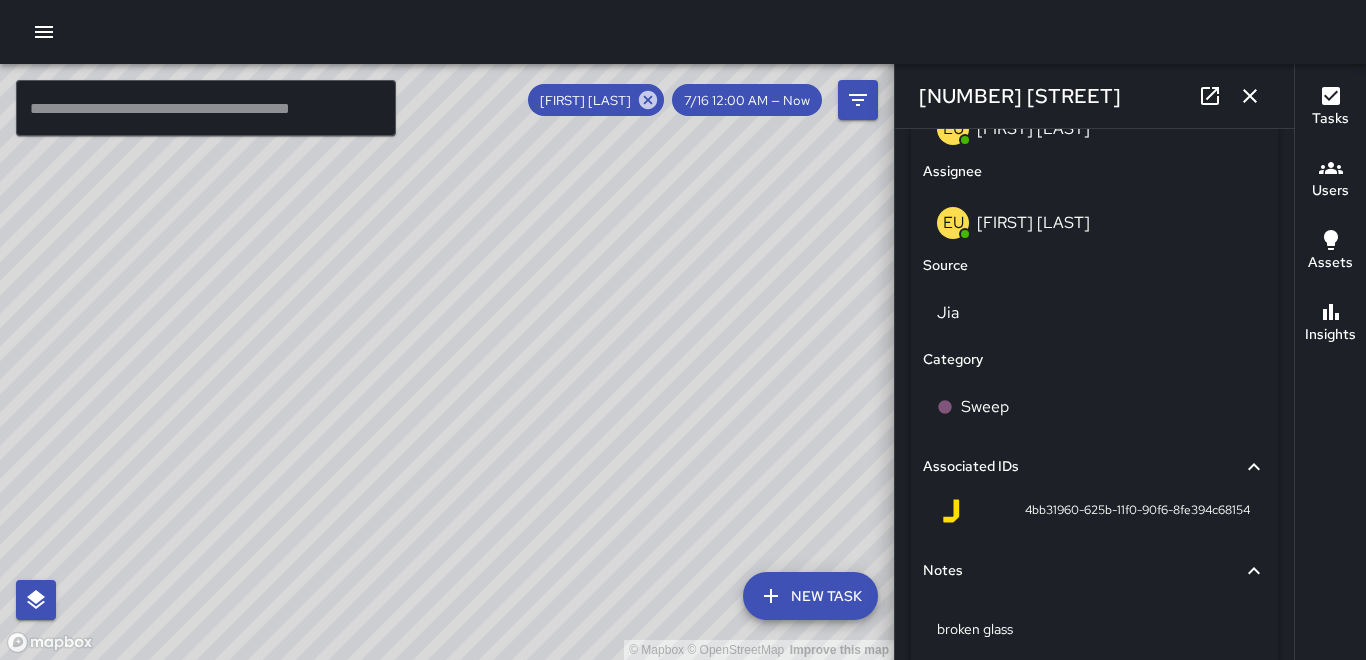 scroll, scrollTop: 1205, scrollLeft: 0, axis: vertical 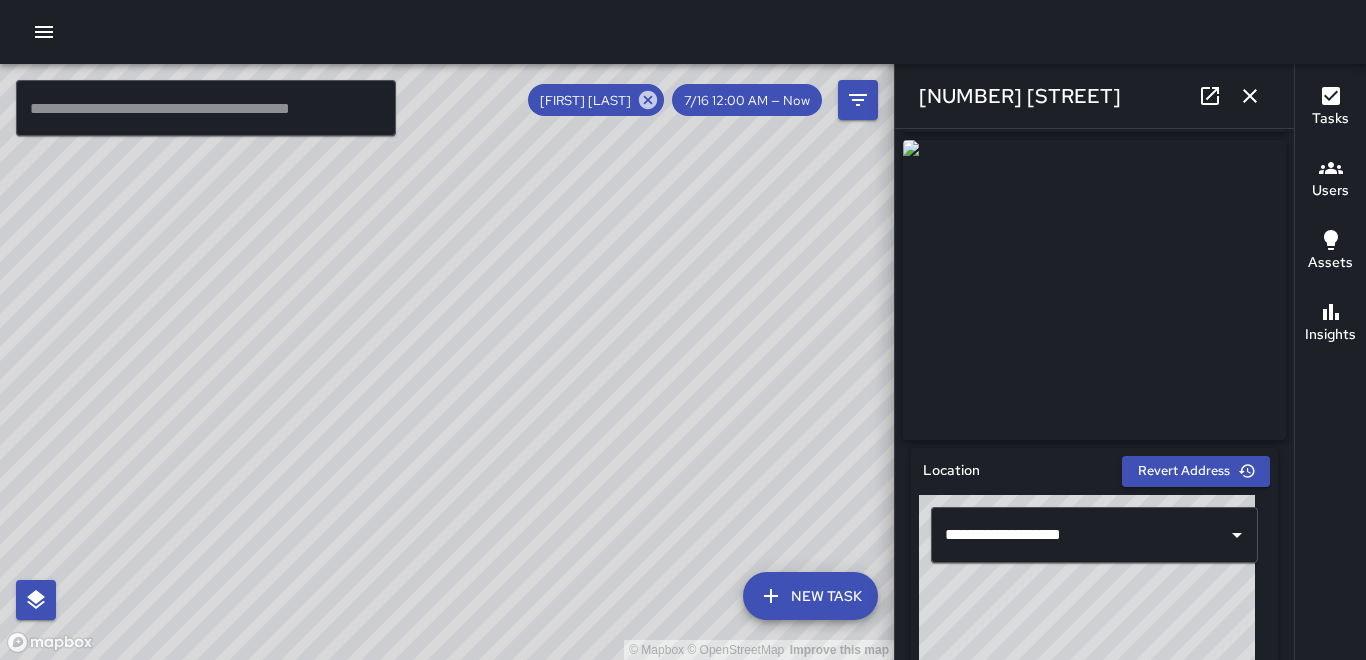 click at bounding box center [1094, 290] 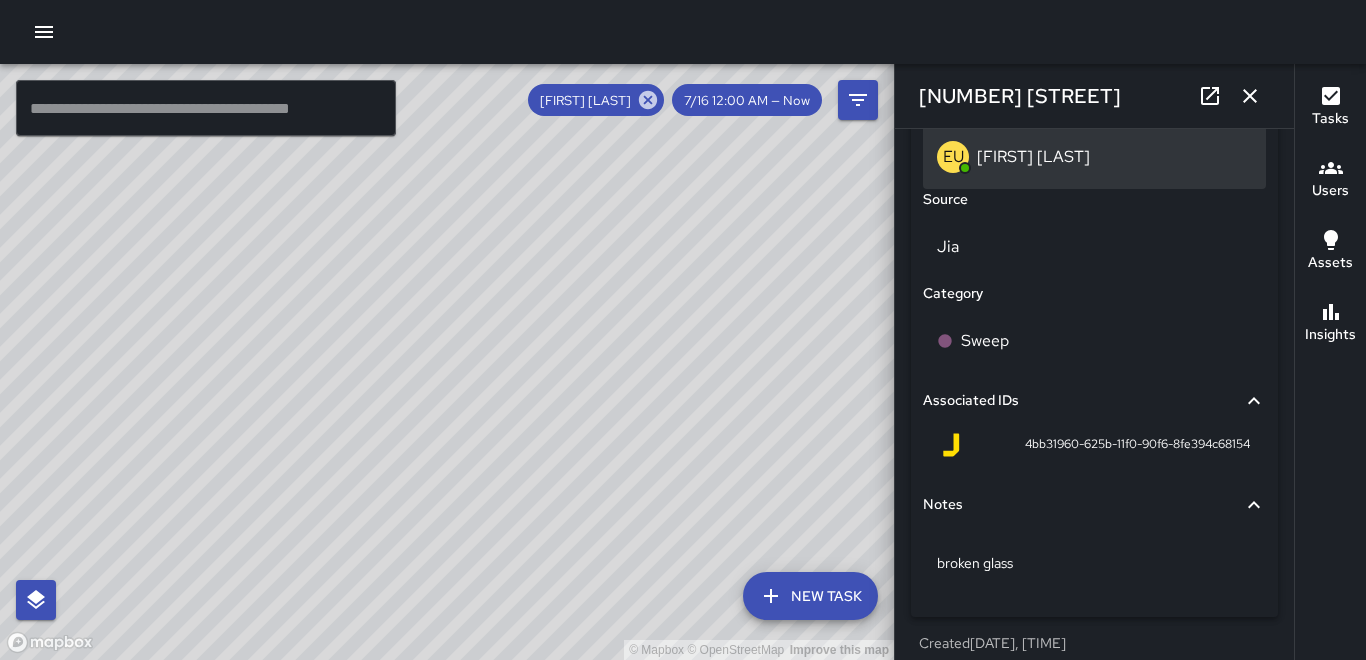 scroll, scrollTop: 1205, scrollLeft: 0, axis: vertical 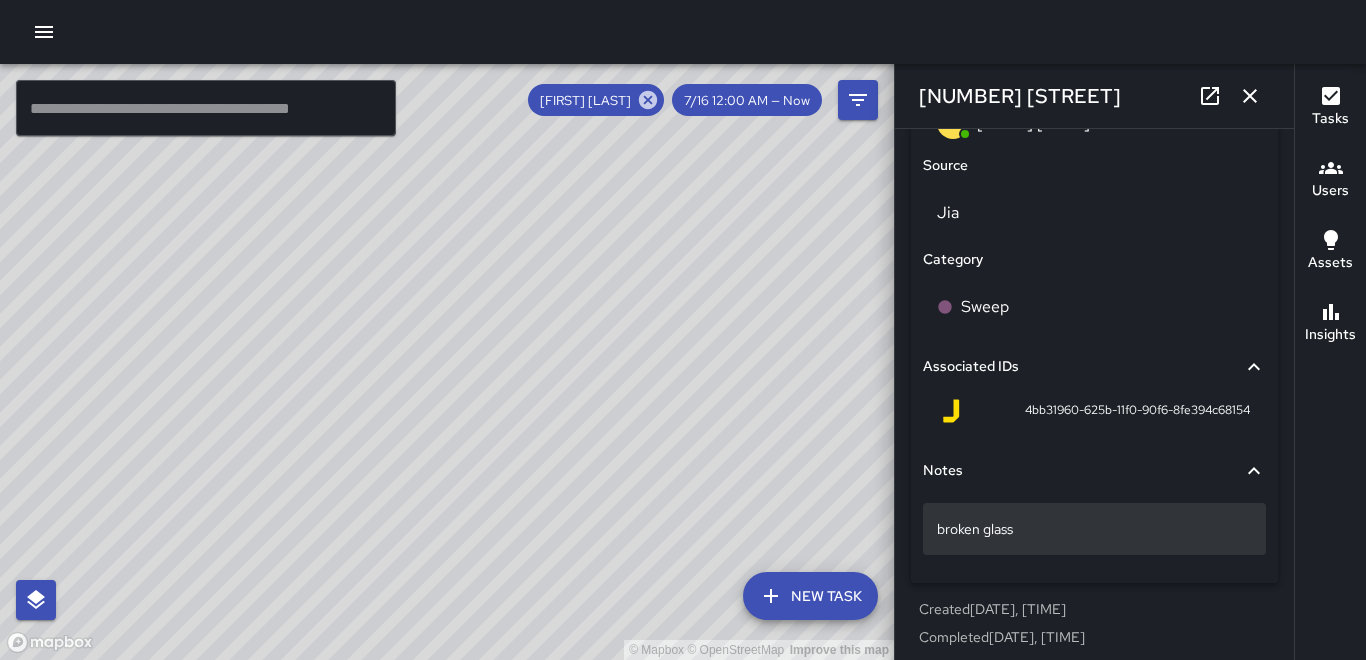 click on "broken glass" at bounding box center [1094, 529] 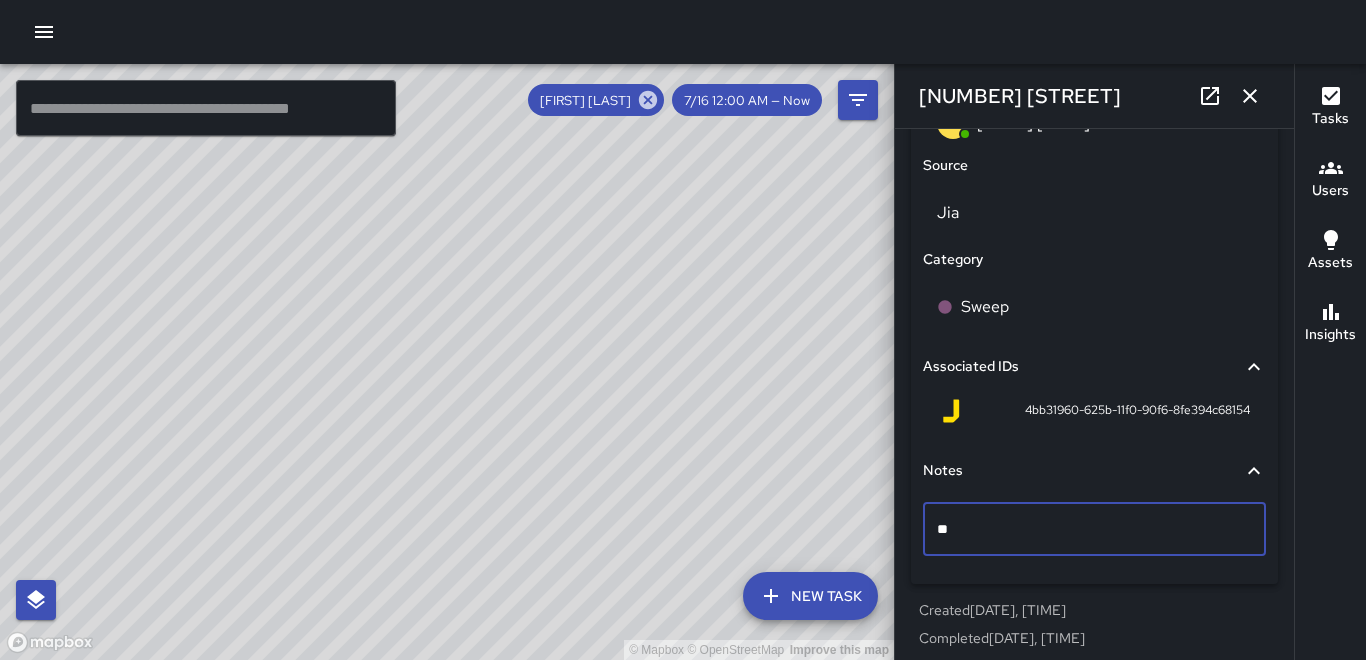 type on "*" 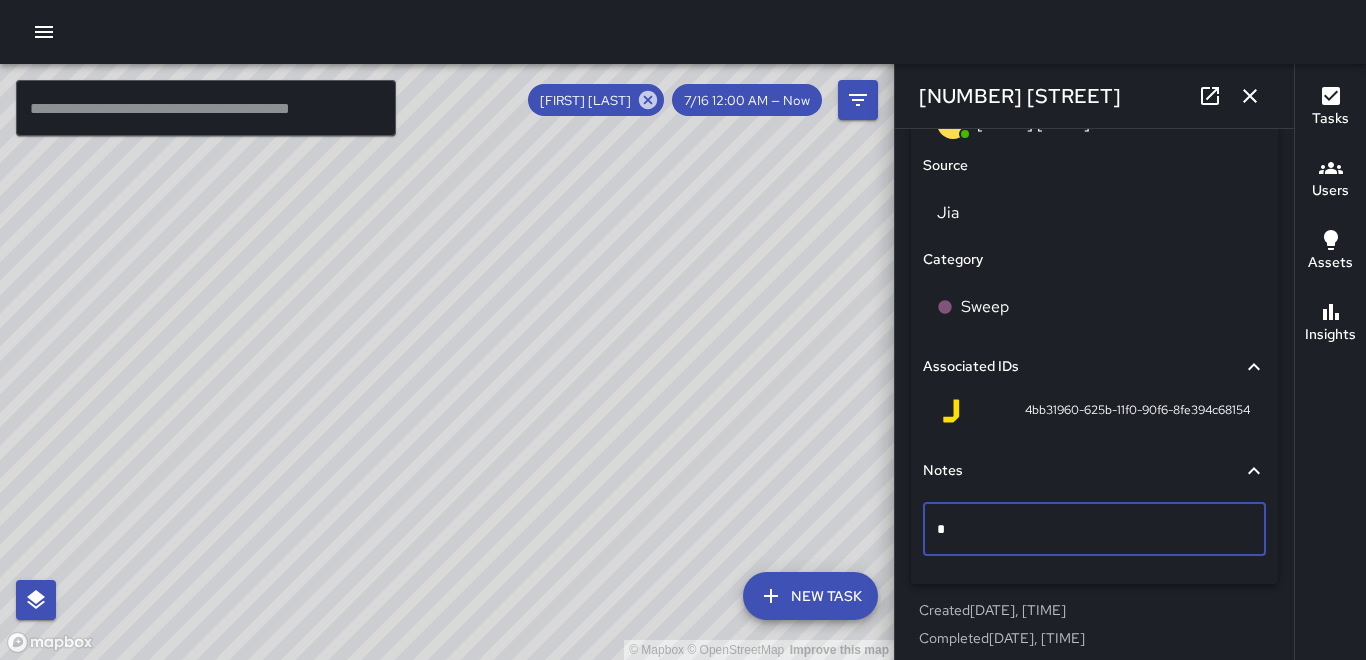 type 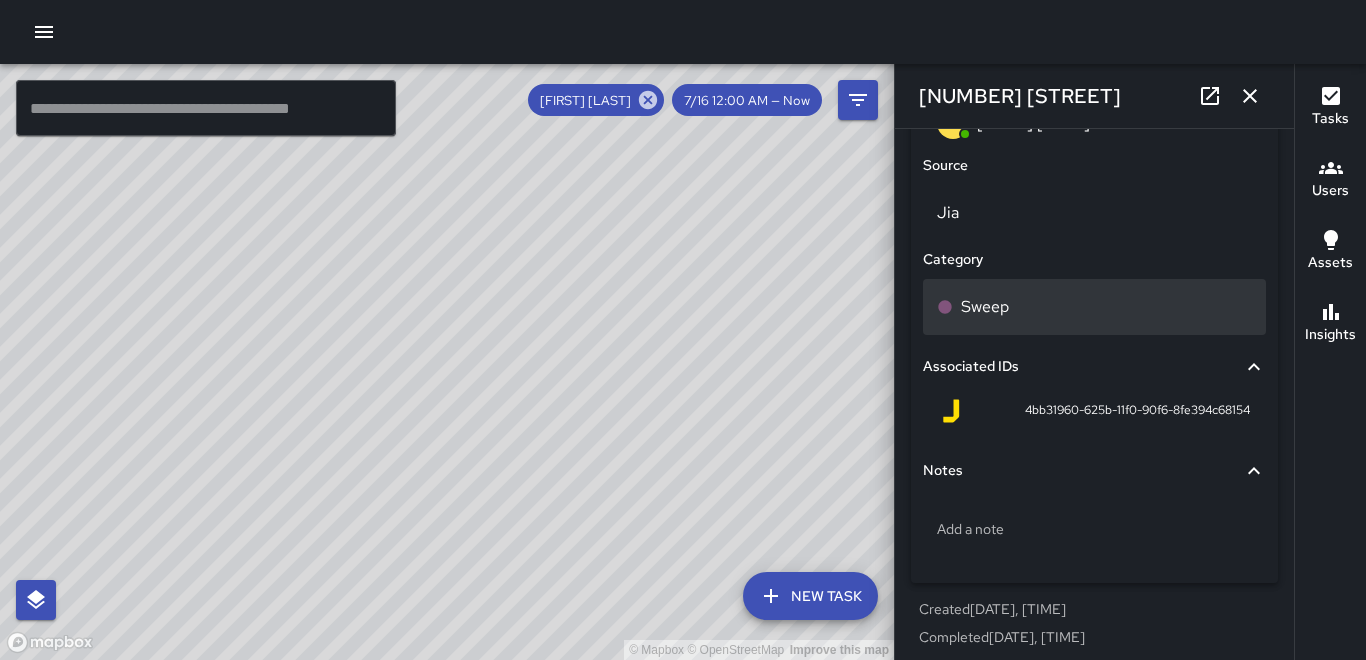 click on "Sweep" at bounding box center (985, 307) 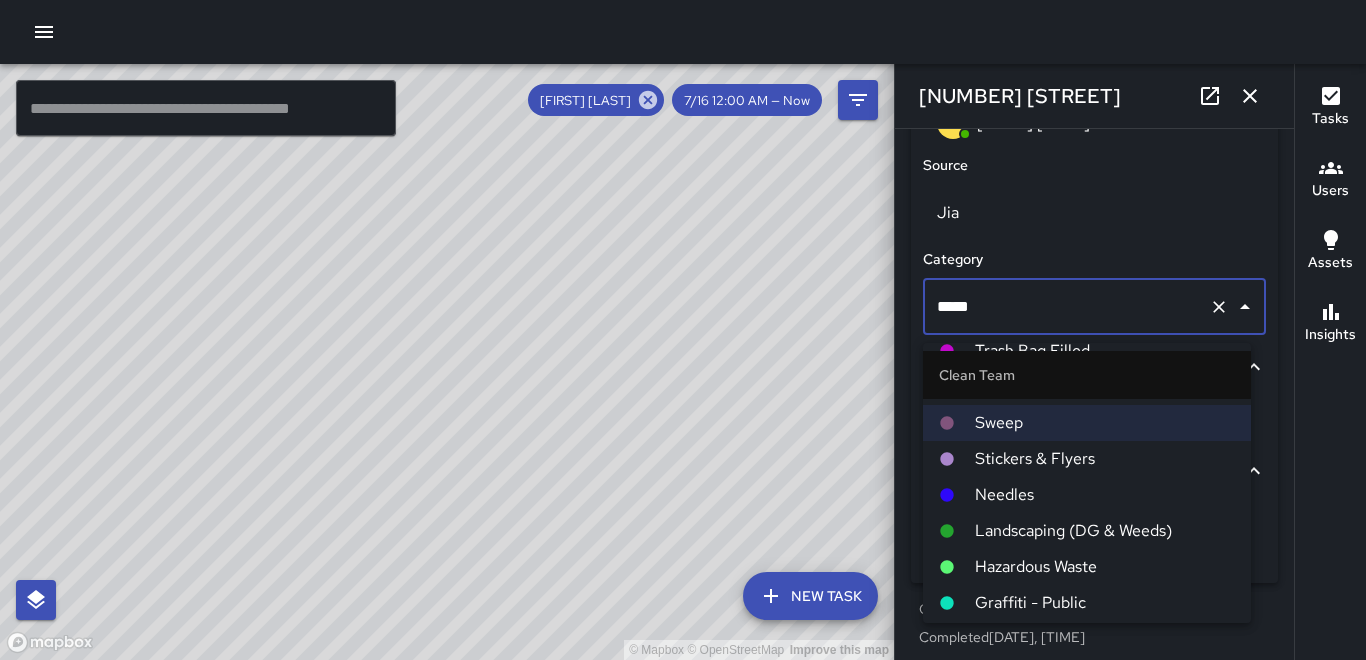 scroll, scrollTop: 100, scrollLeft: 0, axis: vertical 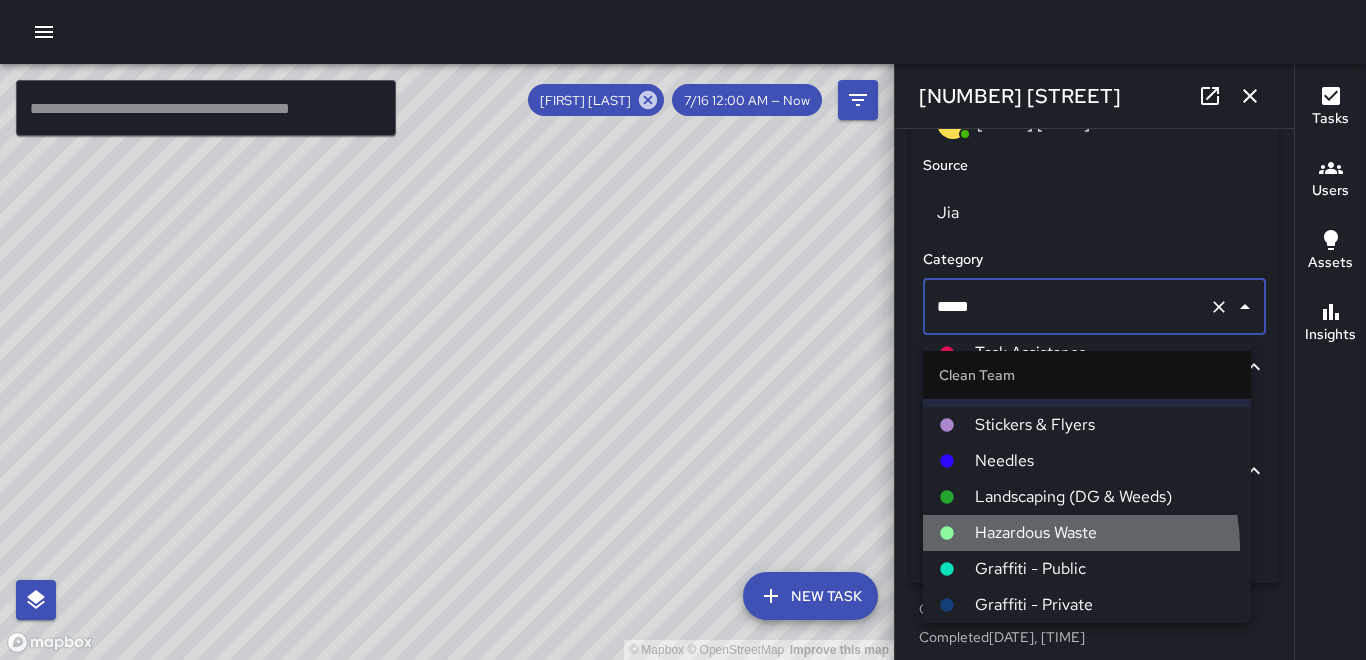 click on "Hazardous Waste" at bounding box center [1087, 533] 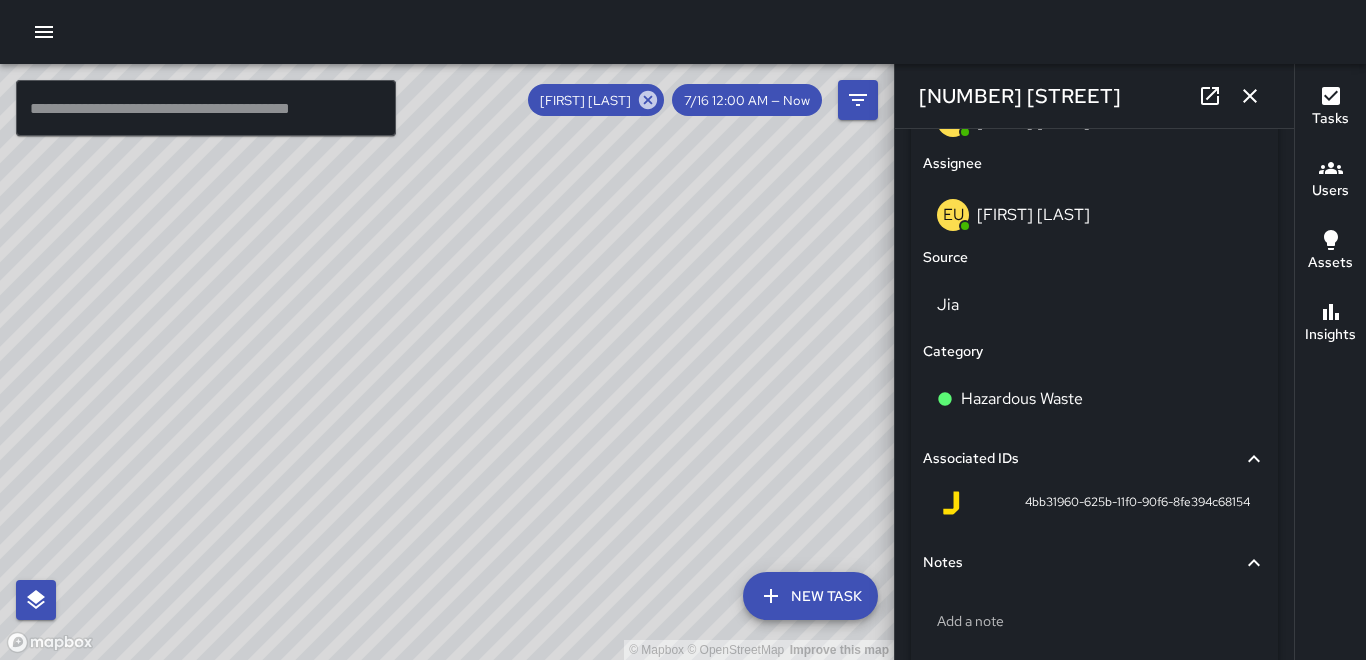 scroll, scrollTop: 1024, scrollLeft: 0, axis: vertical 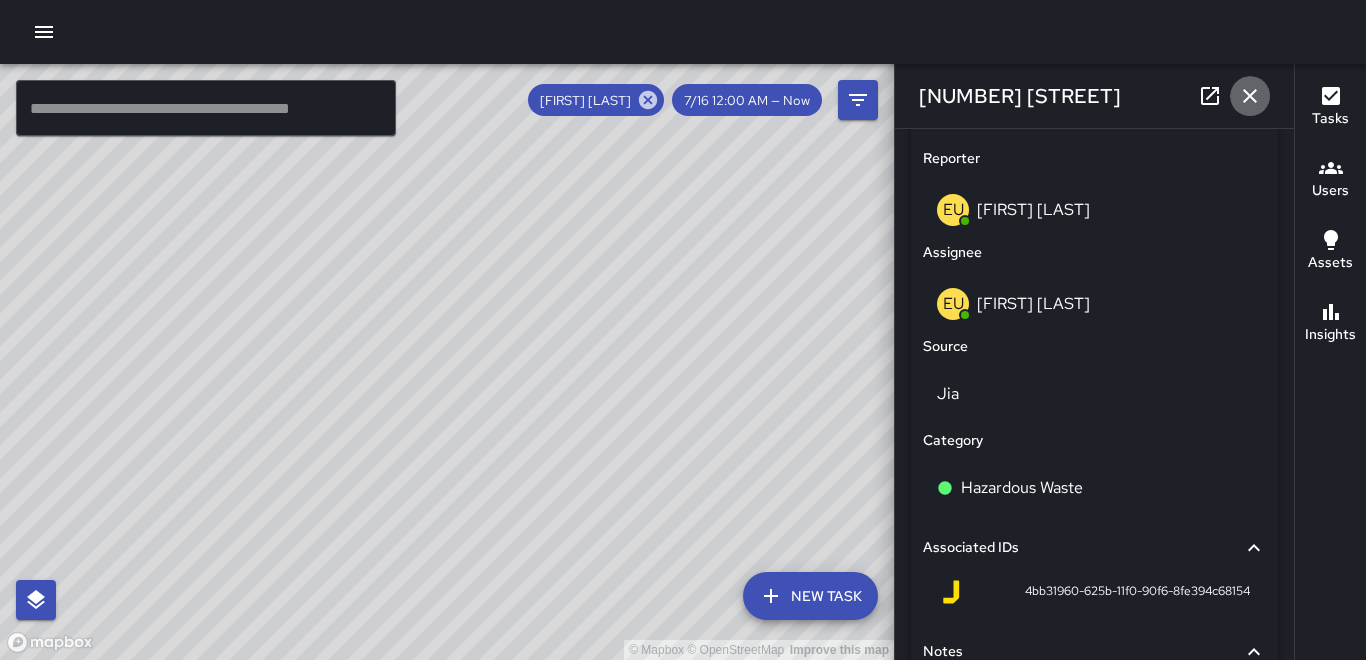 click 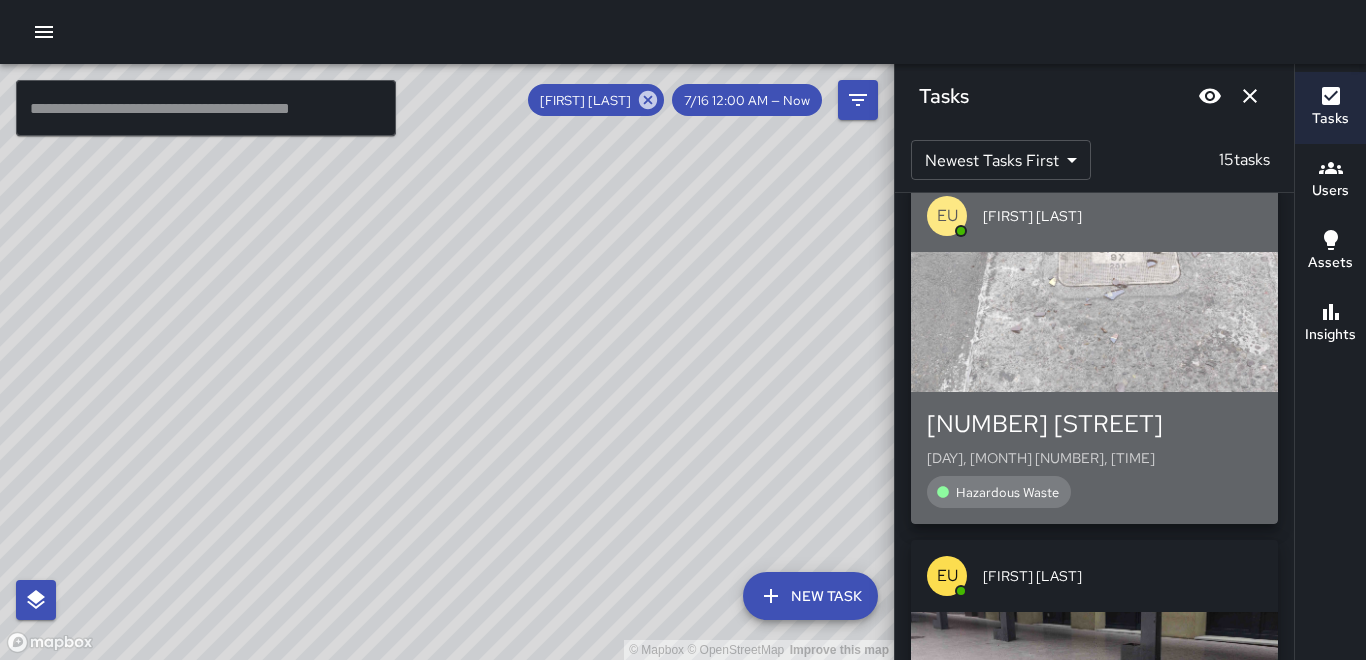 click at bounding box center [1094, 322] 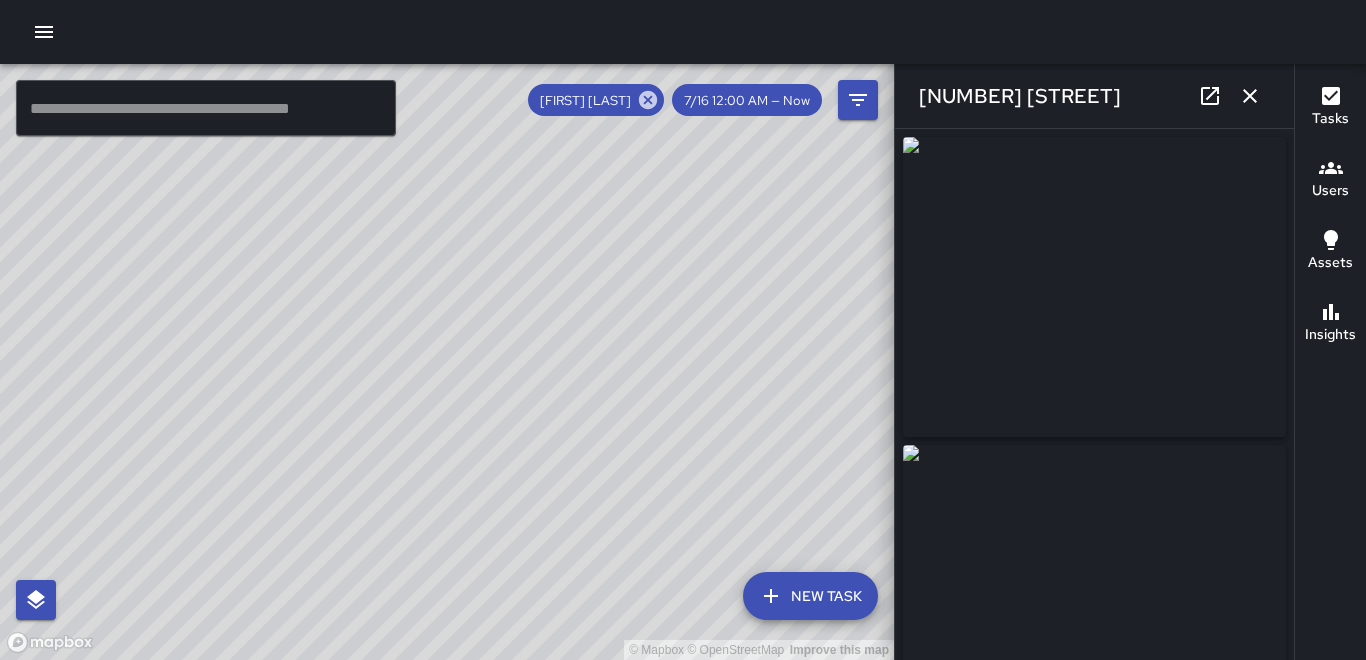 type on "**********" 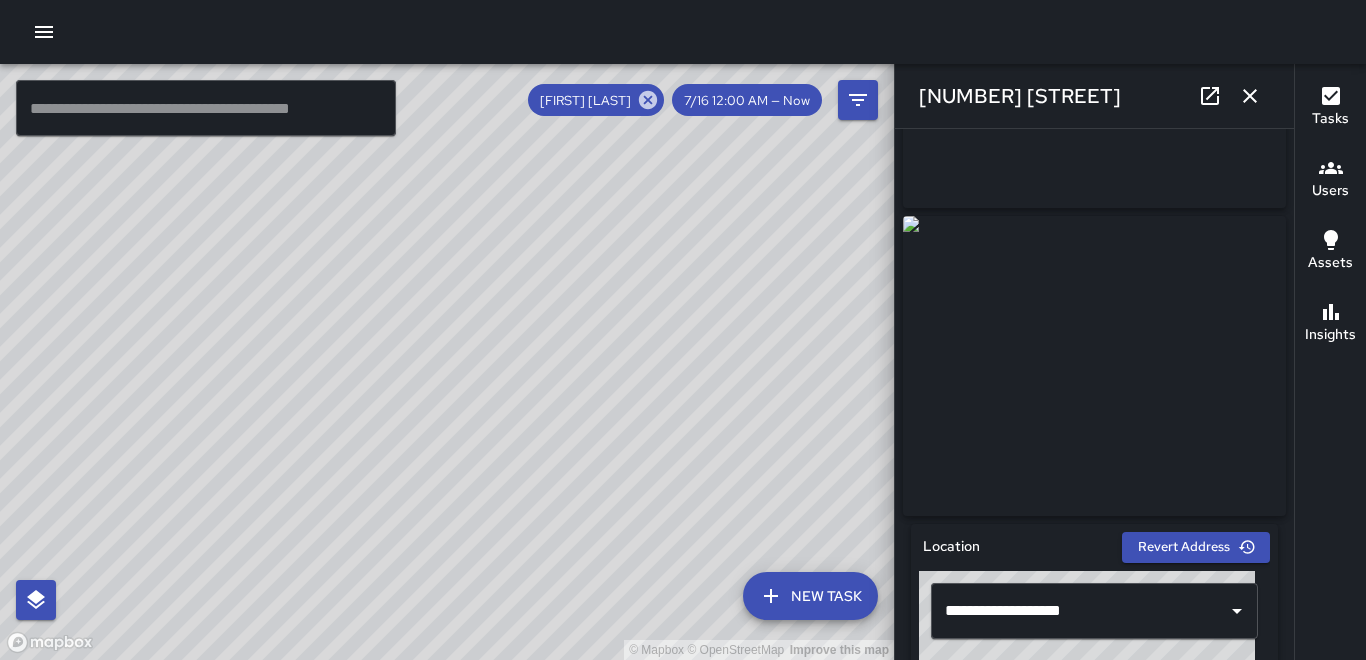 scroll, scrollTop: 224, scrollLeft: 0, axis: vertical 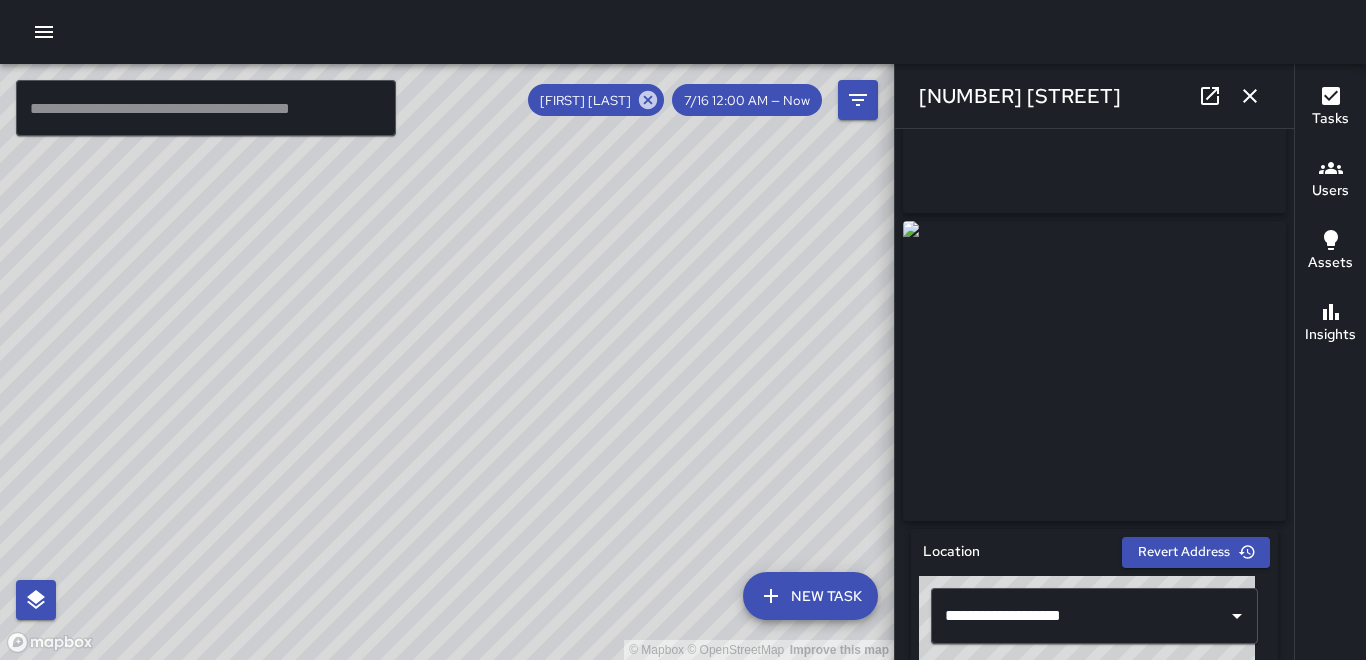 click at bounding box center (1094, 371) 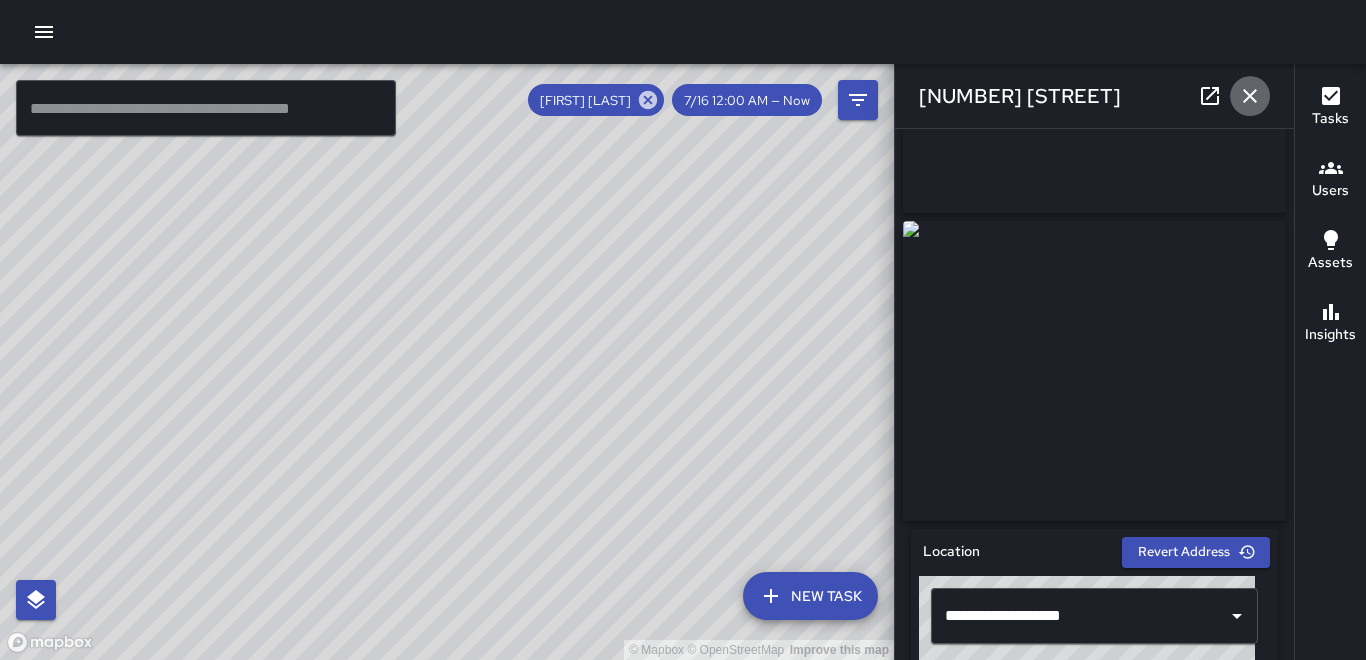 click 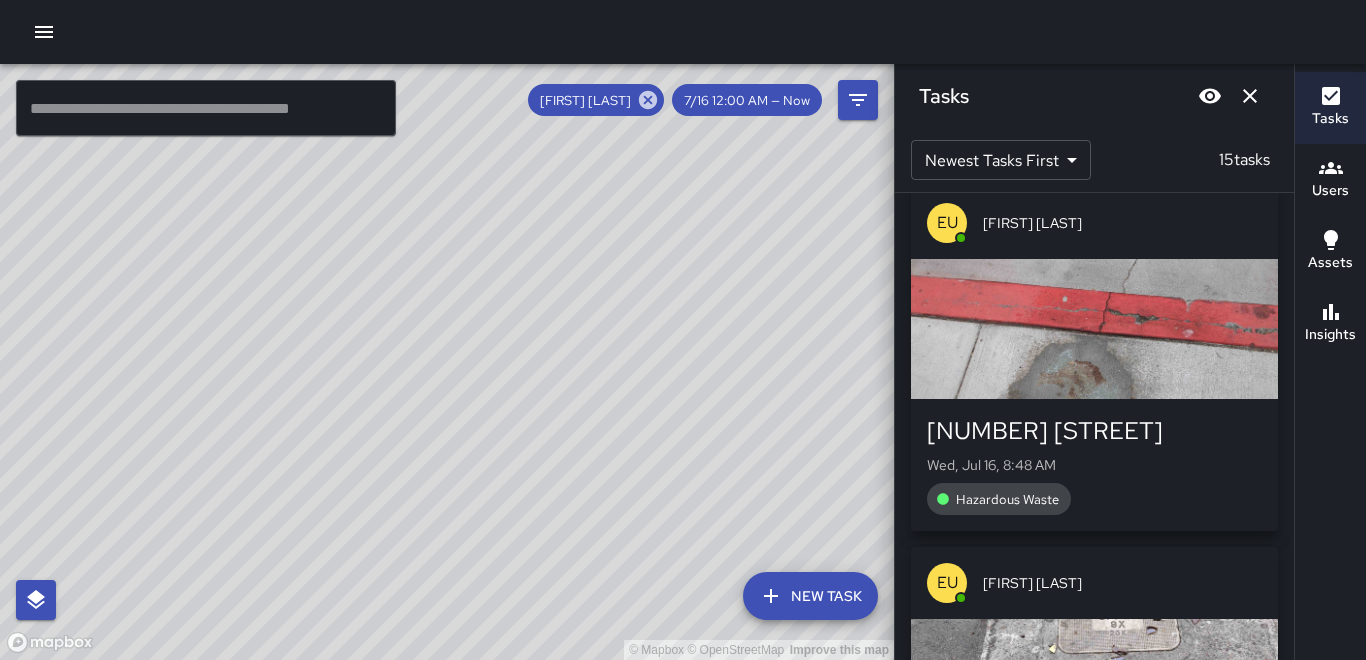 scroll, scrollTop: 3949, scrollLeft: 0, axis: vertical 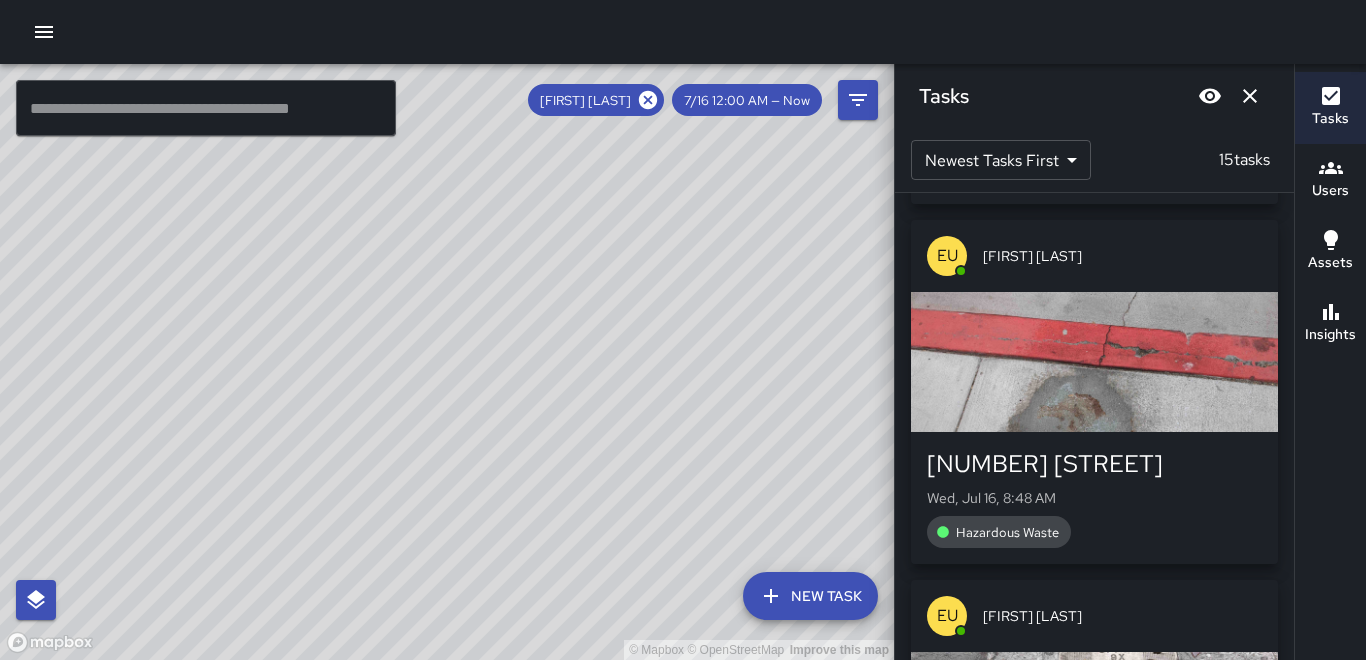 click 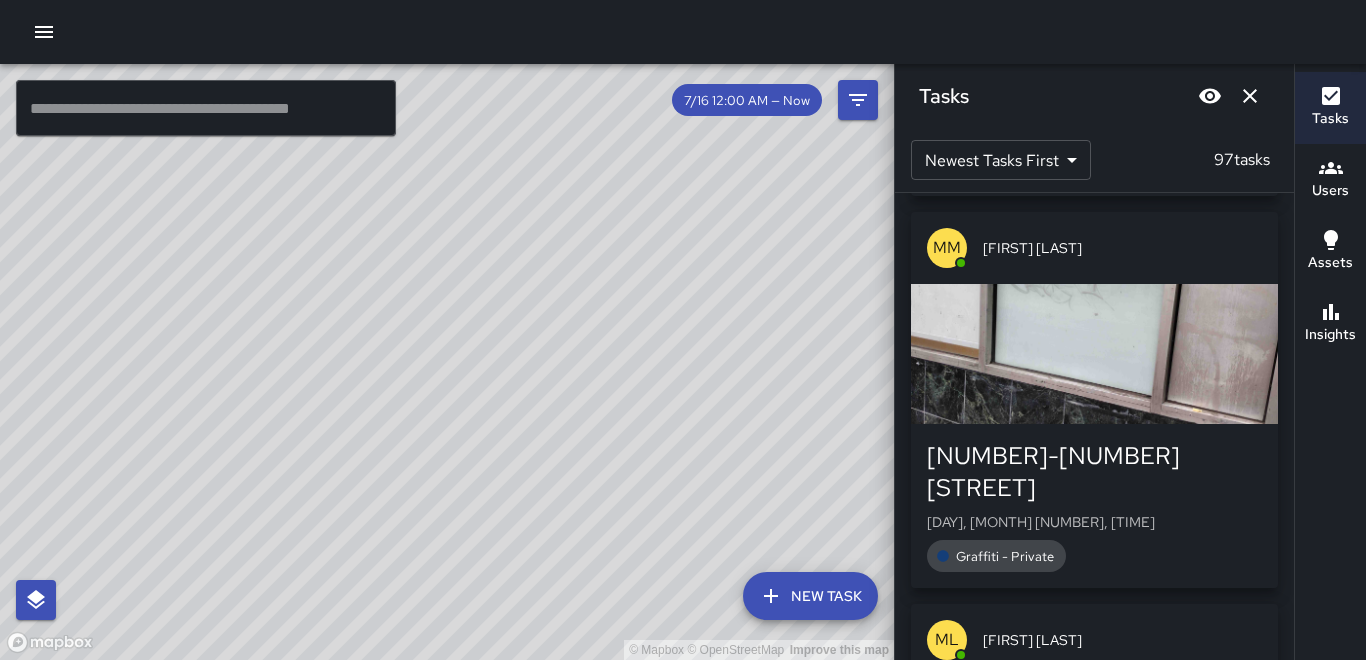 scroll, scrollTop: 12994, scrollLeft: 0, axis: vertical 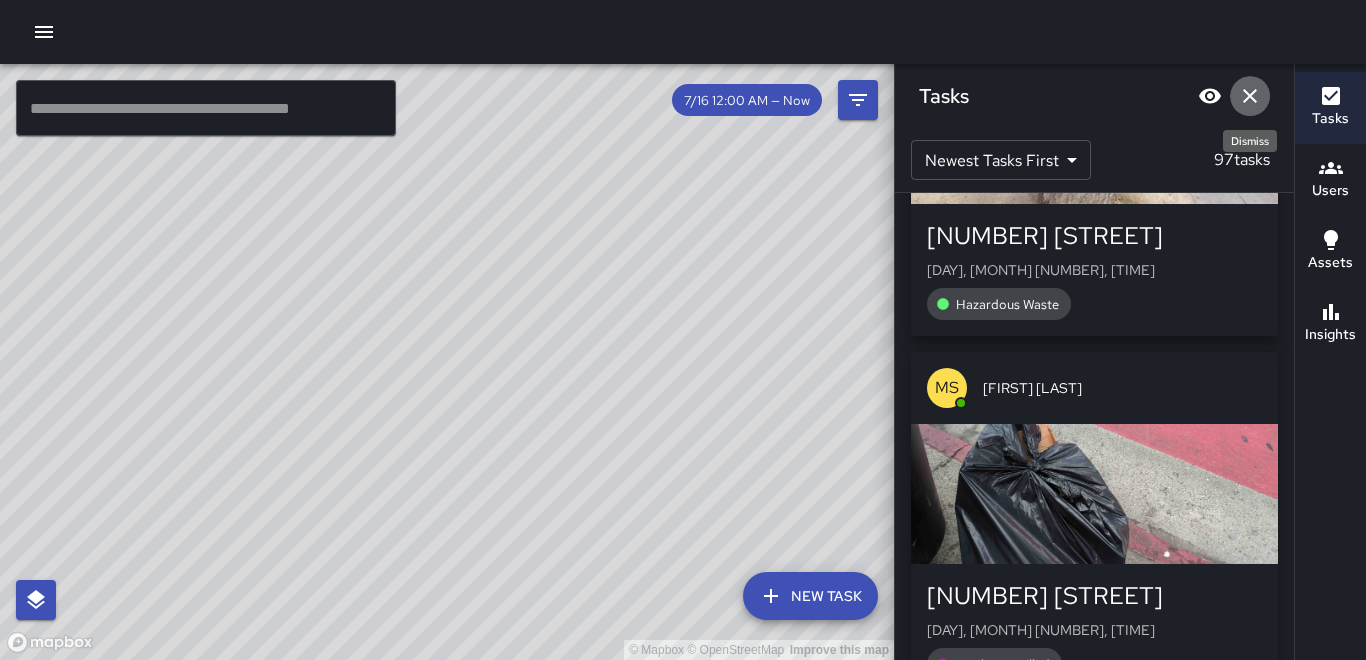 click 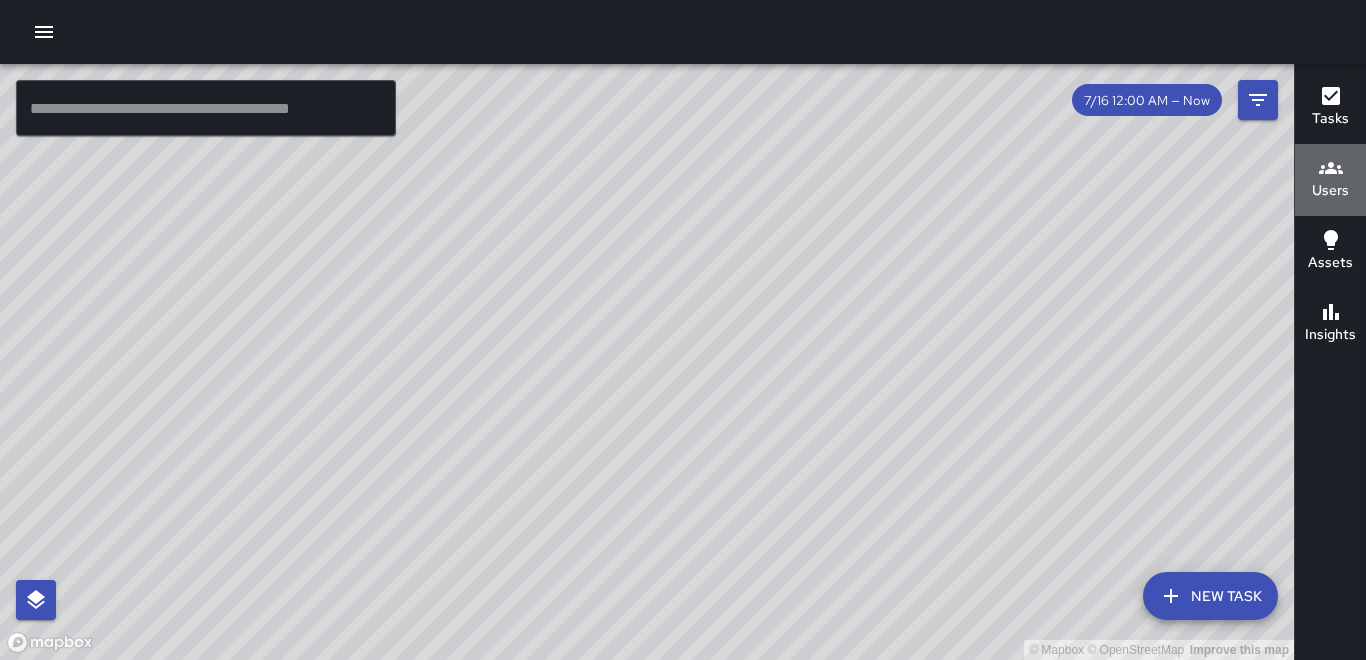 click 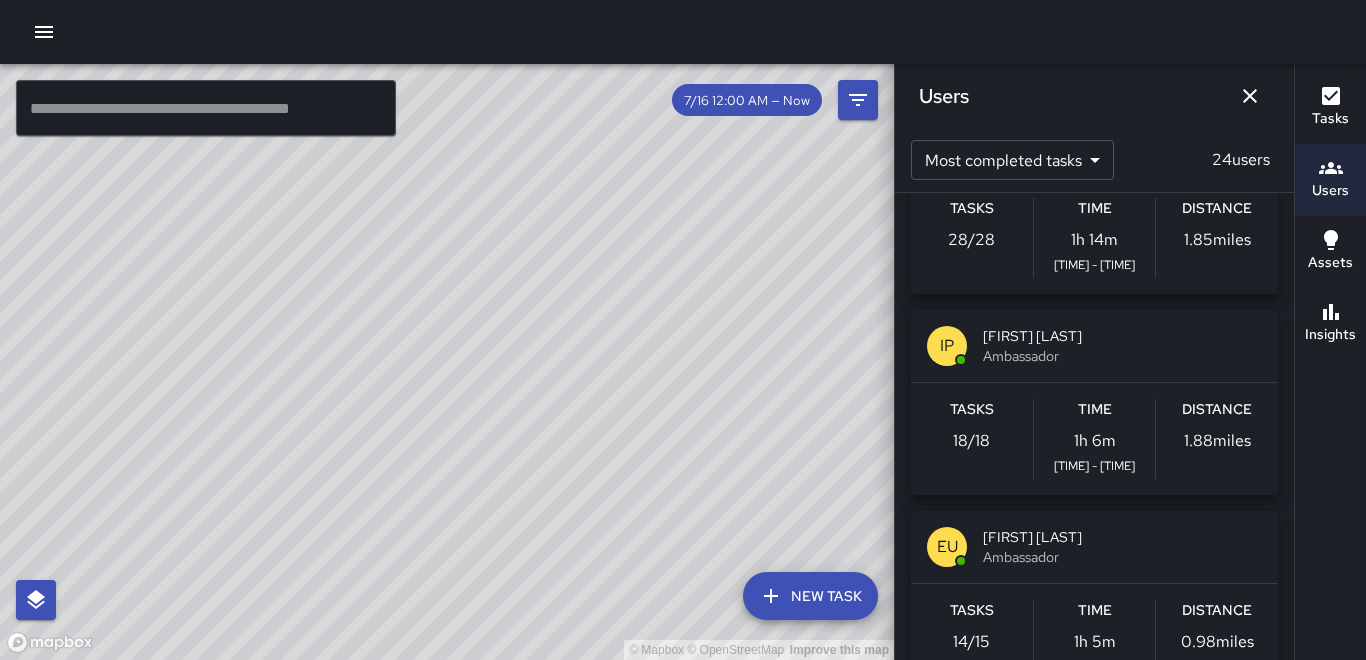scroll, scrollTop: 0, scrollLeft: 0, axis: both 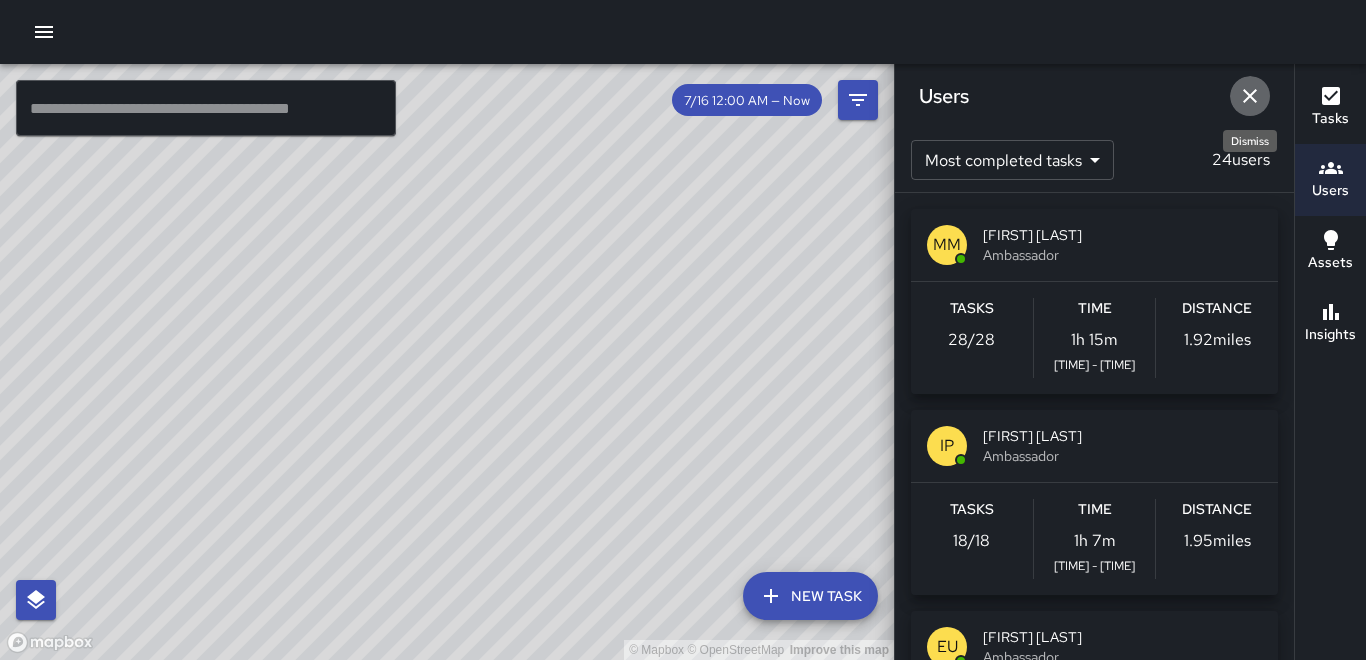 click 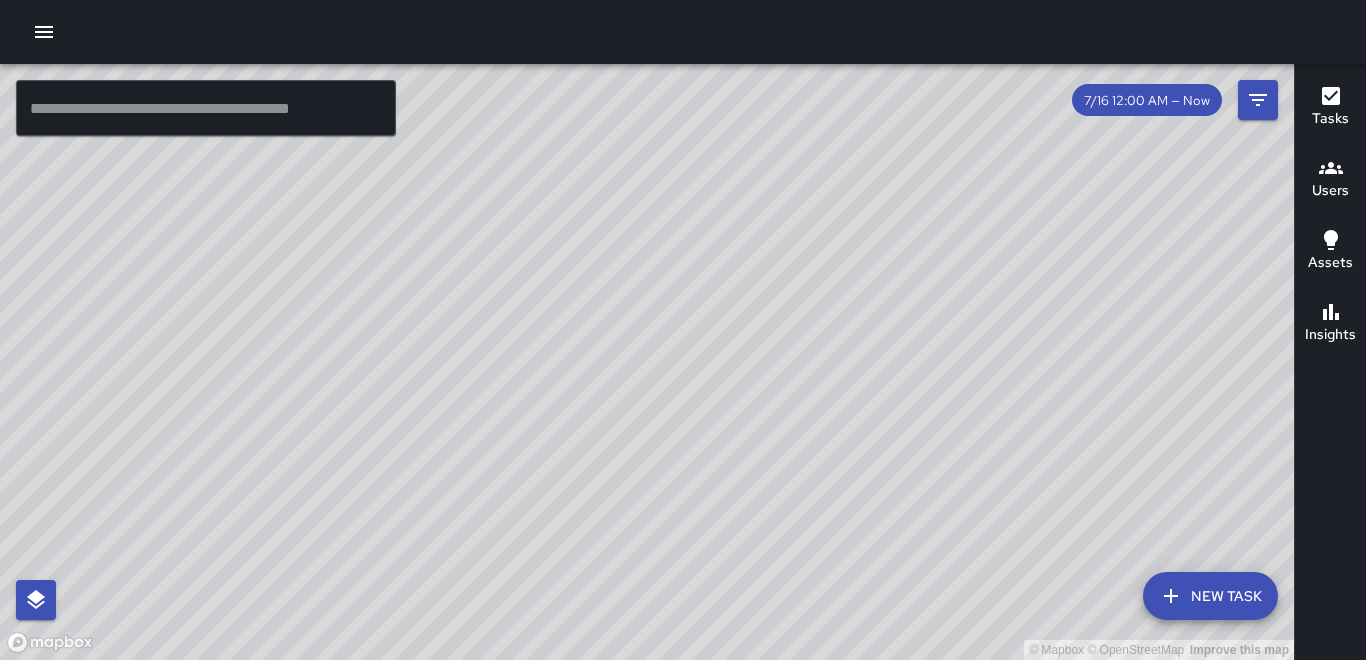 drag, startPoint x: 1344, startPoint y: 170, endPoint x: 1333, endPoint y: 169, distance: 11.045361 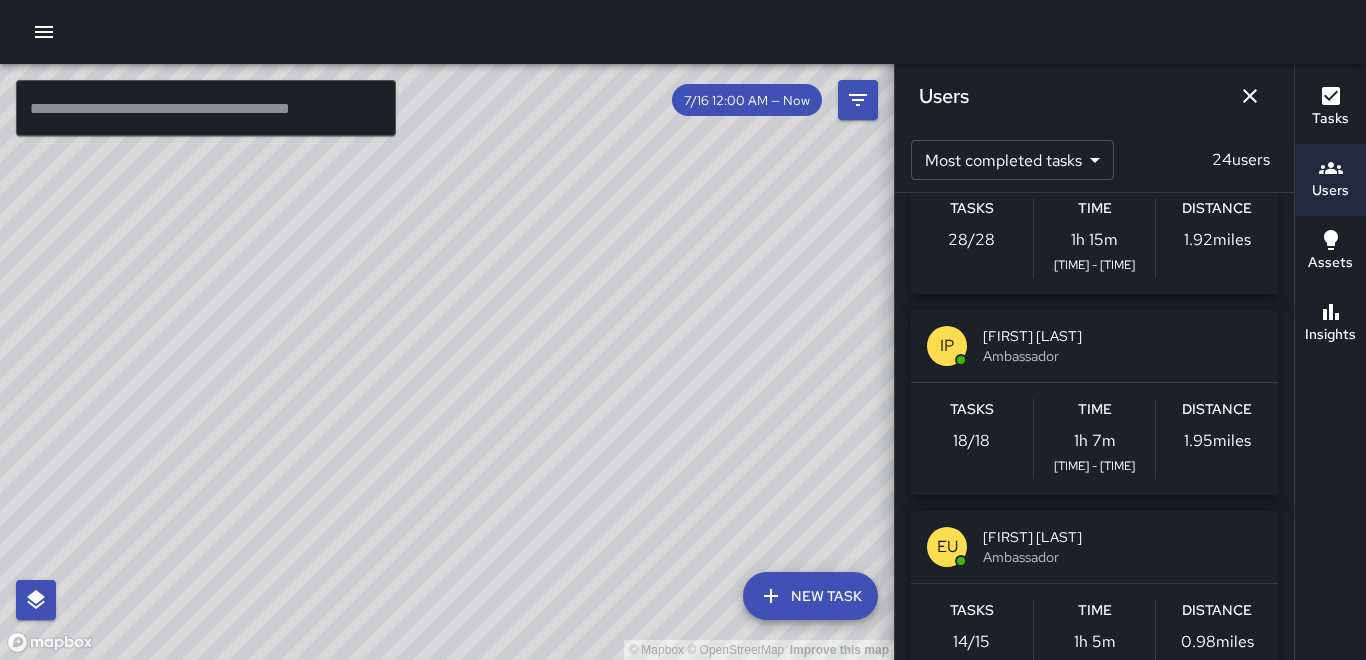 scroll, scrollTop: 200, scrollLeft: 0, axis: vertical 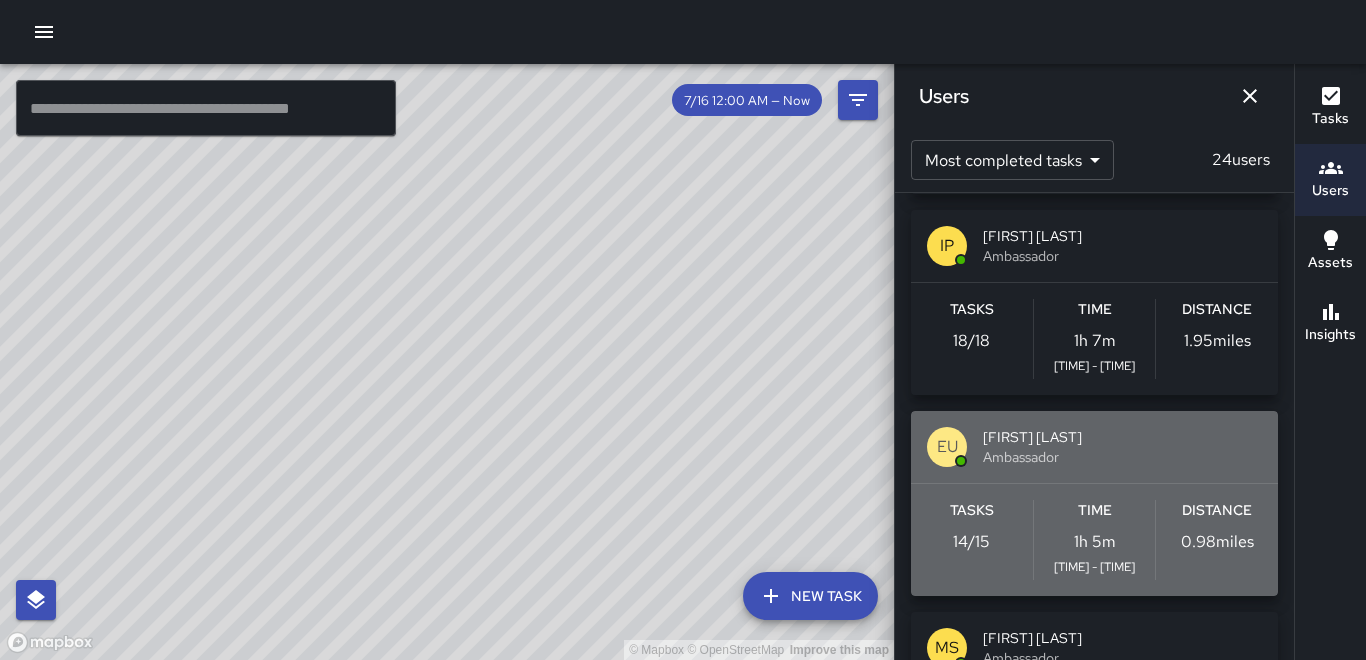 click on "0.98  miles" at bounding box center [1217, 542] 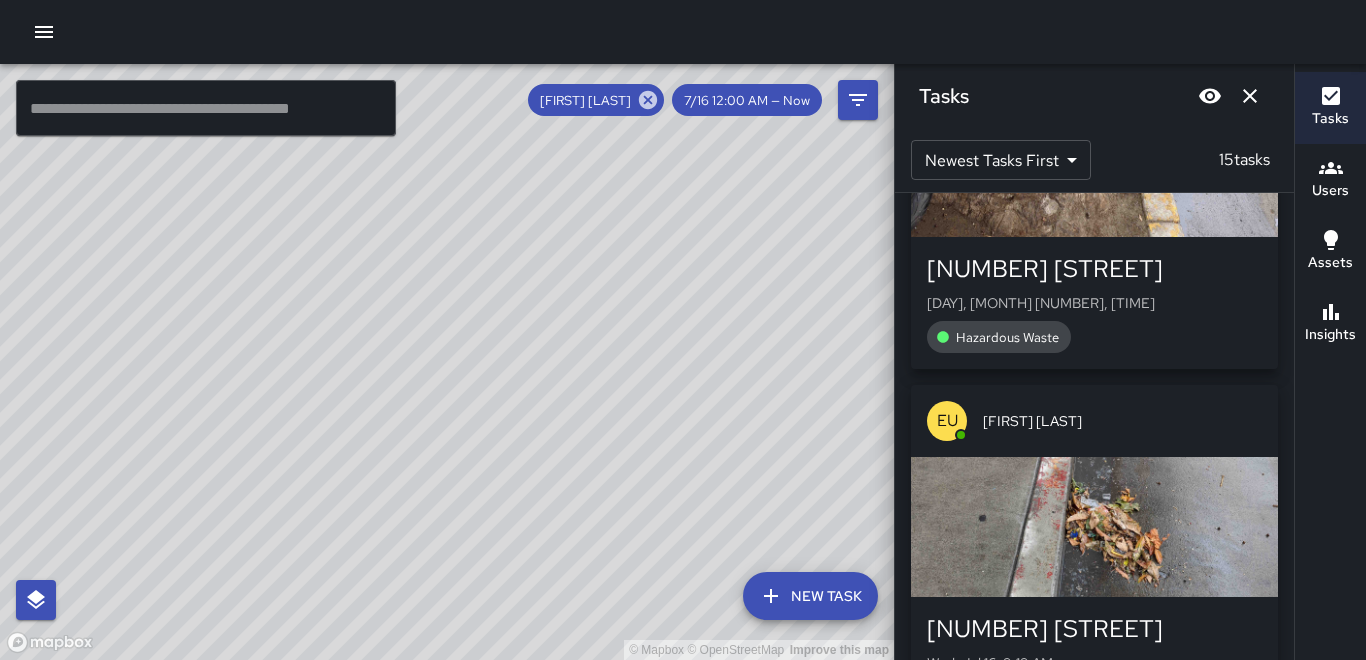 scroll, scrollTop: 0, scrollLeft: 0, axis: both 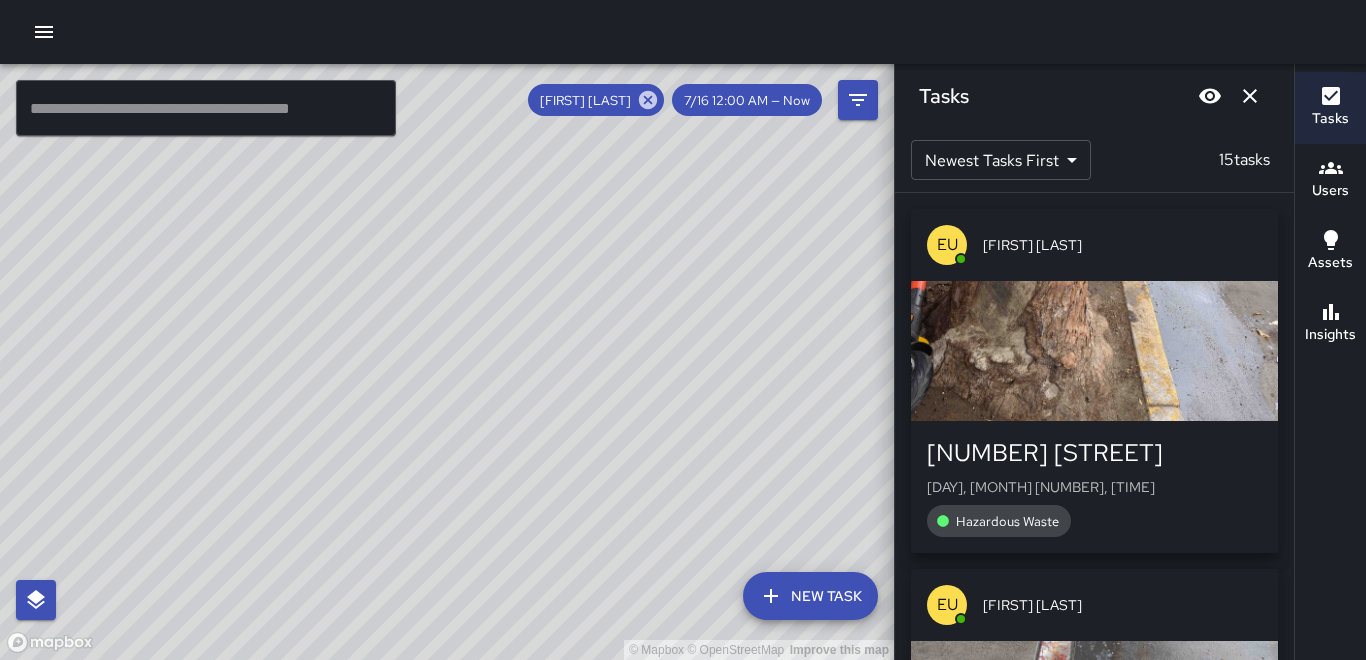 click at bounding box center [1094, 351] 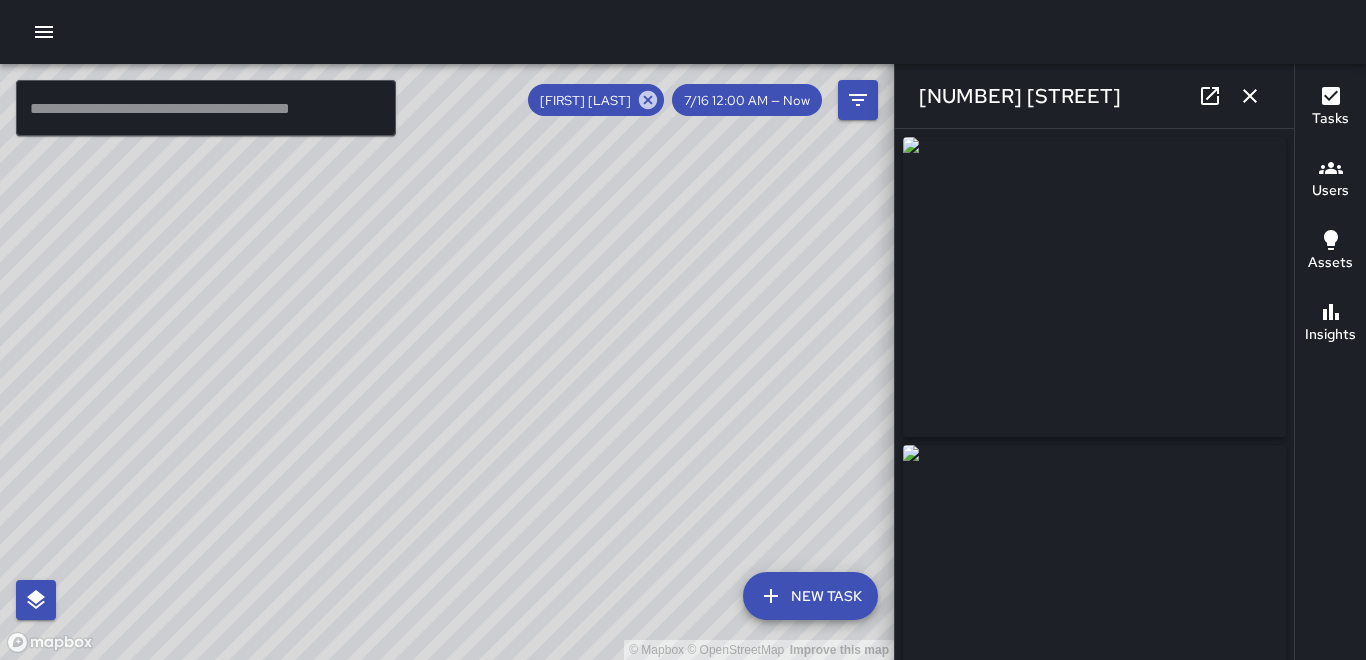 type on "**********" 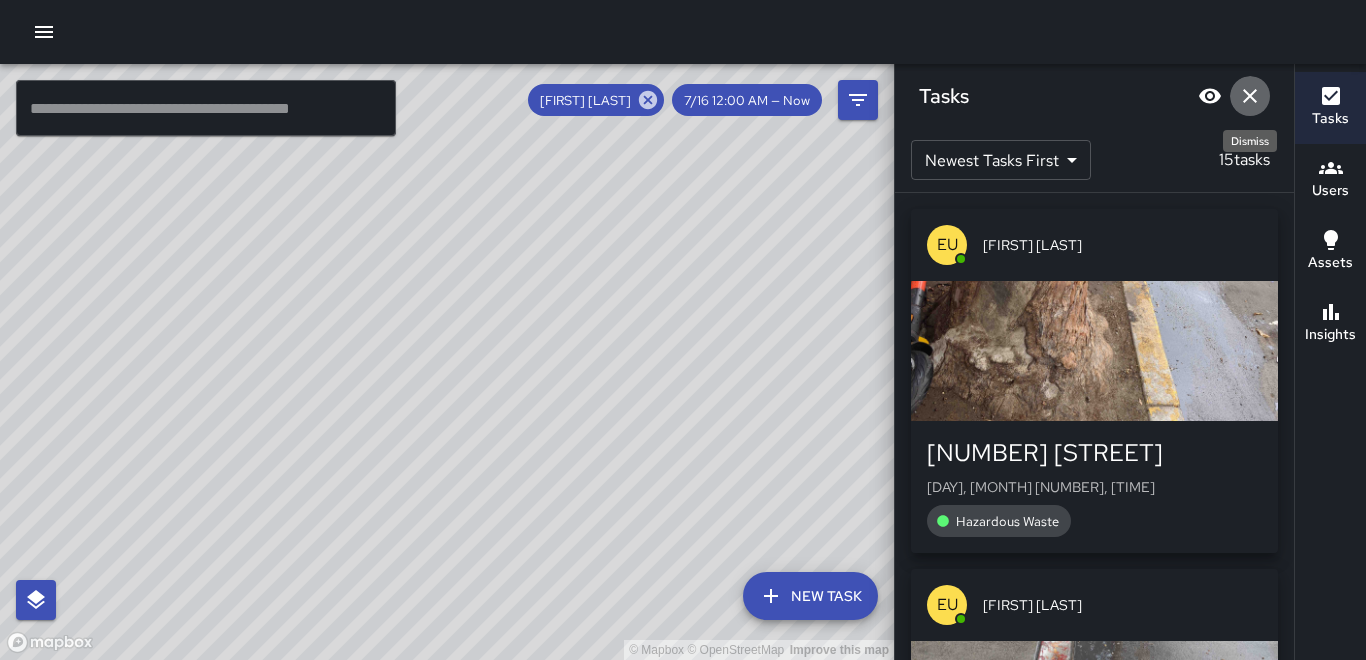 click 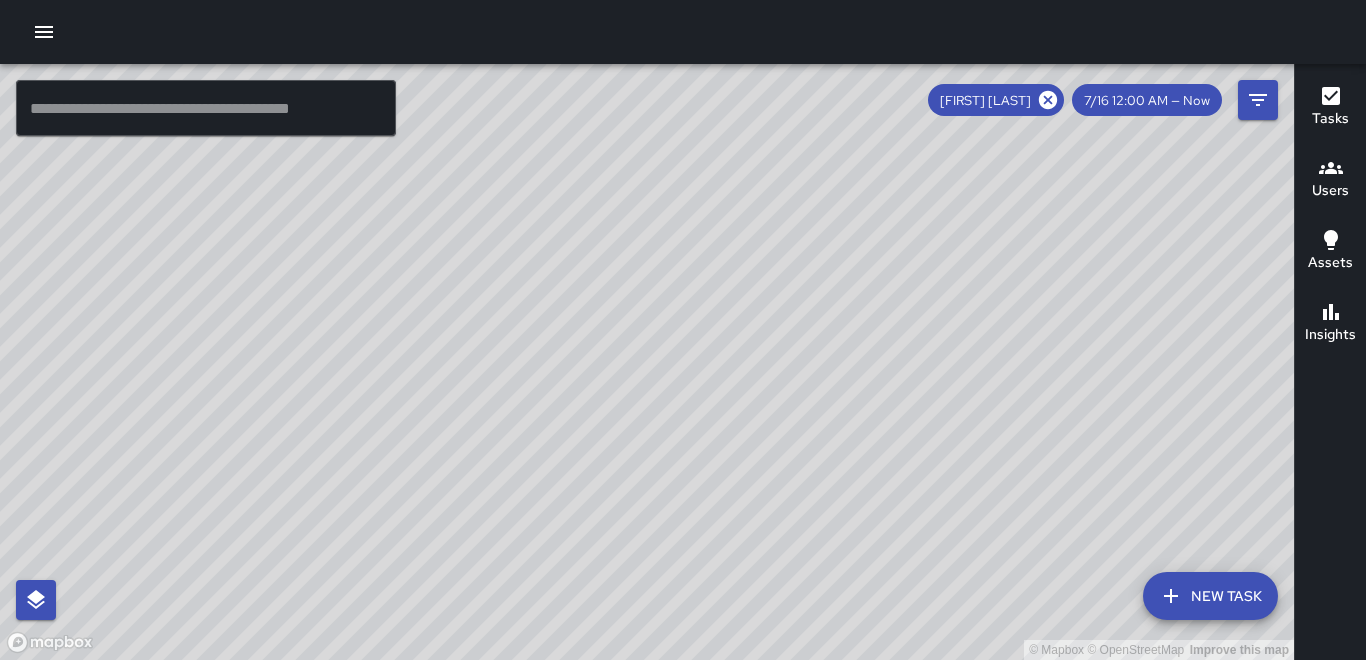 click 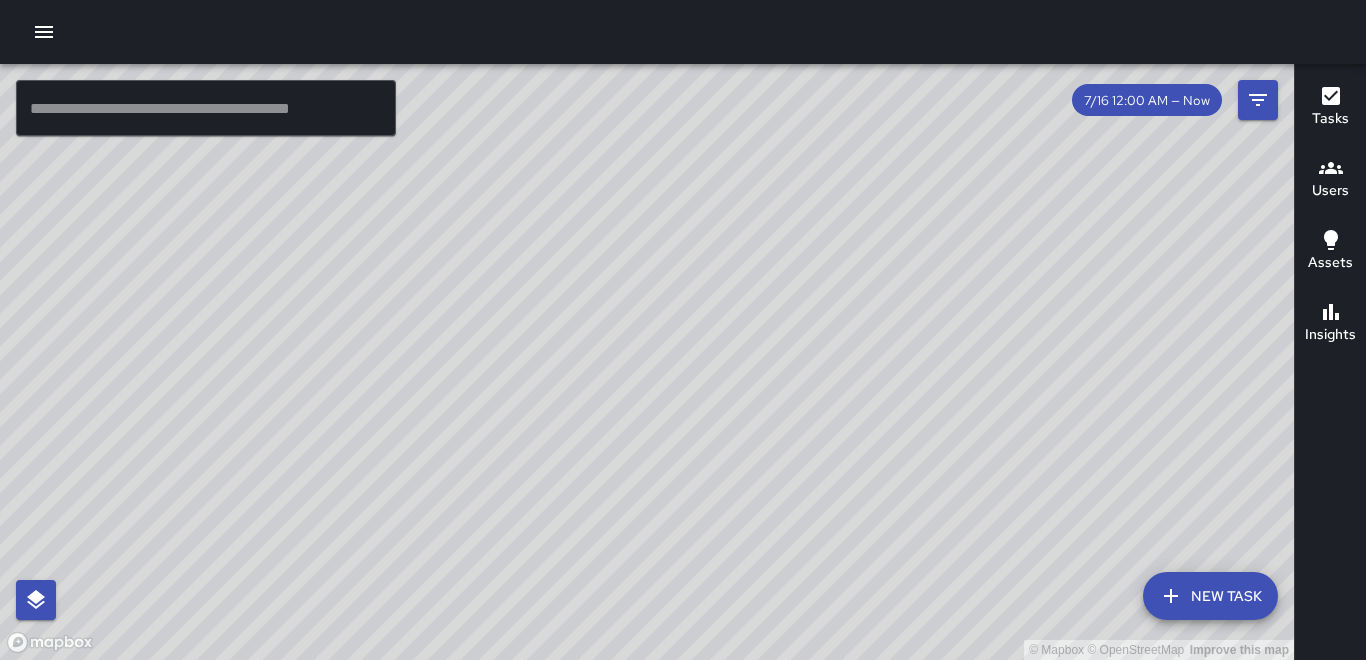 click 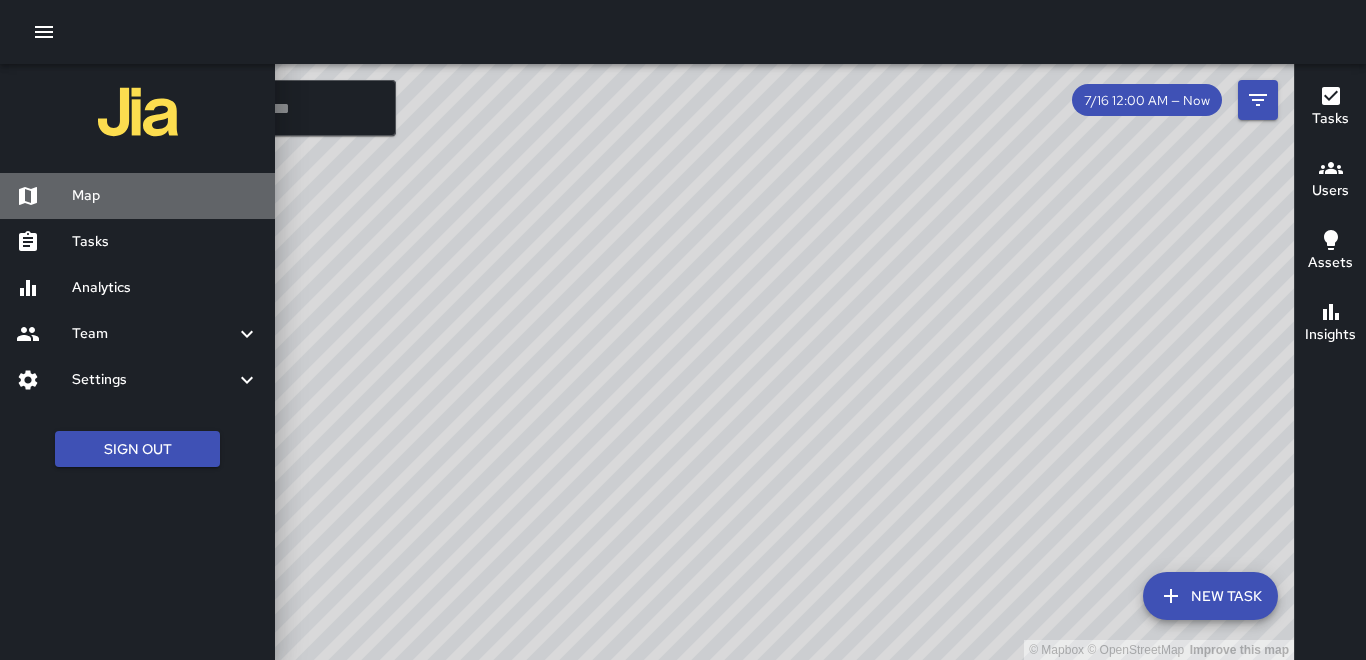 click on "Map" at bounding box center [165, 196] 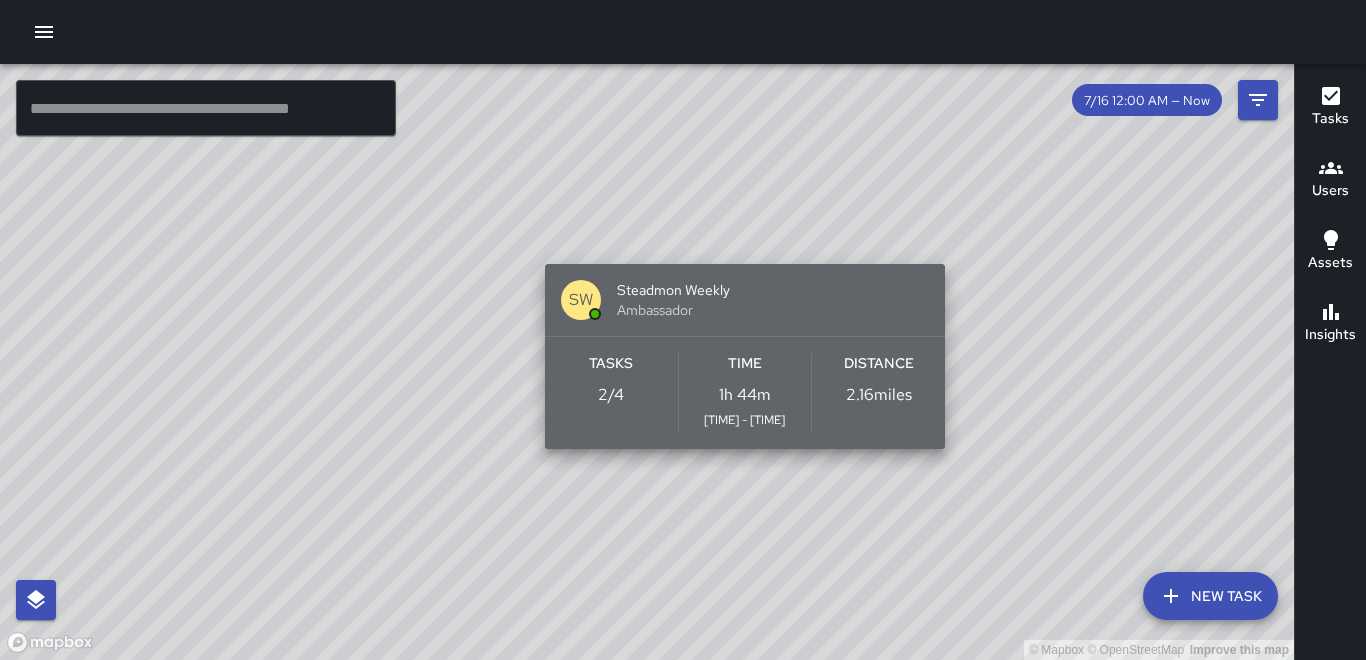 click on "2.16  miles" at bounding box center (879, 395) 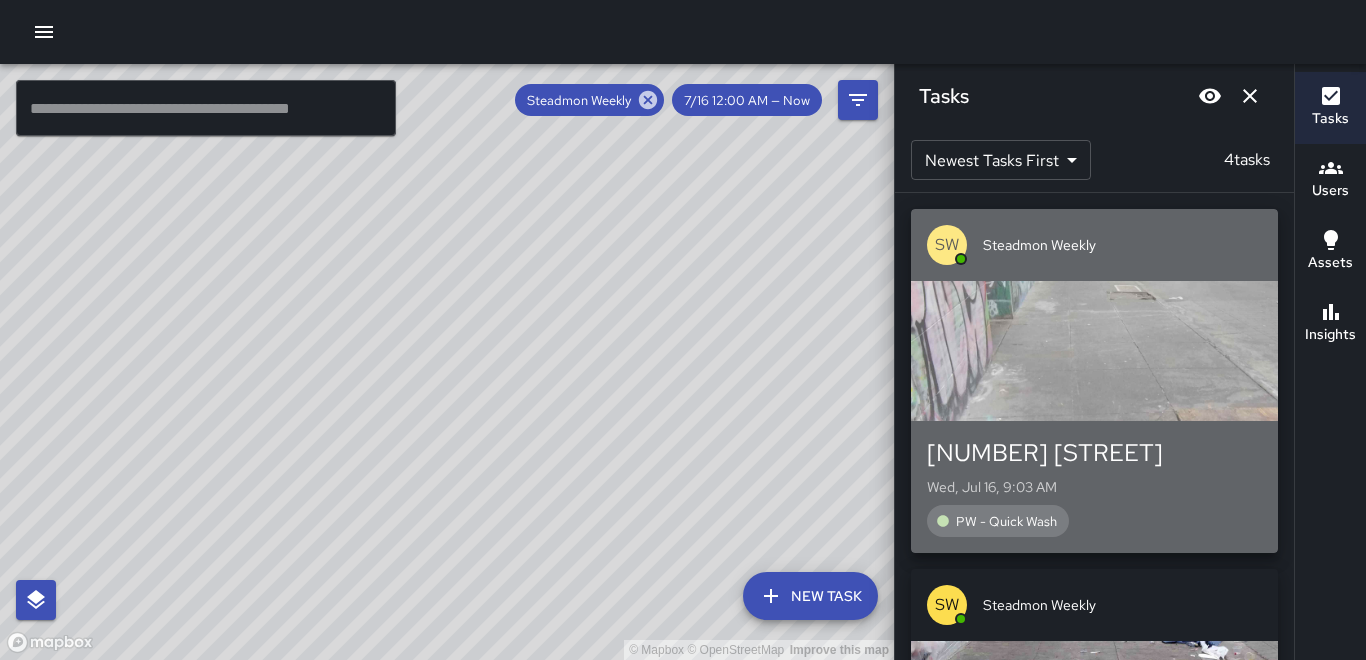click at bounding box center [1094, 351] 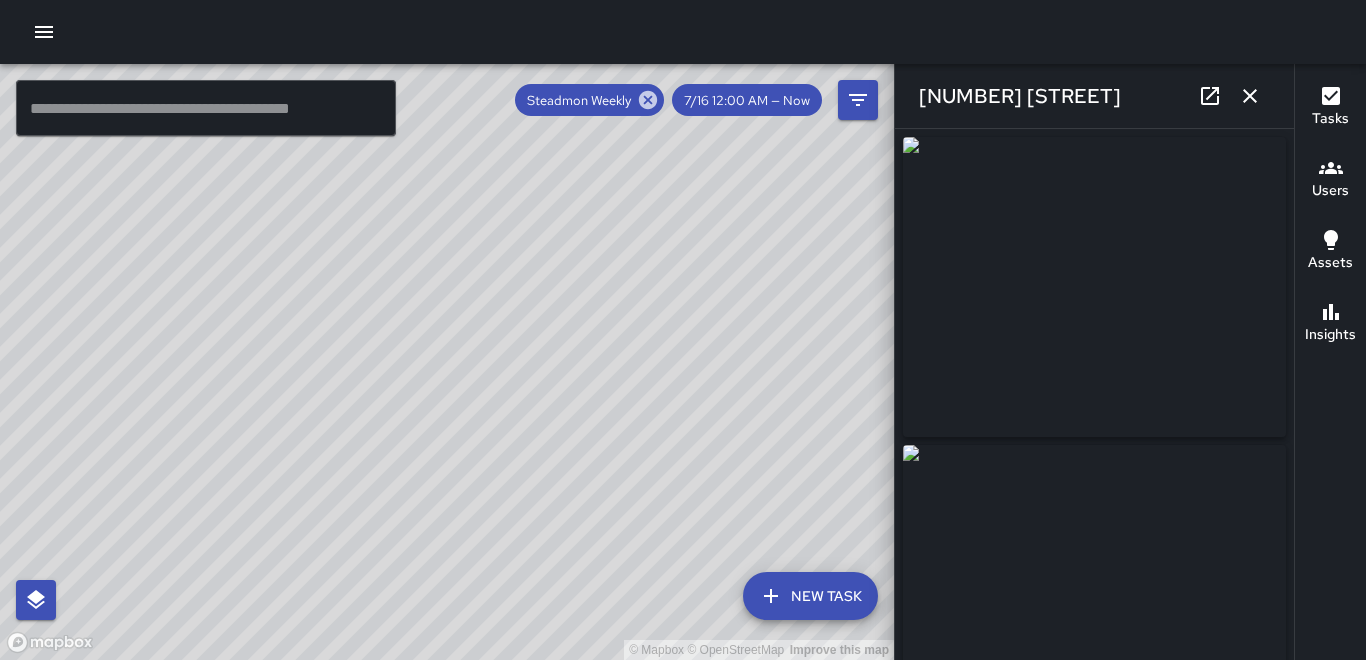 type on "**********" 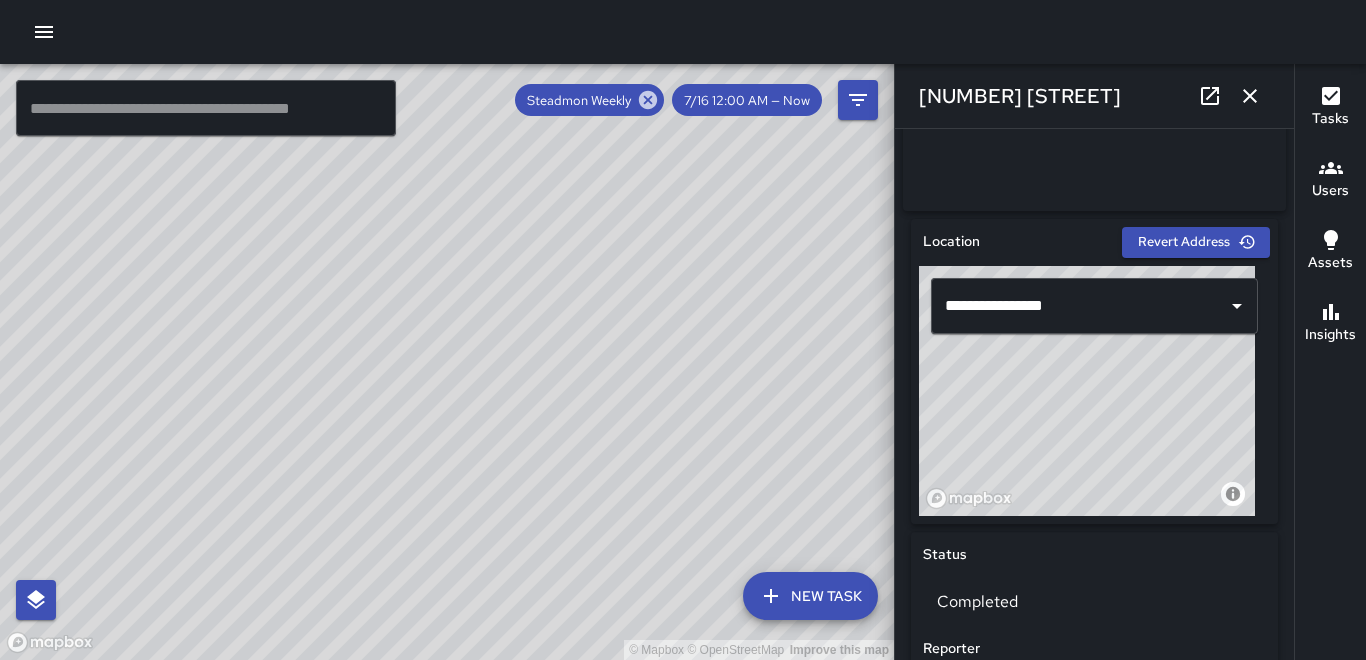 scroll, scrollTop: 600, scrollLeft: 0, axis: vertical 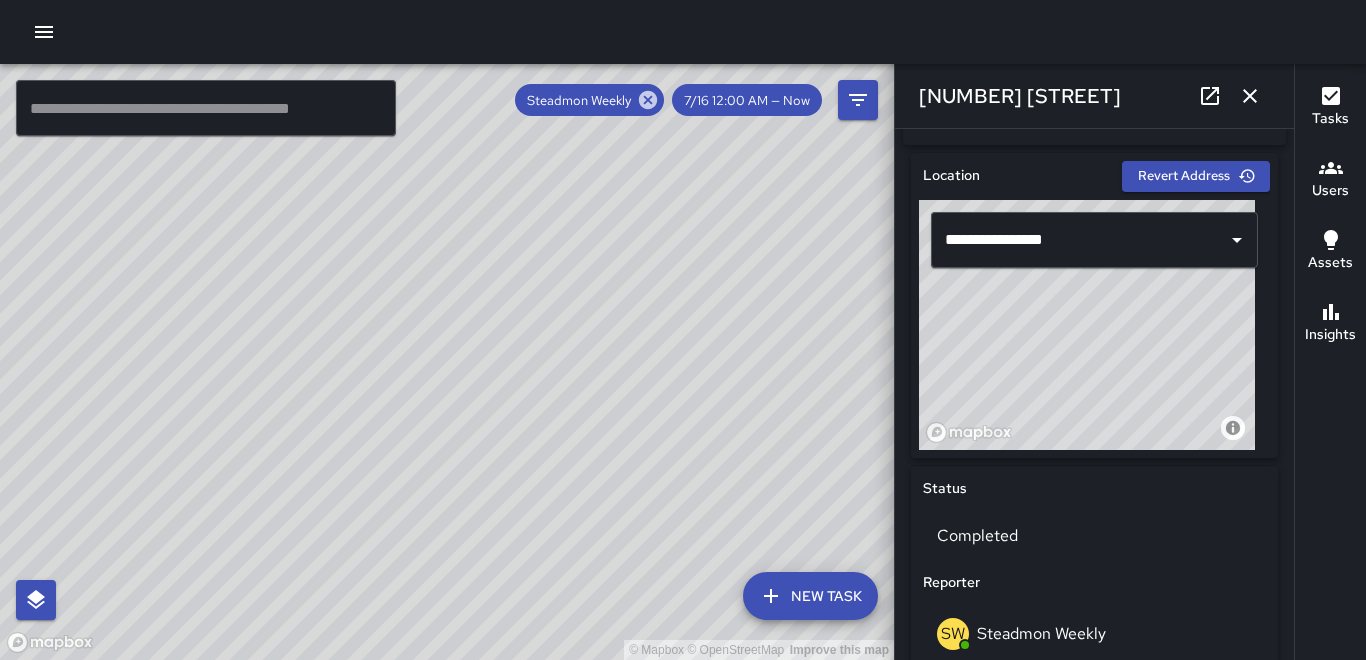 click 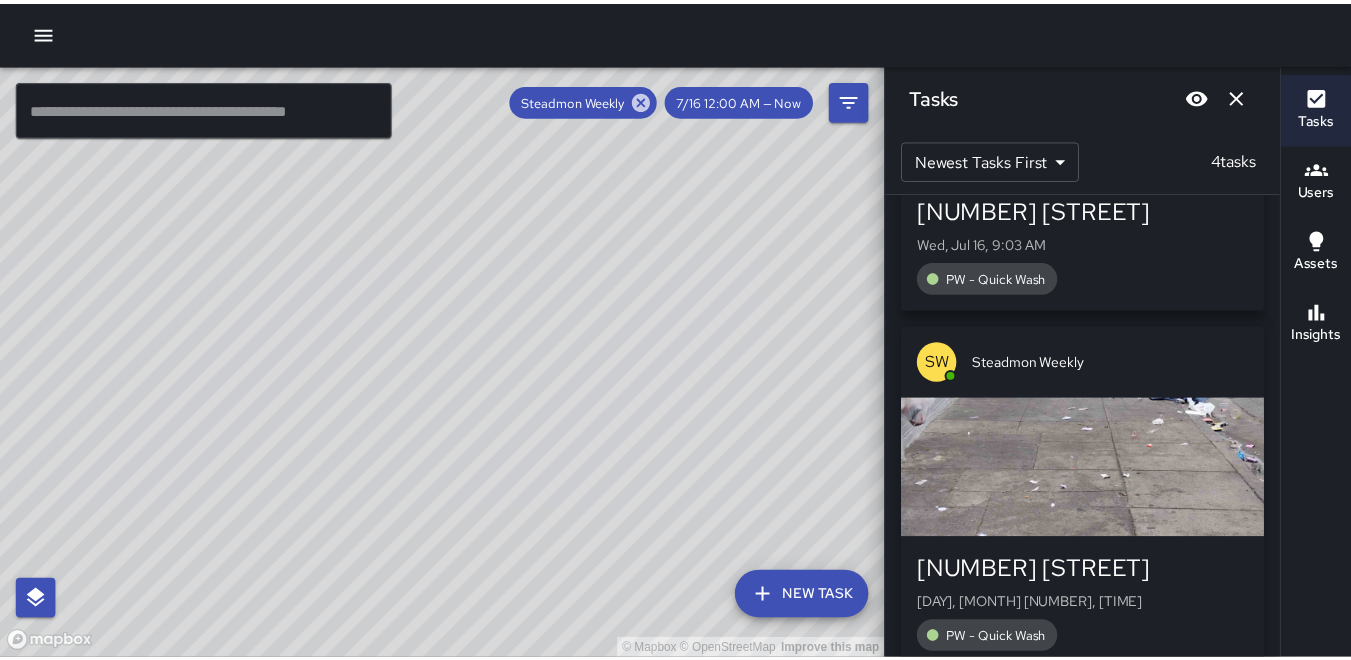 scroll, scrollTop: 300, scrollLeft: 0, axis: vertical 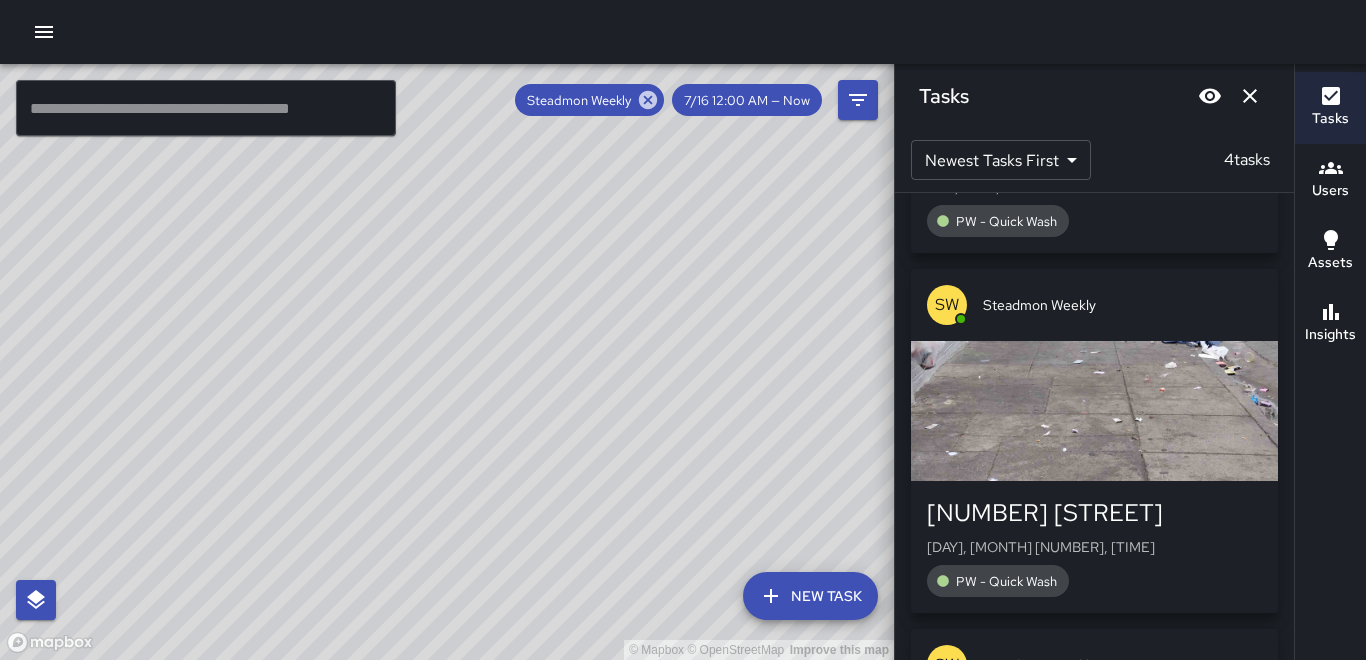 click at bounding box center (1094, 411) 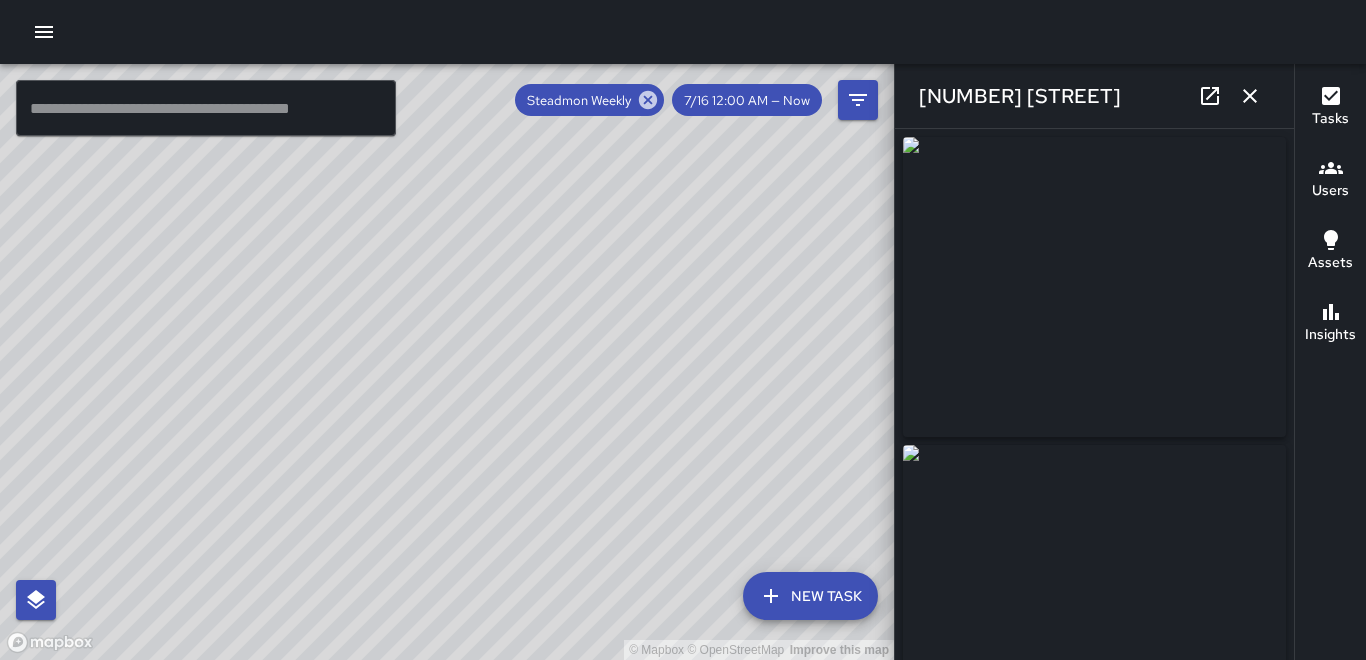type on "**********" 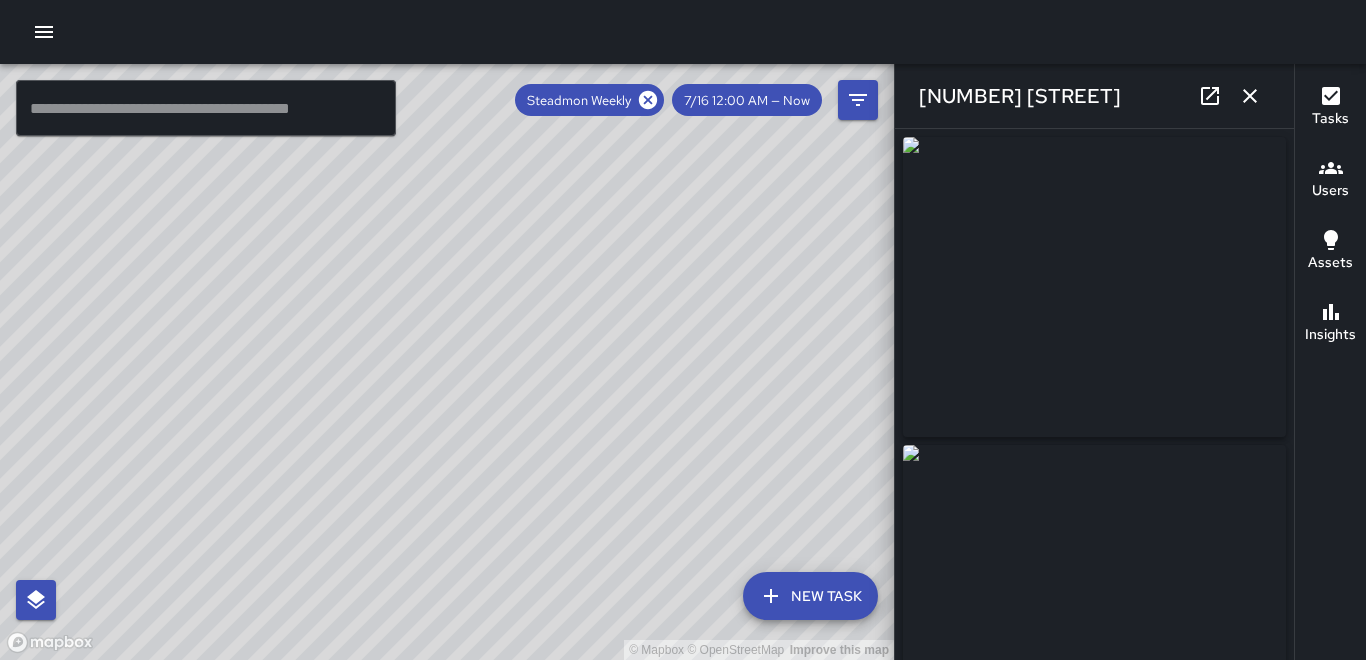 click 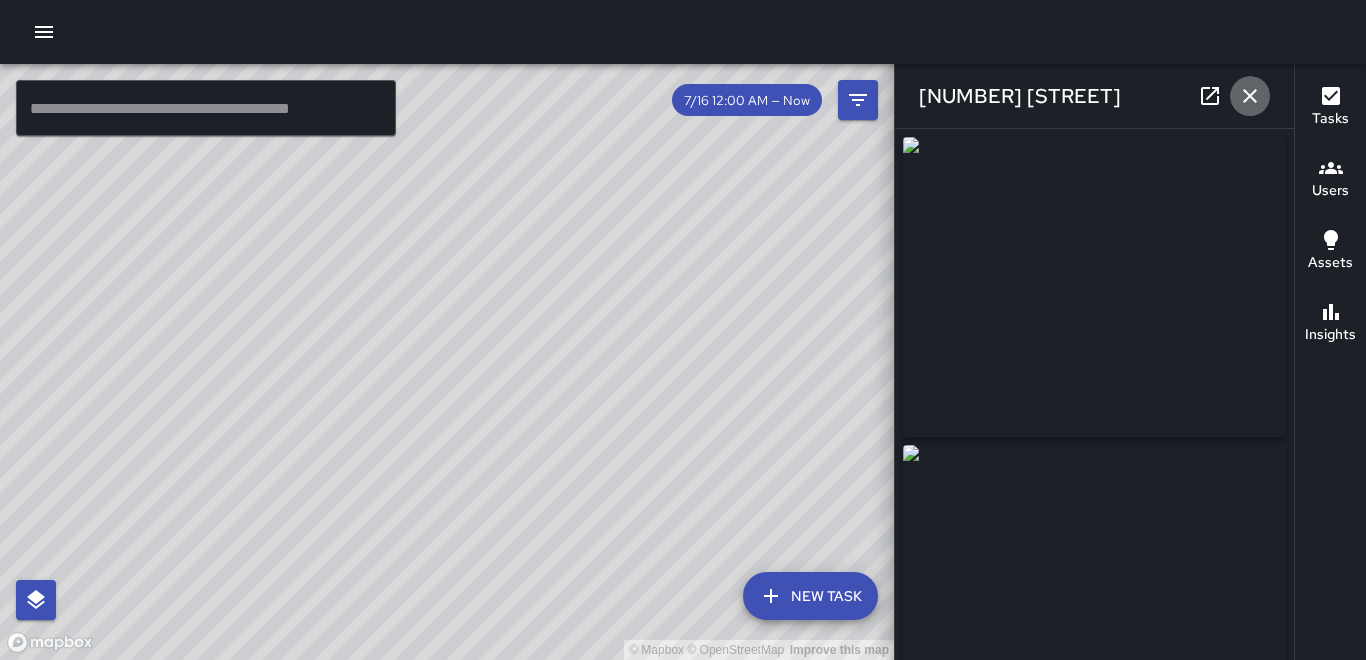 click 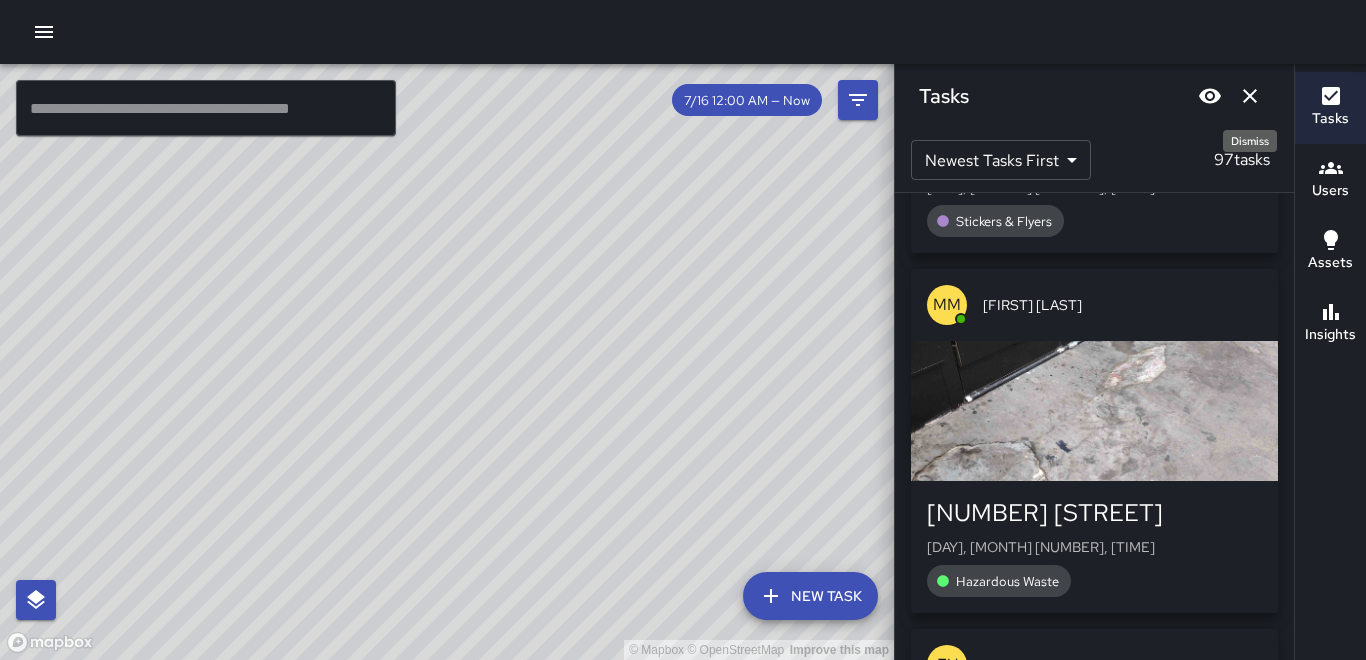 click 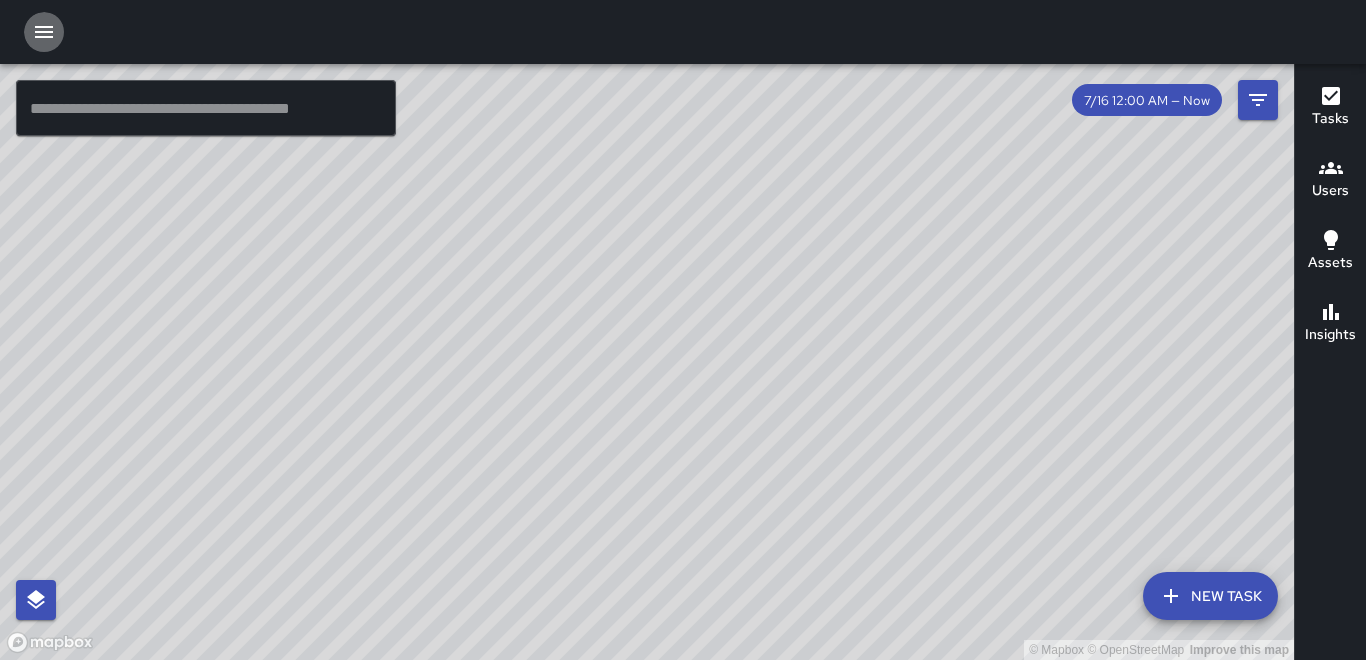 click 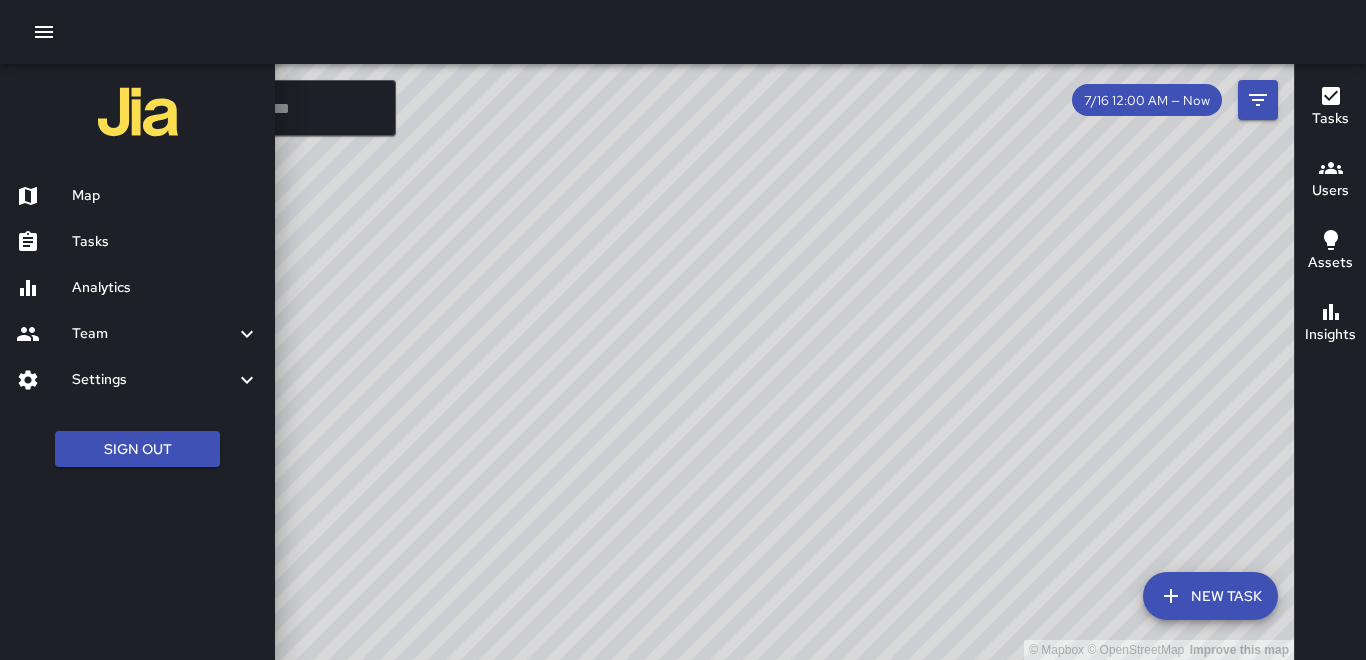 click on "Tasks" at bounding box center [165, 242] 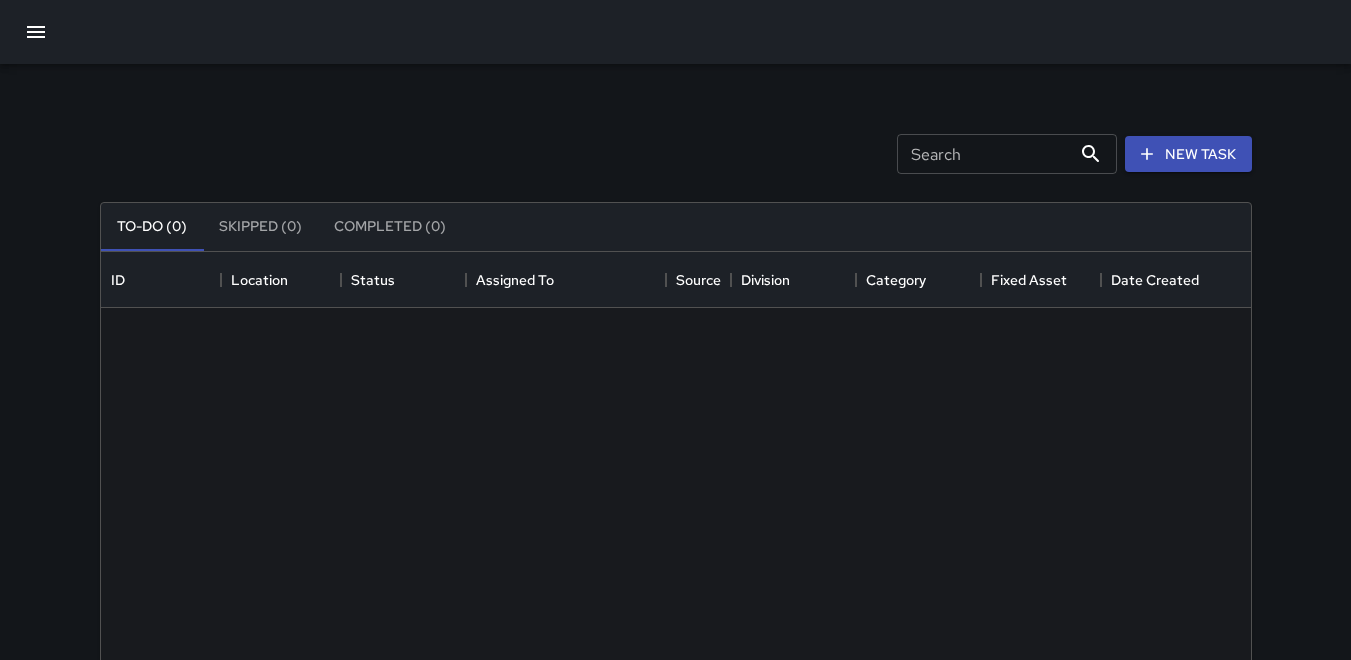 scroll, scrollTop: 16, scrollLeft: 16, axis: both 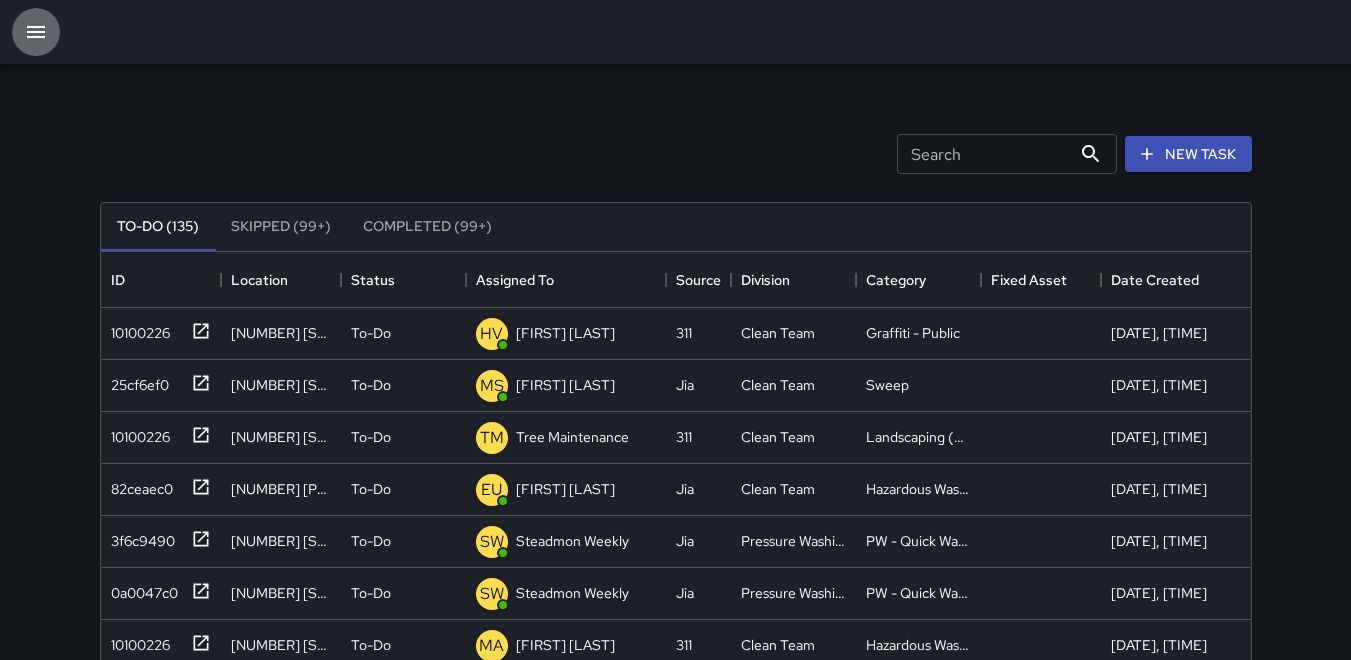 click 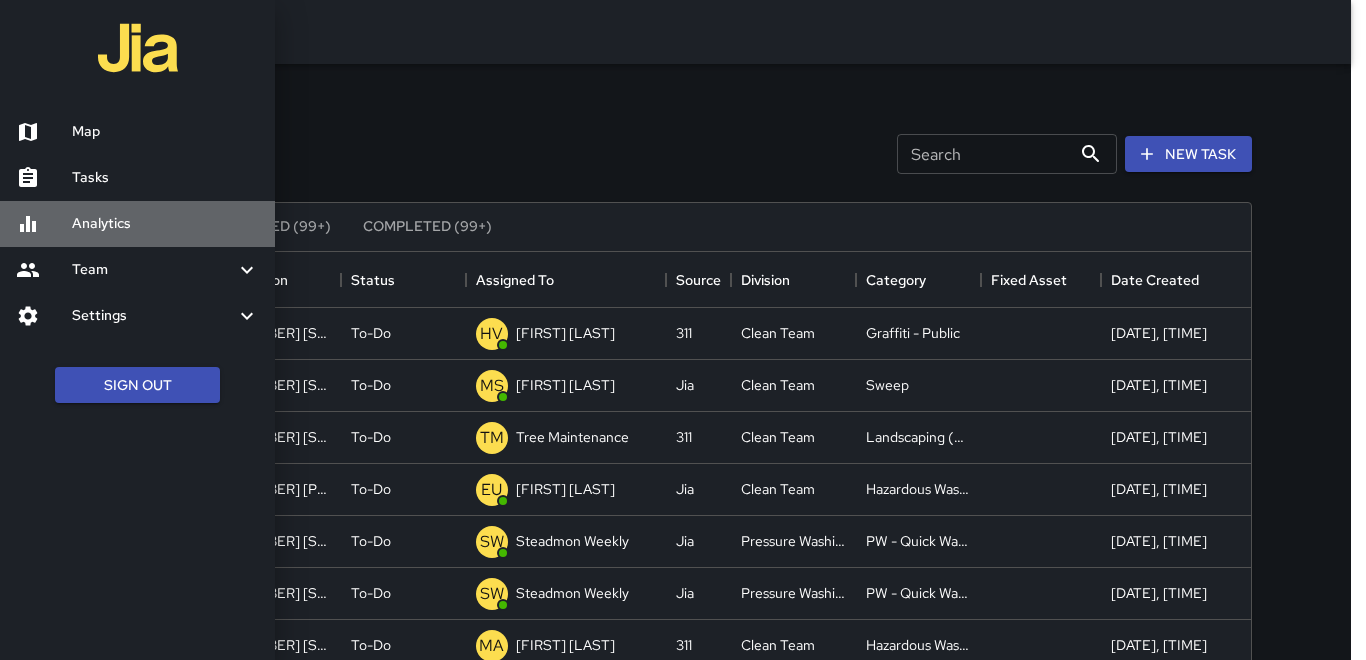 click on "Analytics" at bounding box center (165, 224) 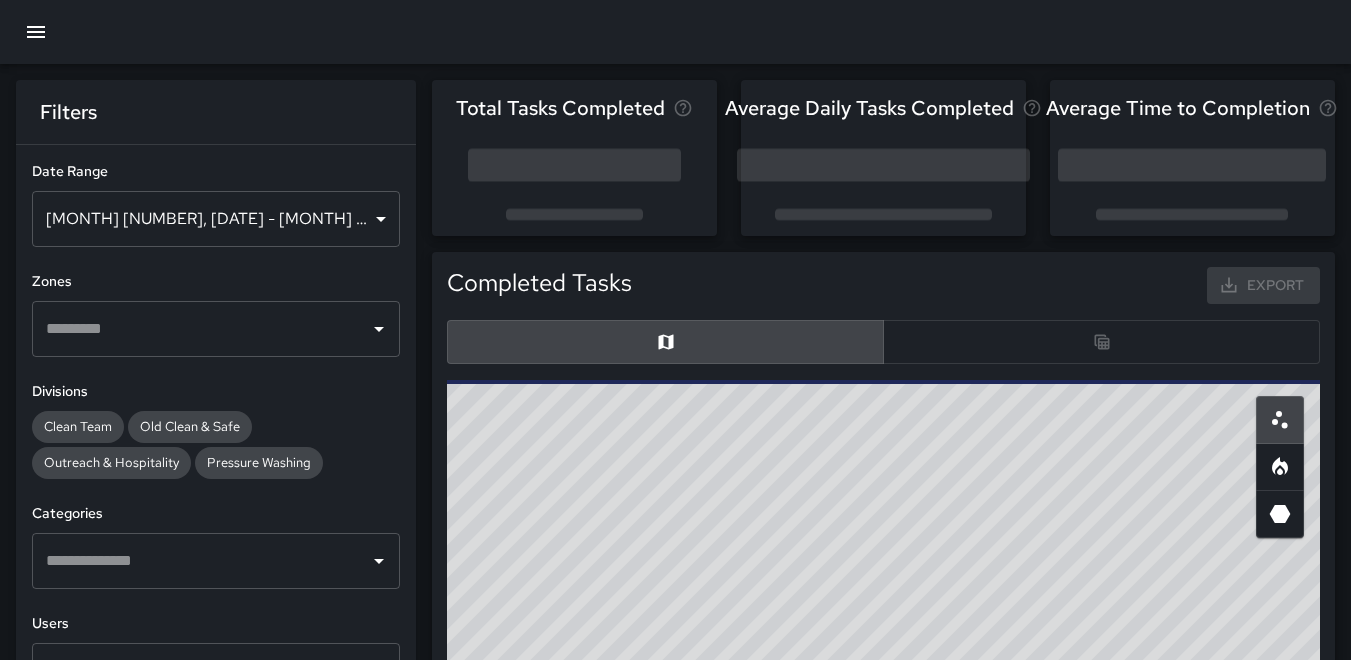 scroll, scrollTop: 16, scrollLeft: 16, axis: both 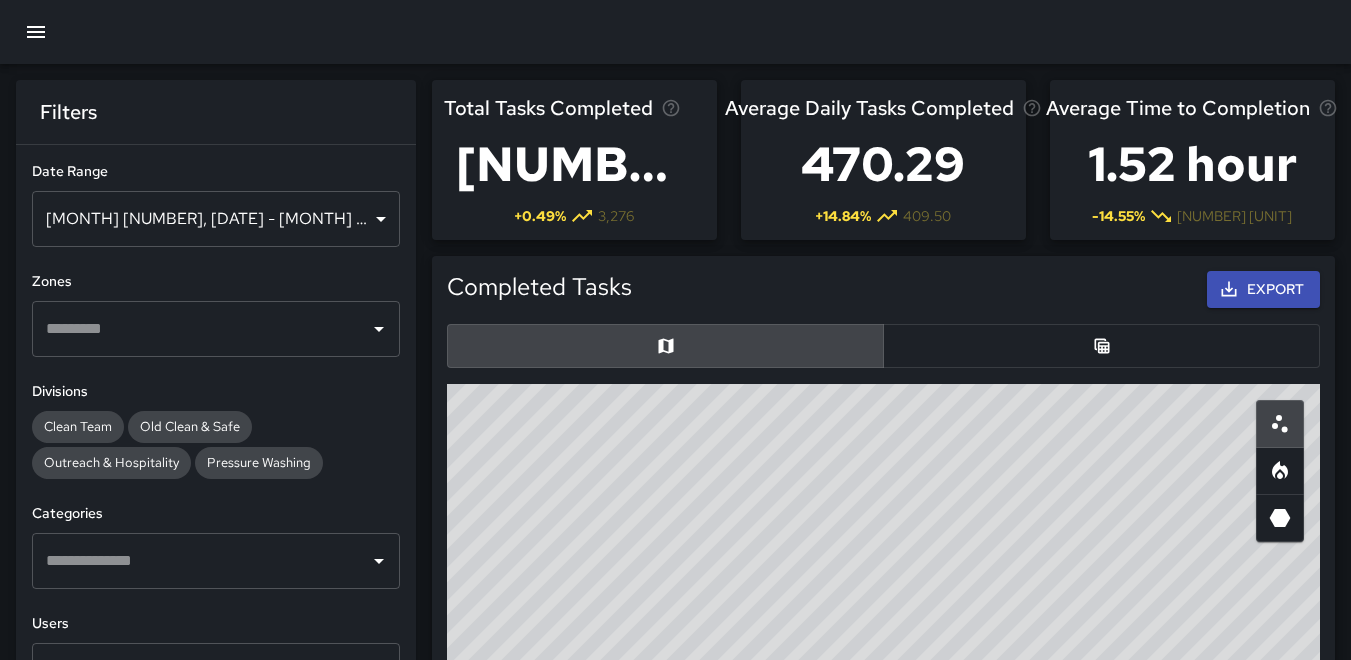 drag, startPoint x: 364, startPoint y: 567, endPoint x: 369, endPoint y: 556, distance: 12.083046 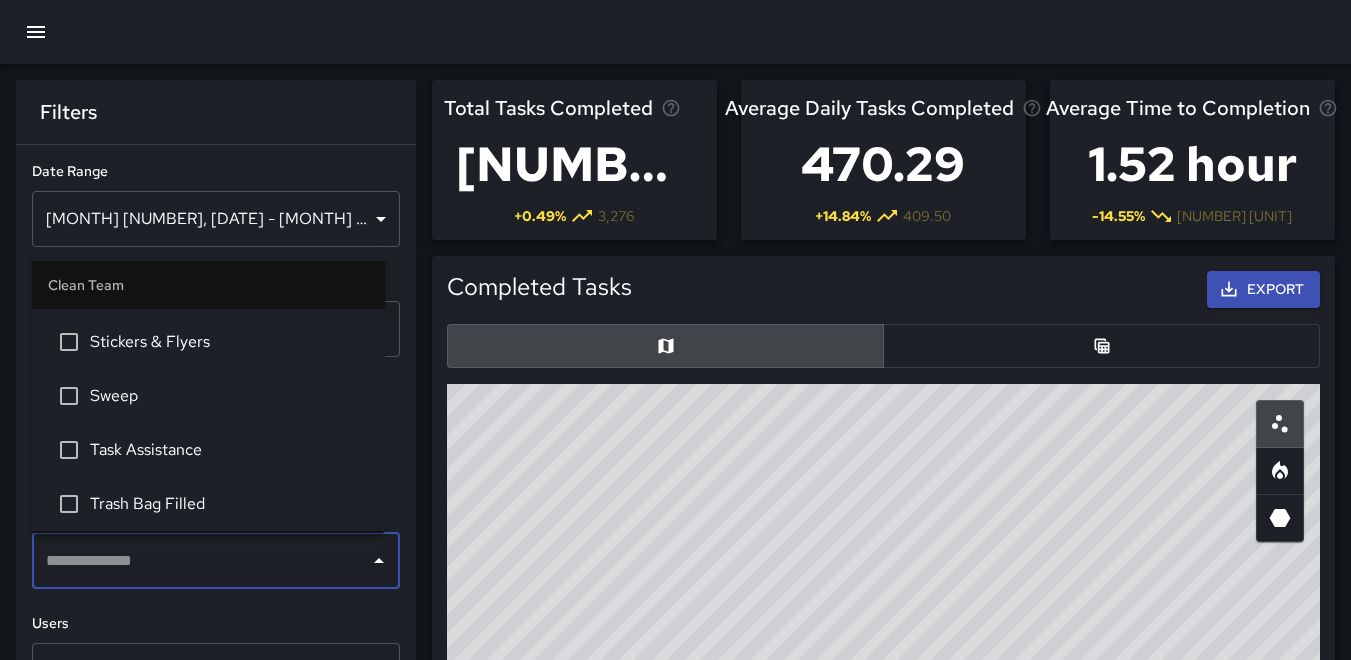 scroll, scrollTop: 300, scrollLeft: 0, axis: vertical 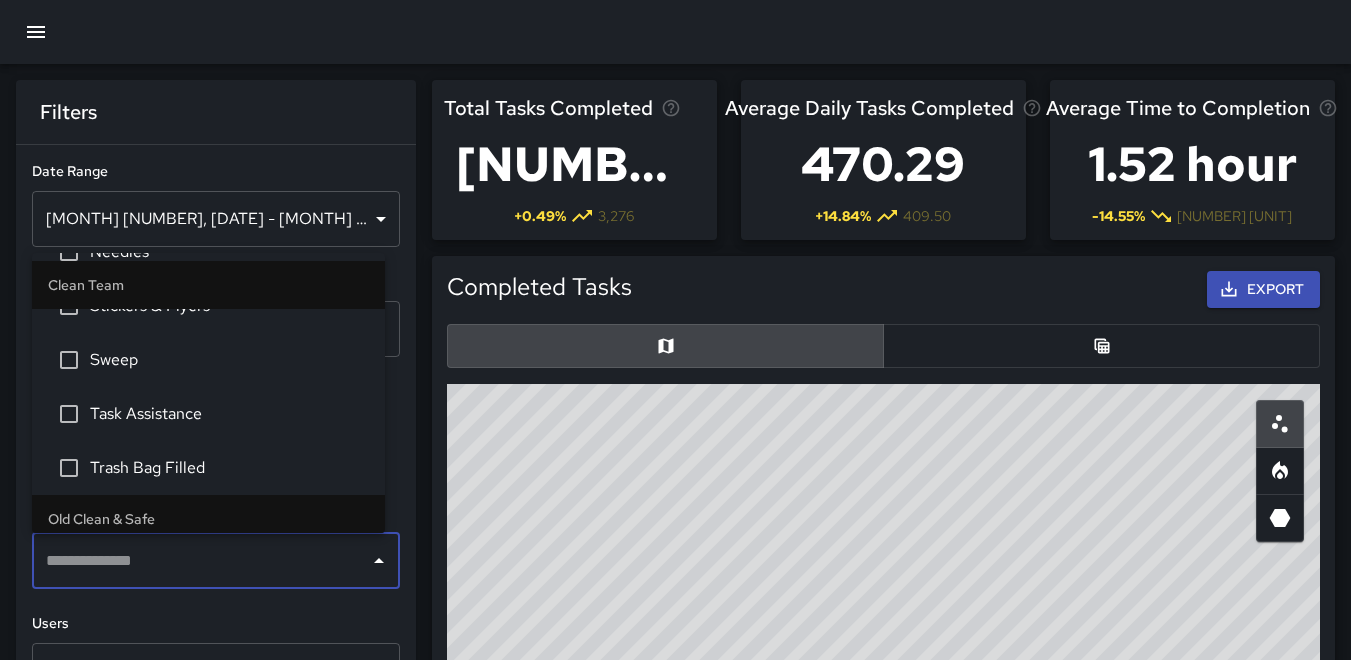 click at bounding box center [675, 32] 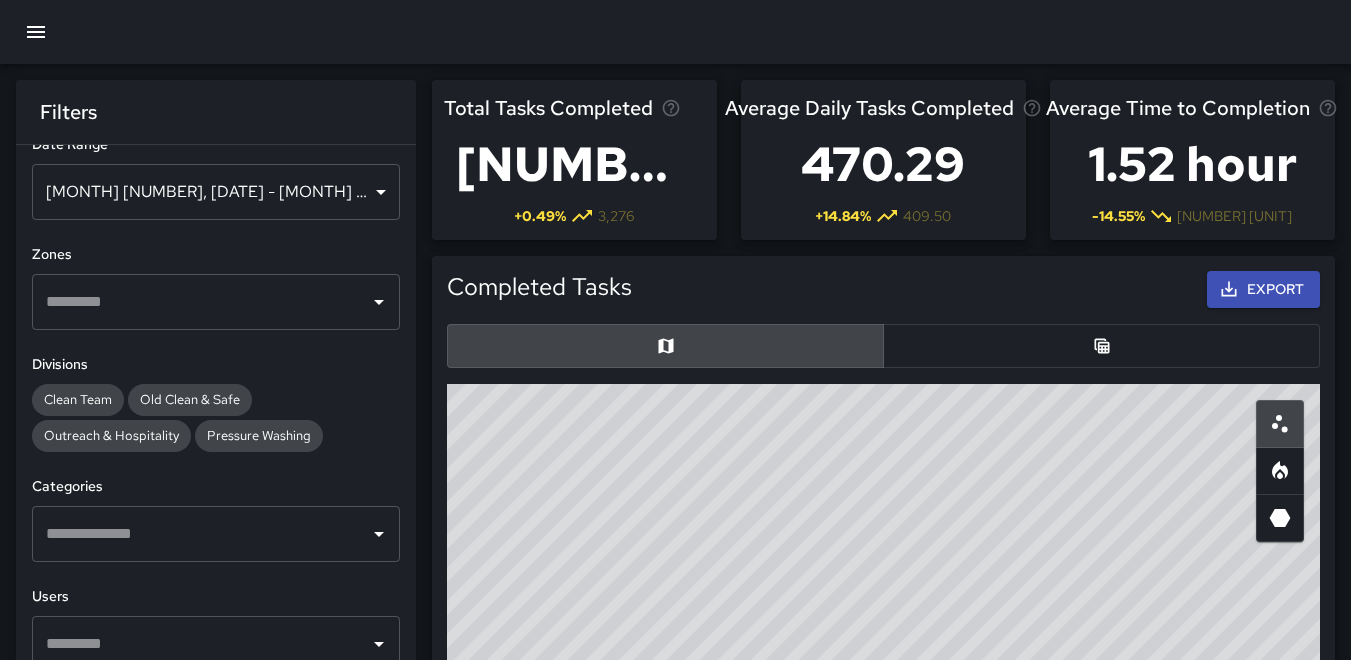 scroll, scrollTop: 35, scrollLeft: 0, axis: vertical 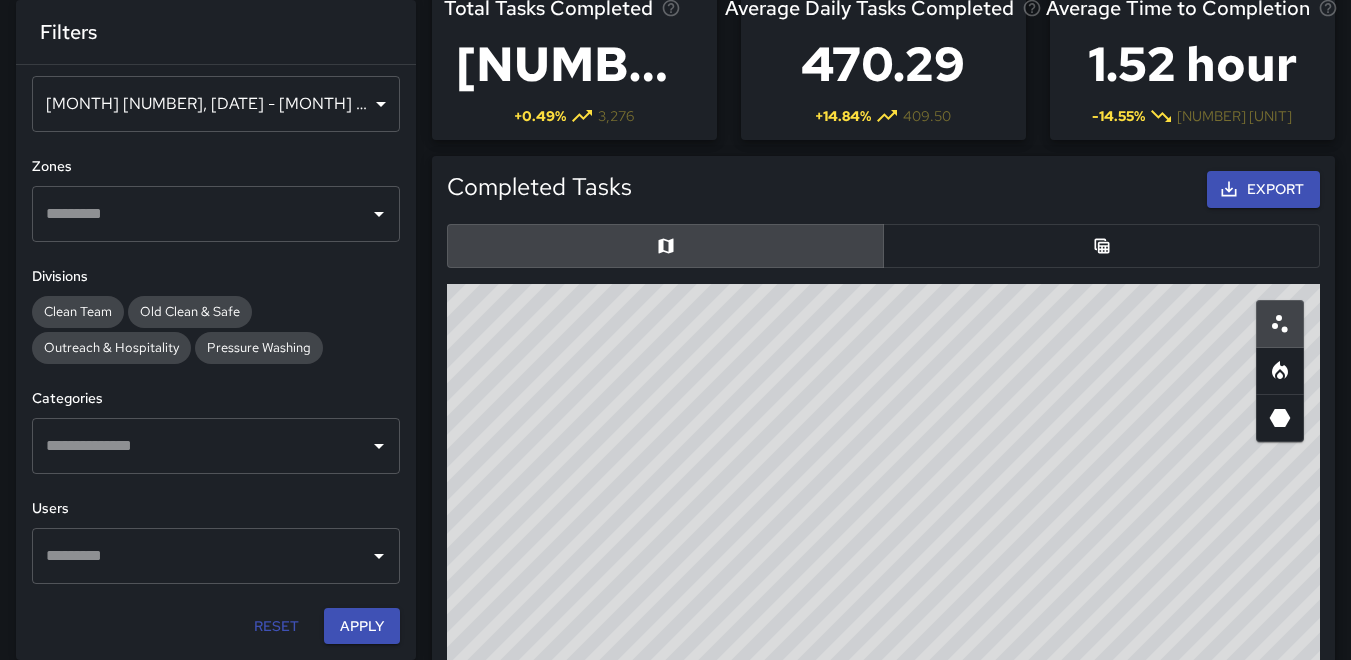 click on "​" at bounding box center (216, 556) 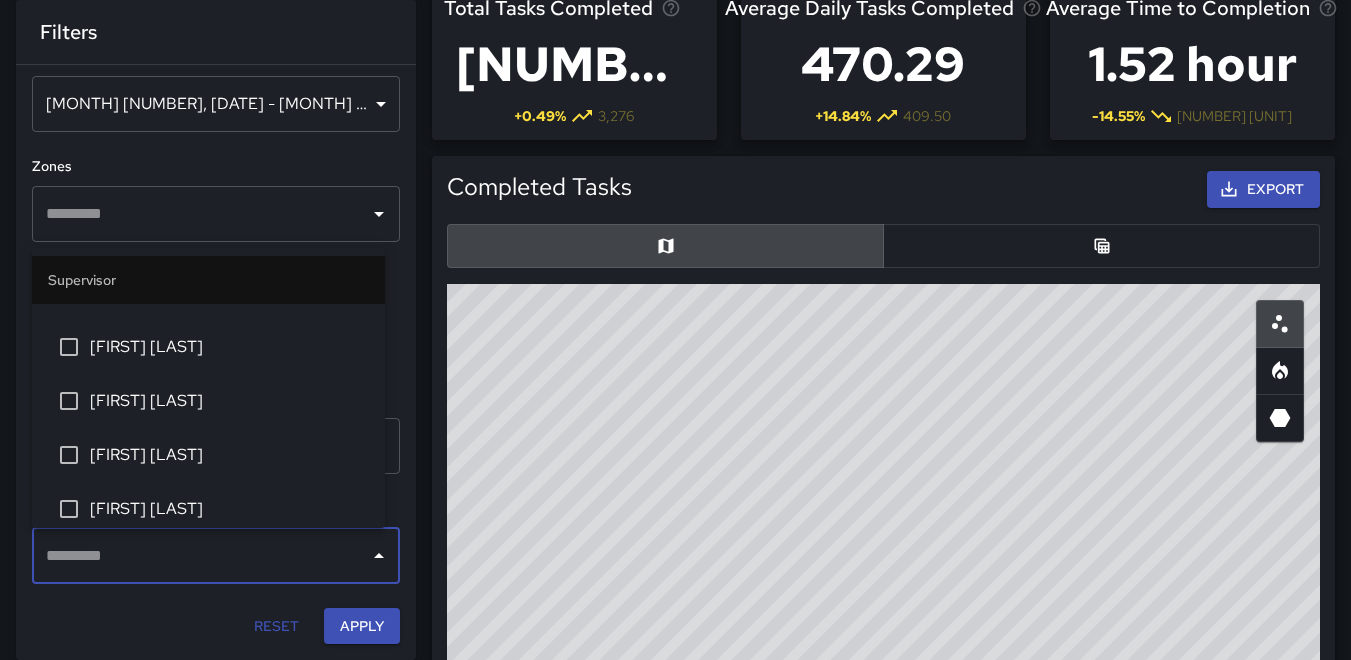 scroll, scrollTop: 0, scrollLeft: 0, axis: both 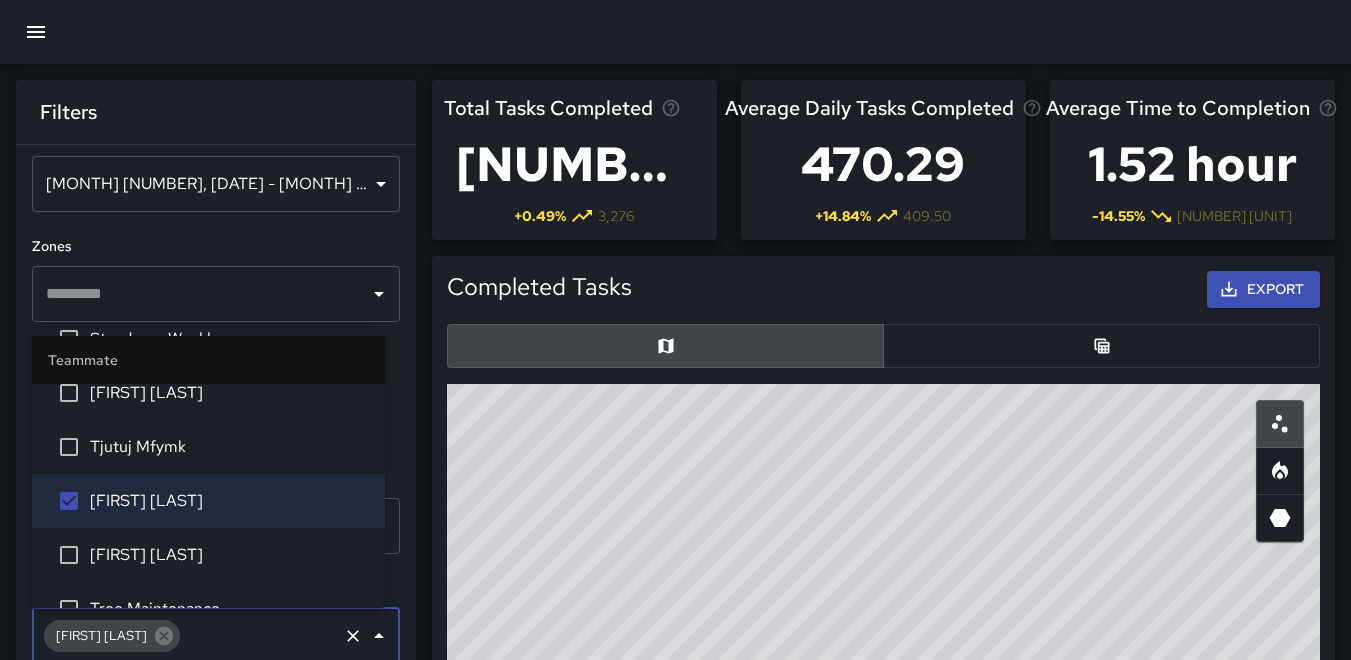 click at bounding box center (1101, 346) 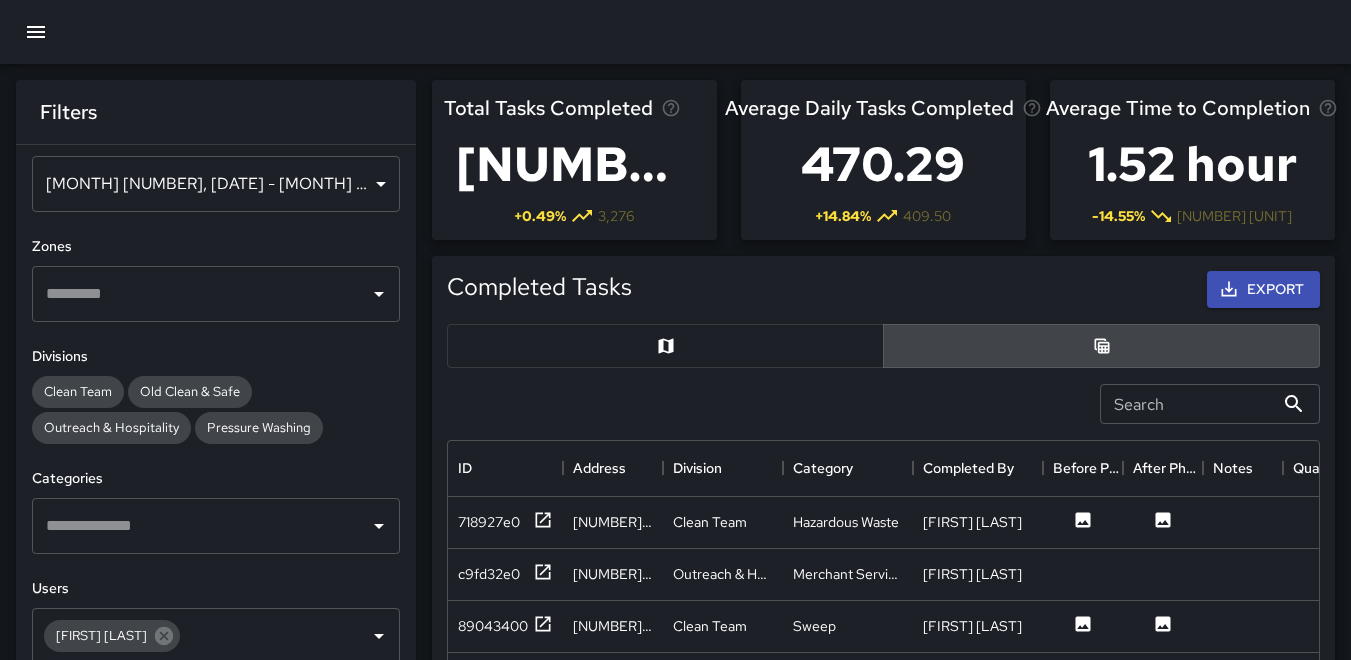 scroll, scrollTop: 730, scrollLeft: 856, axis: both 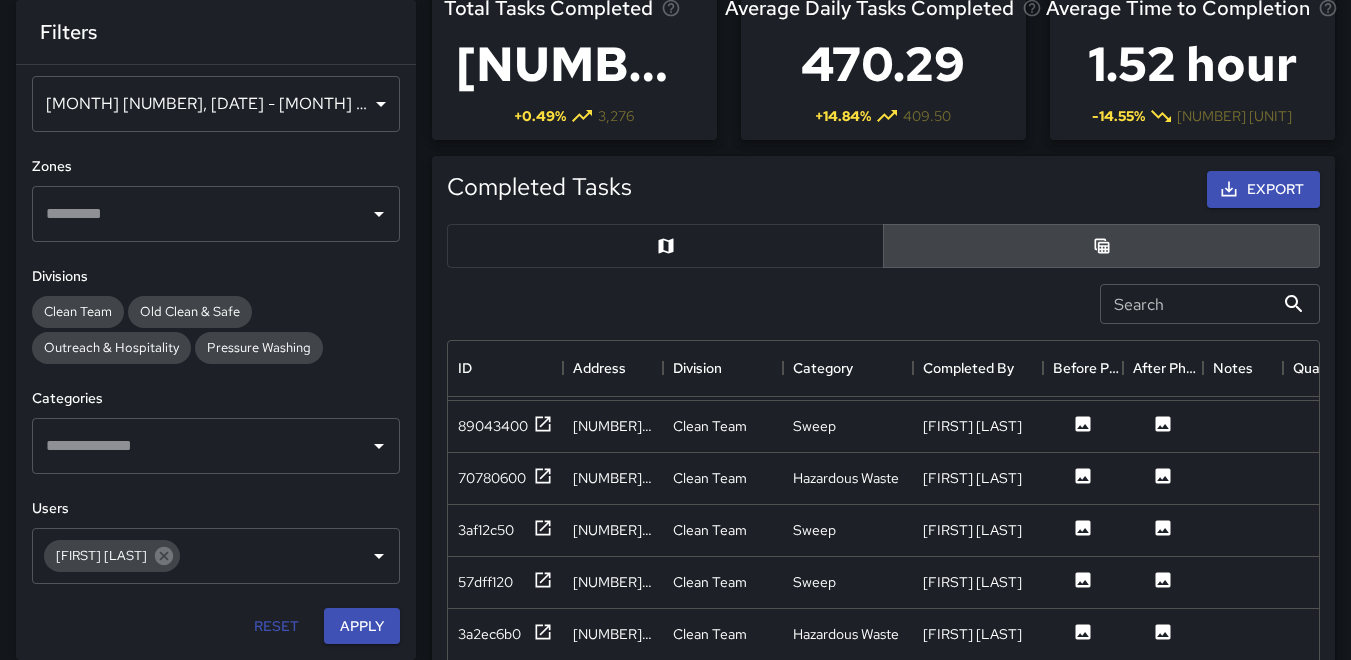 click 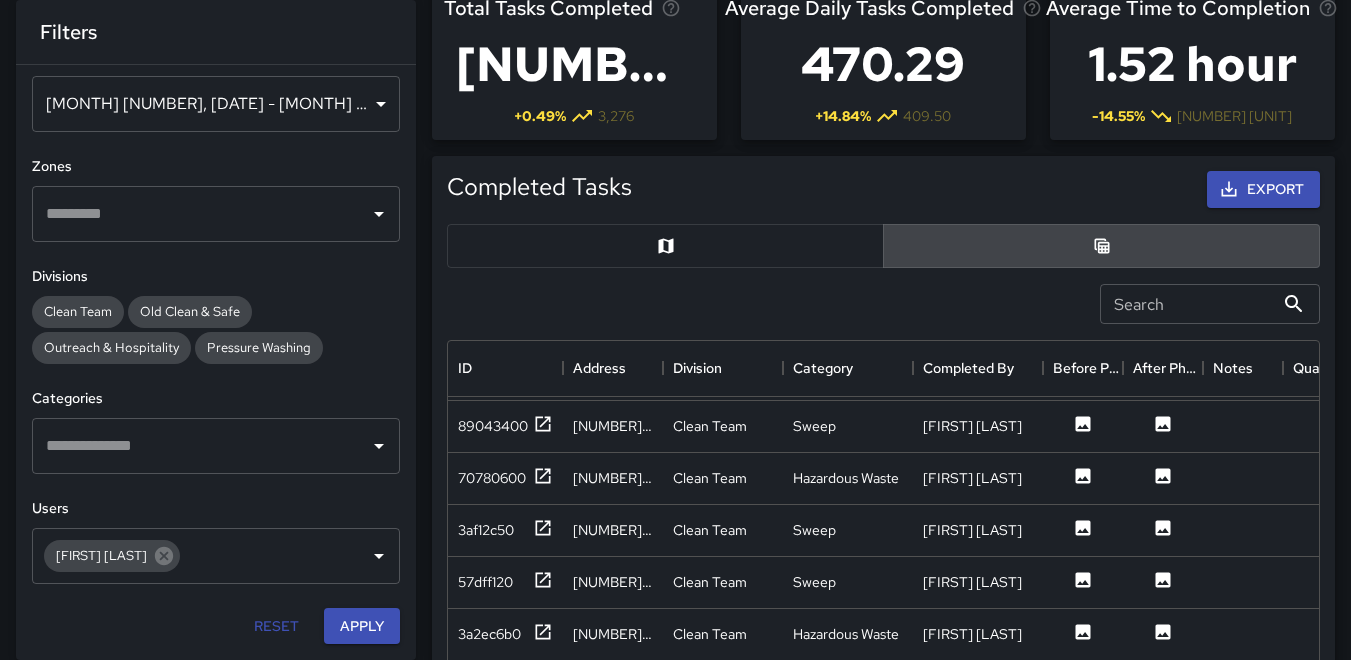 click on "**********" at bounding box center [200, 1204] 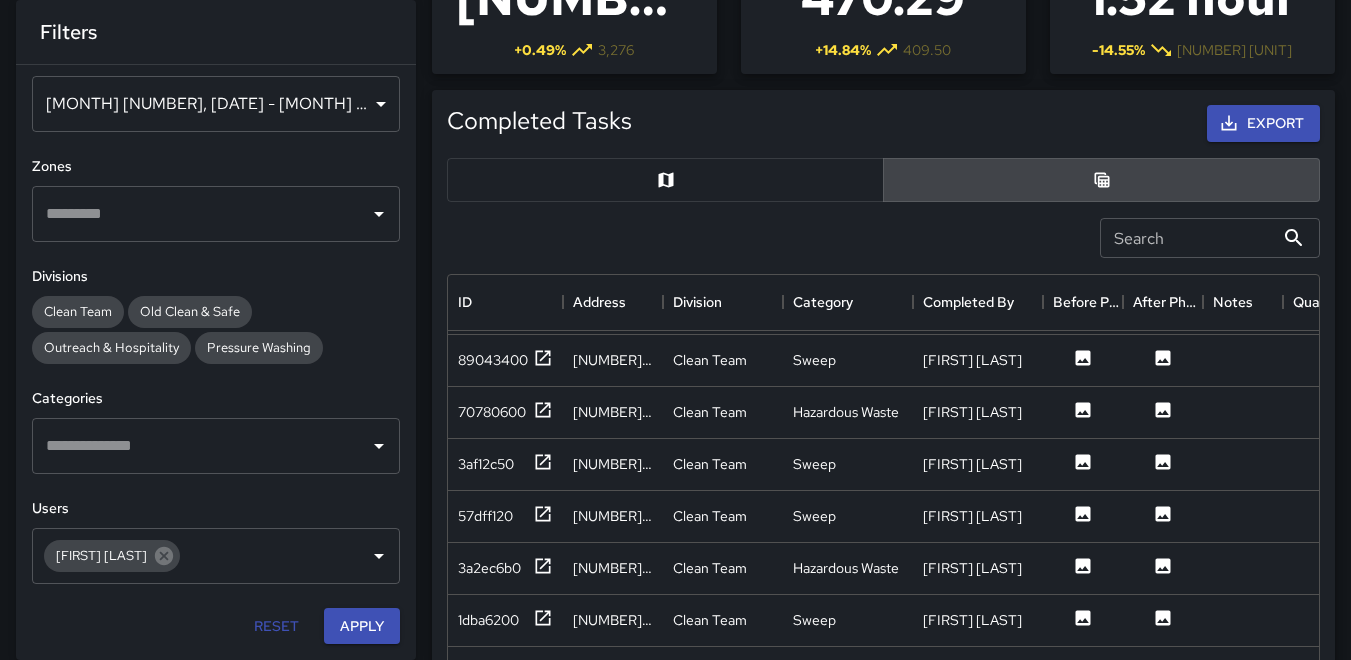 scroll, scrollTop: 200, scrollLeft: 0, axis: vertical 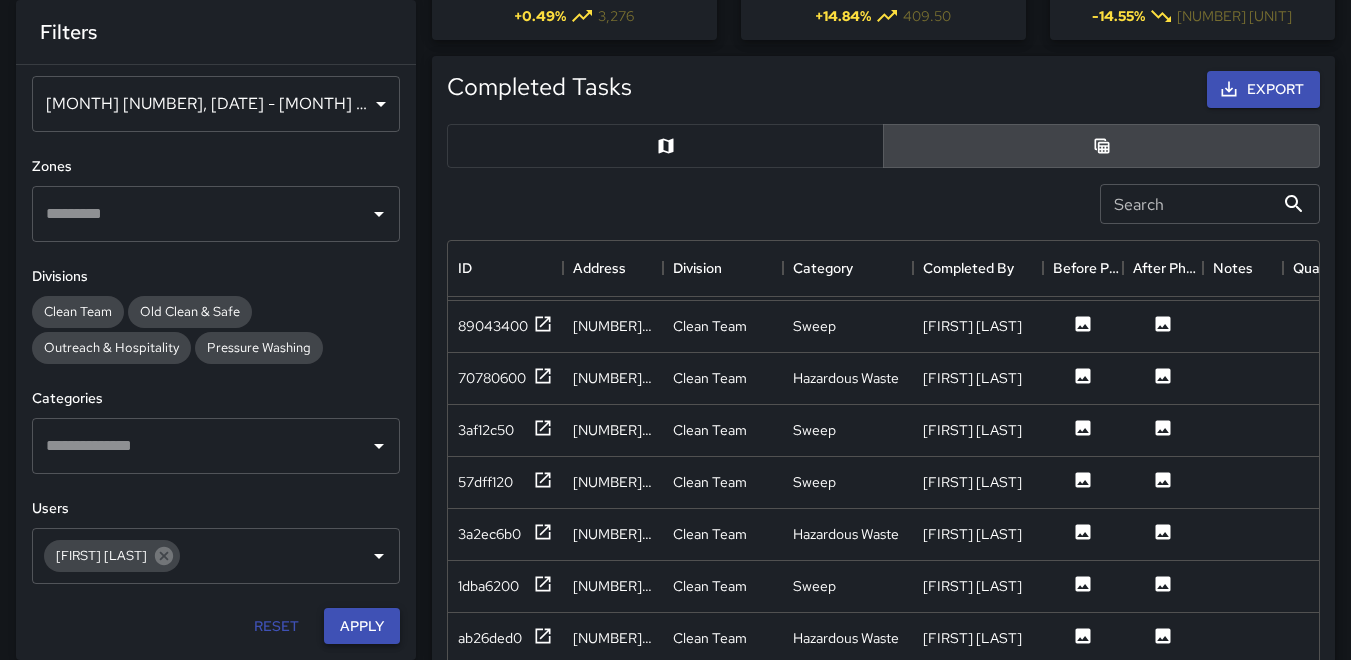 click on "Apply" at bounding box center (362, 626) 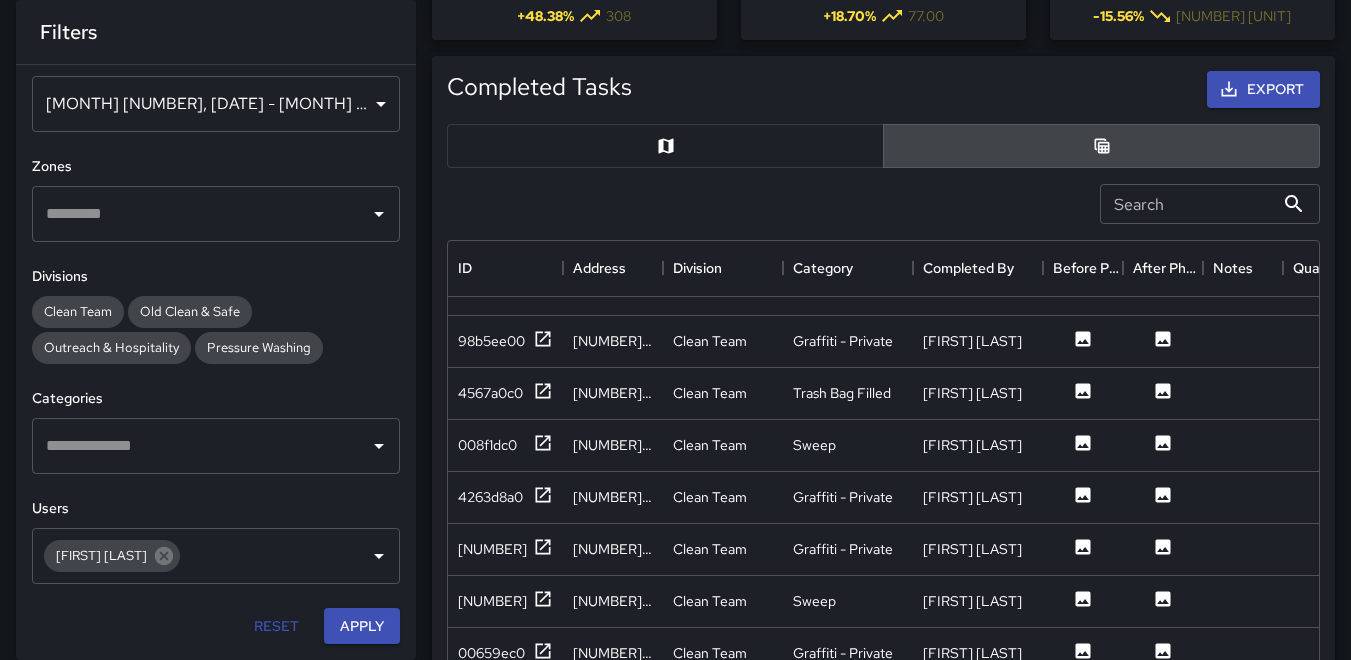 scroll, scrollTop: 0, scrollLeft: 0, axis: both 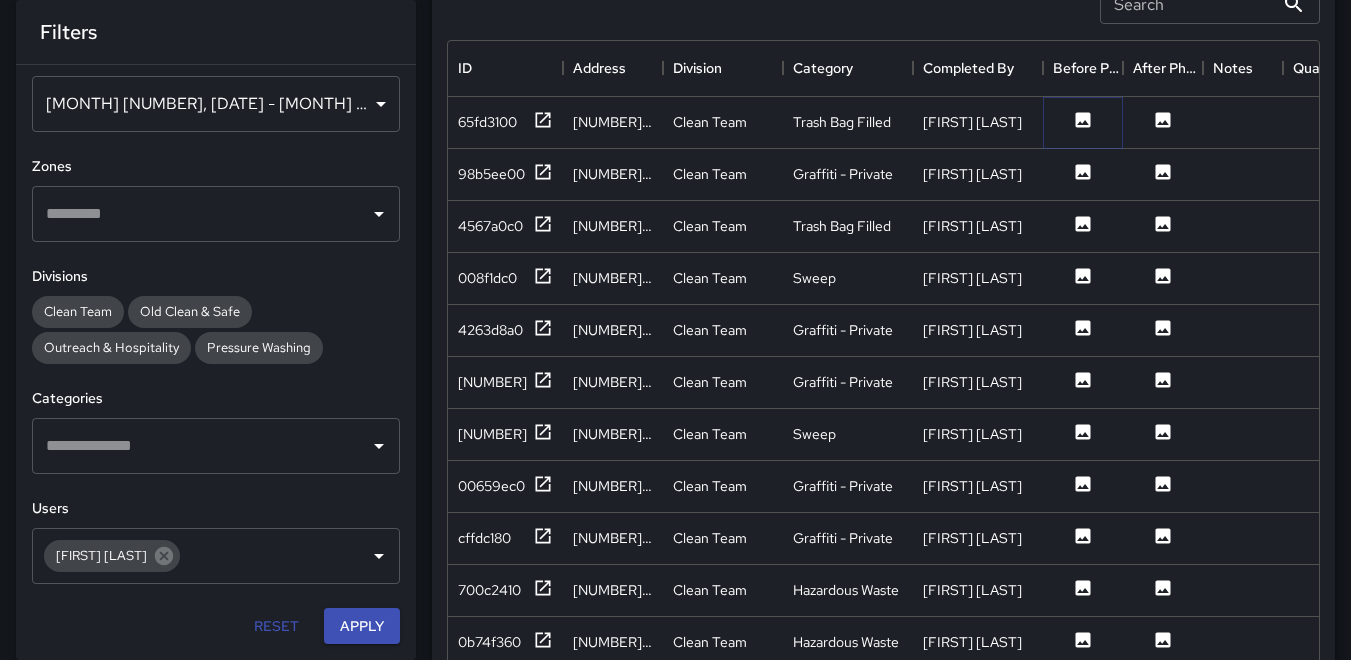 click at bounding box center [1083, 122] 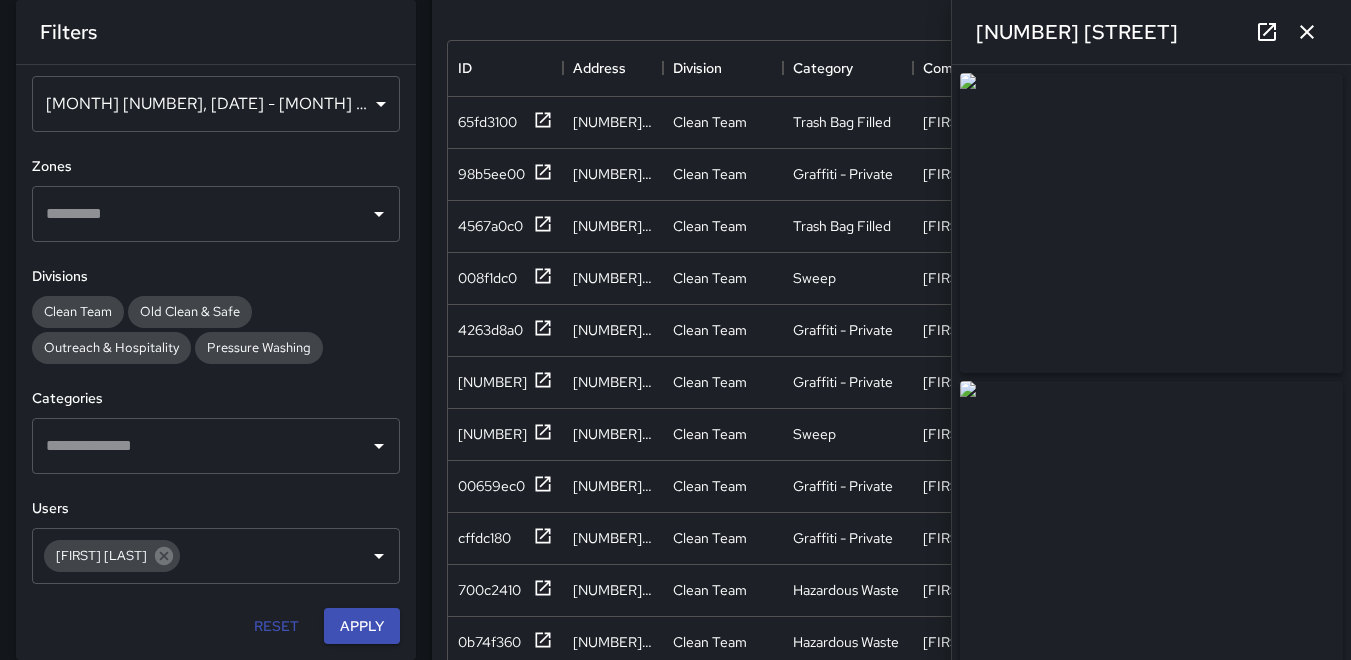 type on "**********" 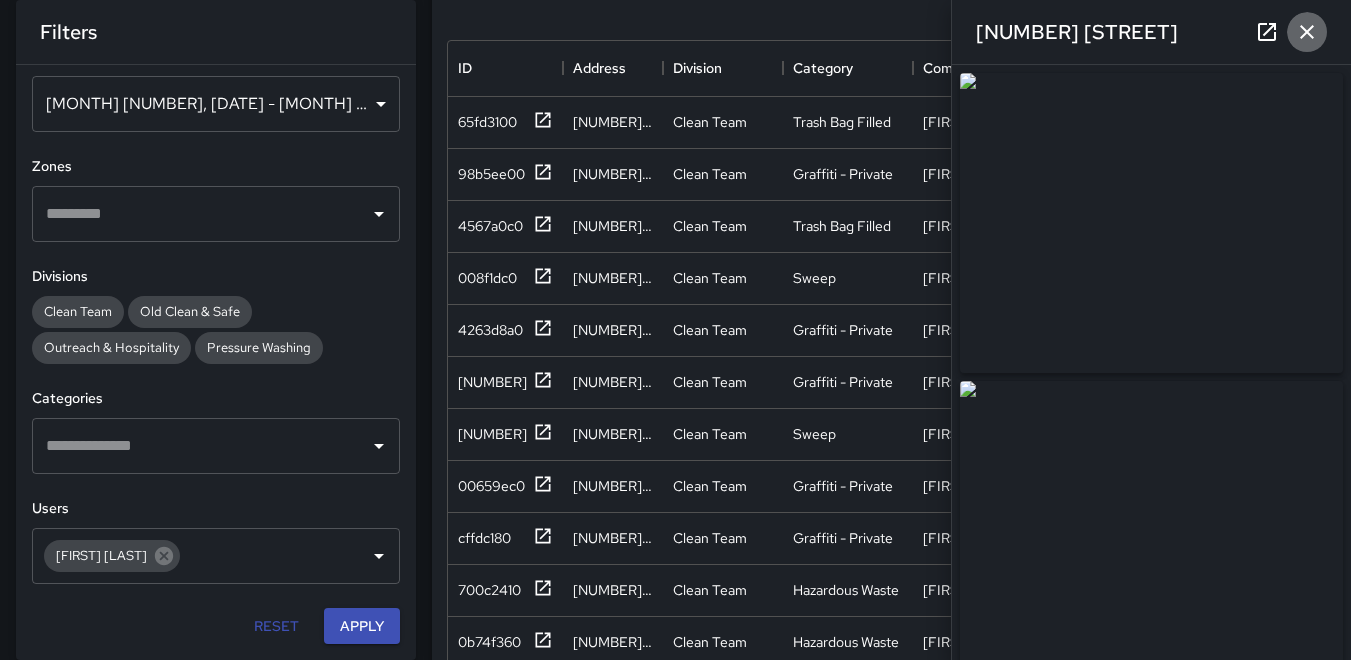 click 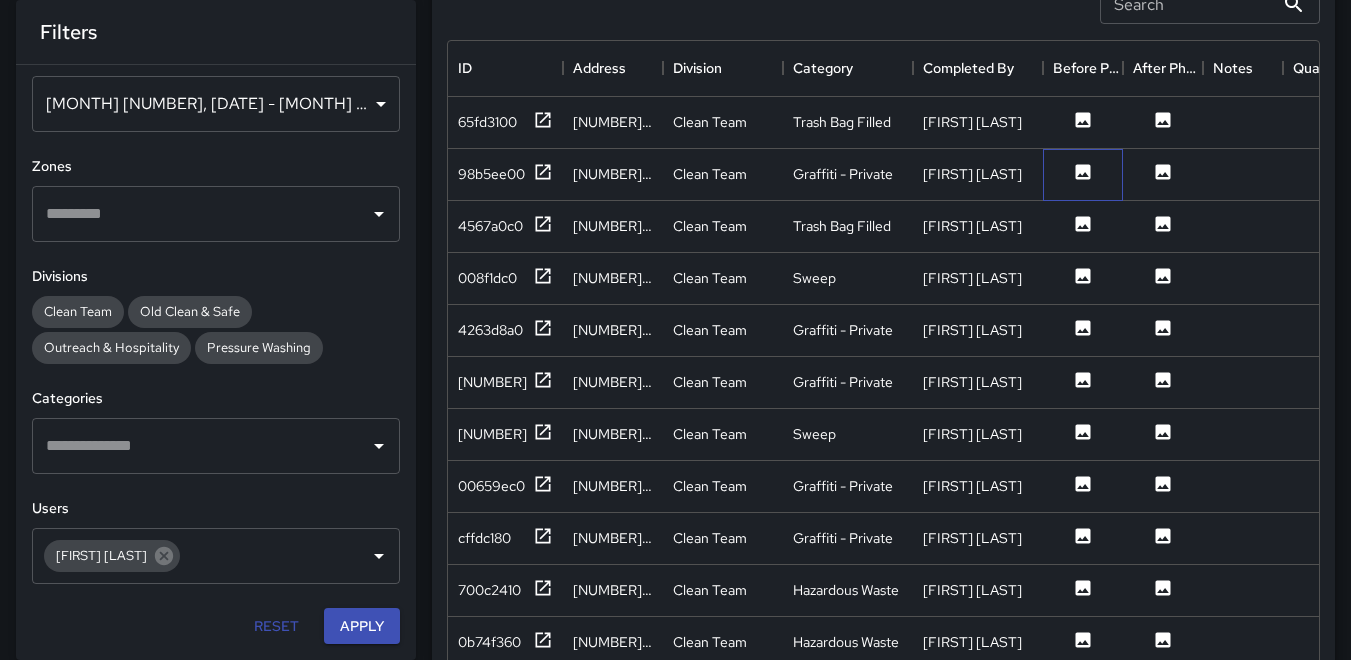 click at bounding box center [1083, 175] 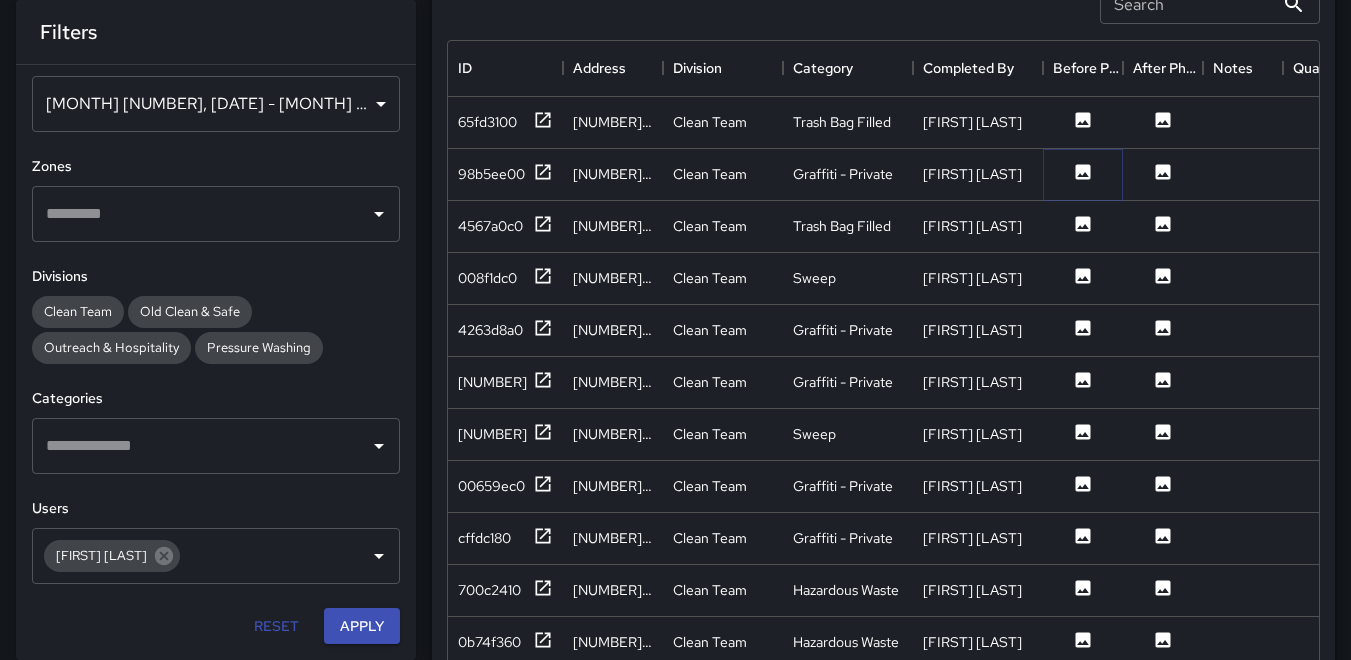 click 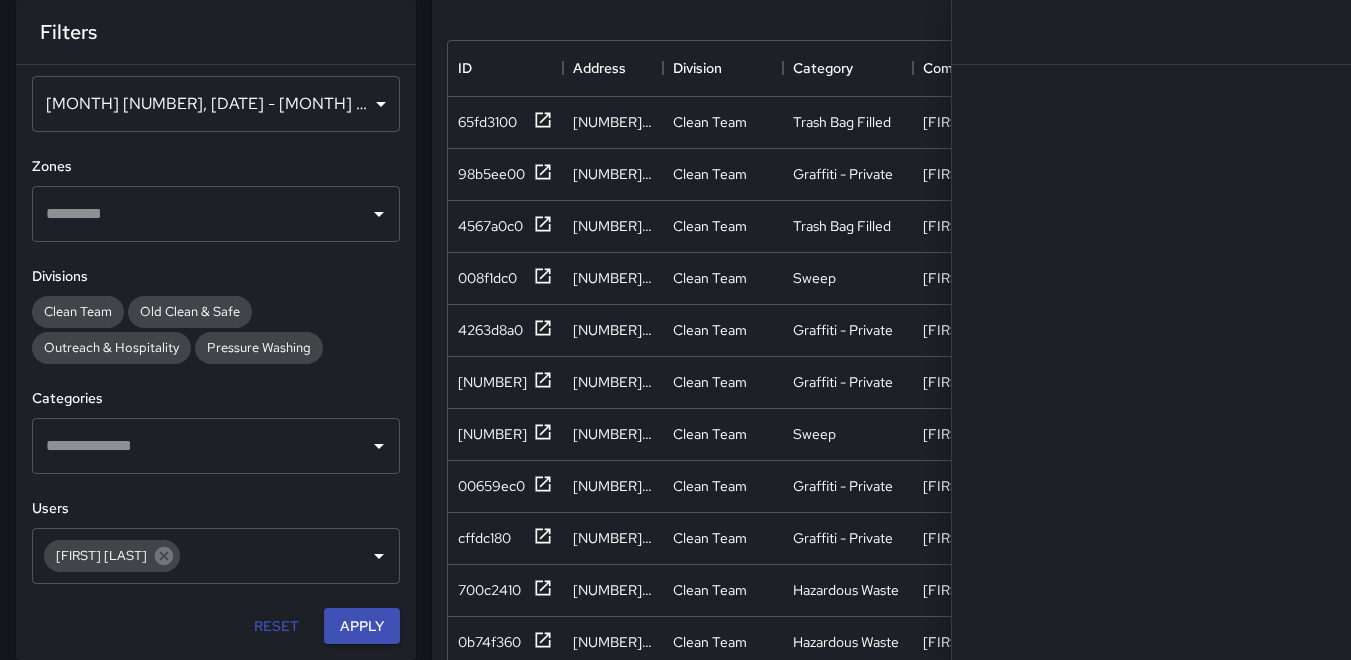 click on "Completed Tasks Export Search Search  ID Address Division Category Completed By Before Photo After Photo Notes Quantity Fixed Asset Source Date Created 65fd3100 98 7th Street Clean Team Trash Bag Filled Tomas Ajqui Jia 7/15/2025, 3:38:16 PM 98b5ee00 1018 Mission Street Clean Team Graffiti - Private Tomas Ajqui Jia 7/15/2025, 12:55:02 PM 4567a0c0 96 6th Street Clean Team Trash Bag Filled Tomas Ajqui Jia 7/15/2025, 3:30:12 PM 008f1dc0 986 Mission Street Clean Team Sweep Tomas Ajqui Jia 7/15/2025, 3:28:16 PM 4263d8a0 966 Mission Street Clean Team Graffiti - Private Tomas Ajqui Jia 7/15/2025, 12:52:38 PM 84631760 966 Mission Street Clean Team Graffiti - Private Tomas Ajqui Jia 7/15/2025, 3:24:48 PM 306a3440 932 Mission Street Clean Team Sweep Tomas Ajqui Jia 7/15/2025, 3:22:27 PM 00659ec0 66 Mint Street Clean Team Graffiti - Private Tomas Ajqui Jia 7/15/2025, 12:50:47 PM cffdc180 66 Mint Street Clean Team Graffiti - Private Tomas Ajqui Jia 7/15/2025, 3:19:45 PM 700c2410 8 Mint Plaza Clean Team Hazardous Waste Jia" at bounding box center [883, 347] 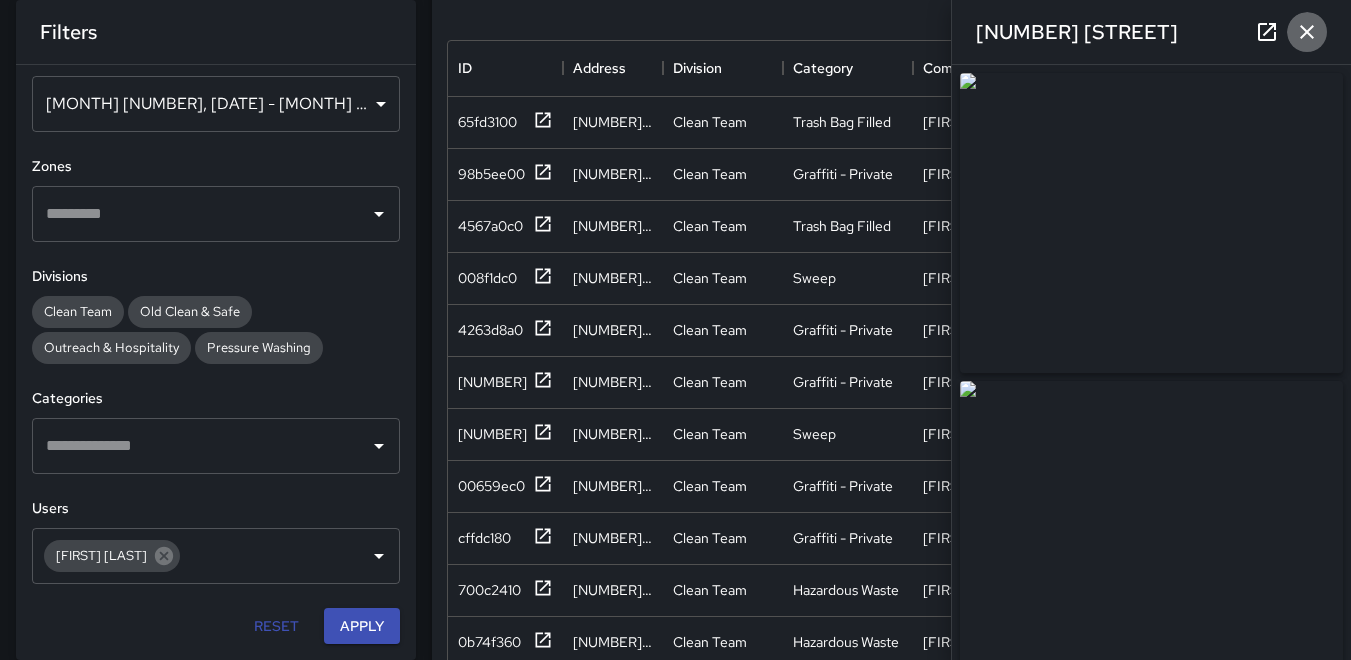 click 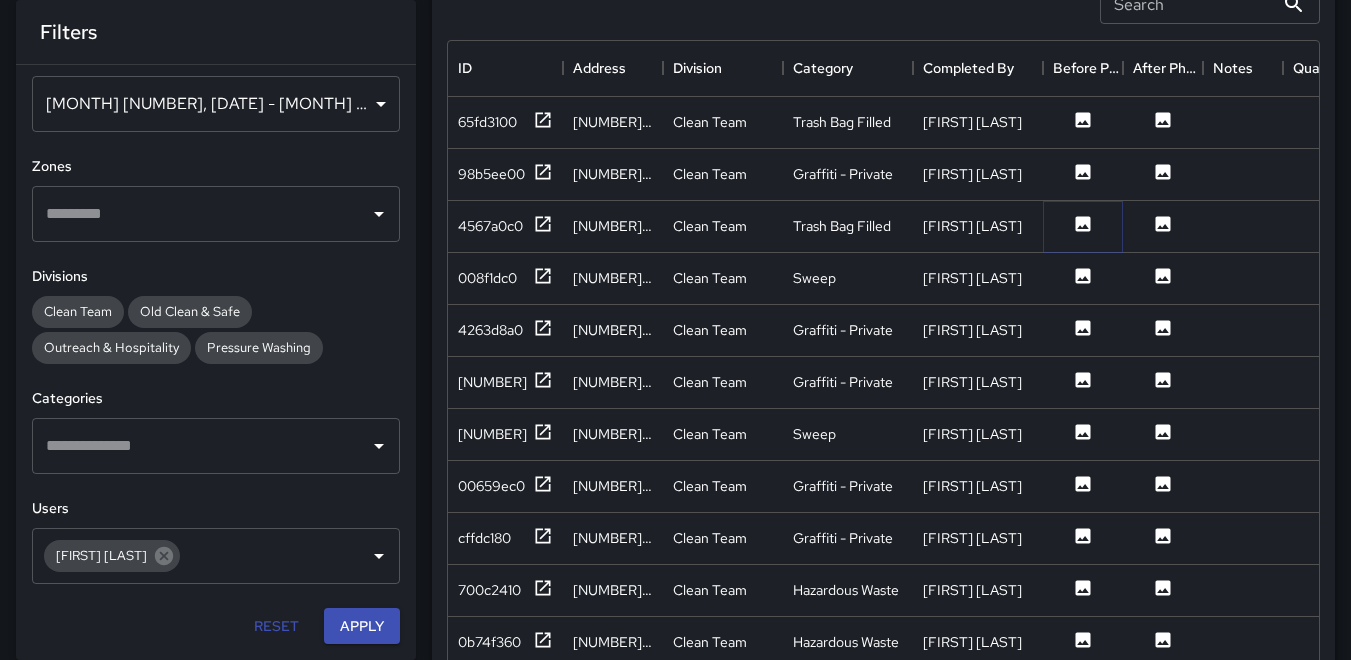 click at bounding box center [1083, 226] 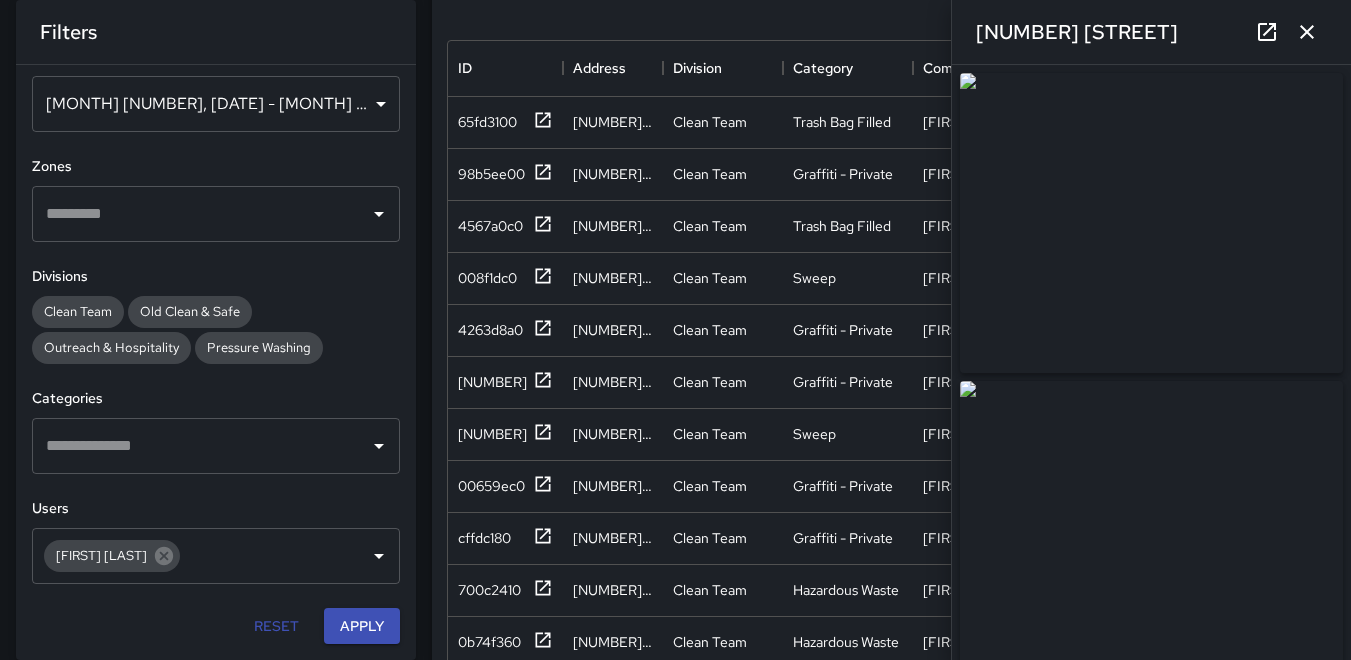 click 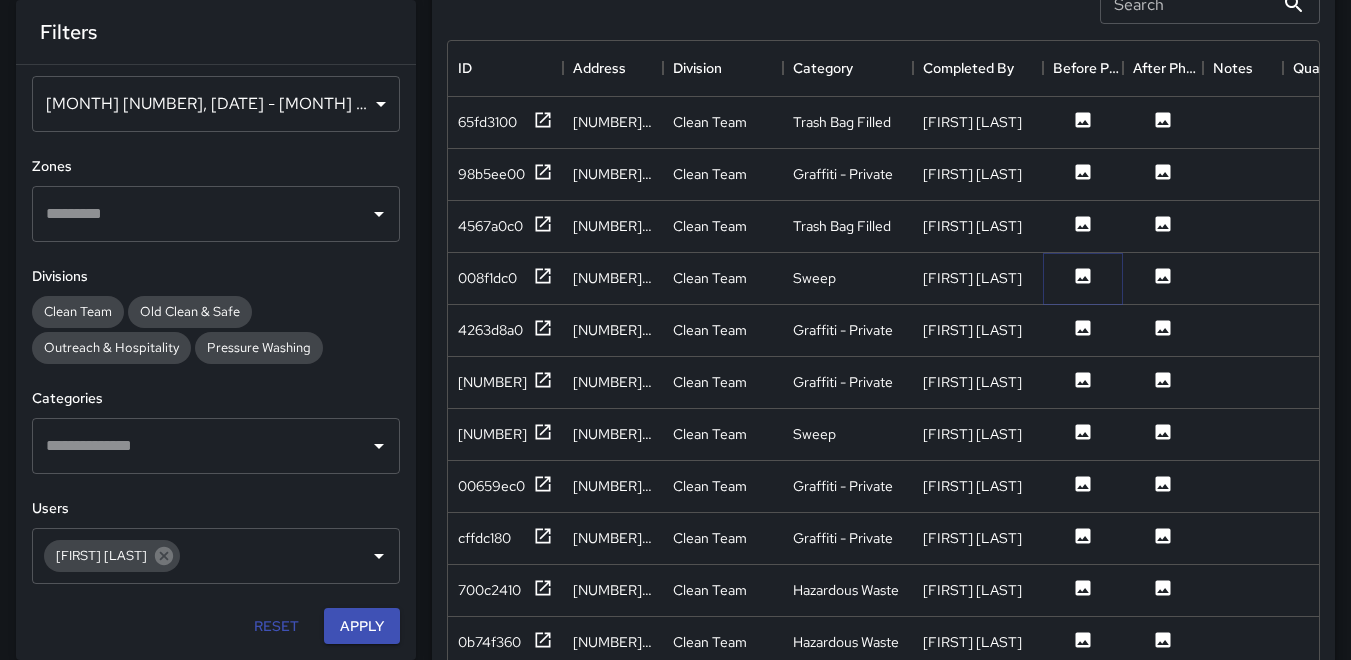 click at bounding box center (1083, 278) 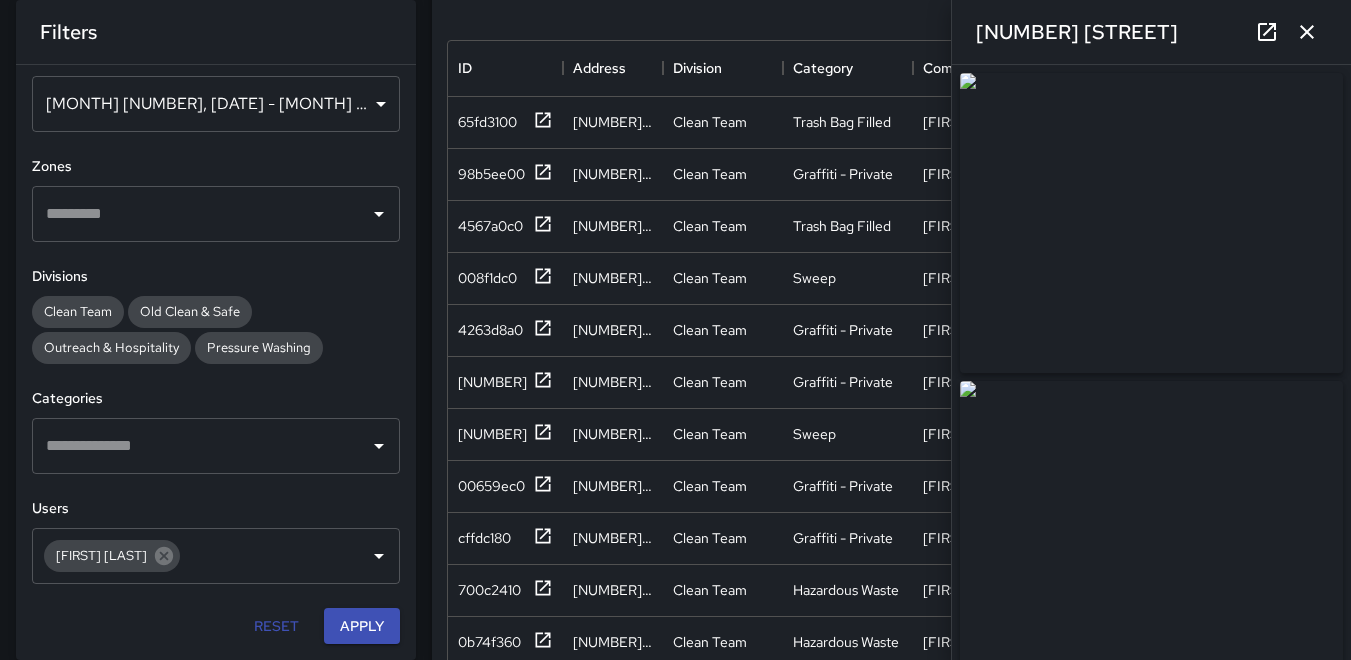 click 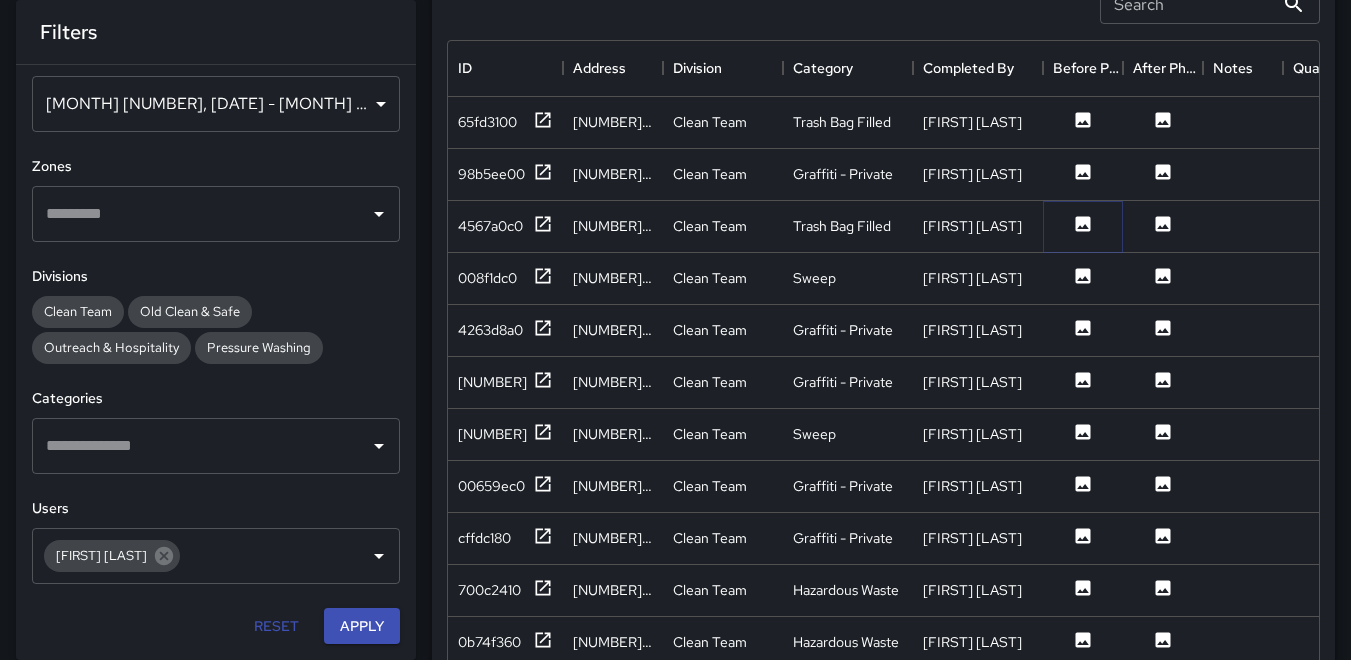 click 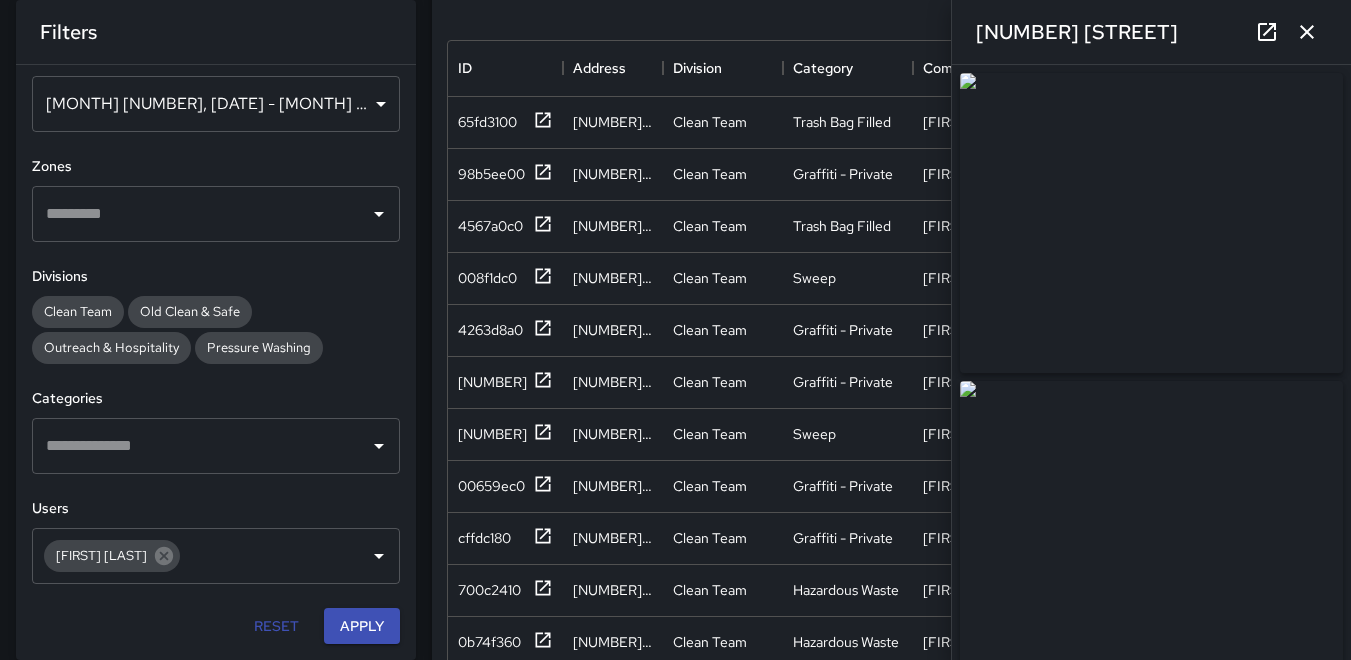 type on "**********" 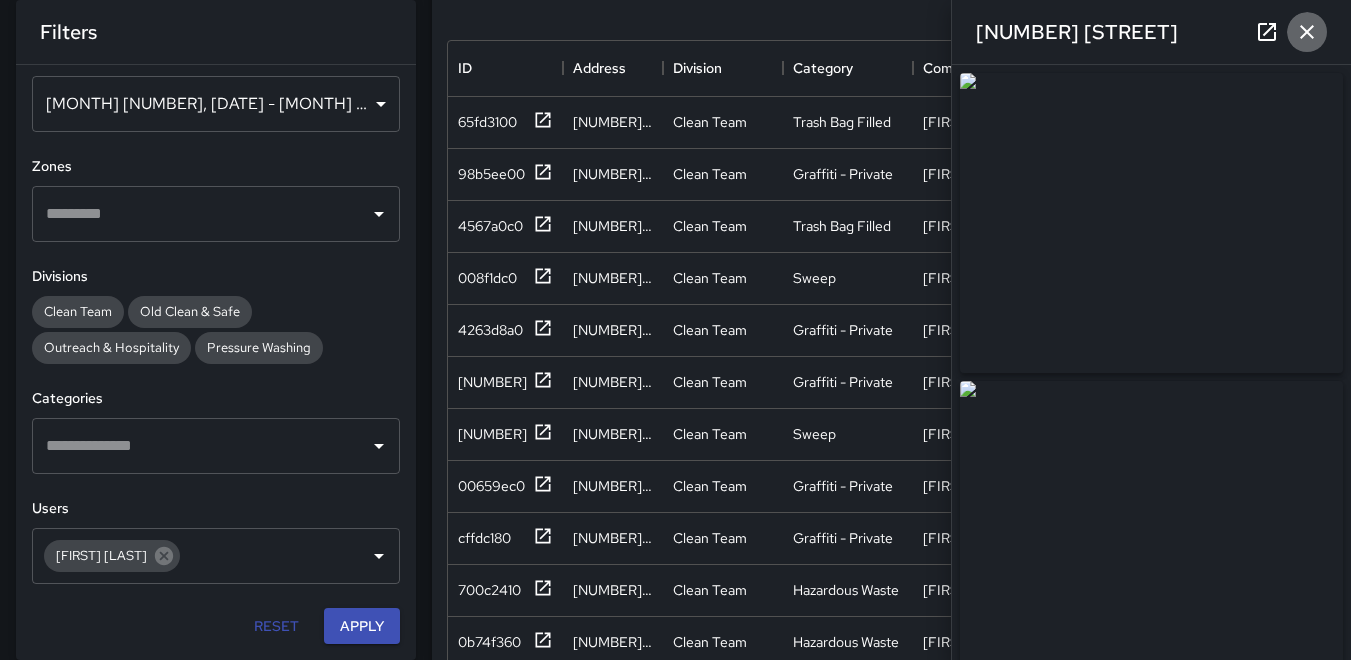 click 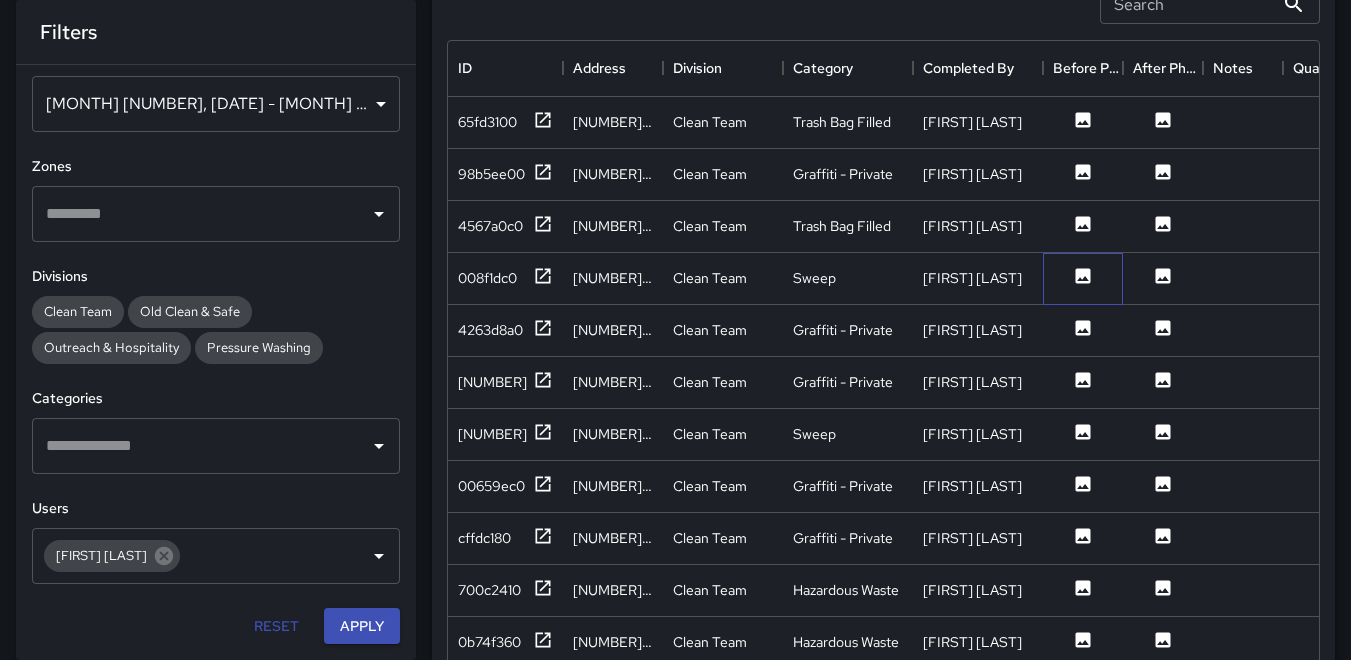 click at bounding box center [1083, 279] 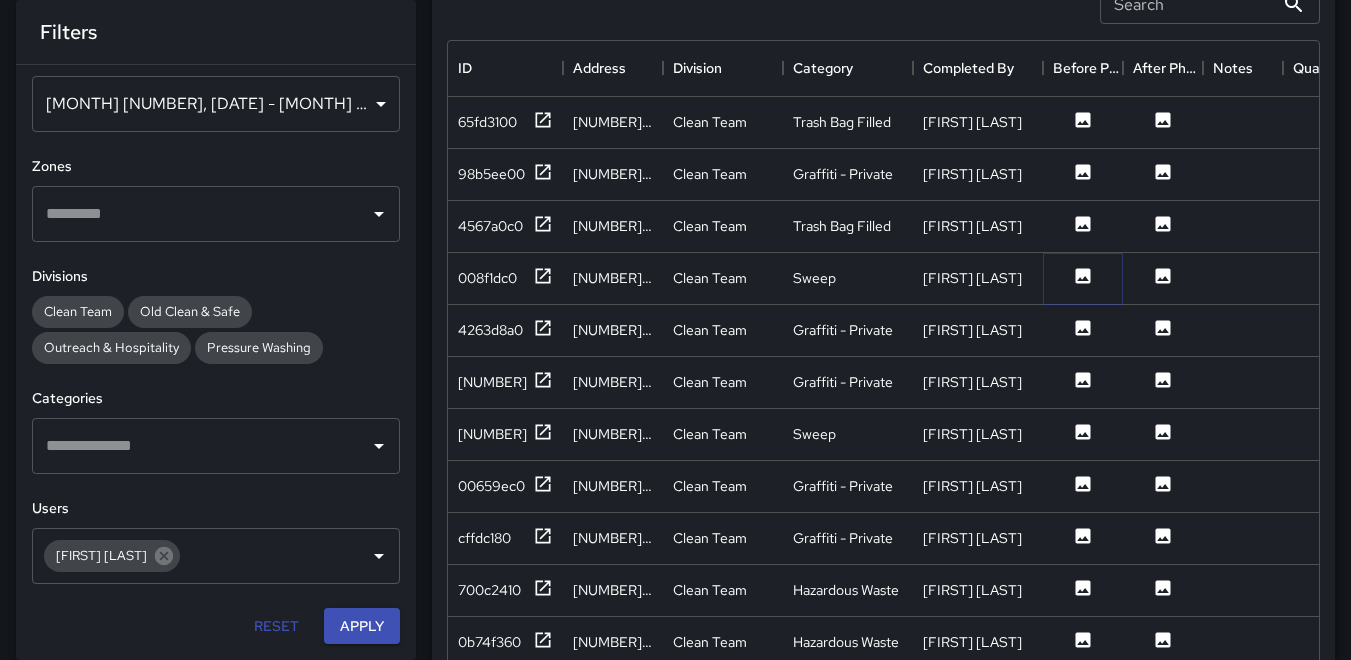 click at bounding box center (1083, 278) 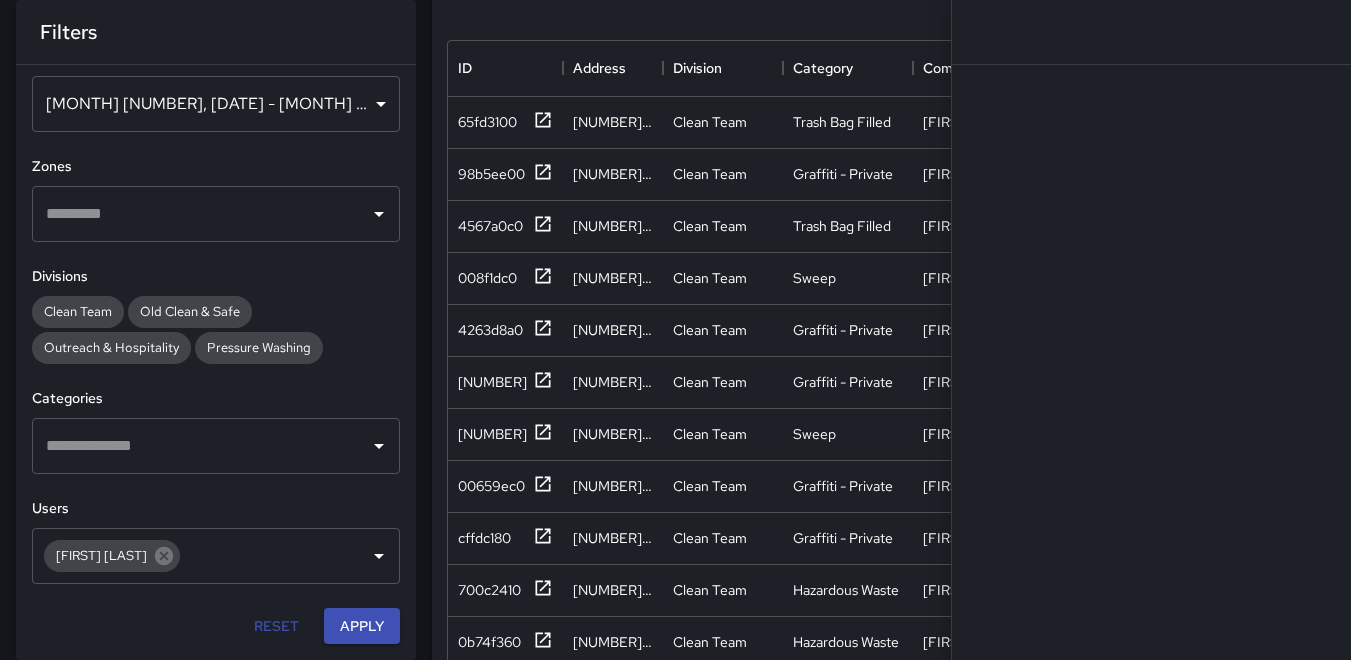 click on "Completed Tasks Export Search Search  ID Address Division Category Completed By Before Photo After Photo Notes Quantity Fixed Asset Source Date Created 65fd3100 98 7th Street Clean Team Trash Bag Filled Tomas Ajqui Jia 7/15/2025, 3:38:16 PM 98b5ee00 1018 Mission Street Clean Team Graffiti - Private Tomas Ajqui Jia 7/15/2025, 12:55:02 PM 4567a0c0 96 6th Street Clean Team Trash Bag Filled Tomas Ajqui Jia 7/15/2025, 3:30:12 PM 008f1dc0 986 Mission Street Clean Team Sweep Tomas Ajqui Jia 7/15/2025, 3:28:16 PM 4263d8a0 966 Mission Street Clean Team Graffiti - Private Tomas Ajqui Jia 7/15/2025, 12:52:38 PM 84631760 966 Mission Street Clean Team Graffiti - Private Tomas Ajqui Jia 7/15/2025, 3:24:48 PM 306a3440 932 Mission Street Clean Team Sweep Tomas Ajqui Jia 7/15/2025, 3:22:27 PM 00659ec0 66 Mint Street Clean Team Graffiti - Private Tomas Ajqui Jia 7/15/2025, 12:50:47 PM cffdc180 66 Mint Street Clean Team Graffiti - Private Tomas Ajqui Jia 7/15/2025, 3:19:45 PM 700c2410 8 Mint Plaza Clean Team Hazardous Waste Jia" at bounding box center (883, 347) 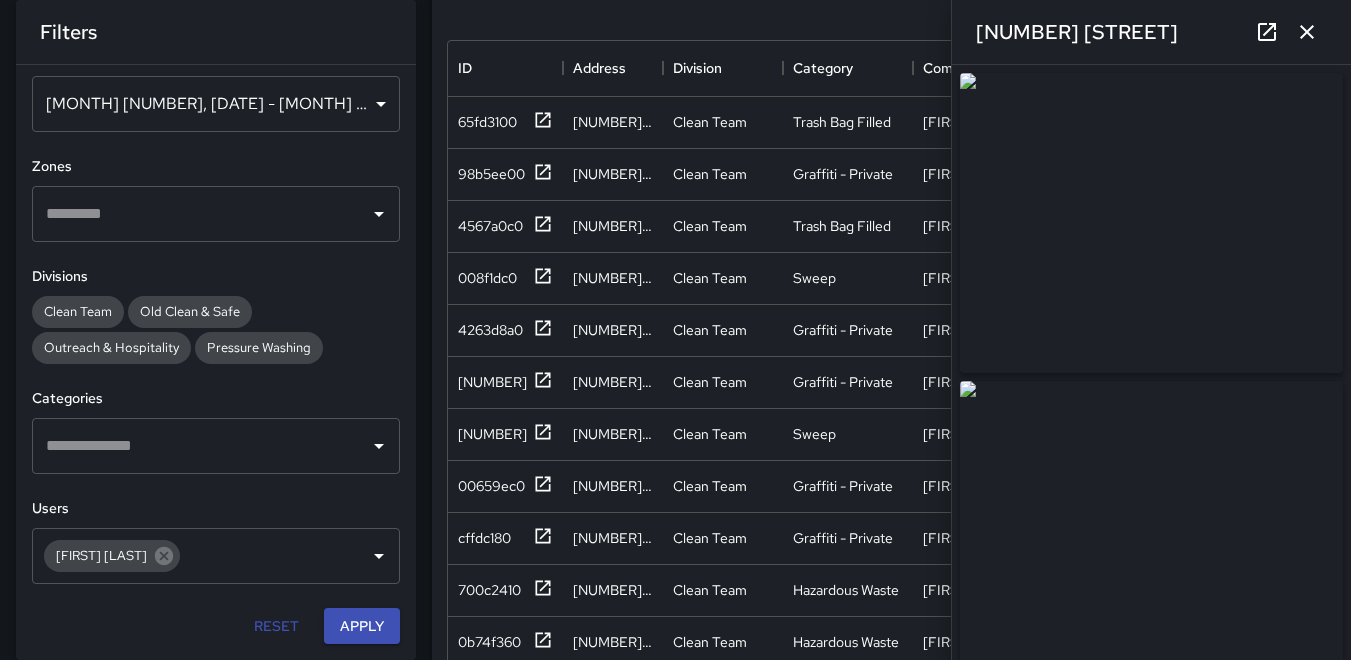 type on "**********" 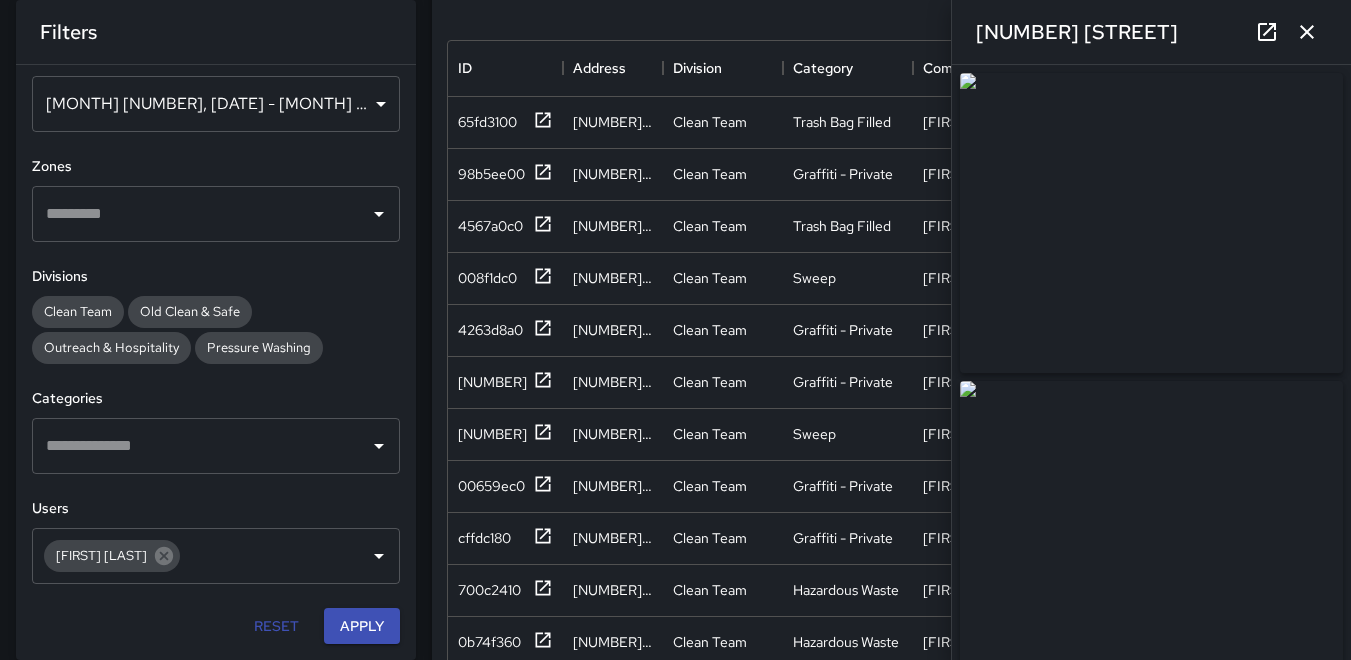 click 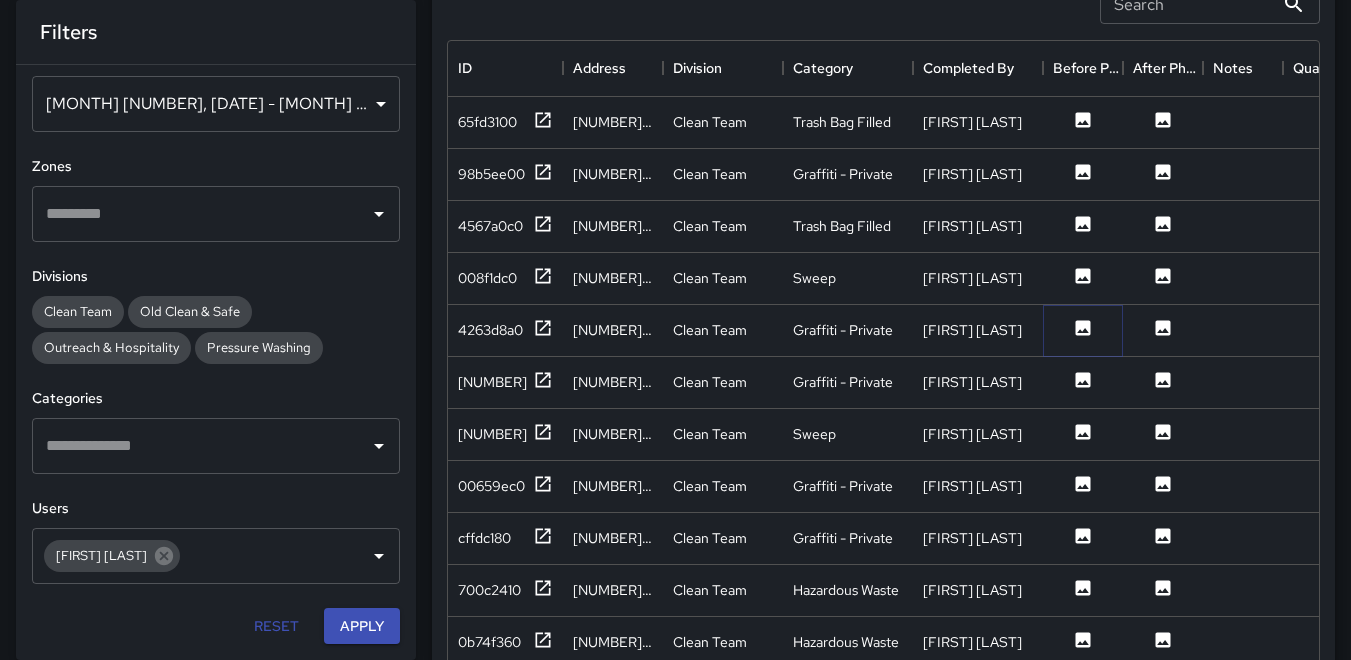 click 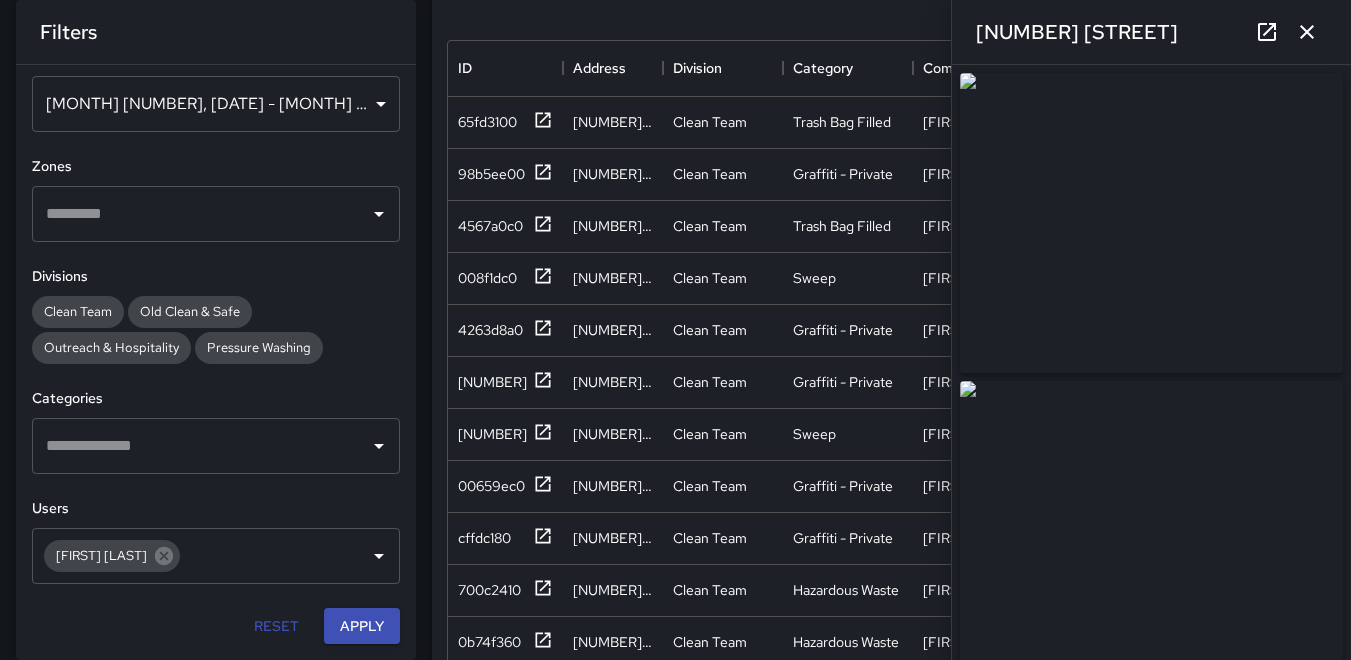 click on "Completed Tasks Export Search Search  ID Address Division Category Completed By Before Photo After Photo Notes Quantity Fixed Asset Source Date Created 65fd3100 98 7th Street Clean Team Trash Bag Filled Tomas Ajqui Jia 7/15/2025, 3:38:16 PM 98b5ee00 1018 Mission Street Clean Team Graffiti - Private Tomas Ajqui Jia 7/15/2025, 12:55:02 PM 4567a0c0 96 6th Street Clean Team Trash Bag Filled Tomas Ajqui Jia 7/15/2025, 3:30:12 PM 008f1dc0 986 Mission Street Clean Team Sweep Tomas Ajqui Jia 7/15/2025, 3:28:16 PM 4263d8a0 966 Mission Street Clean Team Graffiti - Private Tomas Ajqui Jia 7/15/2025, 12:52:38 PM 84631760 966 Mission Street Clean Team Graffiti - Private Tomas Ajqui Jia 7/15/2025, 3:24:48 PM 306a3440 932 Mission Street Clean Team Sweep Tomas Ajqui Jia 7/15/2025, 3:22:27 PM 00659ec0 66 Mint Street Clean Team Graffiti - Private Tomas Ajqui Jia 7/15/2025, 12:50:47 PM cffdc180 66 Mint Street Clean Team Graffiti - Private Tomas Ajqui Jia 7/15/2025, 3:19:45 PM 700c2410 8 Mint Plaza Clean Team Hazardous Waste Jia" at bounding box center (883, 347) 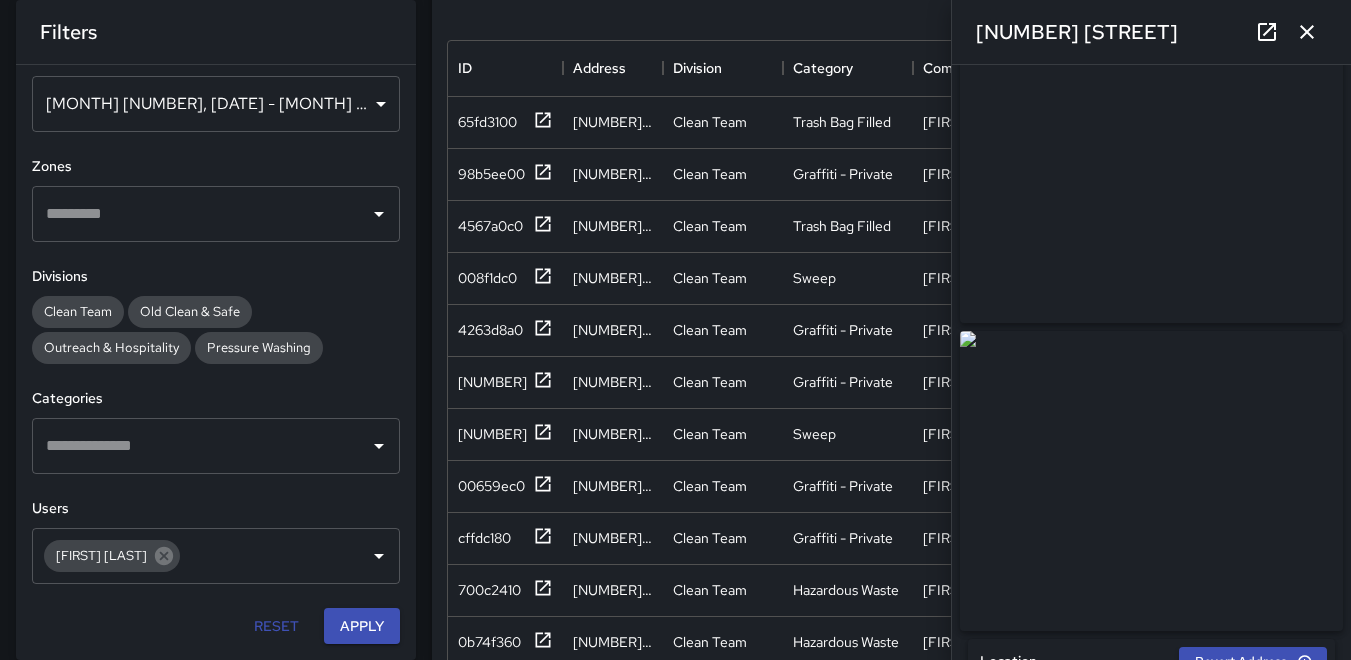 scroll, scrollTop: 0, scrollLeft: 0, axis: both 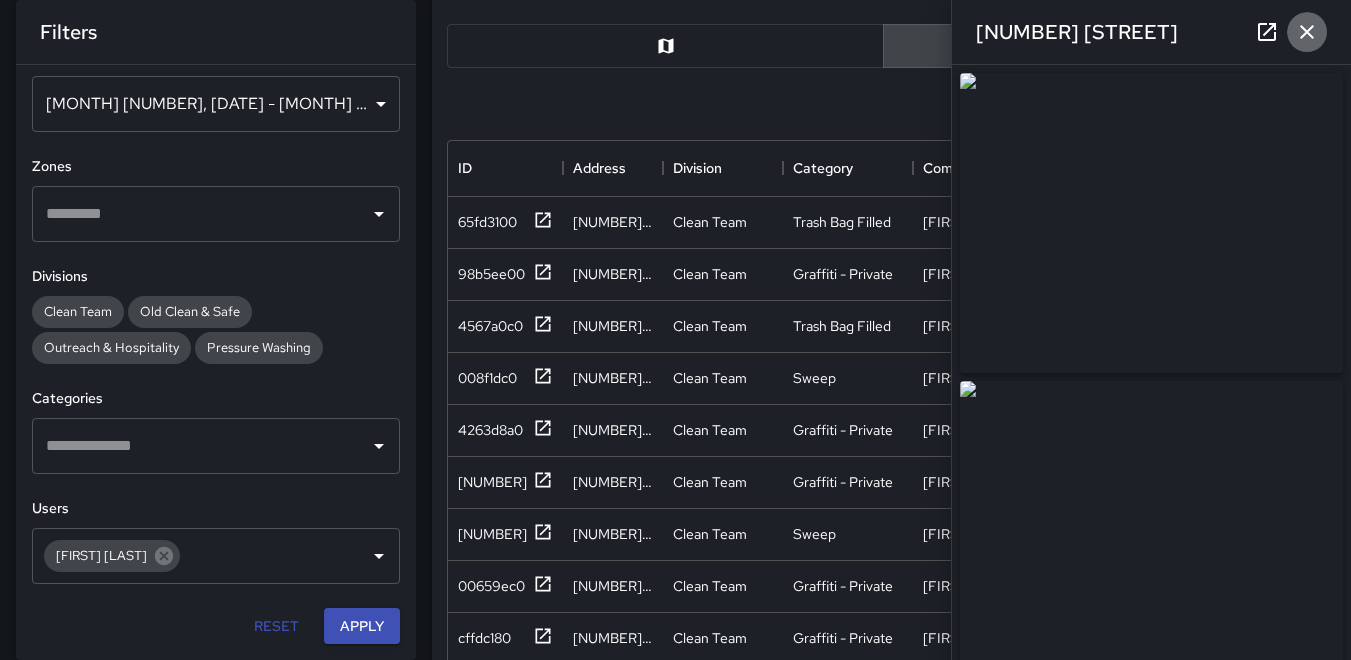 click 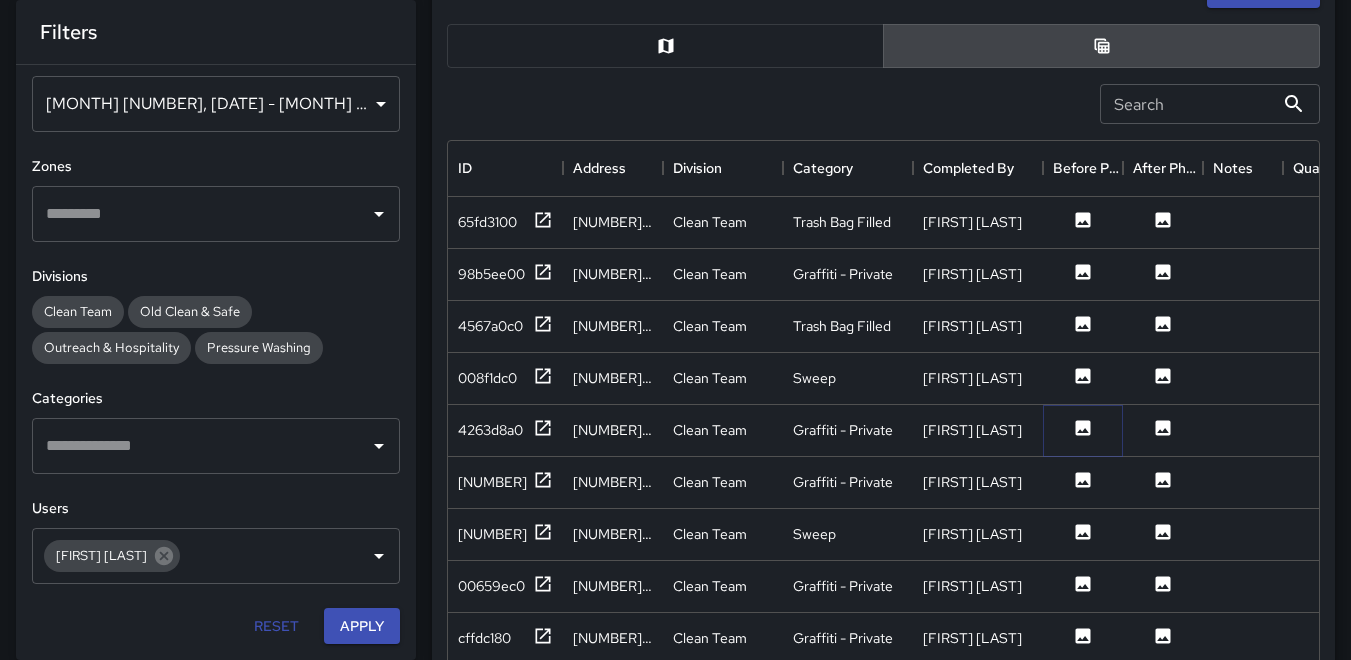 click 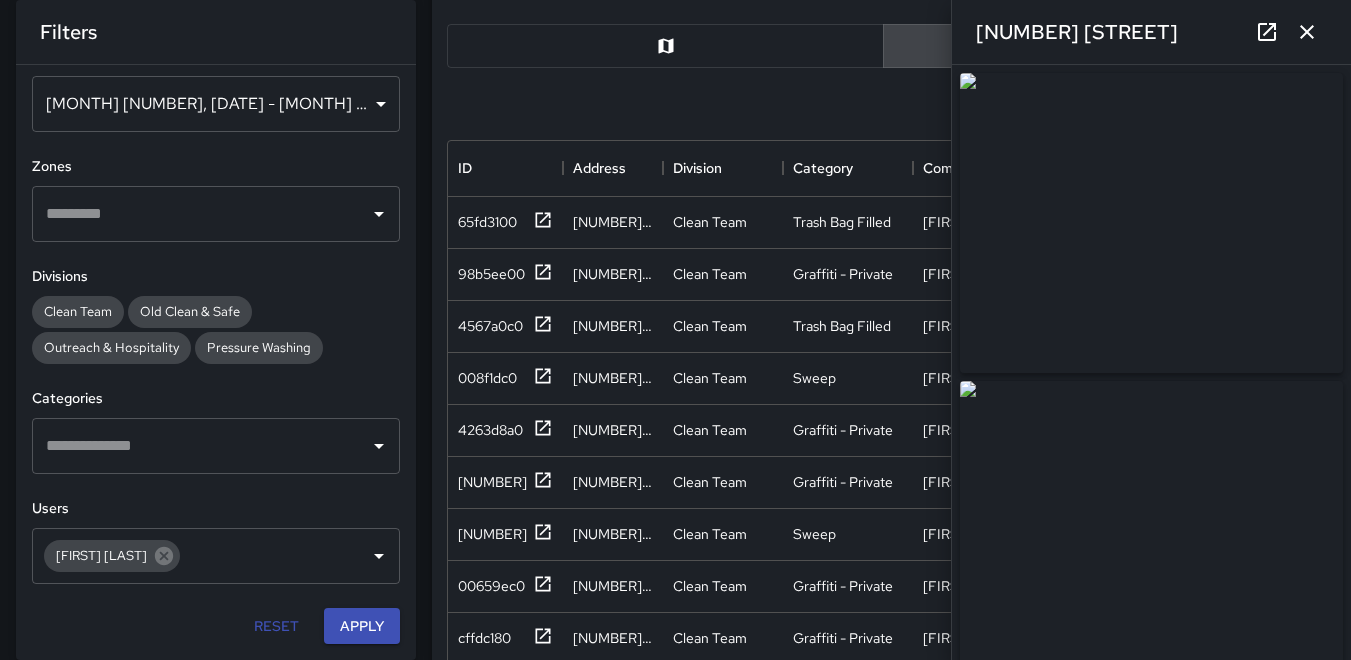 click 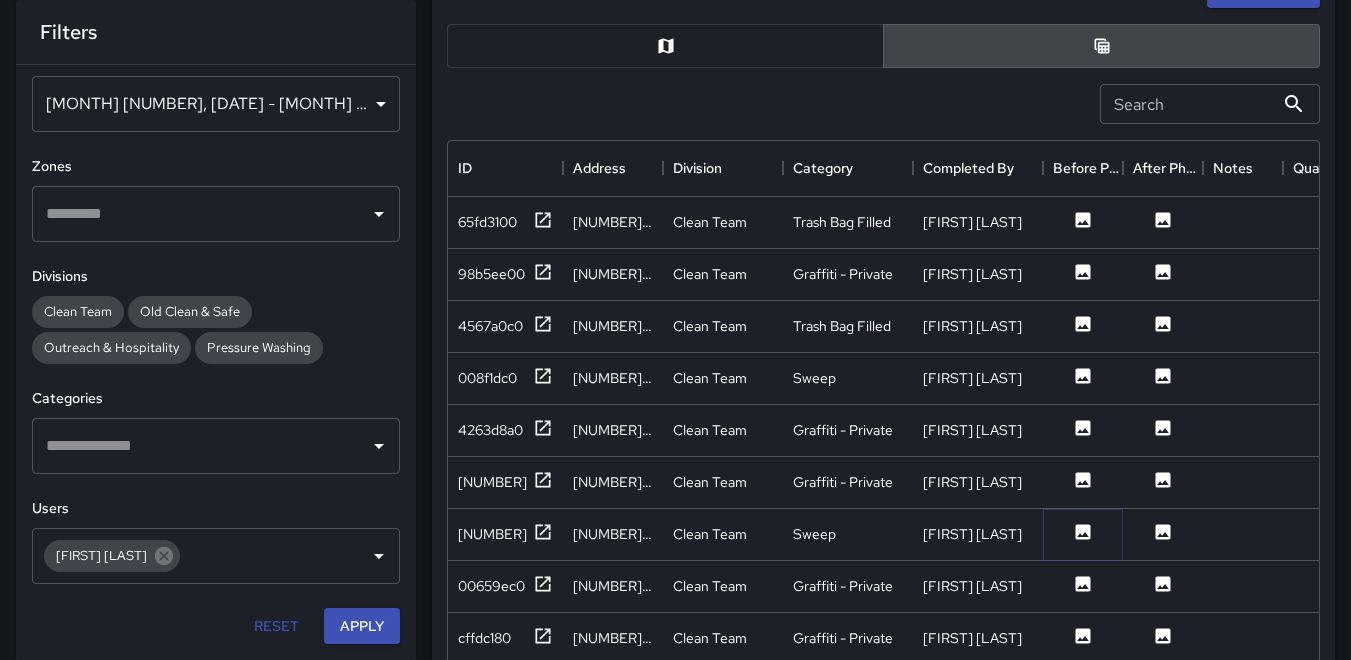 click 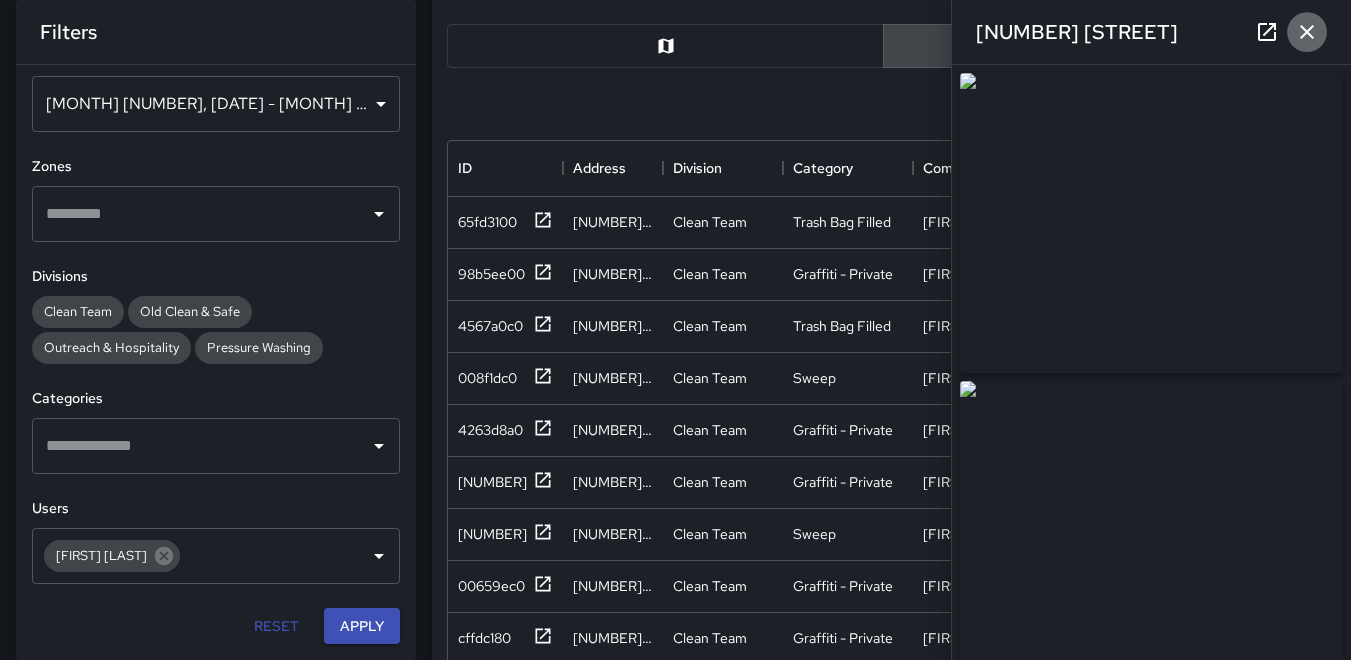 click 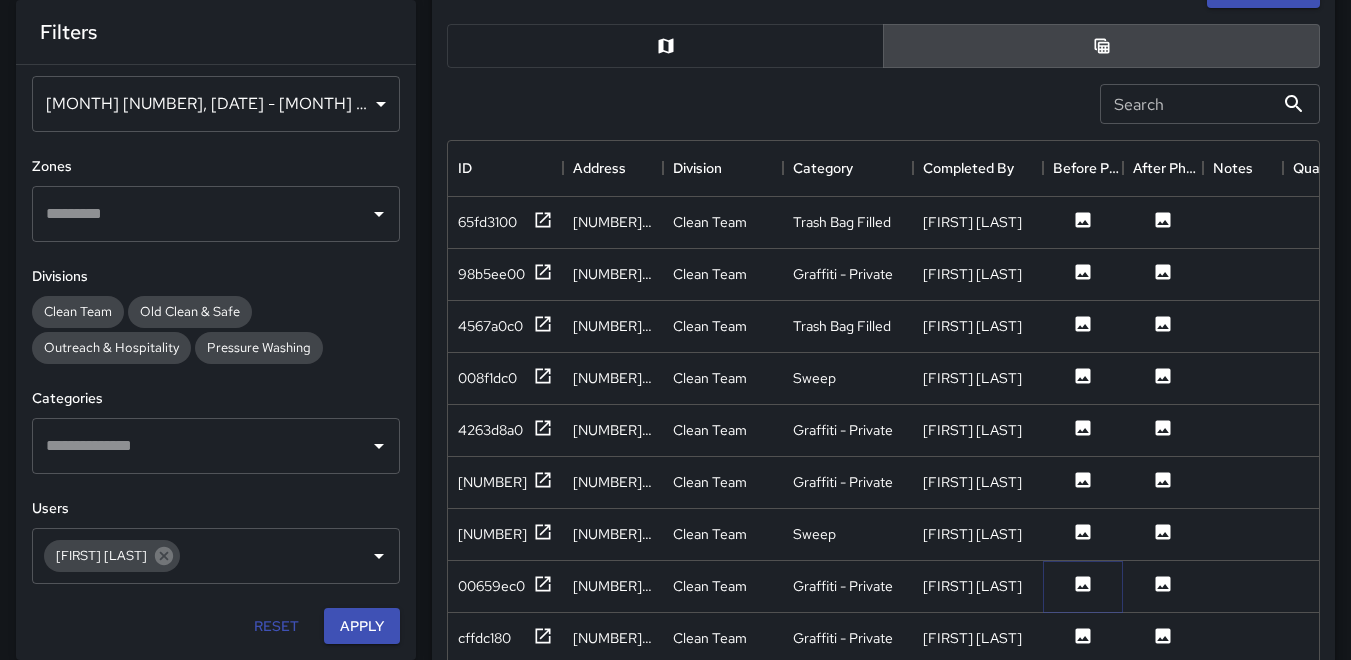 click 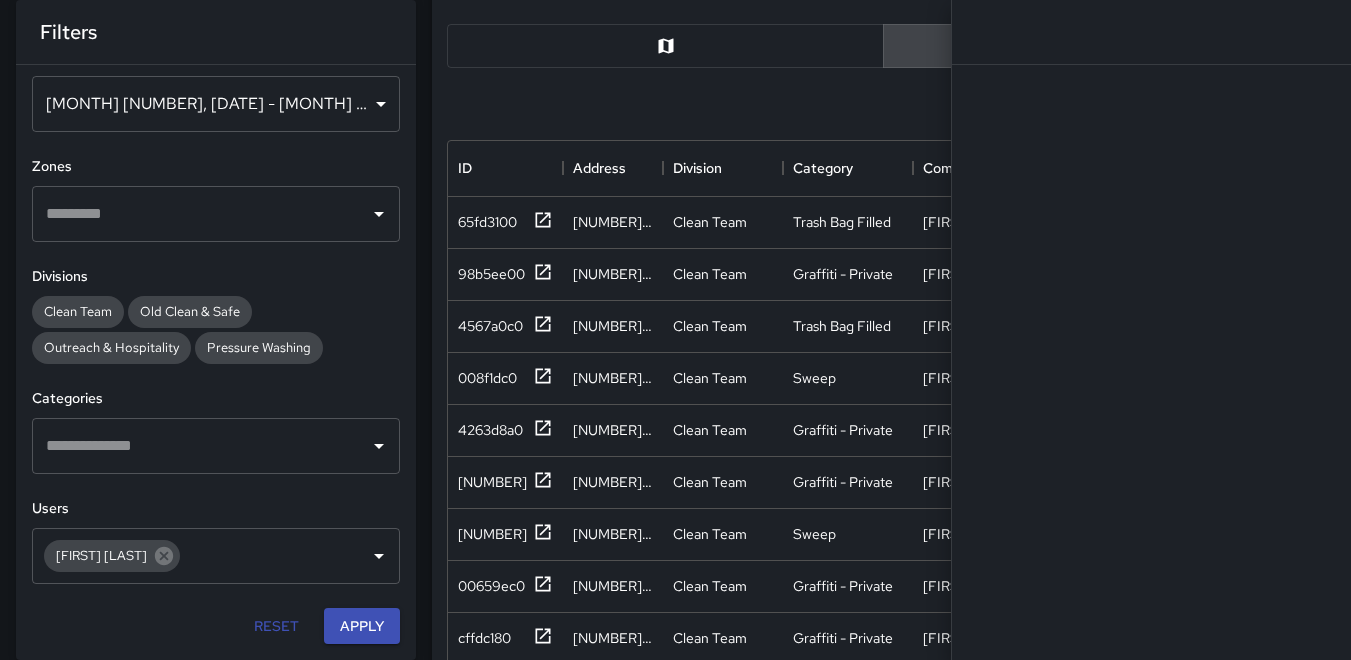 click on "Completed Tasks Export Search Search  ID Address Division Category Completed By Before Photo After Photo Notes Quantity Fixed Asset Source Date Created 65fd3100 98 7th Street Clean Team Trash Bag Filled Tomas Ajqui Jia 7/15/2025, 3:38:16 PM 98b5ee00 1018 Mission Street Clean Team Graffiti - Private Tomas Ajqui Jia 7/15/2025, 12:55:02 PM 4567a0c0 96 6th Street Clean Team Trash Bag Filled Tomas Ajqui Jia 7/15/2025, 3:30:12 PM 008f1dc0 986 Mission Street Clean Team Sweep Tomas Ajqui Jia 7/15/2025, 3:28:16 PM 4263d8a0 966 Mission Street Clean Team Graffiti - Private Tomas Ajqui Jia 7/15/2025, 12:52:38 PM 84631760 966 Mission Street Clean Team Graffiti - Private Tomas Ajqui Jia 7/15/2025, 3:24:48 PM 306a3440 932 Mission Street Clean Team Sweep Tomas Ajqui Jia 7/15/2025, 3:22:27 PM 00659ec0 66 Mint Street Clean Team Graffiti - Private Tomas Ajqui Jia 7/15/2025, 12:50:47 PM cffdc180 66 Mint Street Clean Team Graffiti - Private Tomas Ajqui Jia 7/15/2025, 3:19:45 PM 700c2410 8 Mint Plaza Clean Team Hazardous Waste Jia" at bounding box center (883, 447) 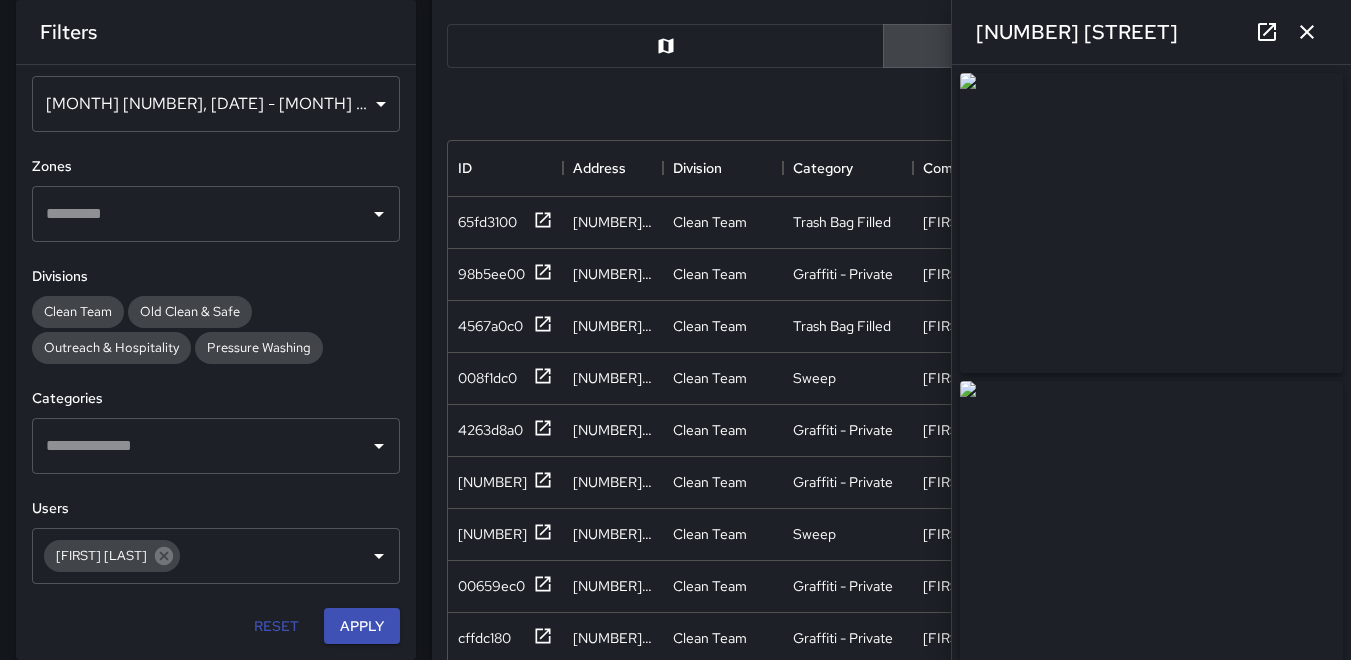 type on "**********" 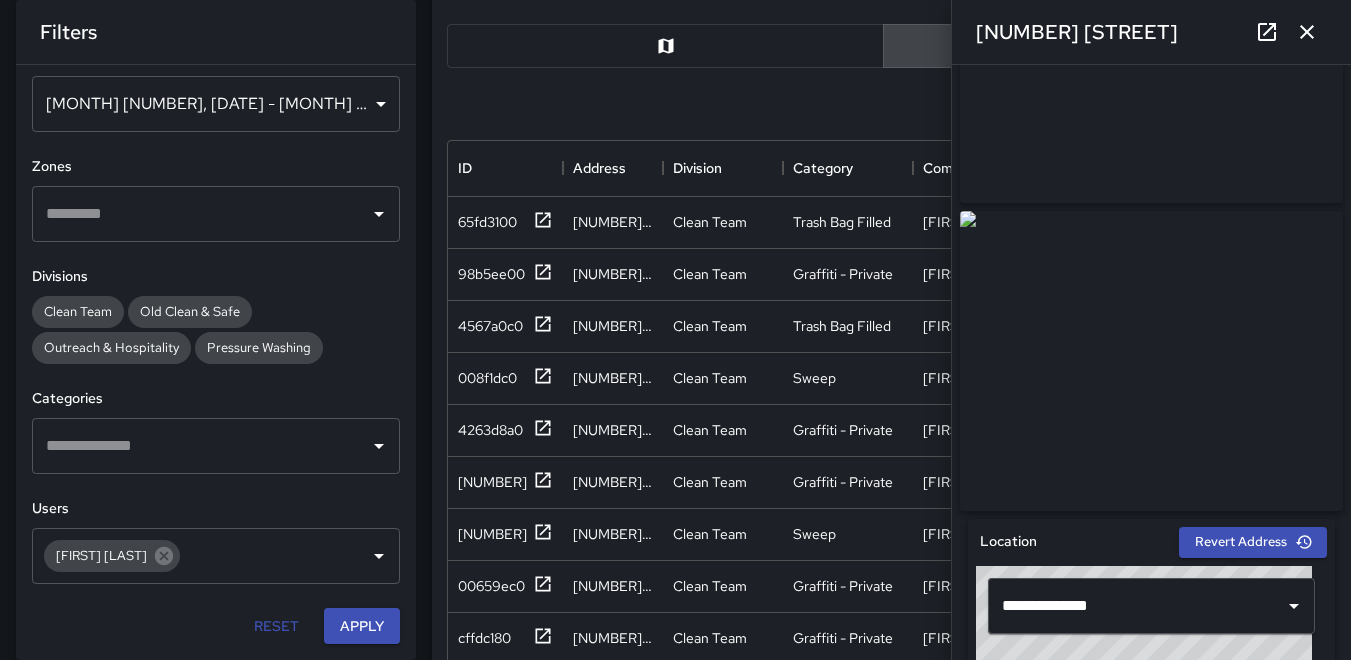 scroll, scrollTop: 200, scrollLeft: 0, axis: vertical 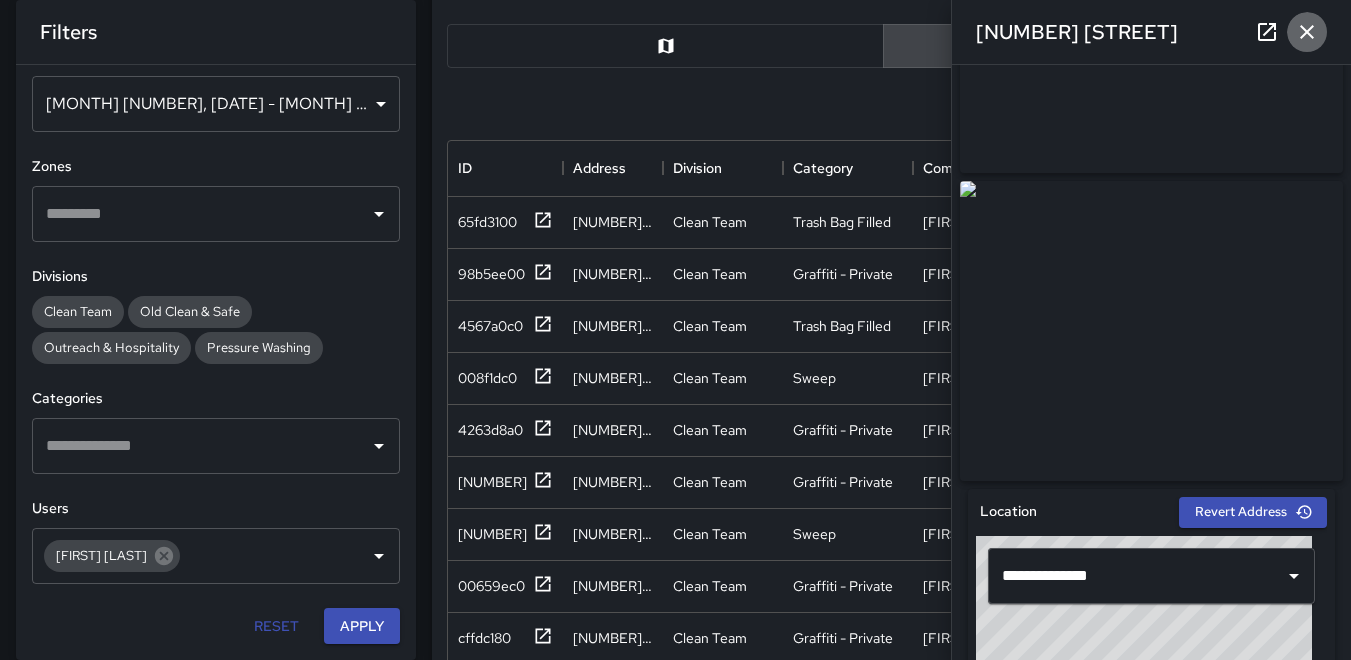 click 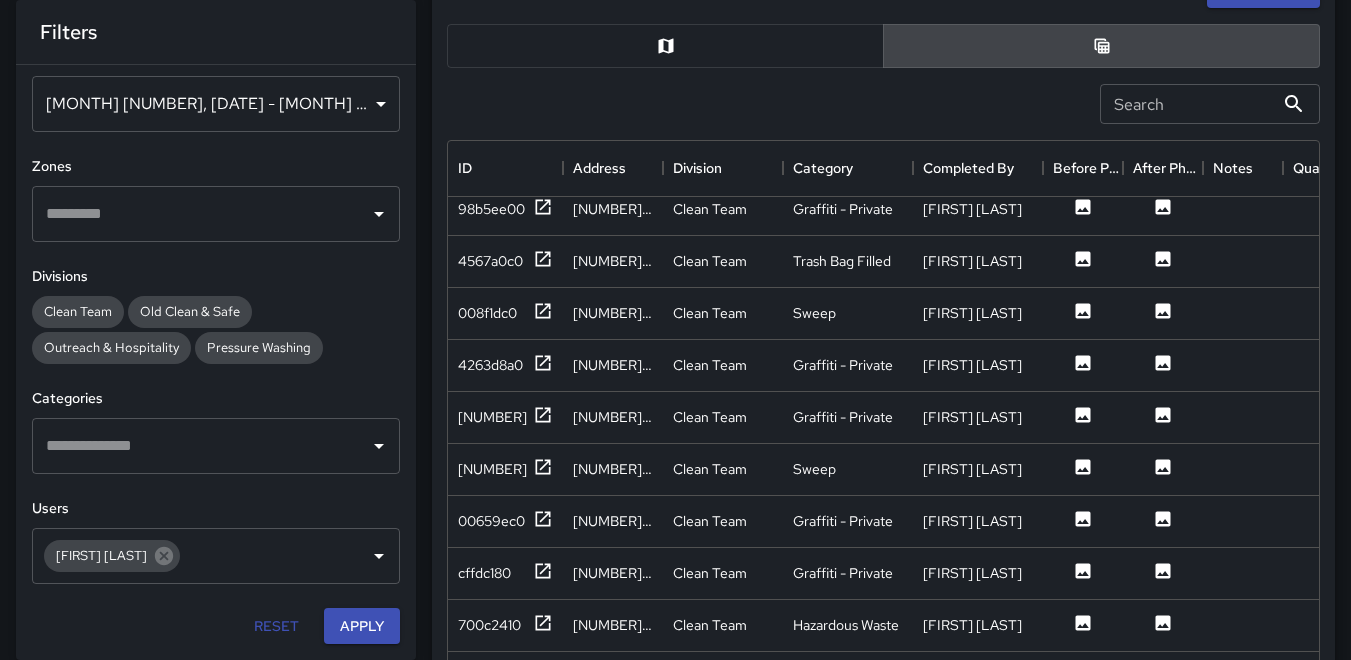 scroll, scrollTop: 100, scrollLeft: 0, axis: vertical 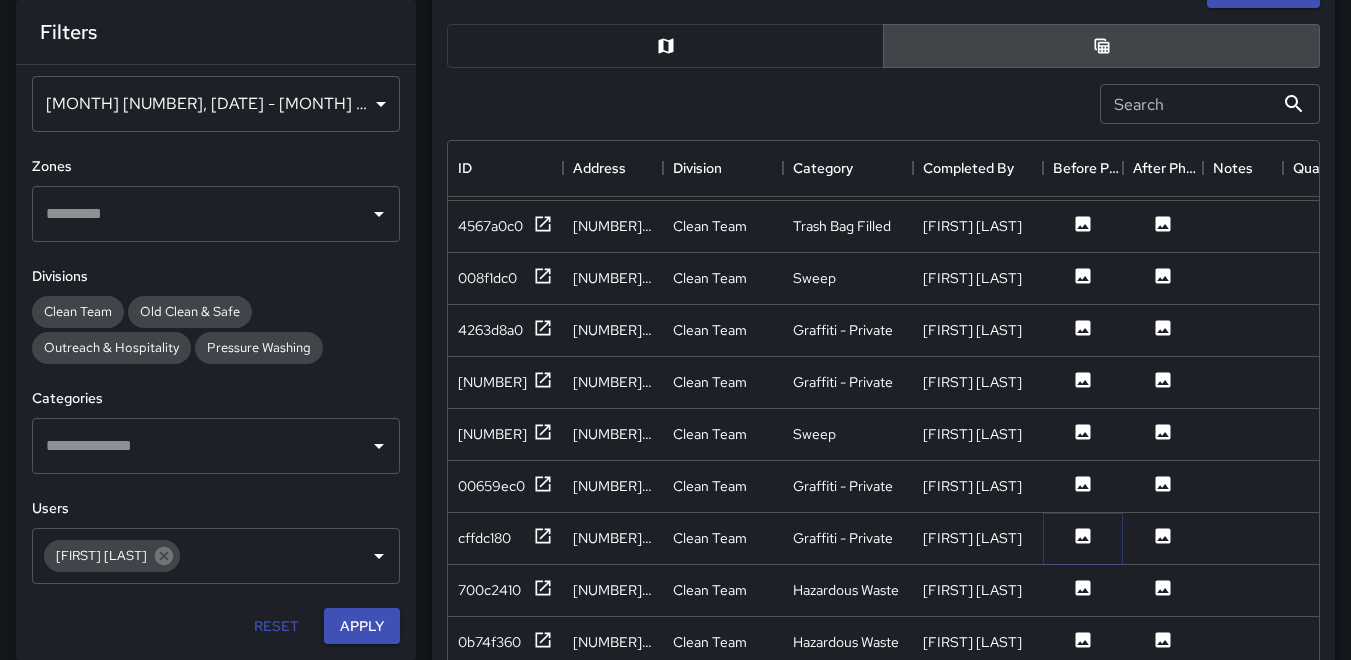 click 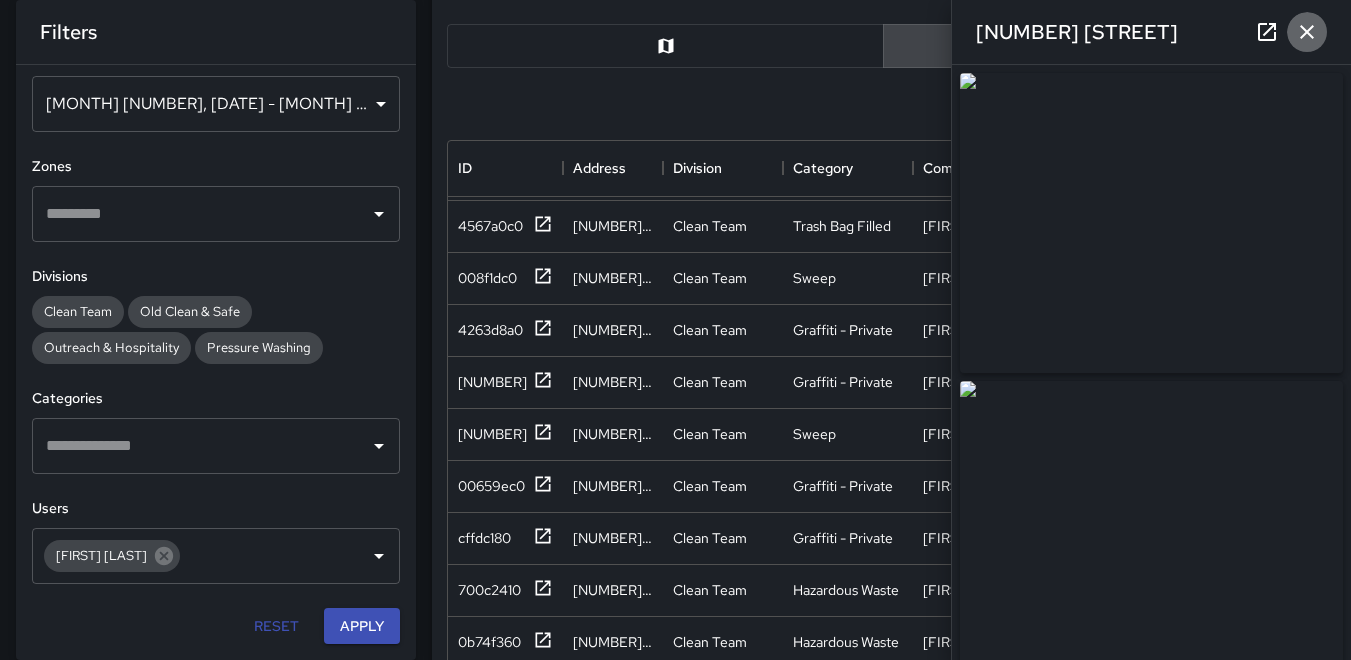 click 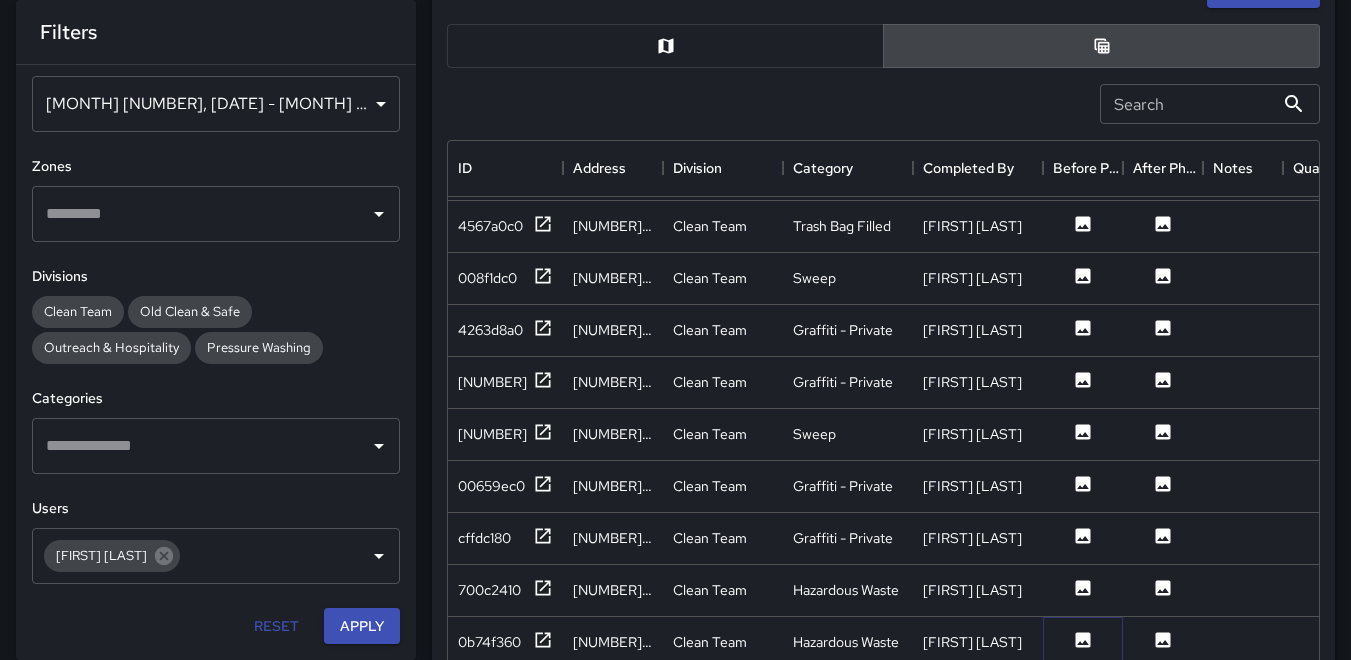 click 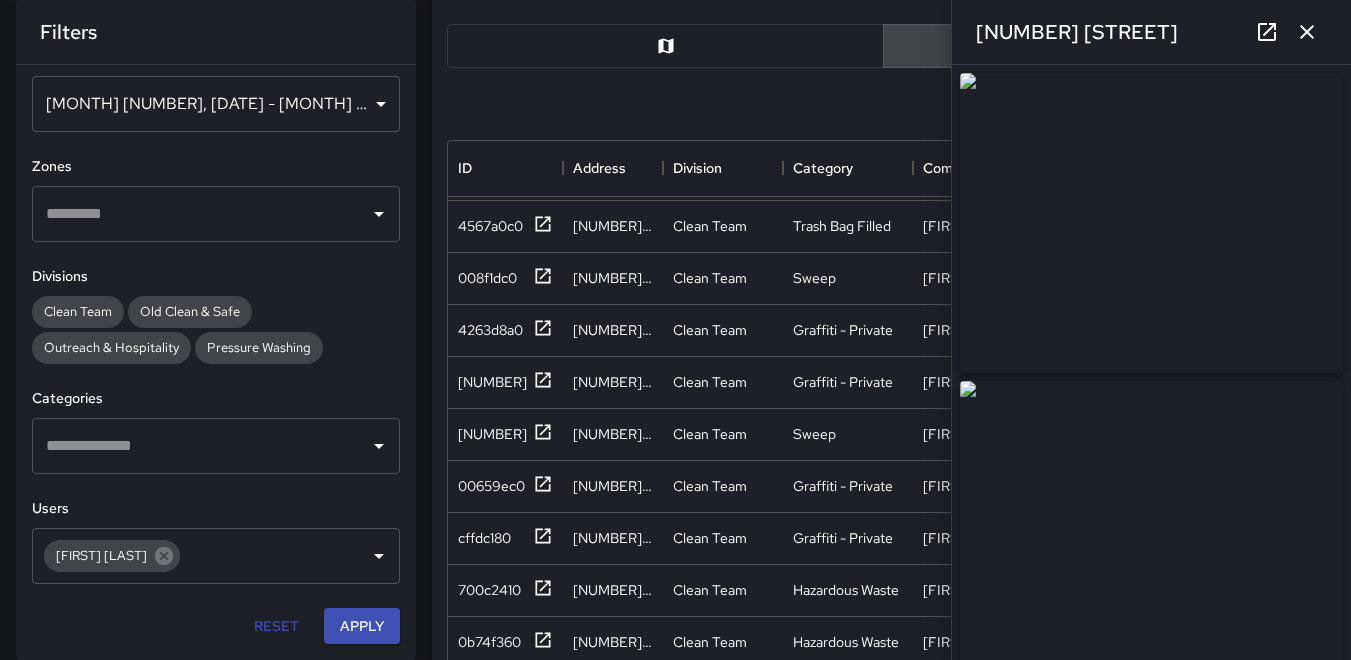 type on "**********" 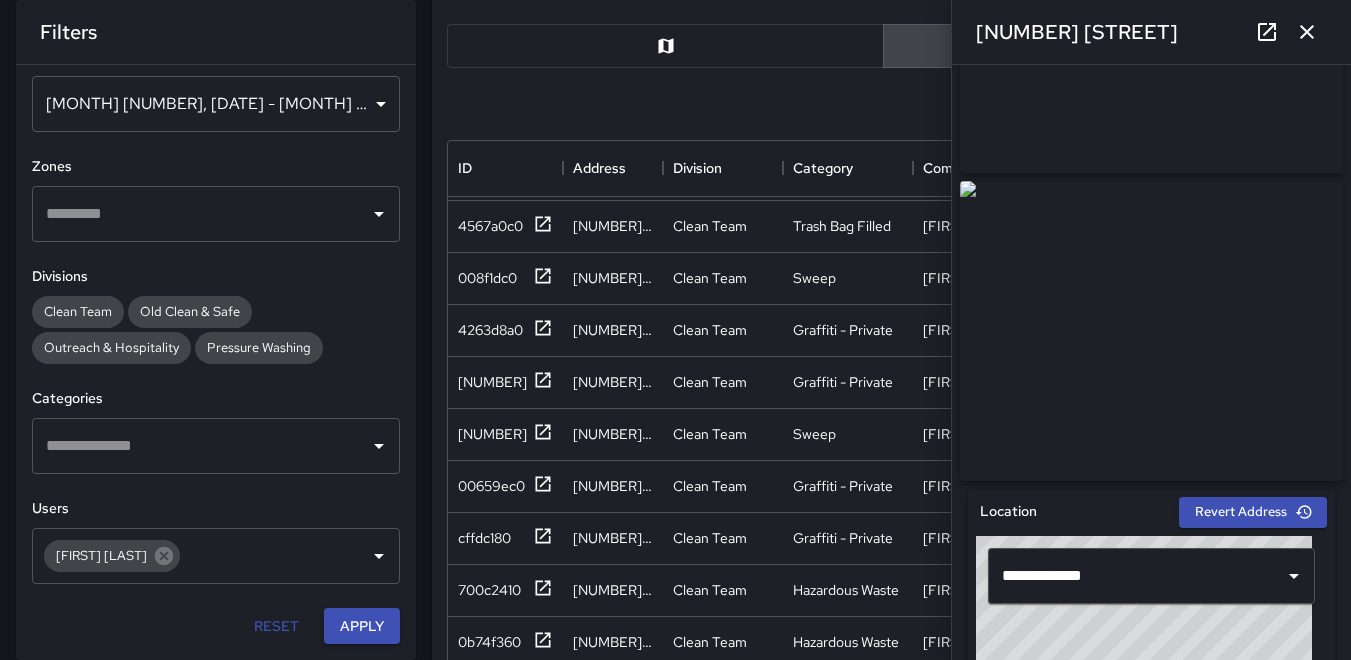 scroll, scrollTop: 300, scrollLeft: 0, axis: vertical 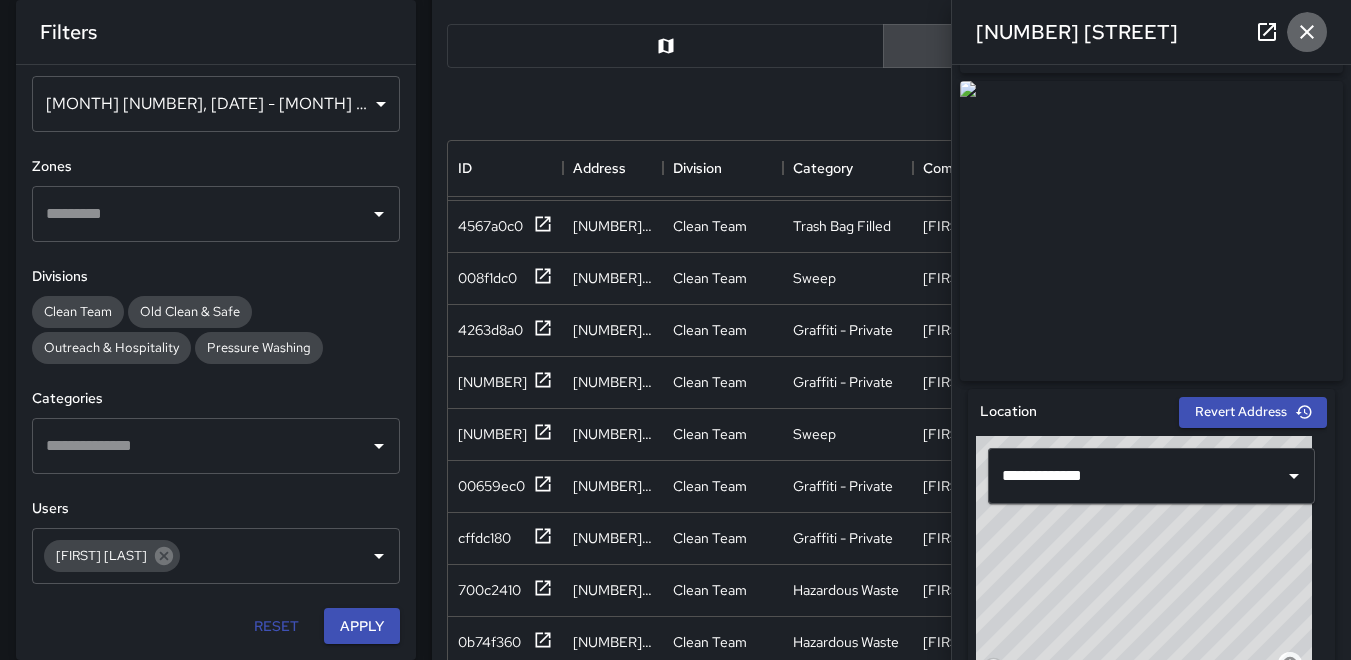 click 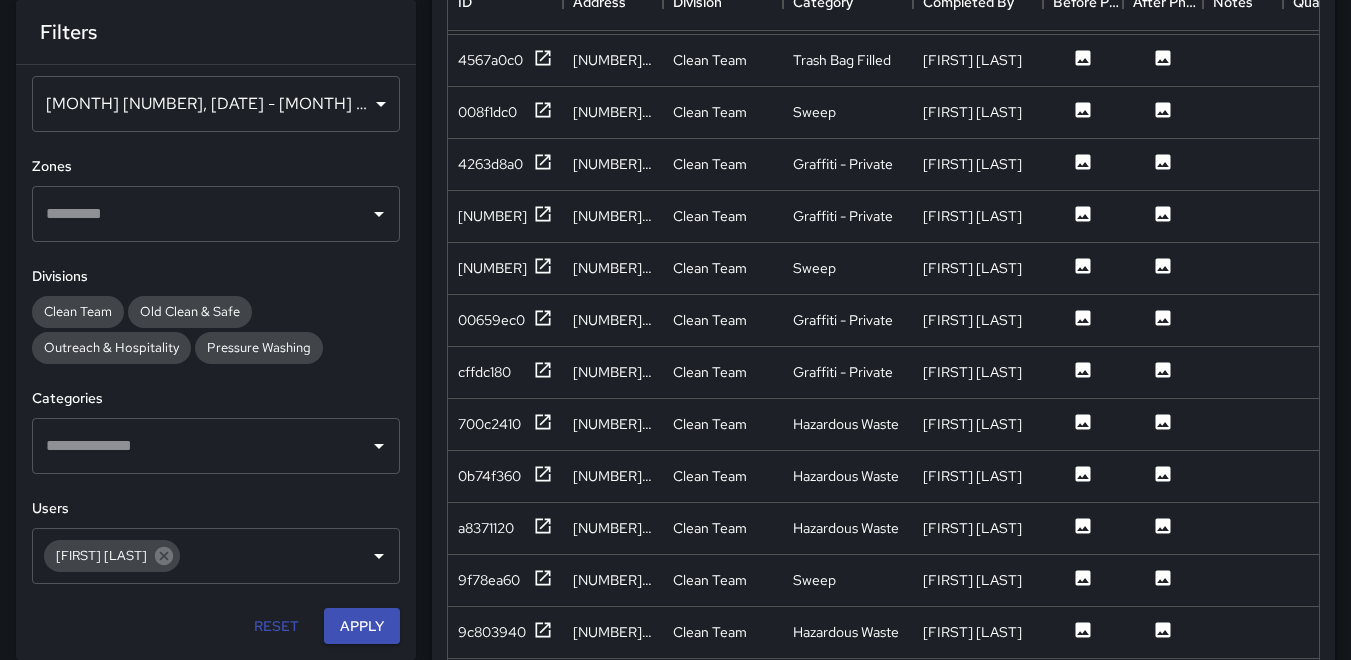 scroll, scrollTop: 500, scrollLeft: 0, axis: vertical 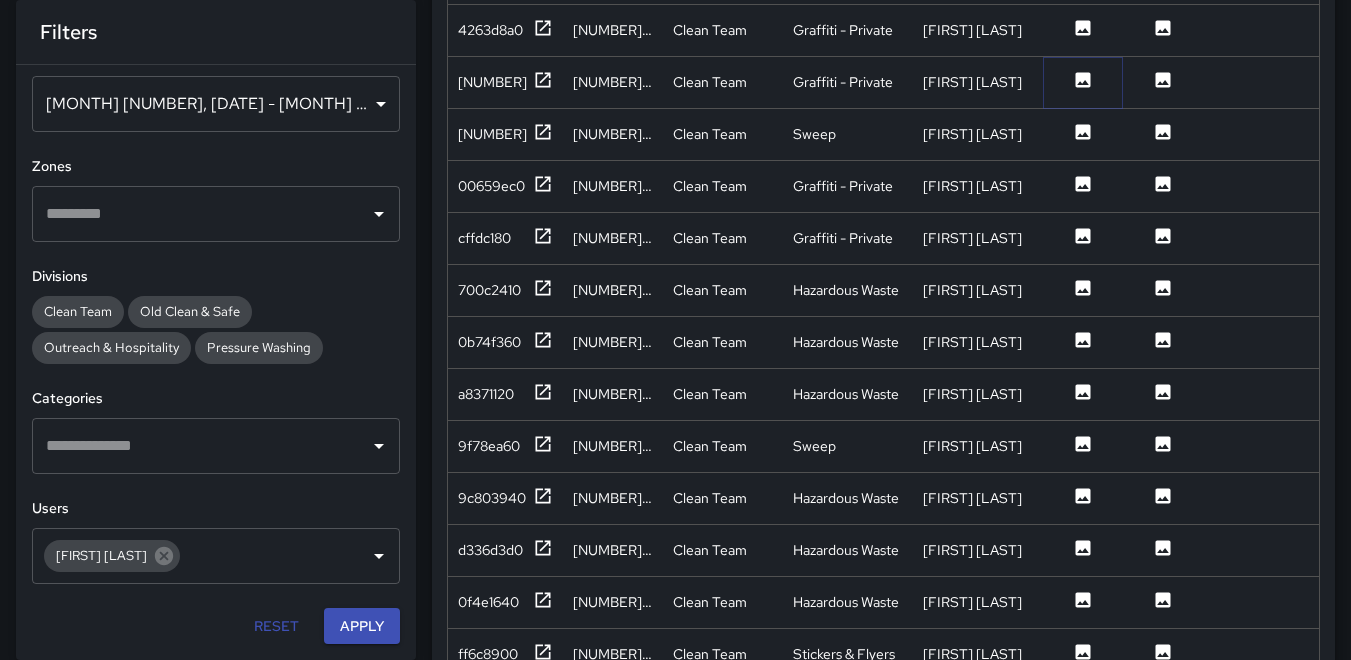 click at bounding box center [1083, 82] 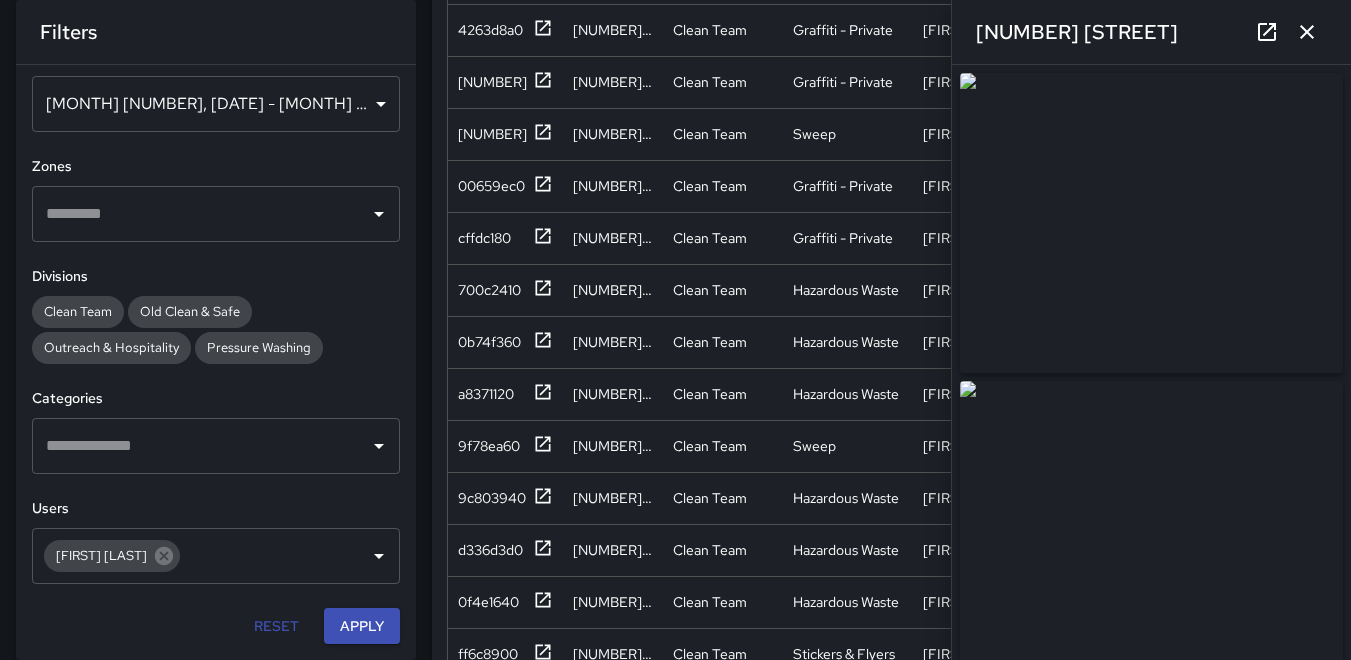 click 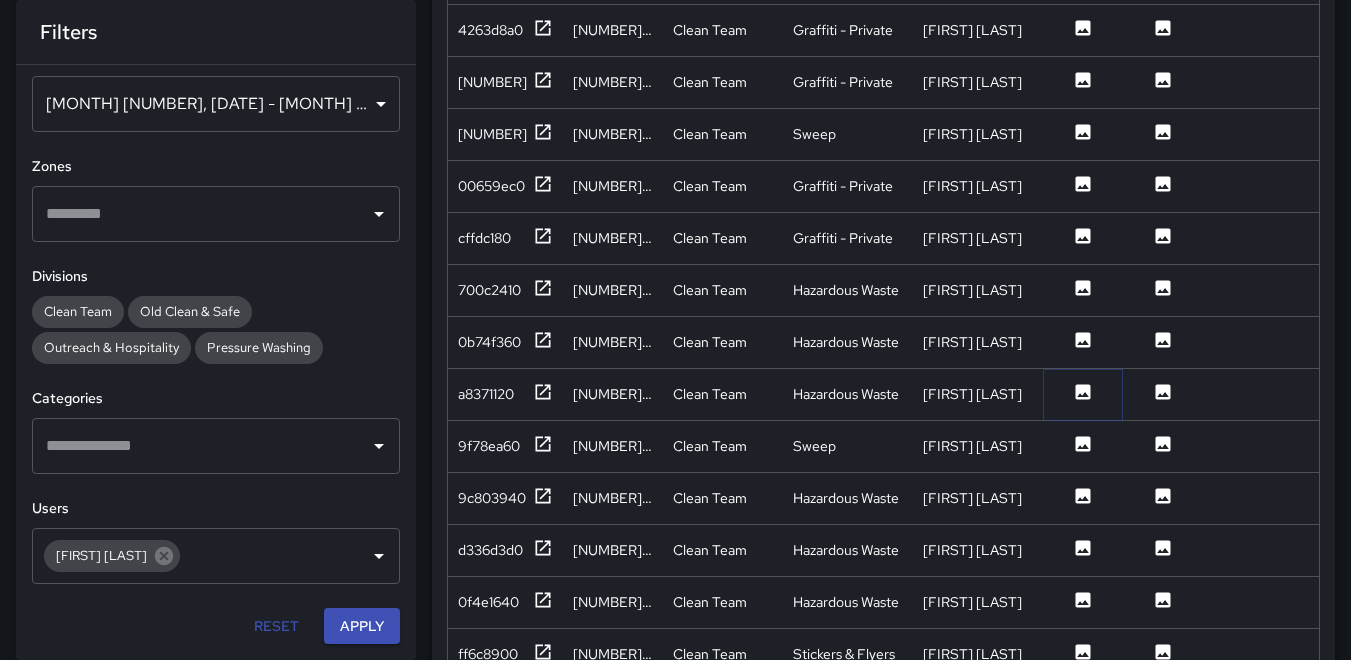 click 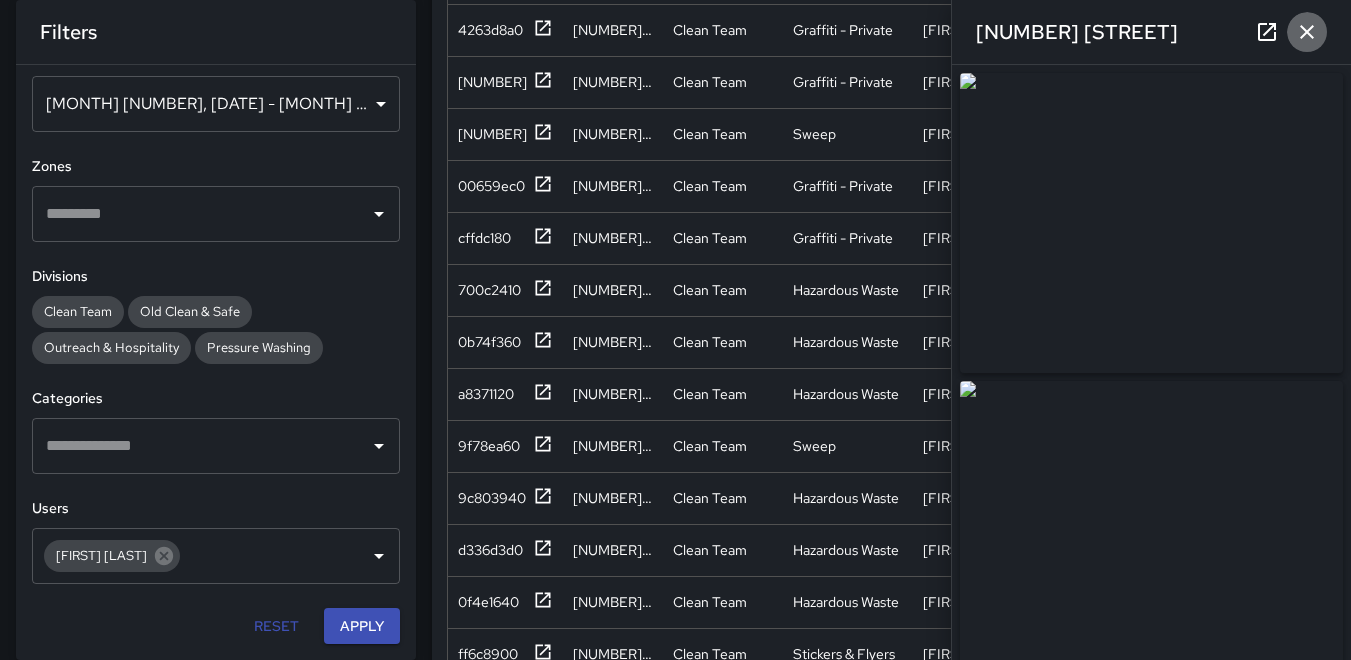 click 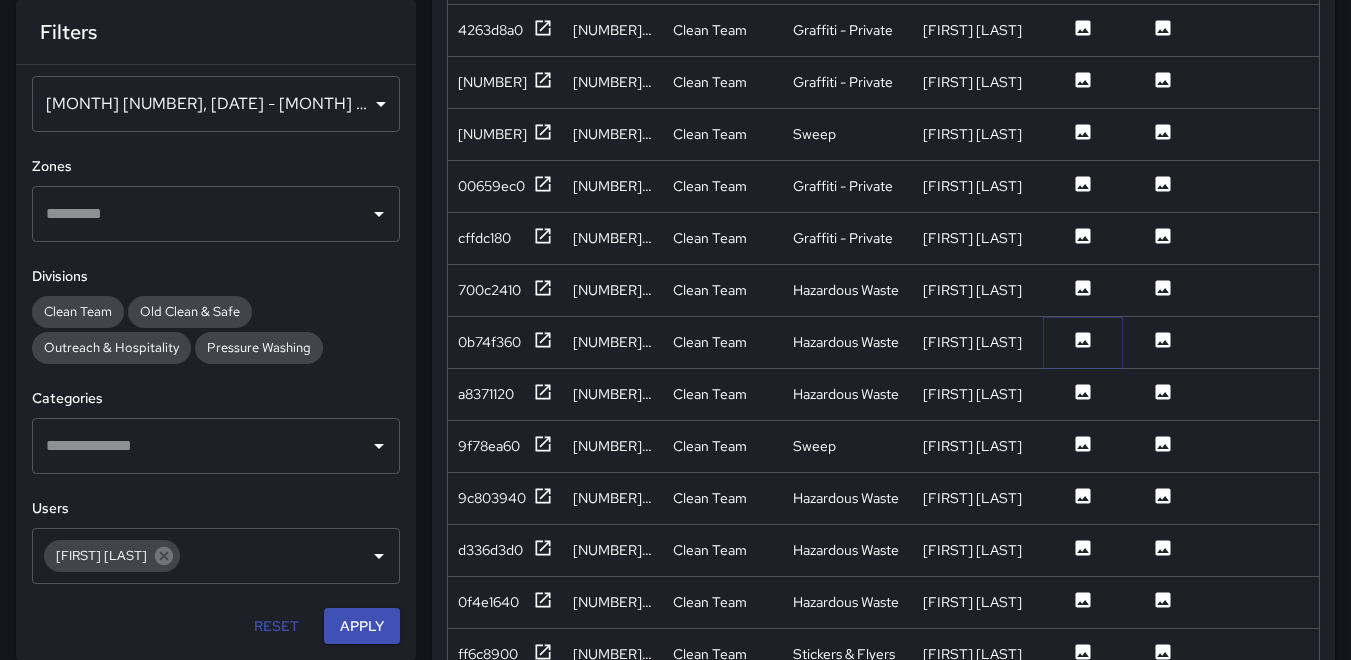 click 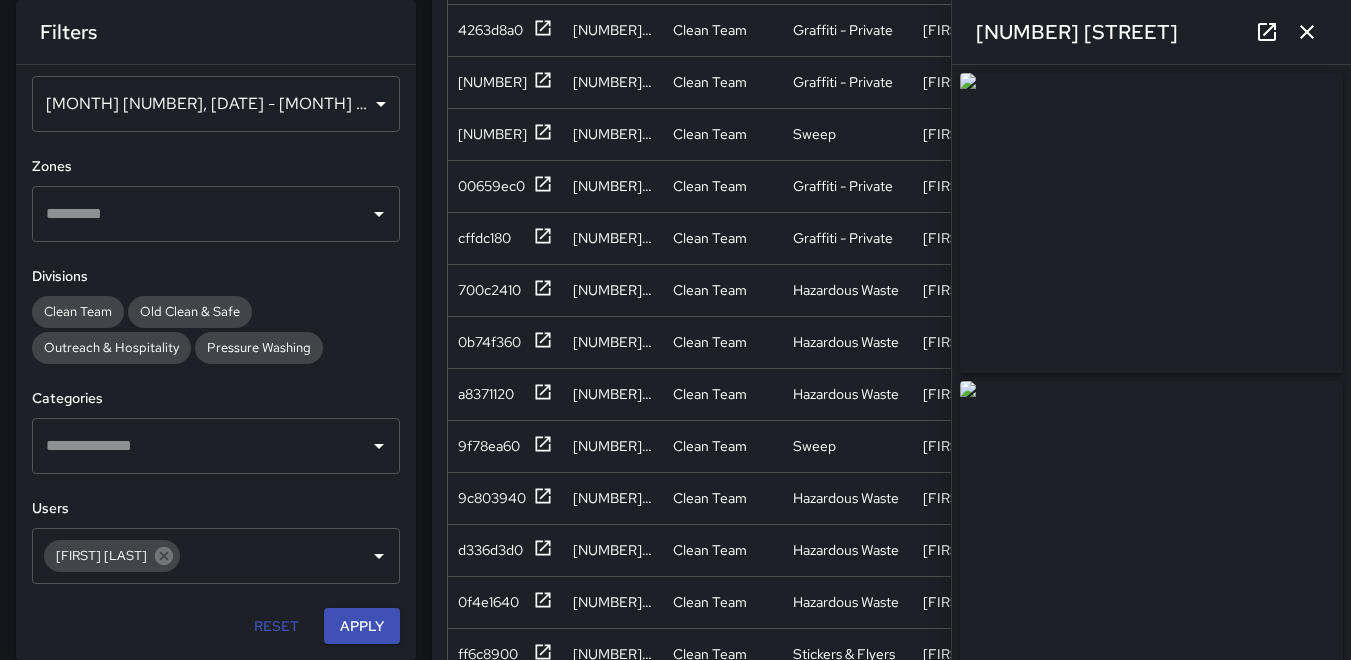 type on "**********" 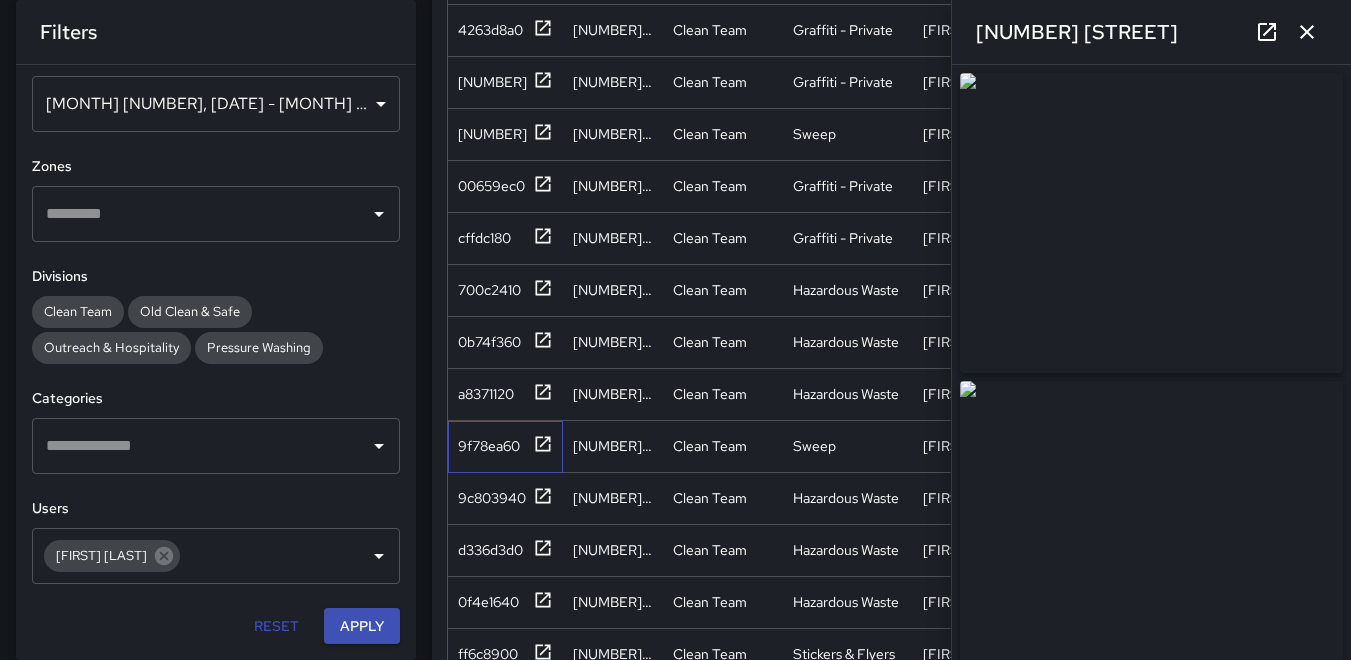 click on "9f78ea60" at bounding box center [505, 447] 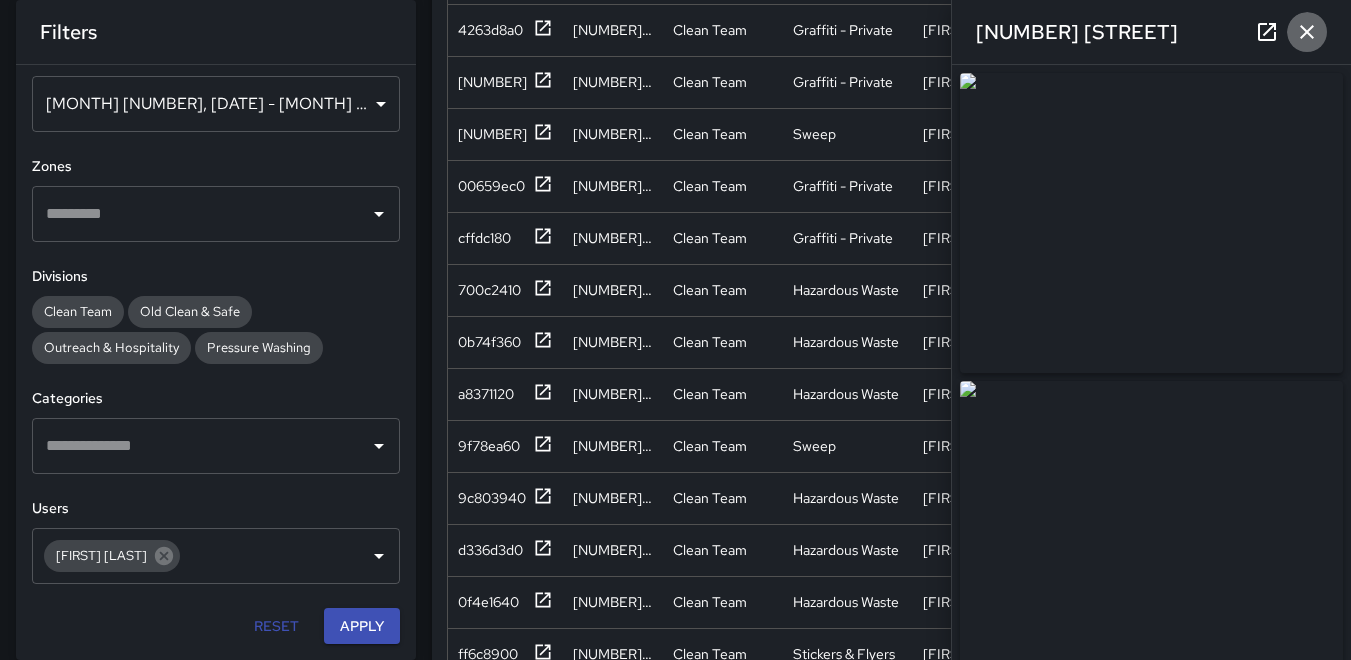 click 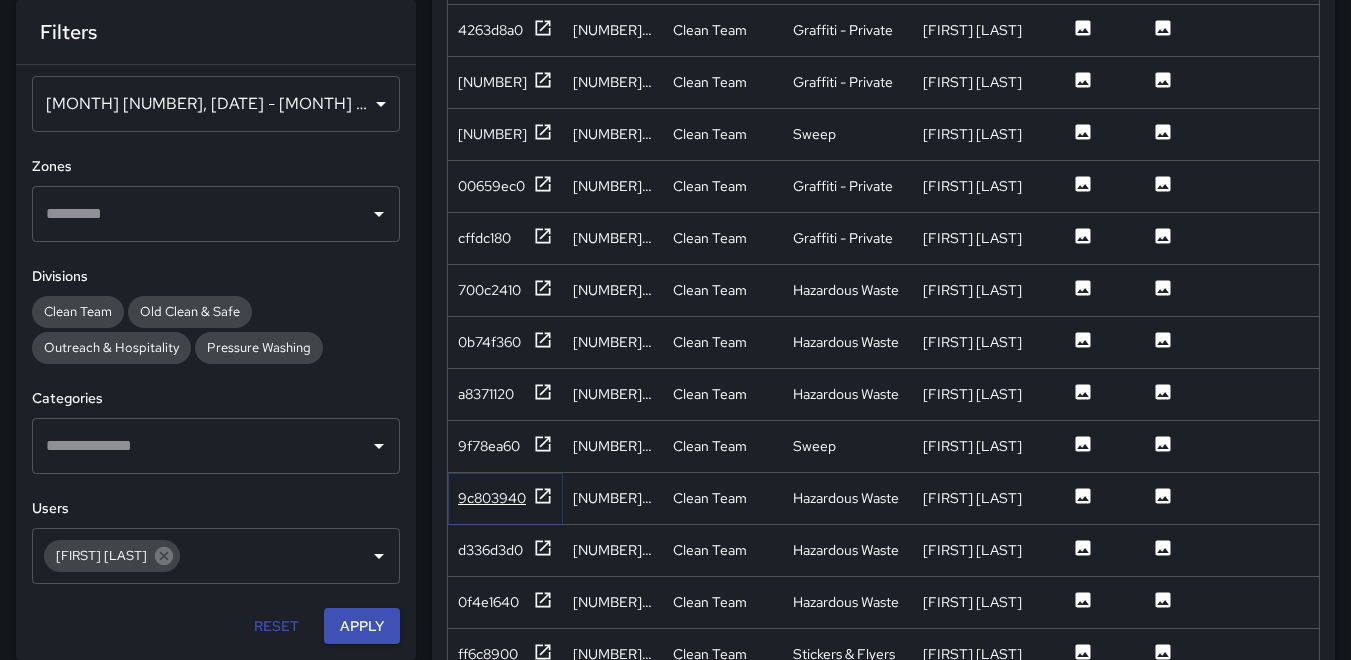 click on "9c803940" at bounding box center [492, 498] 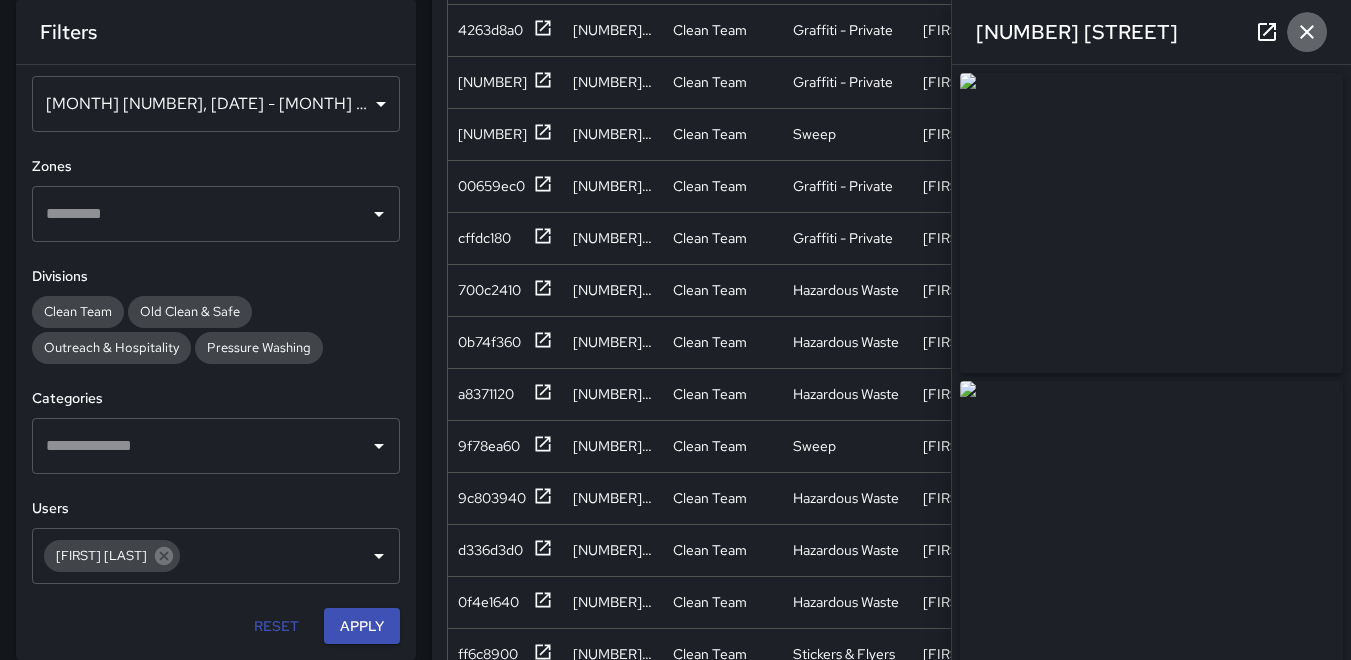 click 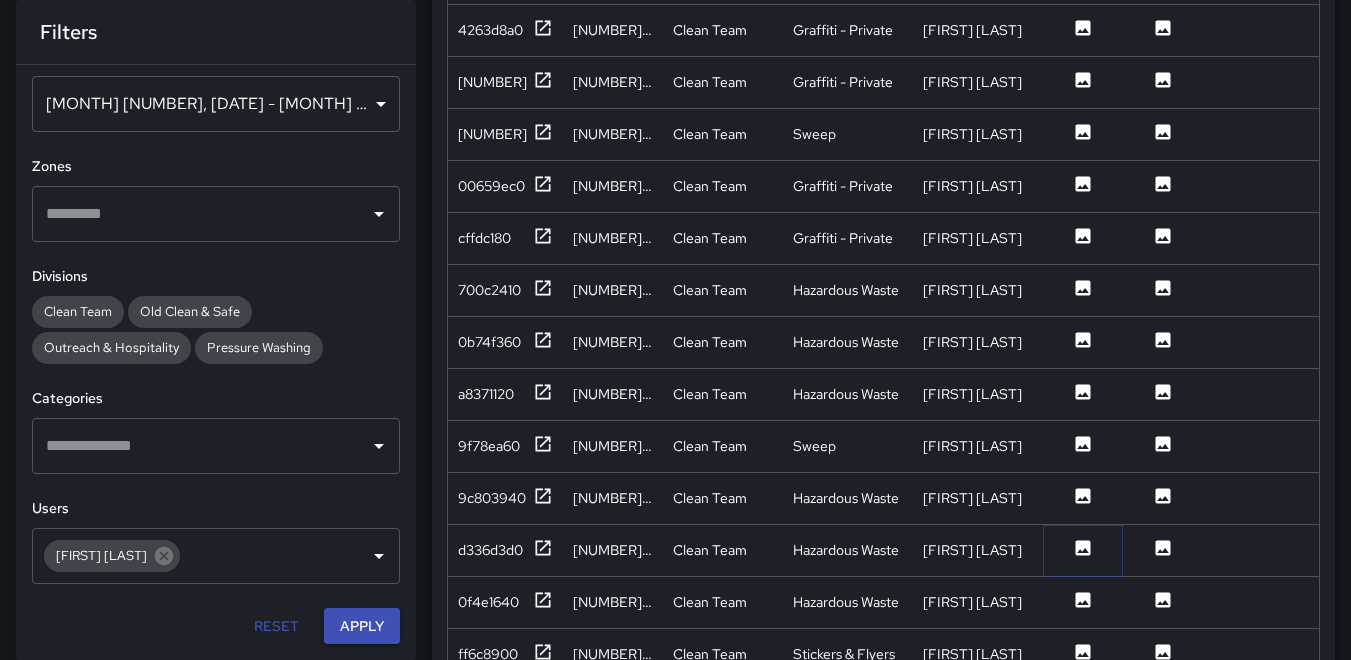 click 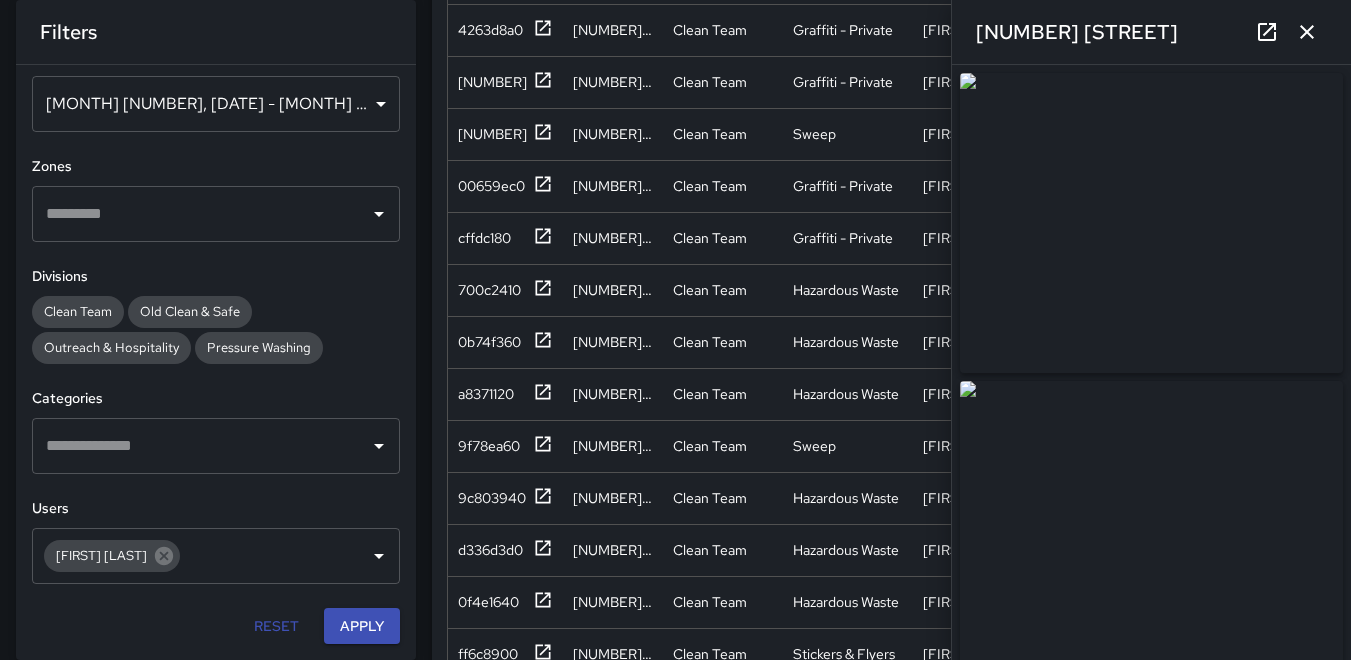 click 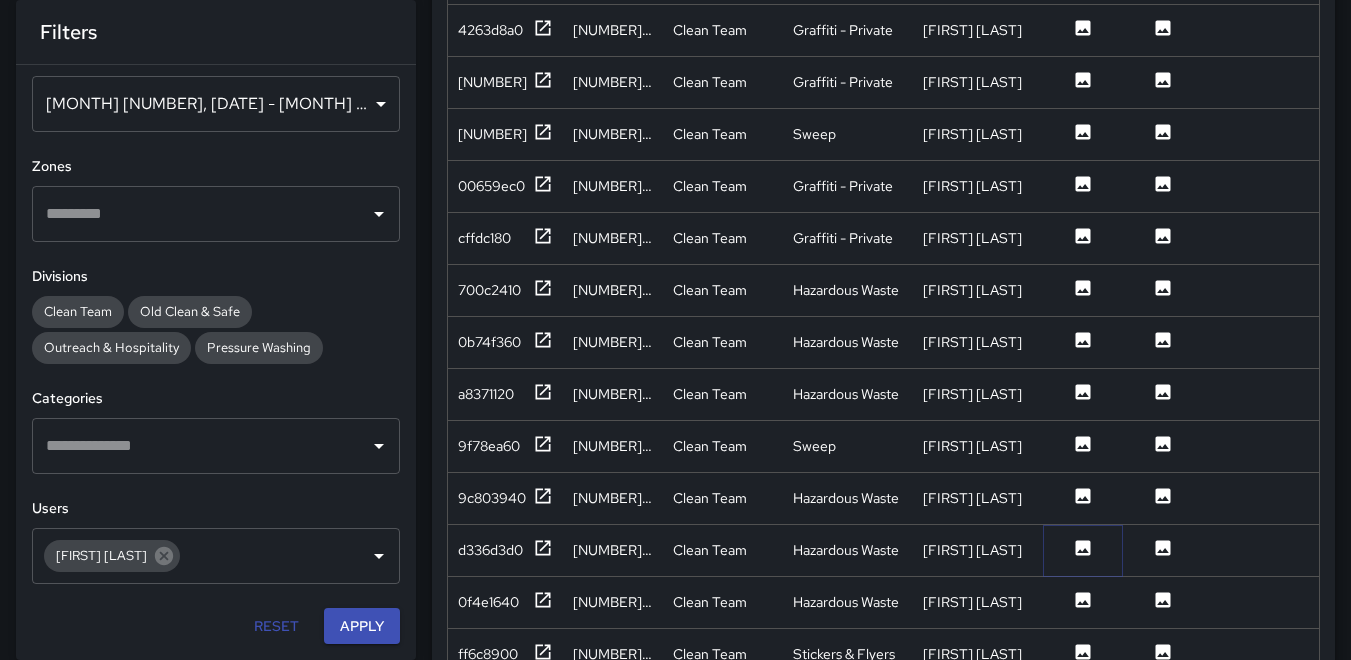 click 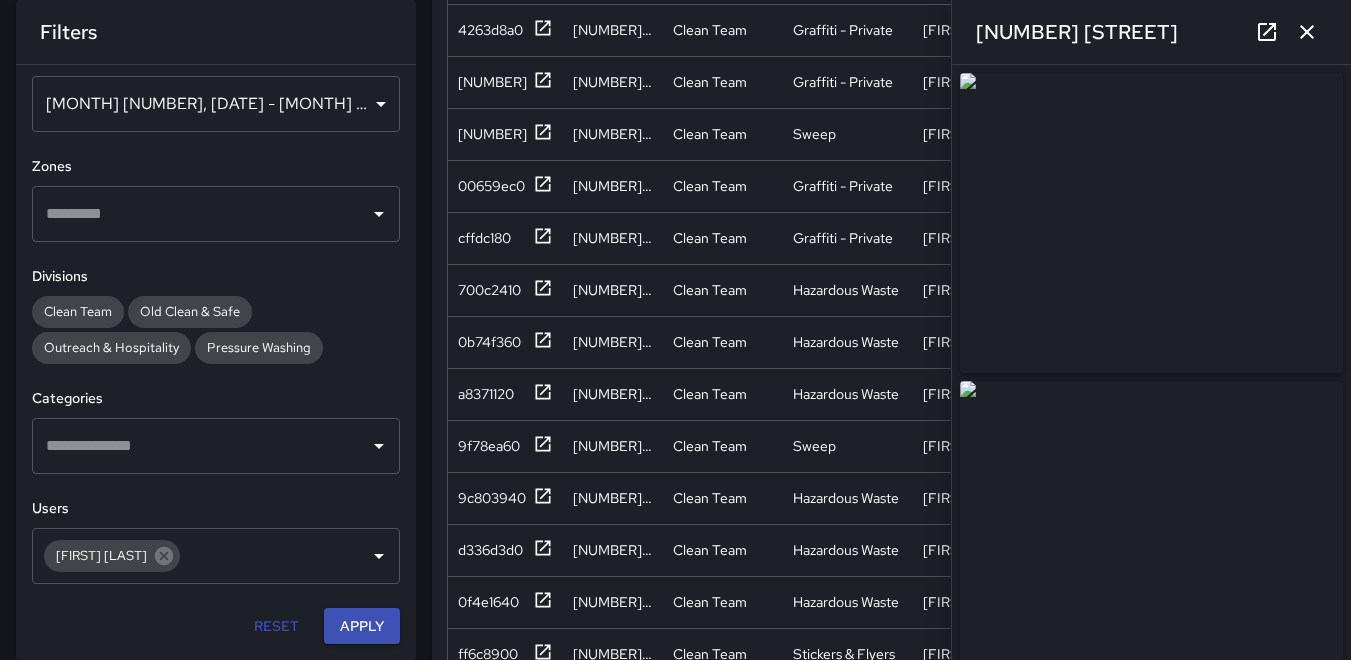 type on "**********" 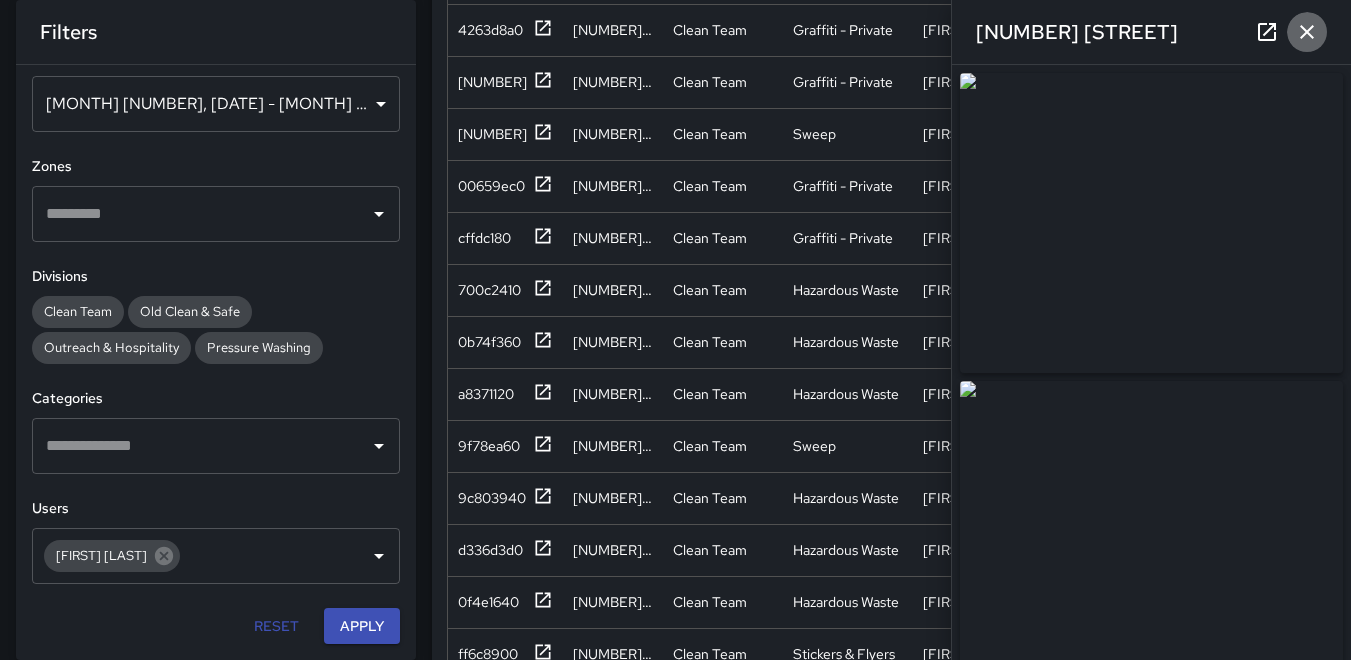 click 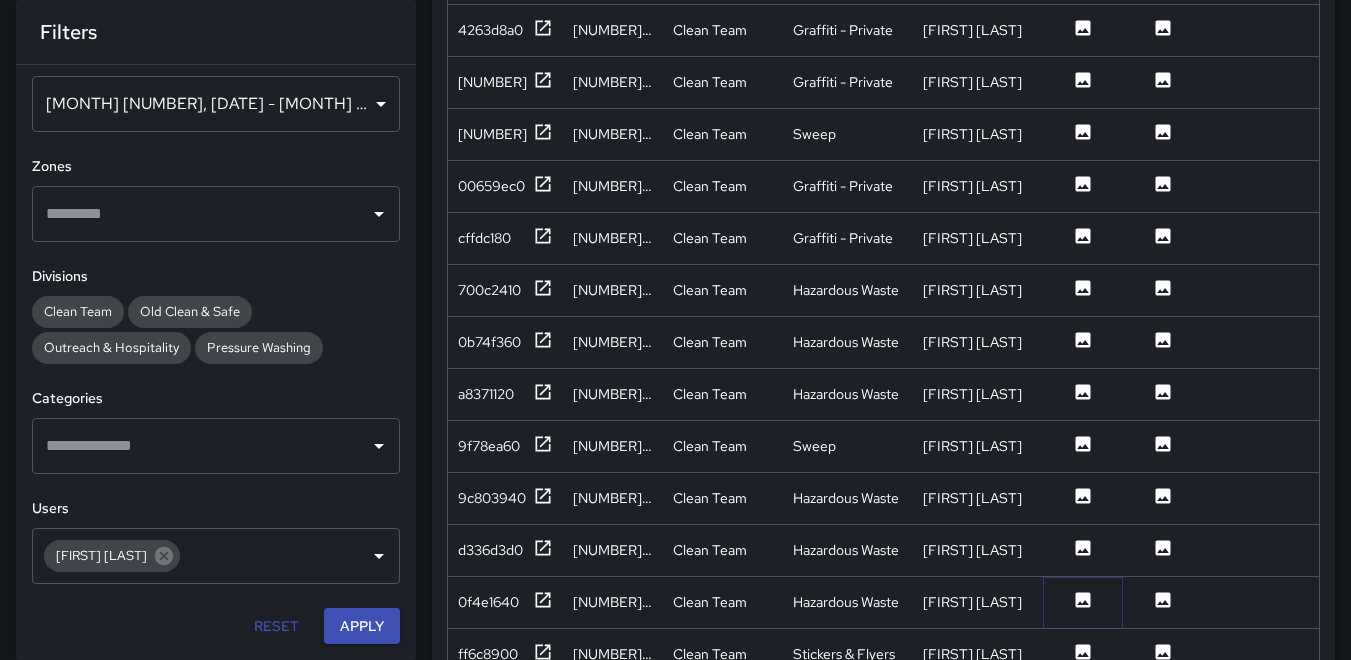 click 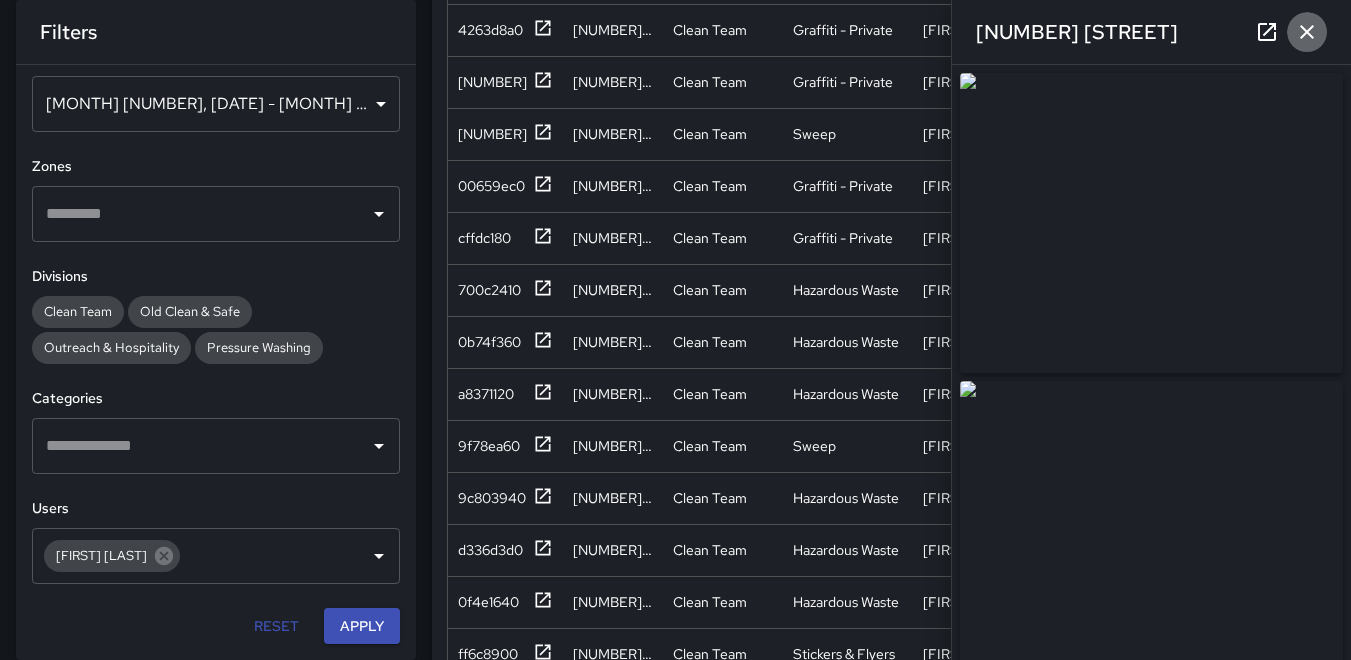 click 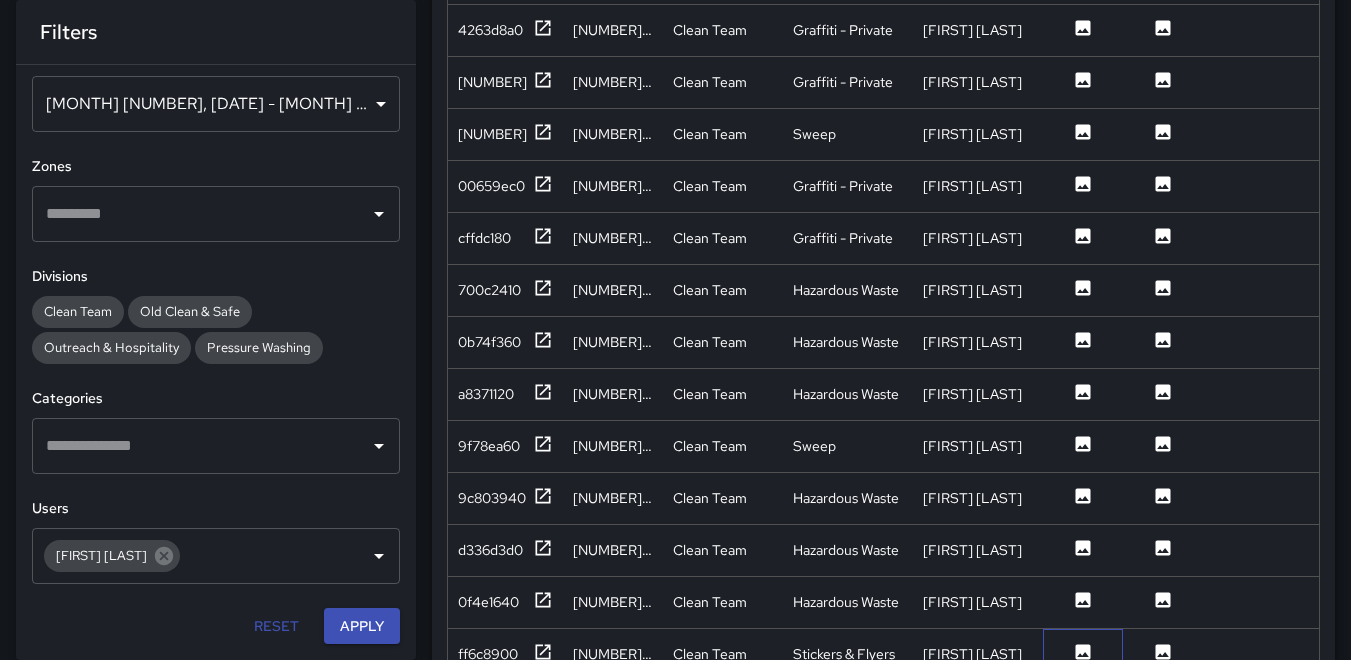 click at bounding box center [1083, 655] 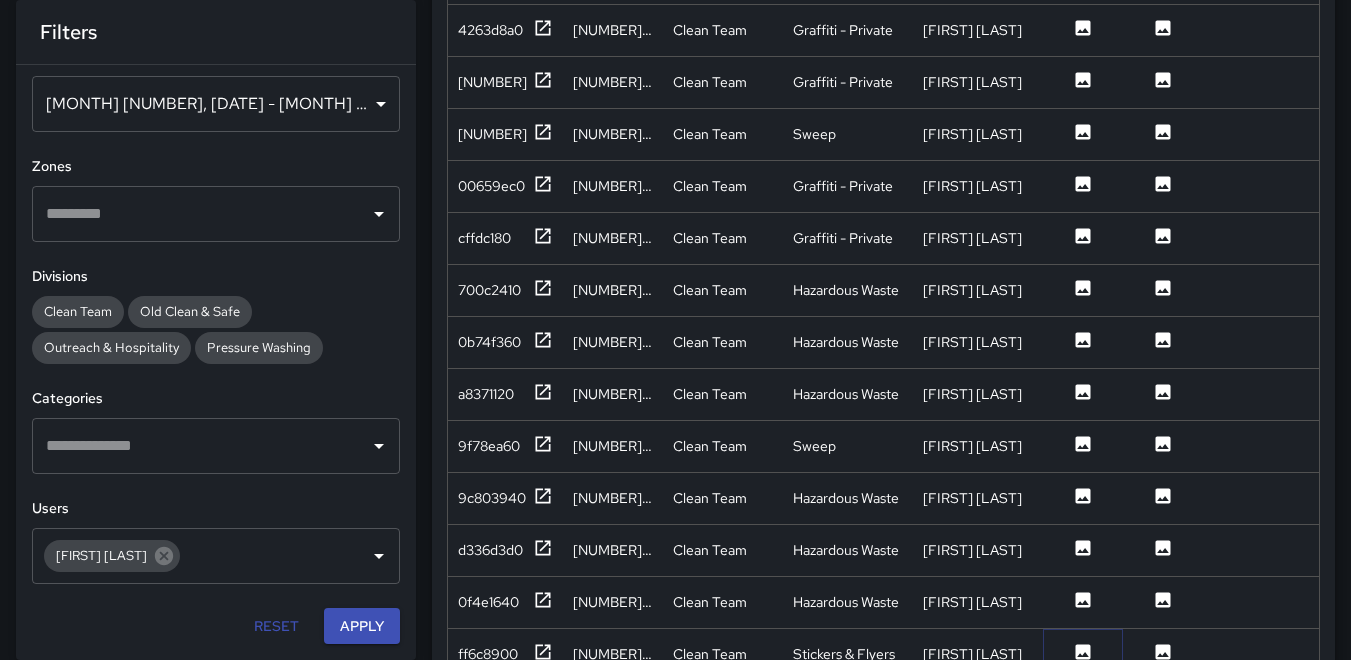 click 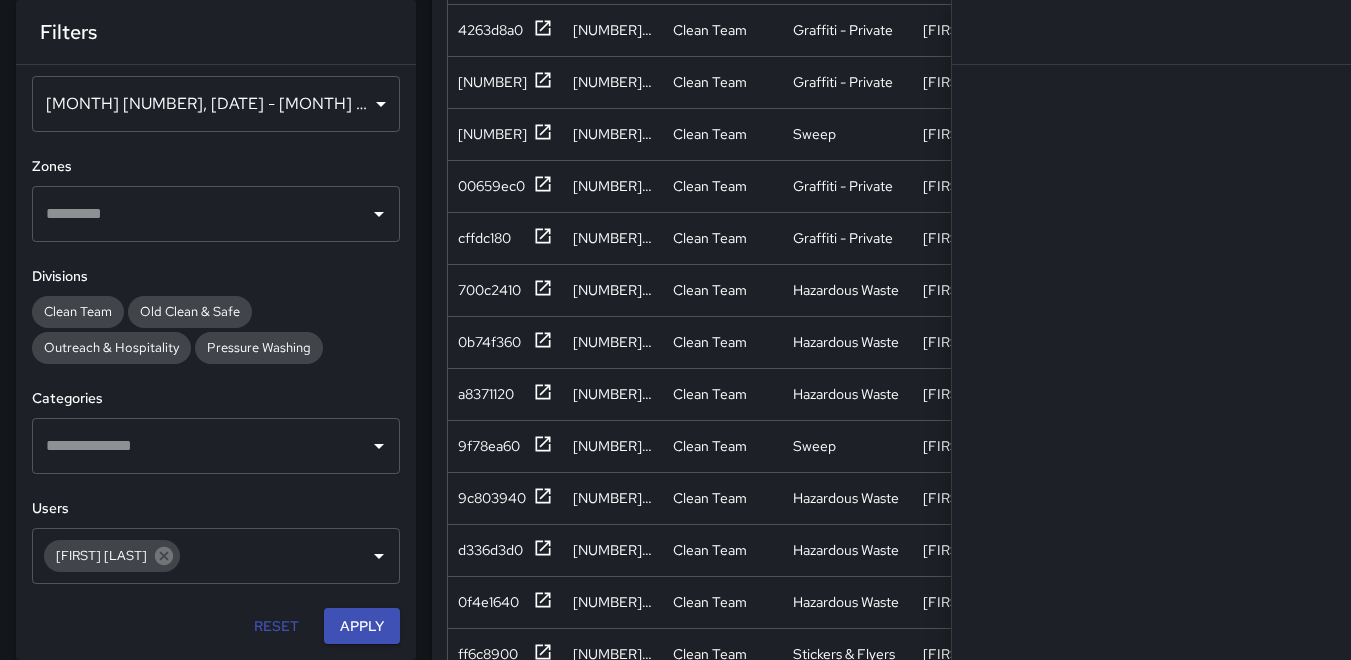 click on "Completed Tasks Export Search Search  ID Address Division Category Completed By Before Photo After Photo Notes Quantity Fixed Asset Source Date Created 98b5ee00 1018 Mission Street Clean Team Graffiti - Private Tomas Ajqui Jia 7/15/2025, 12:55:02 PM 4567a0c0 96 6th Street Clean Team Trash Bag Filled Tomas Ajqui Jia 7/15/2025, 3:30:12 PM 008f1dc0 986 Mission Street Clean Team Sweep Tomas Ajqui Jia 7/15/2025, 3:28:16 PM 4263d8a0 966 Mission Street Clean Team Graffiti - Private Tomas Ajqui Jia 7/15/2025, 12:52:38 PM 84631760 966 Mission Street Clean Team Graffiti - Private Tomas Ajqui Jia 7/15/2025, 3:24:48 PM 306a3440 932 Mission Street Clean Team Sweep Tomas Ajqui Jia 7/15/2025, 3:22:27 PM 00659ec0 66 Mint Street Clean Team Graffiti - Private Tomas Ajqui Jia 7/15/2025, 12:50:47 PM cffdc180 66 Mint Street Clean Team Graffiti - Private Tomas Ajqui Jia 7/15/2025, 3:19:45 PM 700c2410 8 Mint Plaza Clean Team Hazardous Waste Tomas Ajqui Jia 7/15/2025, 3:17:04 PM 0b74f360 16 Mint Plaza Clean Team Hazardous Waste Jia" at bounding box center [883, 247] 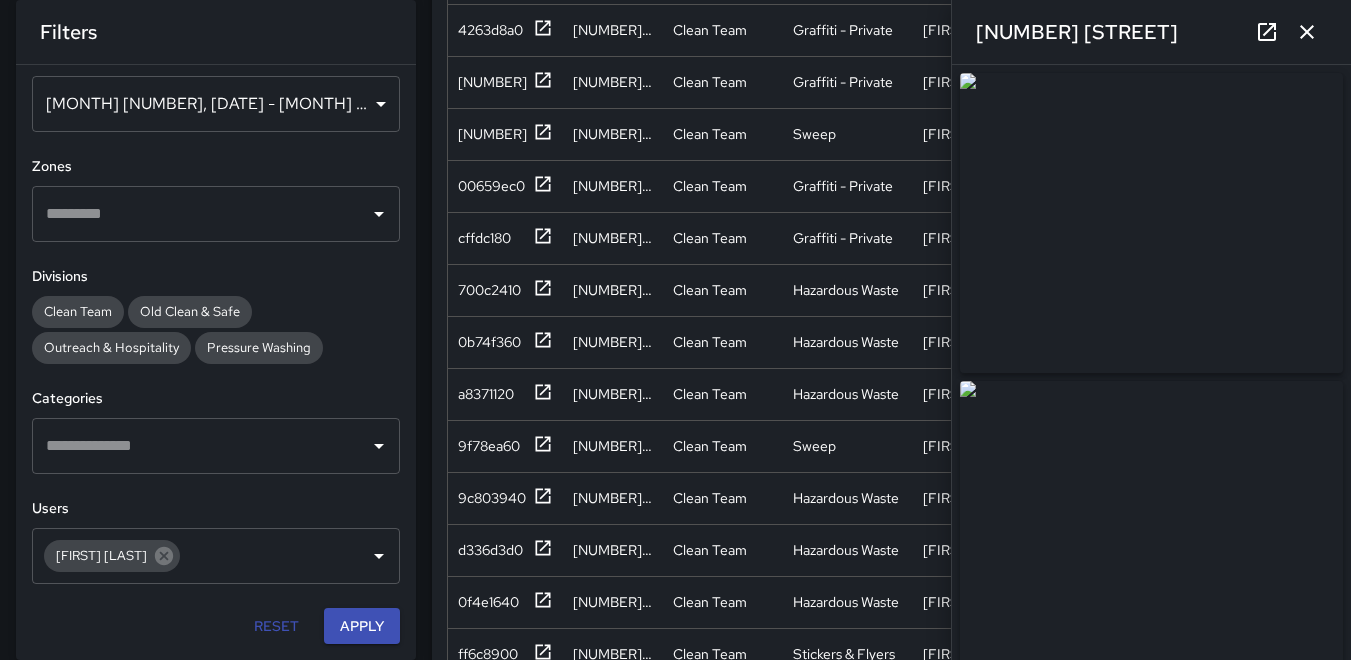 click 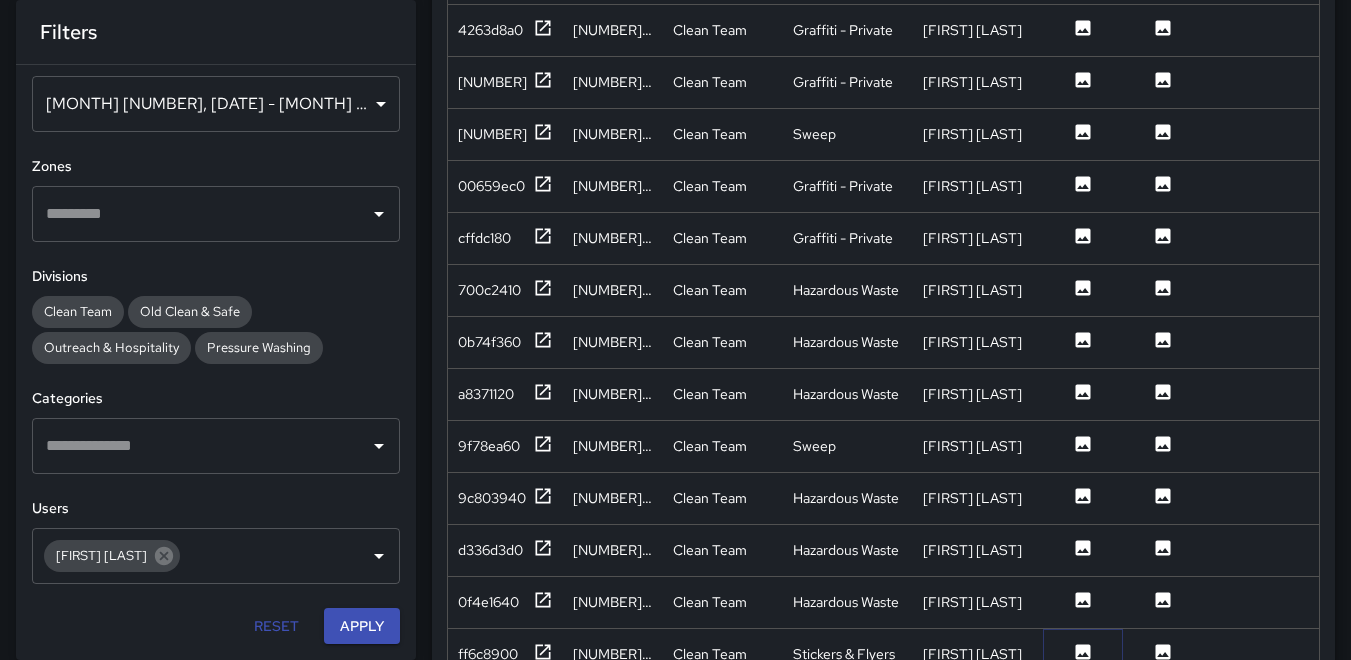 click 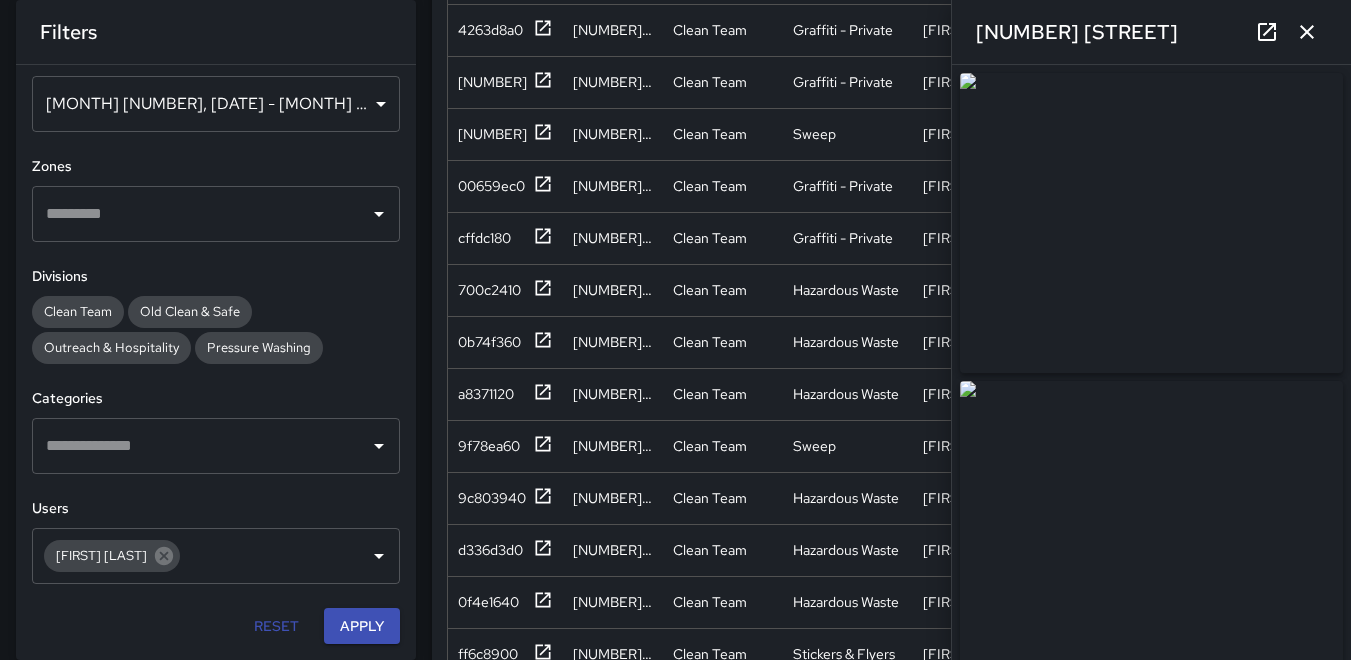 type on "**********" 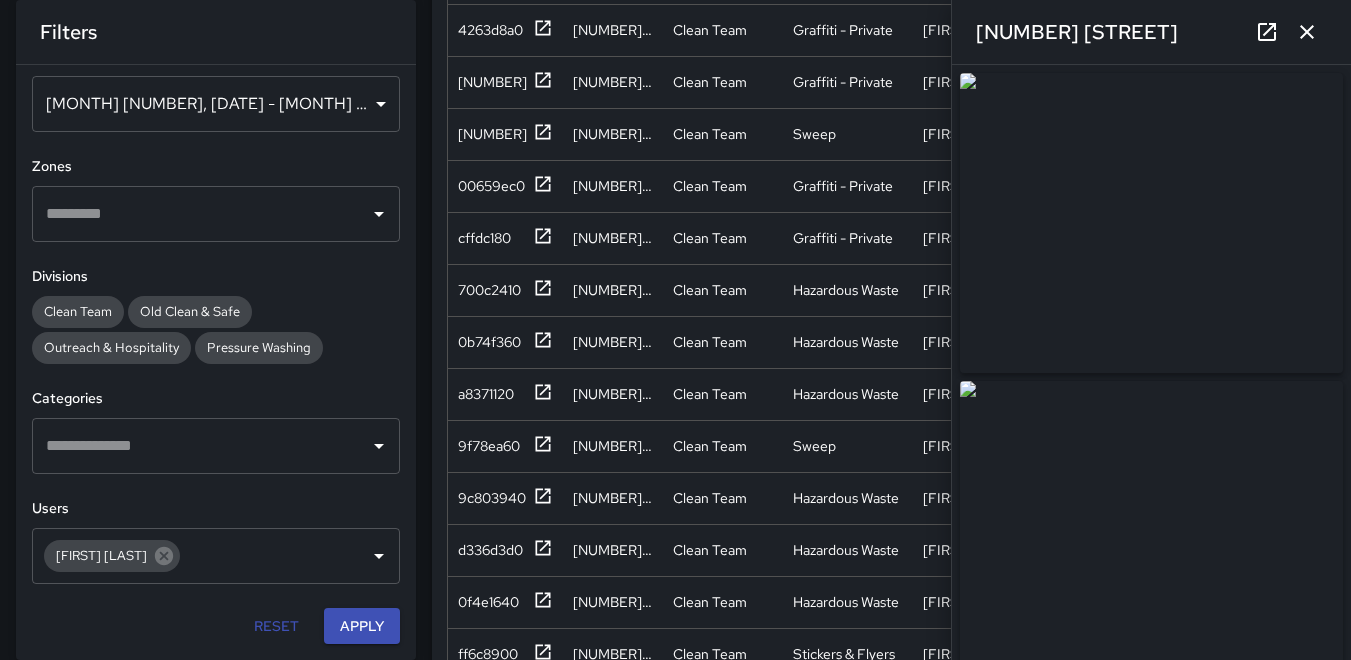 scroll, scrollTop: 100, scrollLeft: 0, axis: vertical 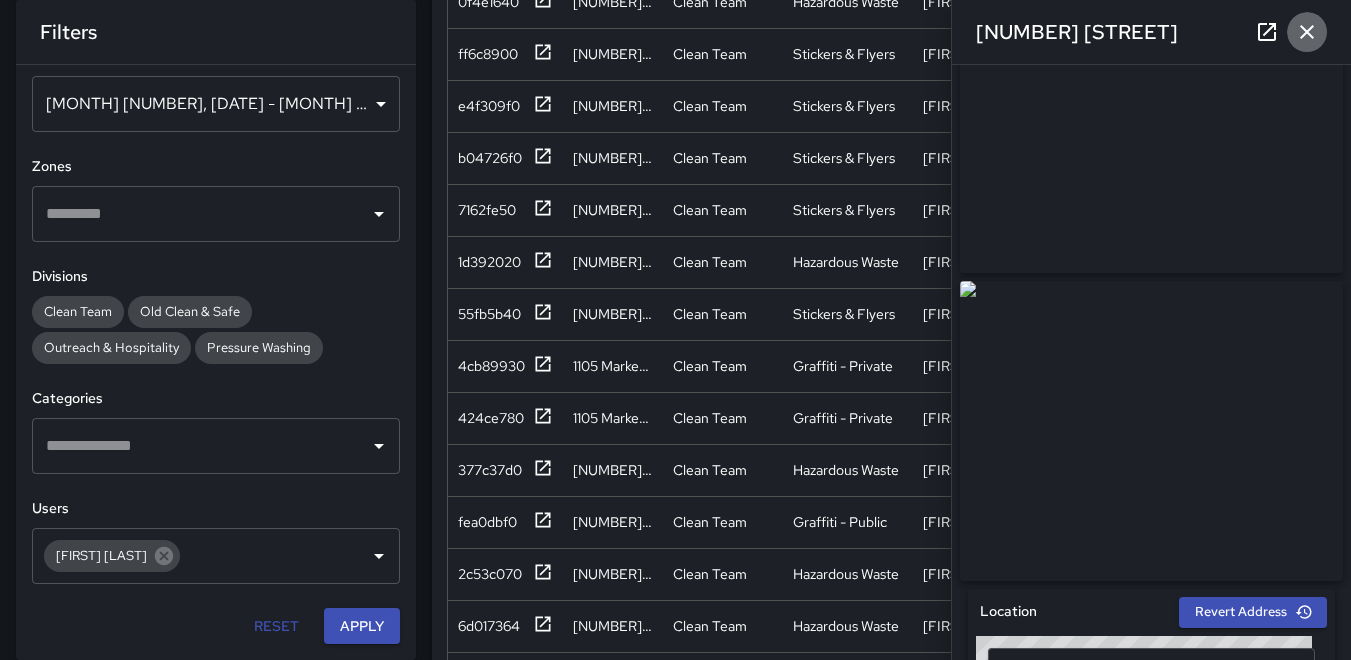 click 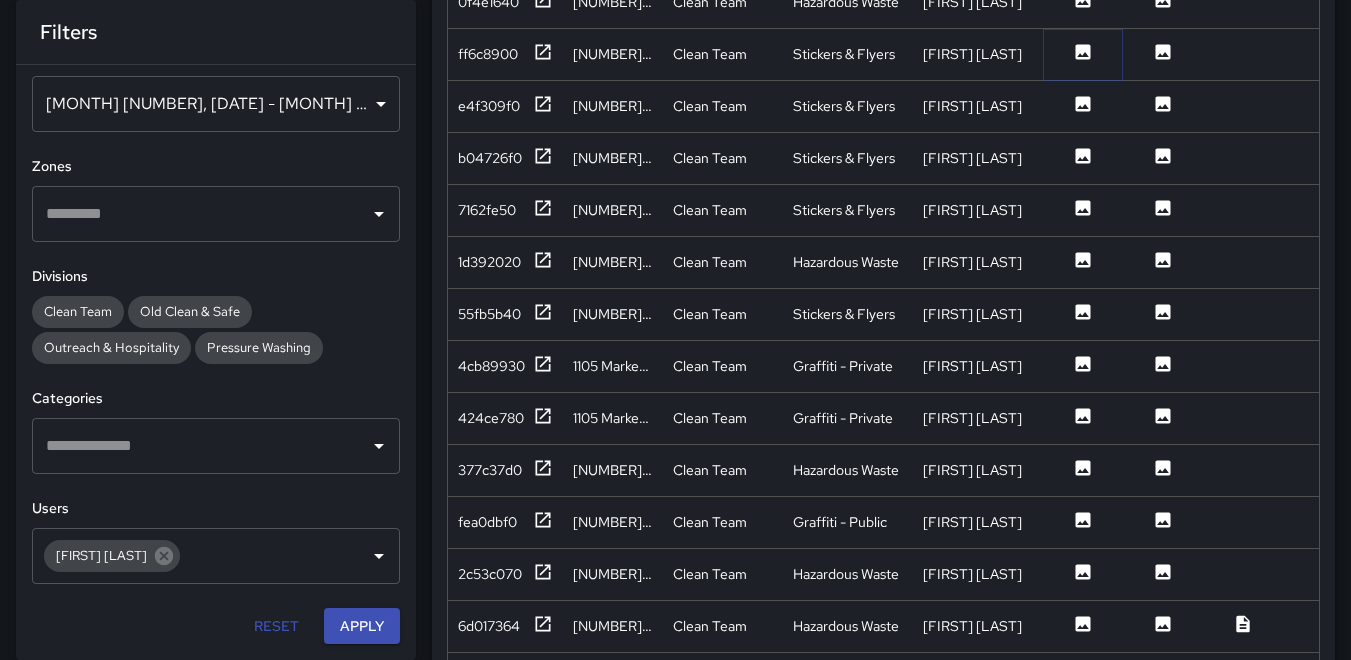 click 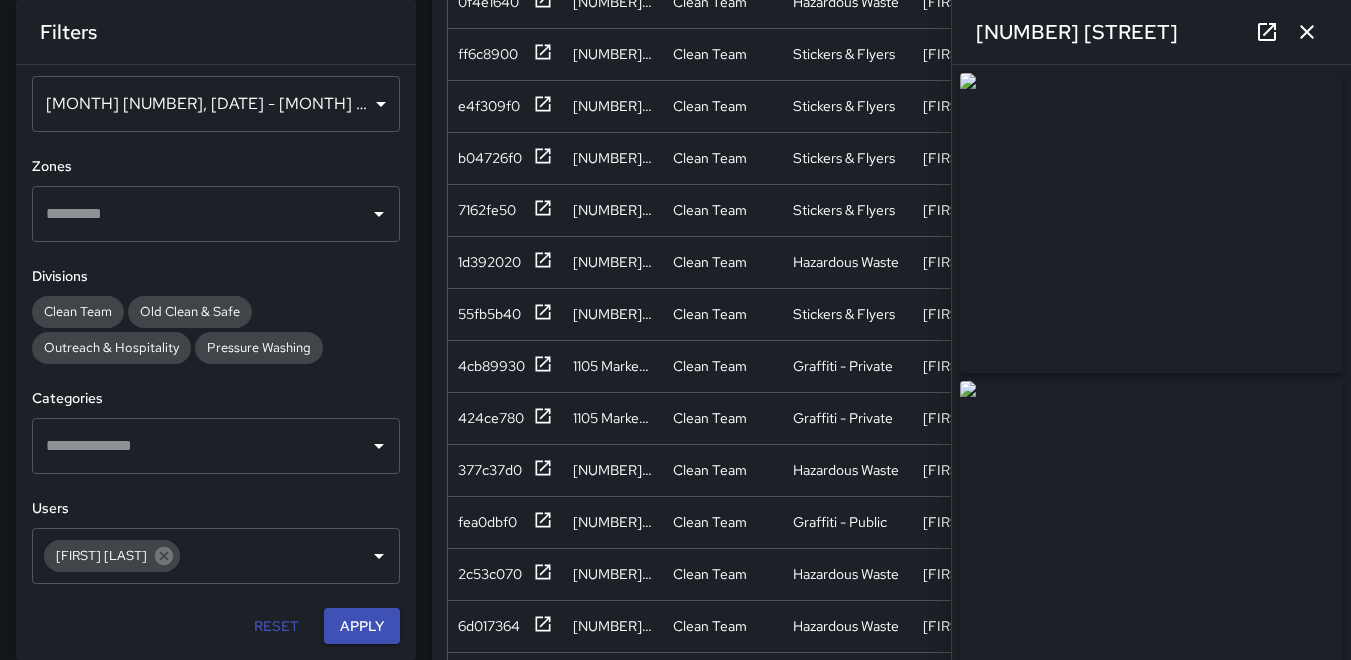 type on "**********" 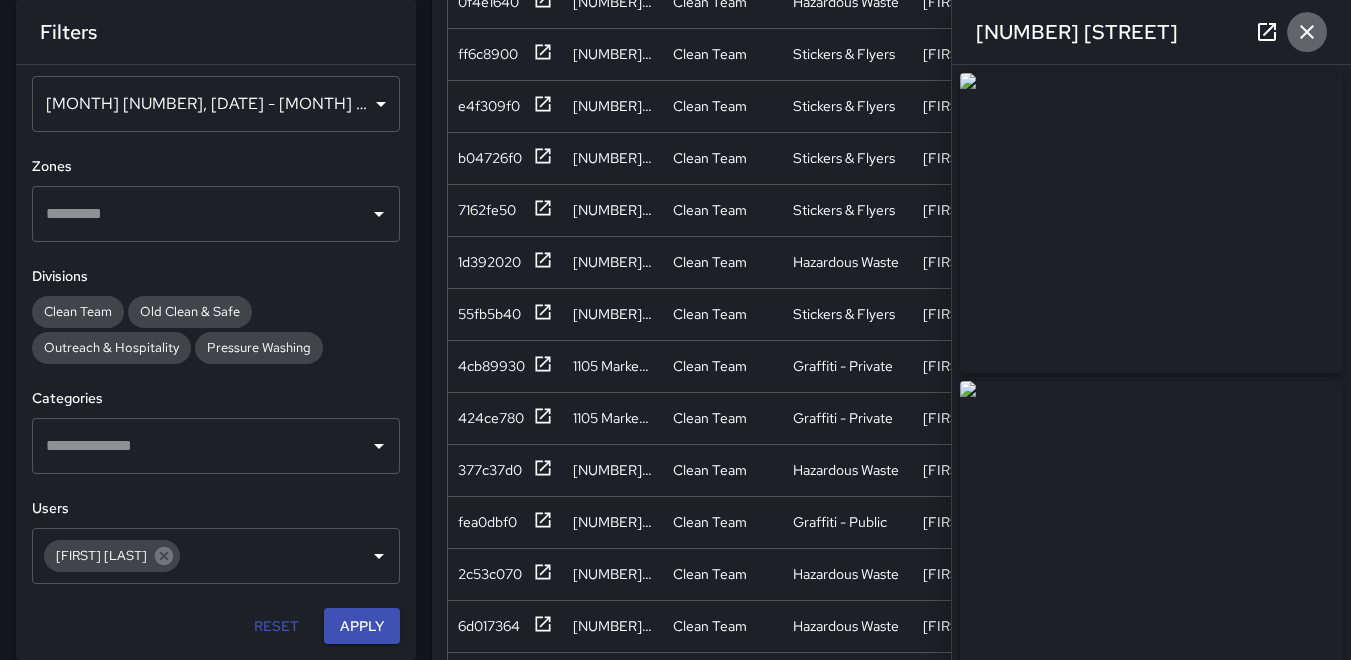 click at bounding box center (1307, 32) 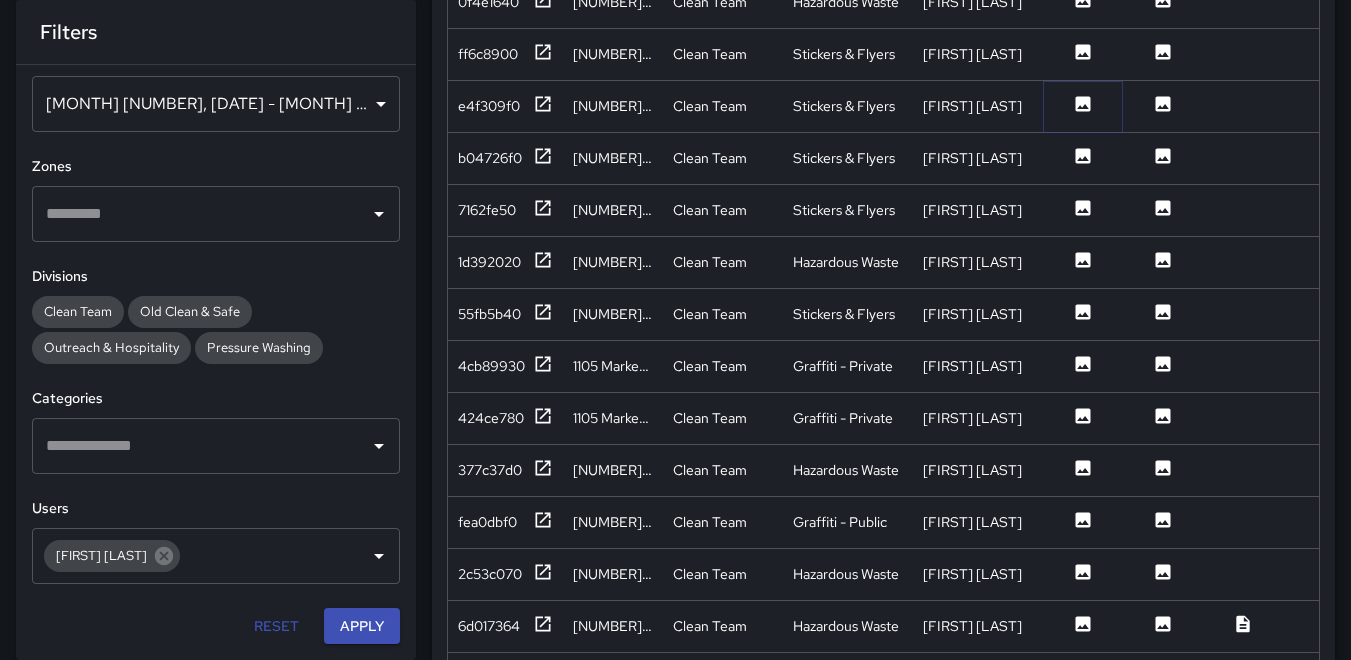 click 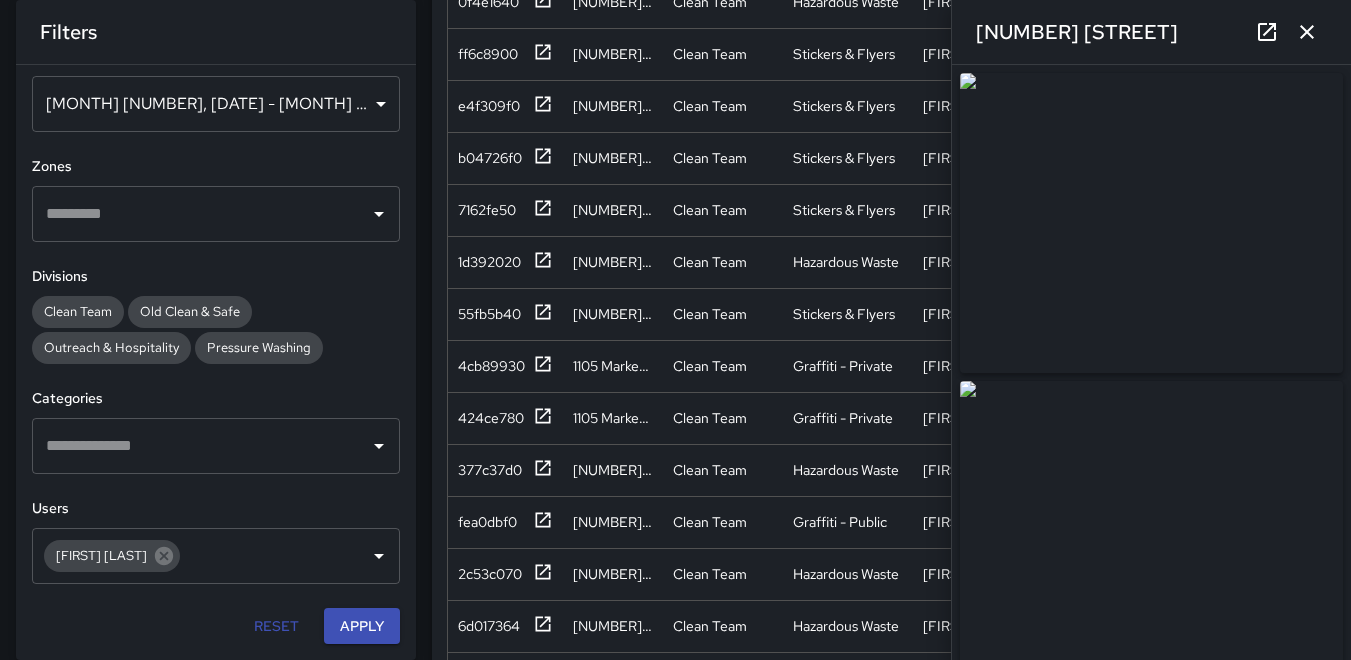 type on "**********" 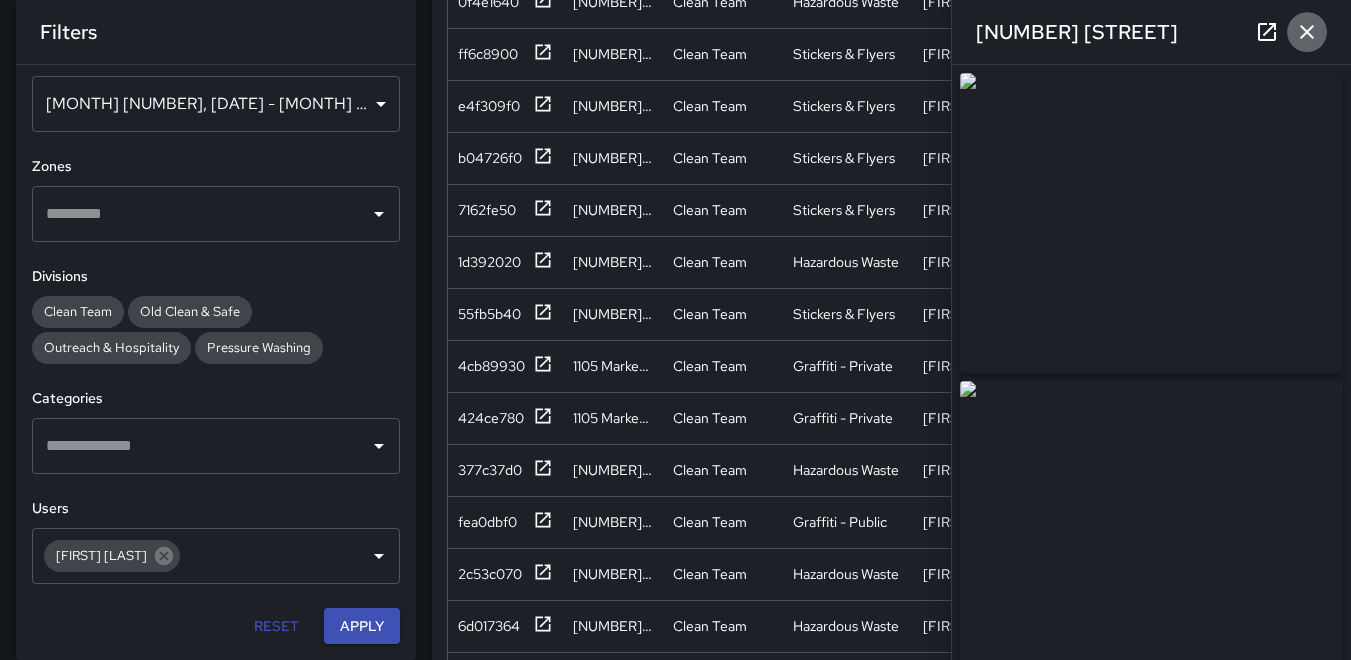 click 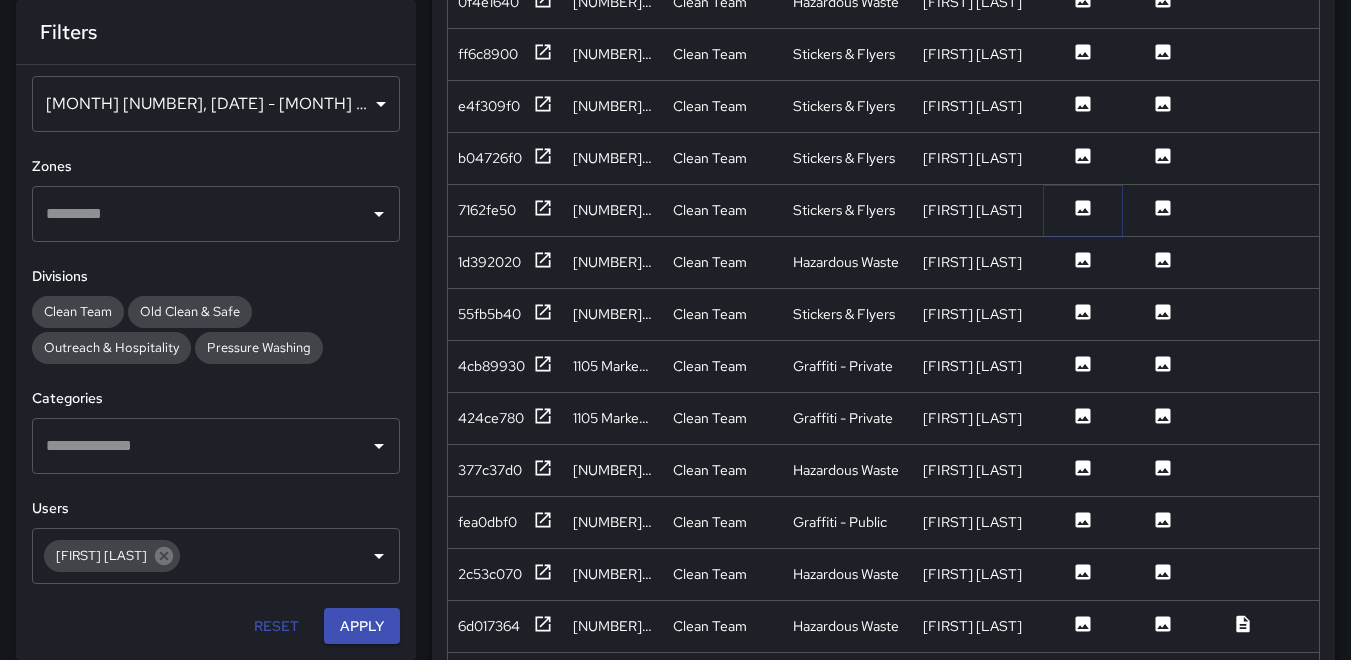 click 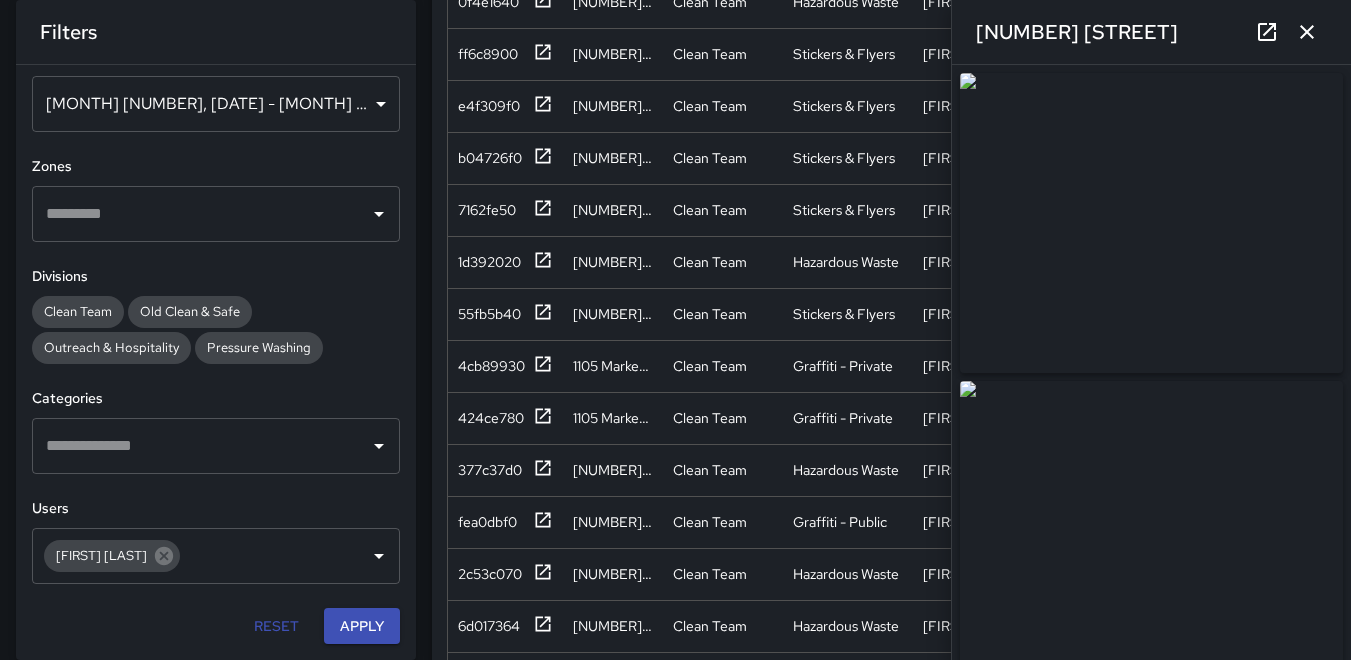 type on "**********" 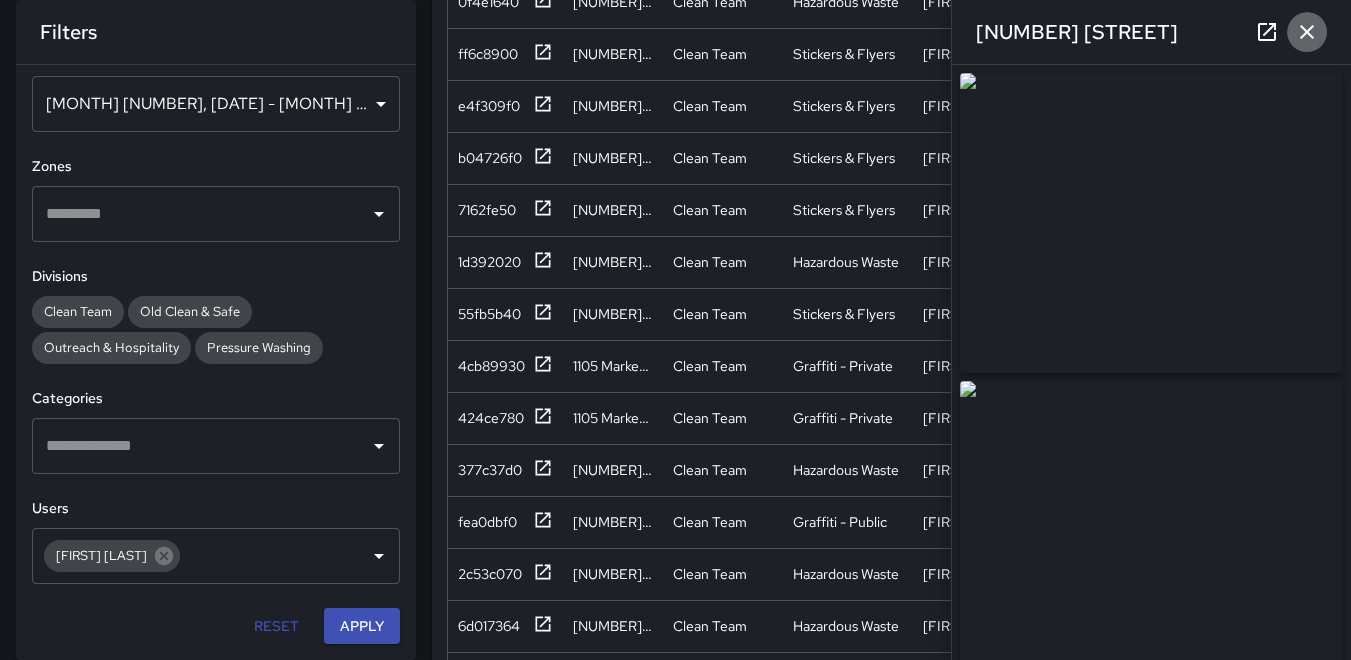 click 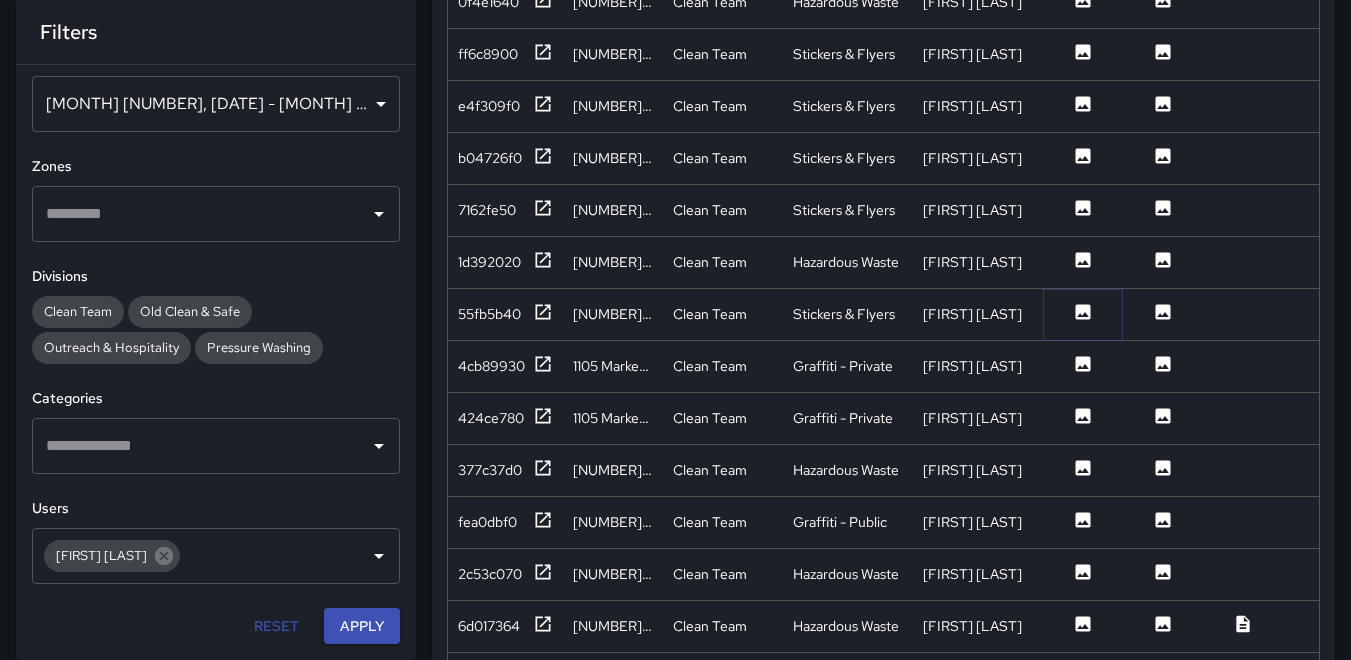 click 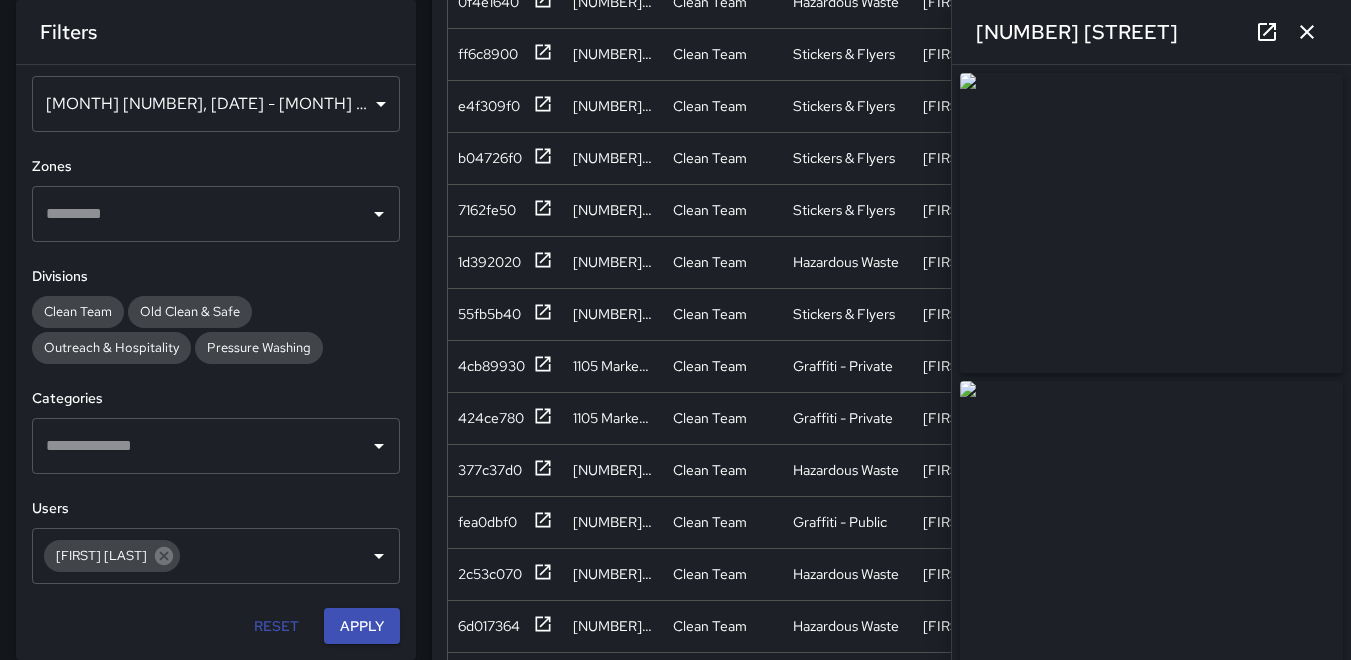 type on "**********" 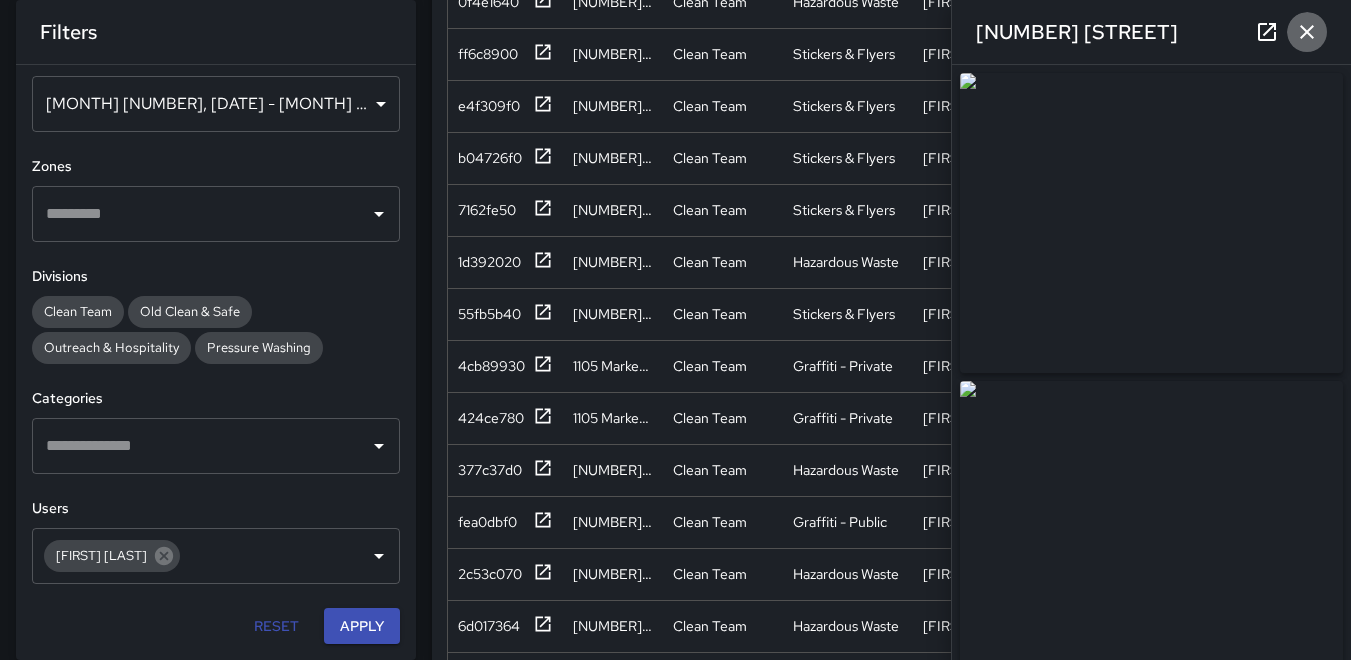click 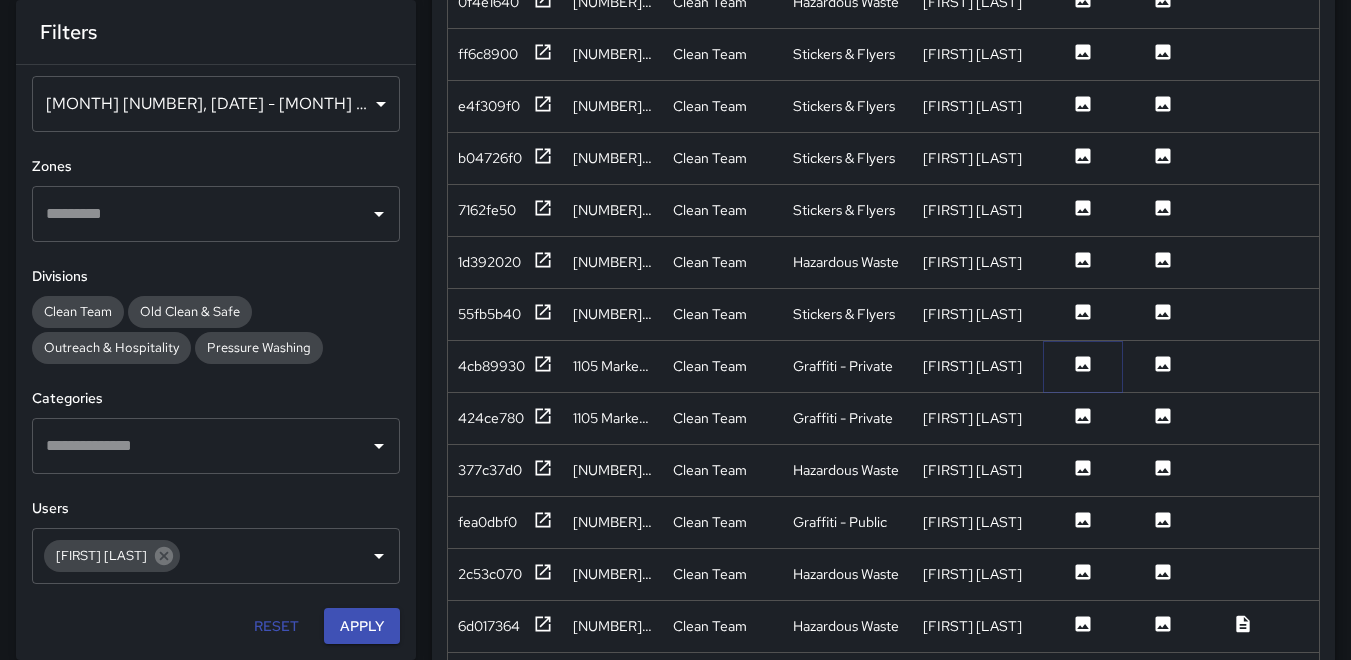 click 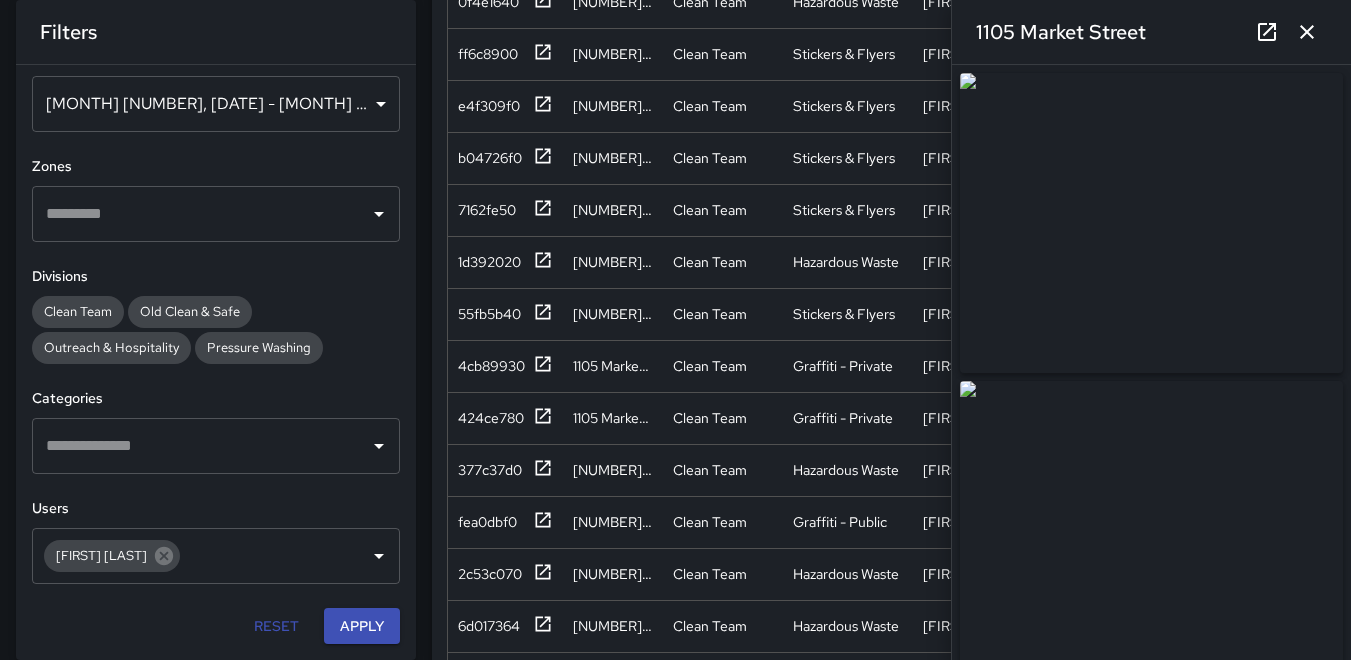 type on "**********" 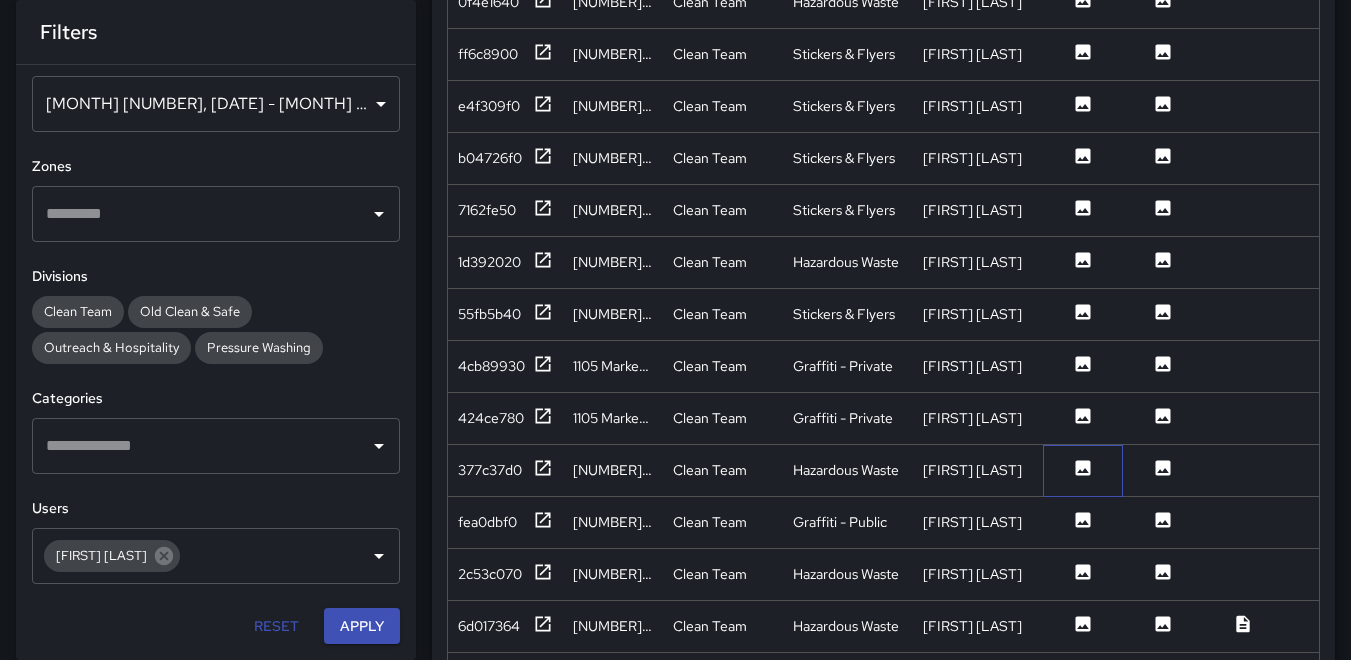 click at bounding box center [1083, 471] 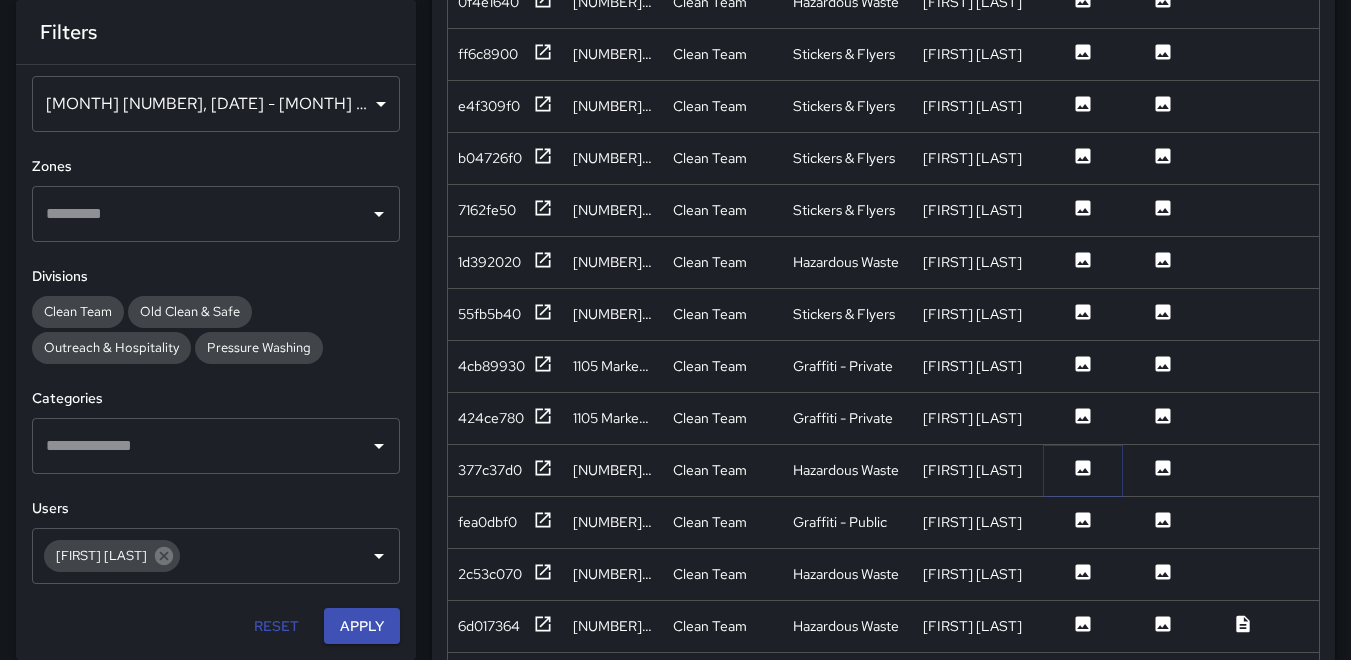 click at bounding box center [1083, 470] 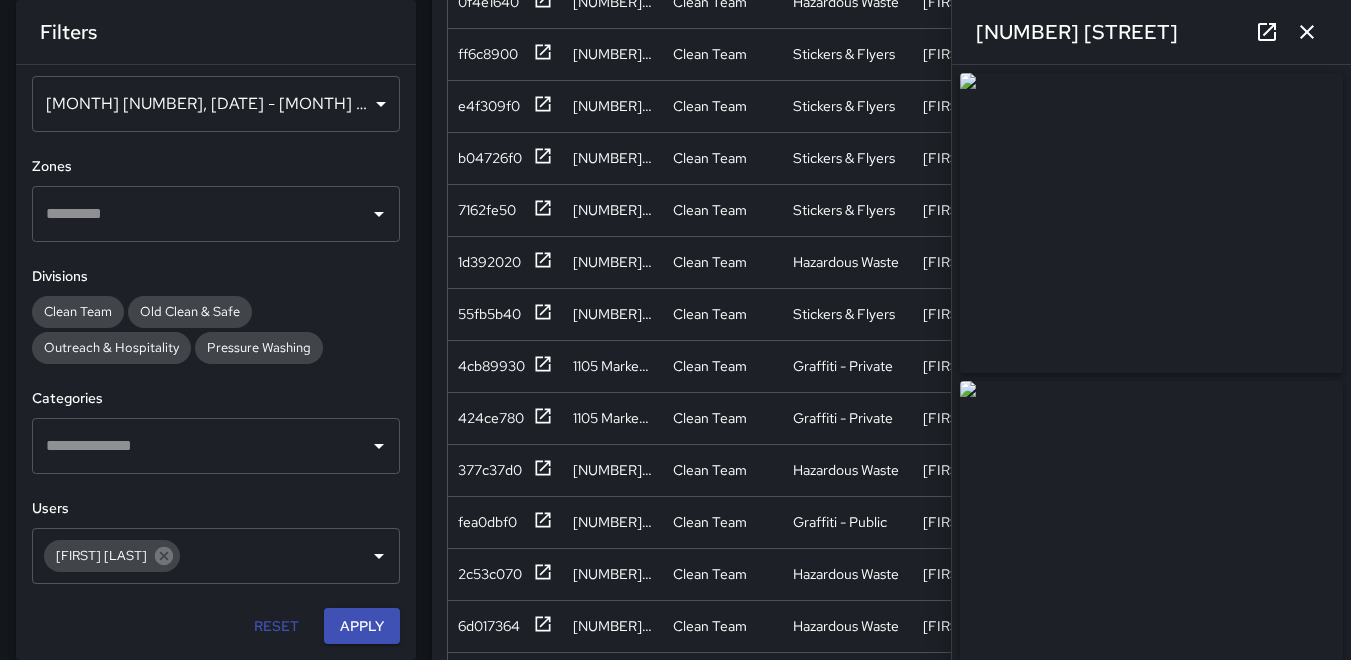 type on "**********" 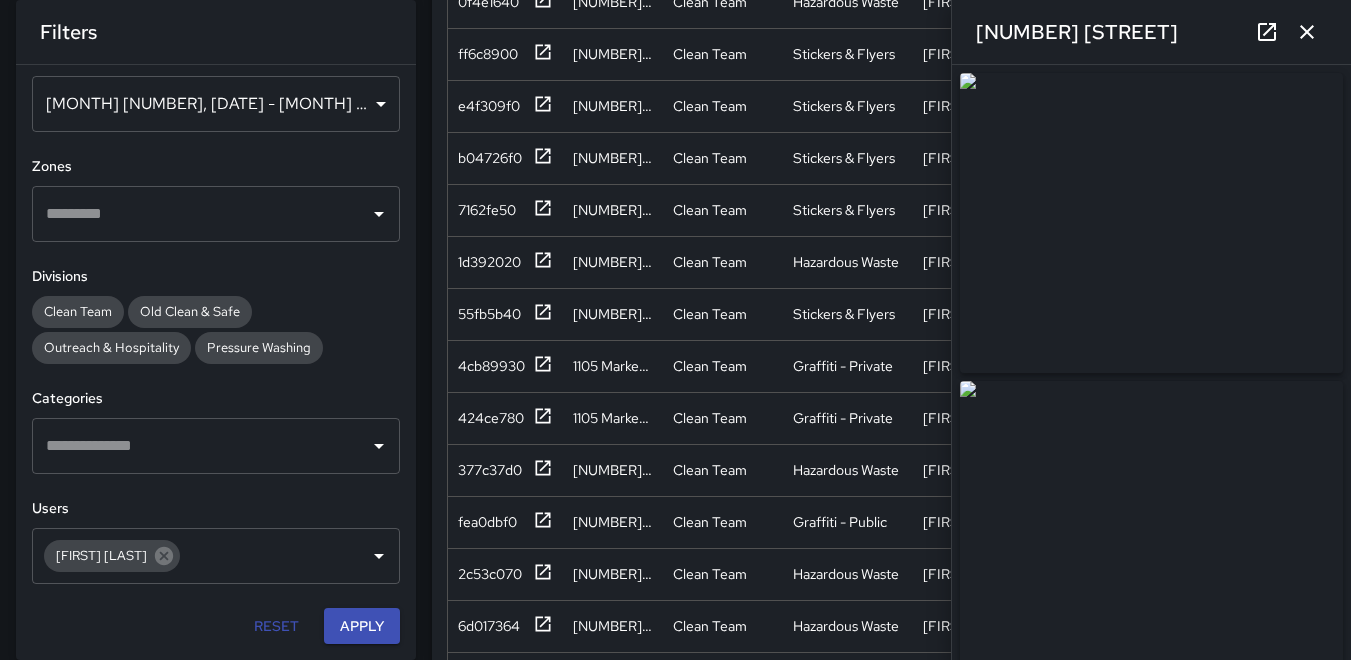 click 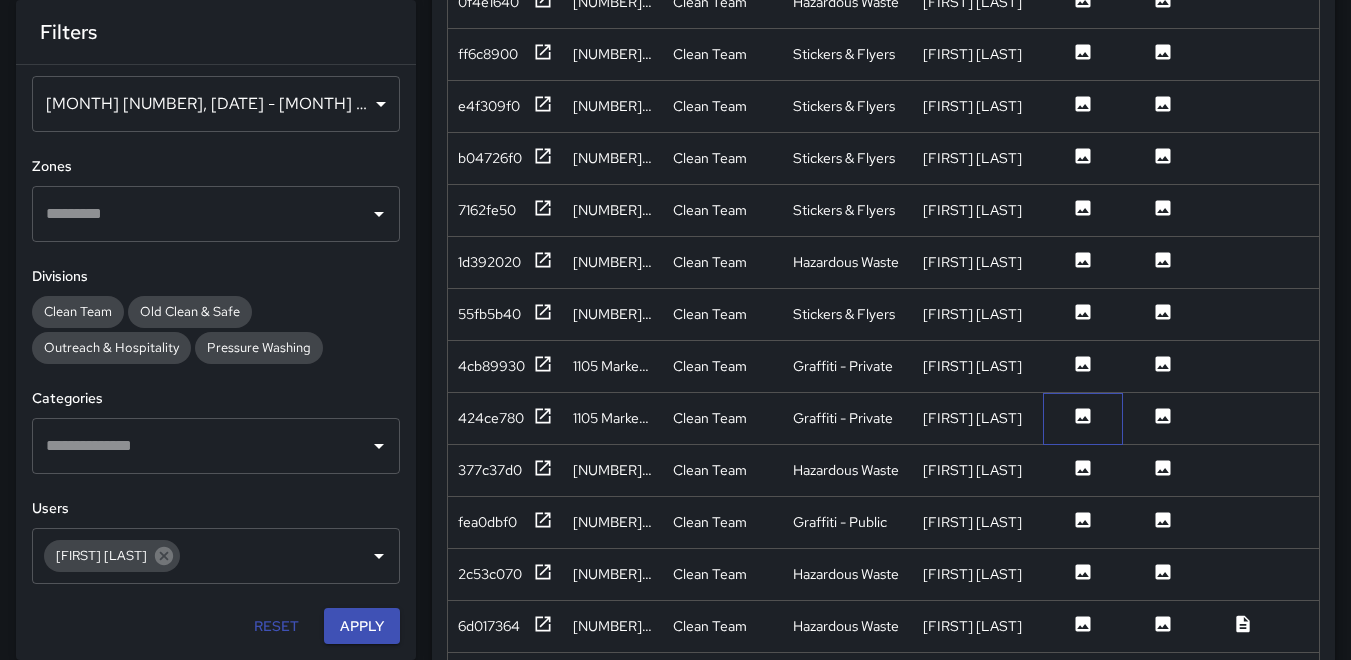 click at bounding box center (1083, 419) 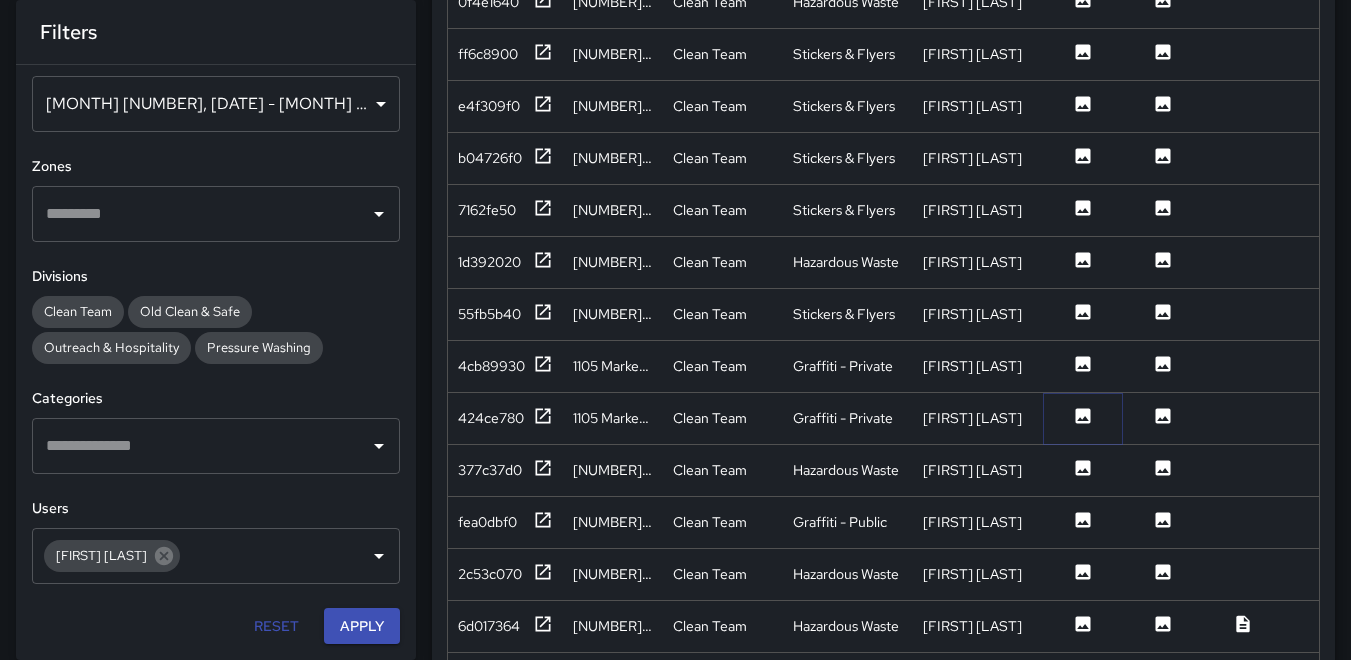 click 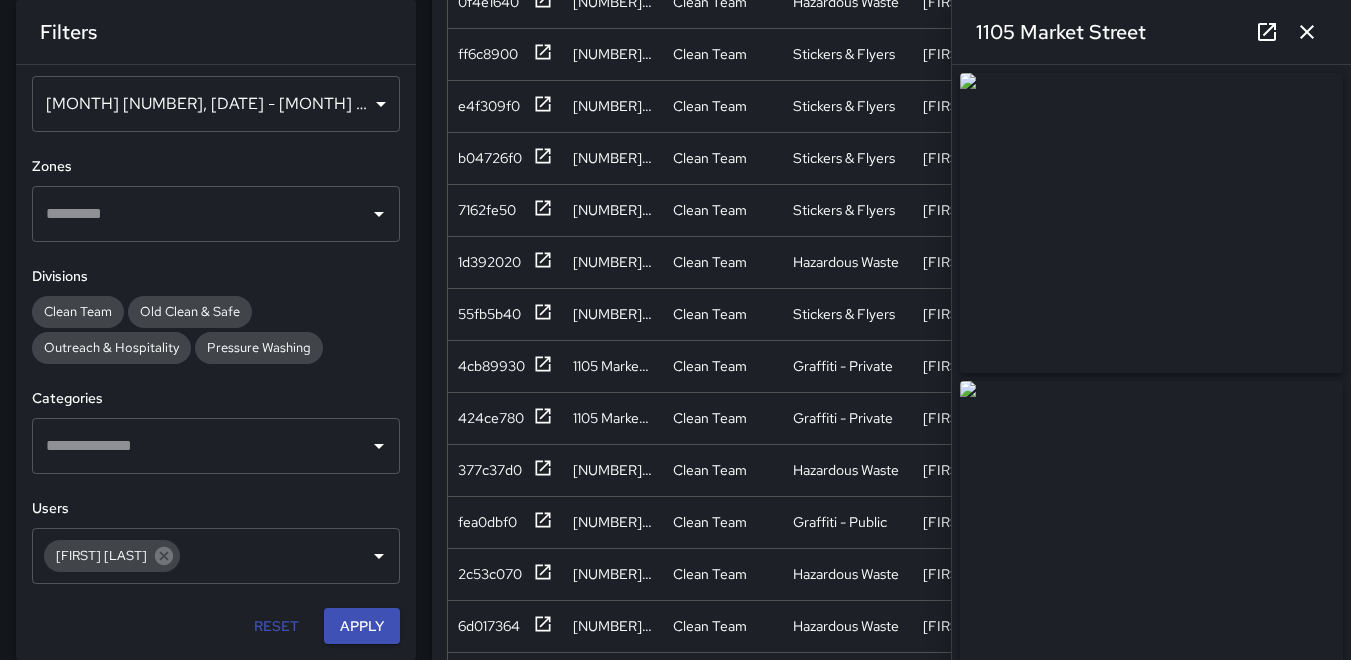 click 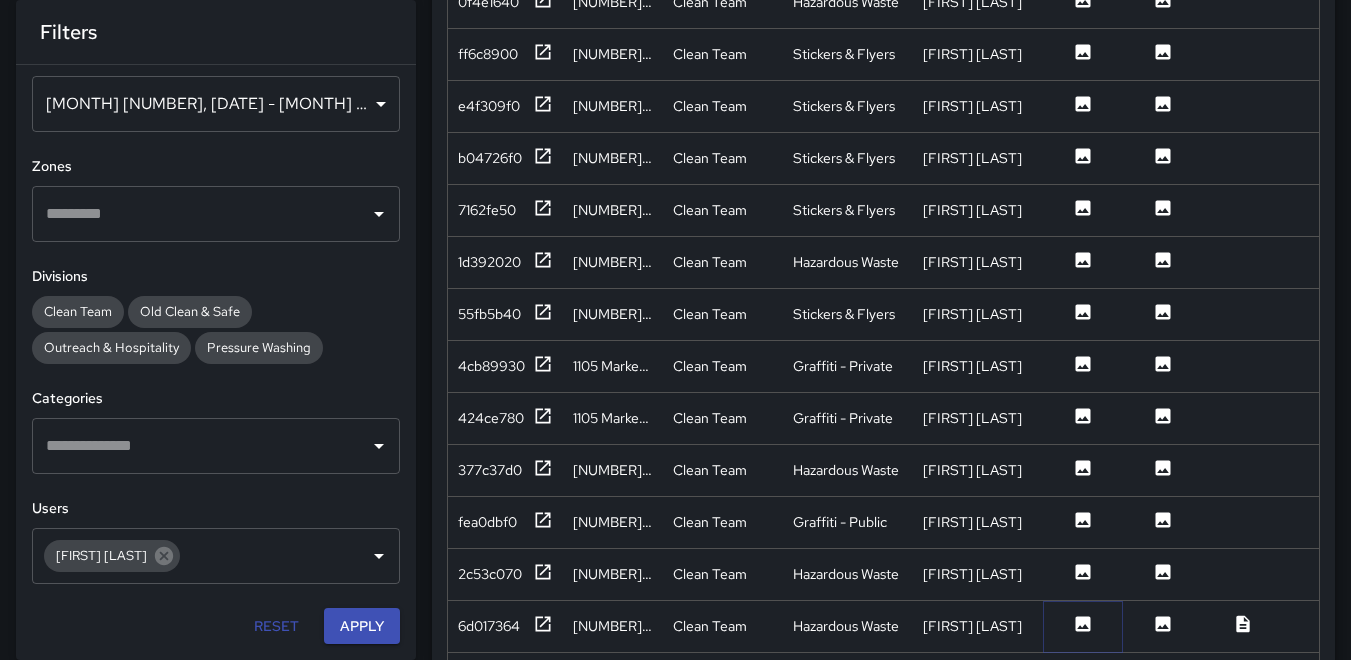 click 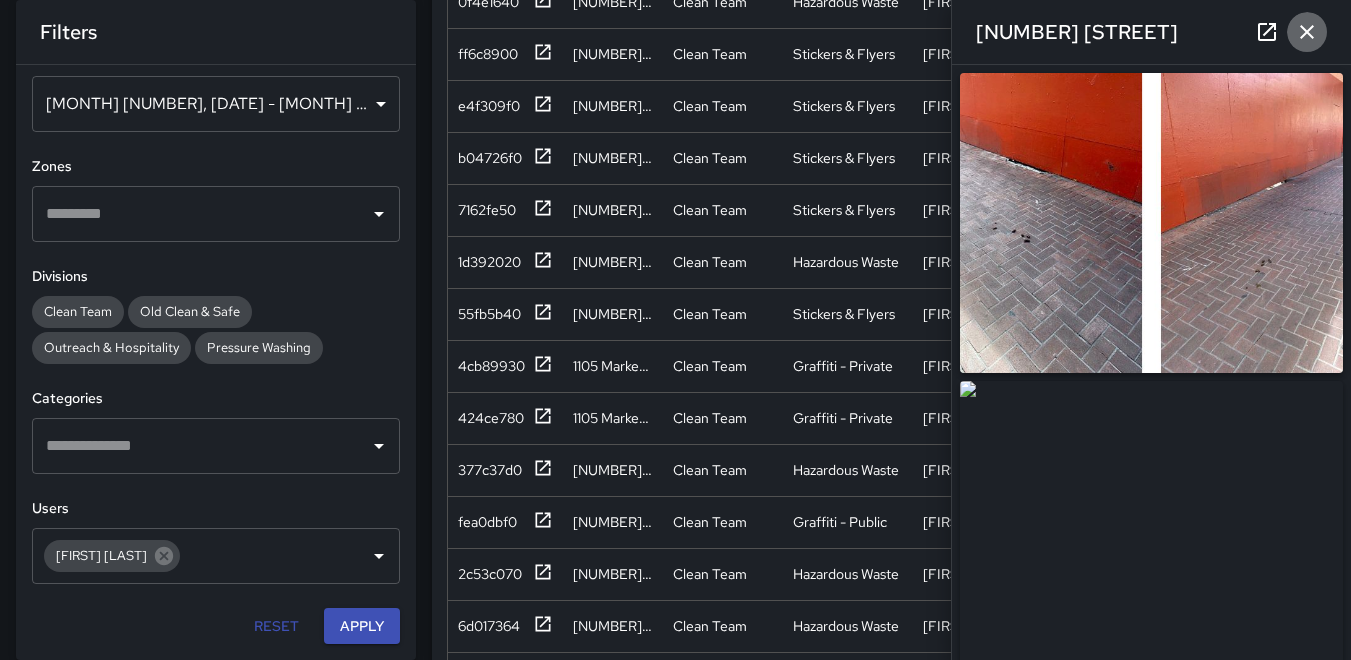 click 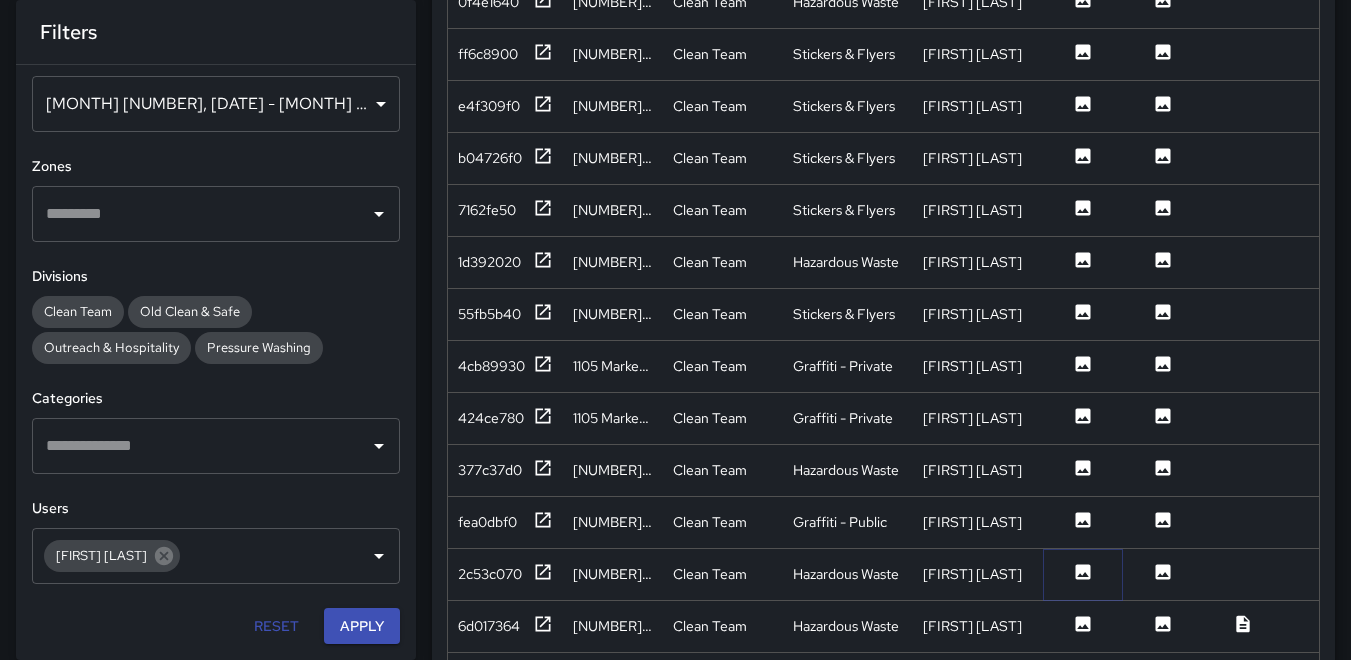 click 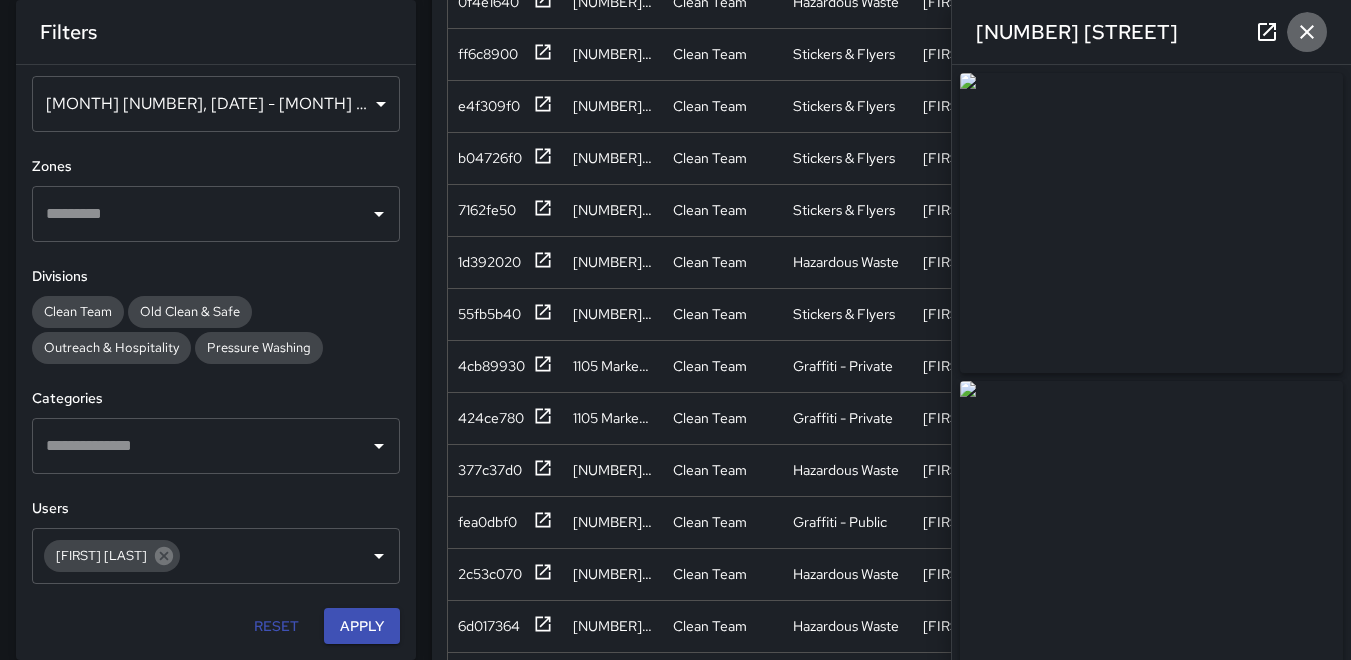 click 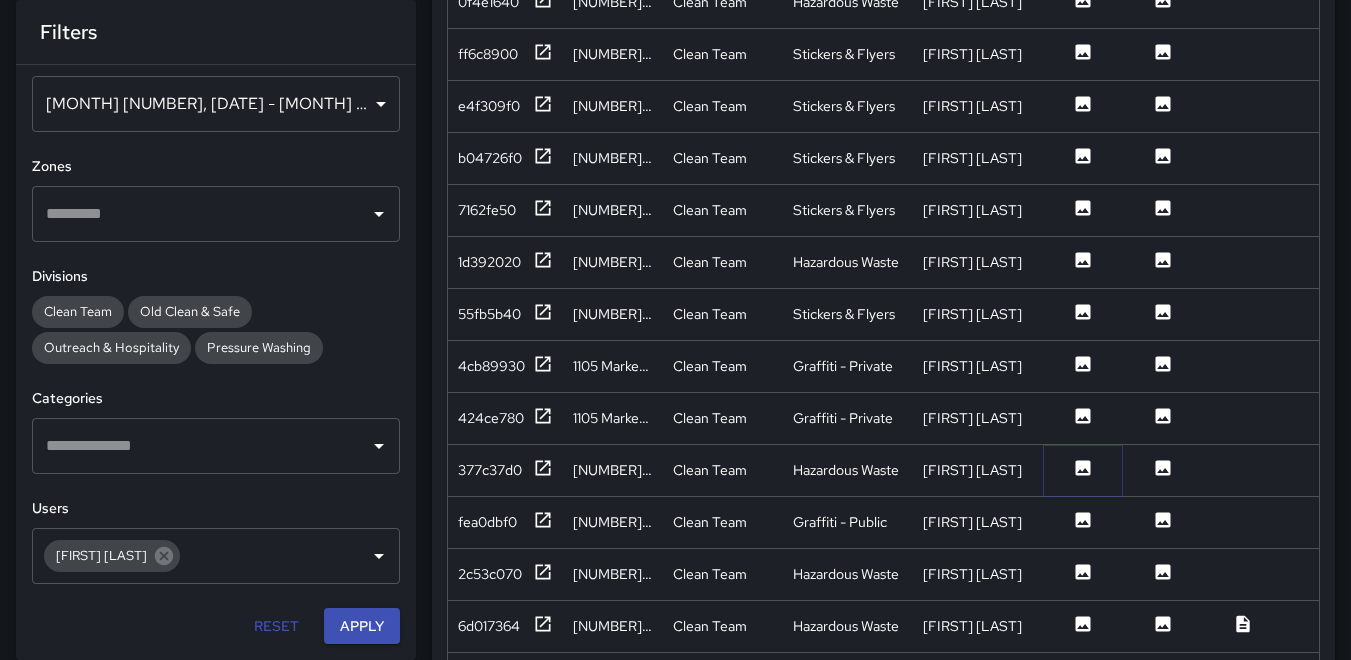click 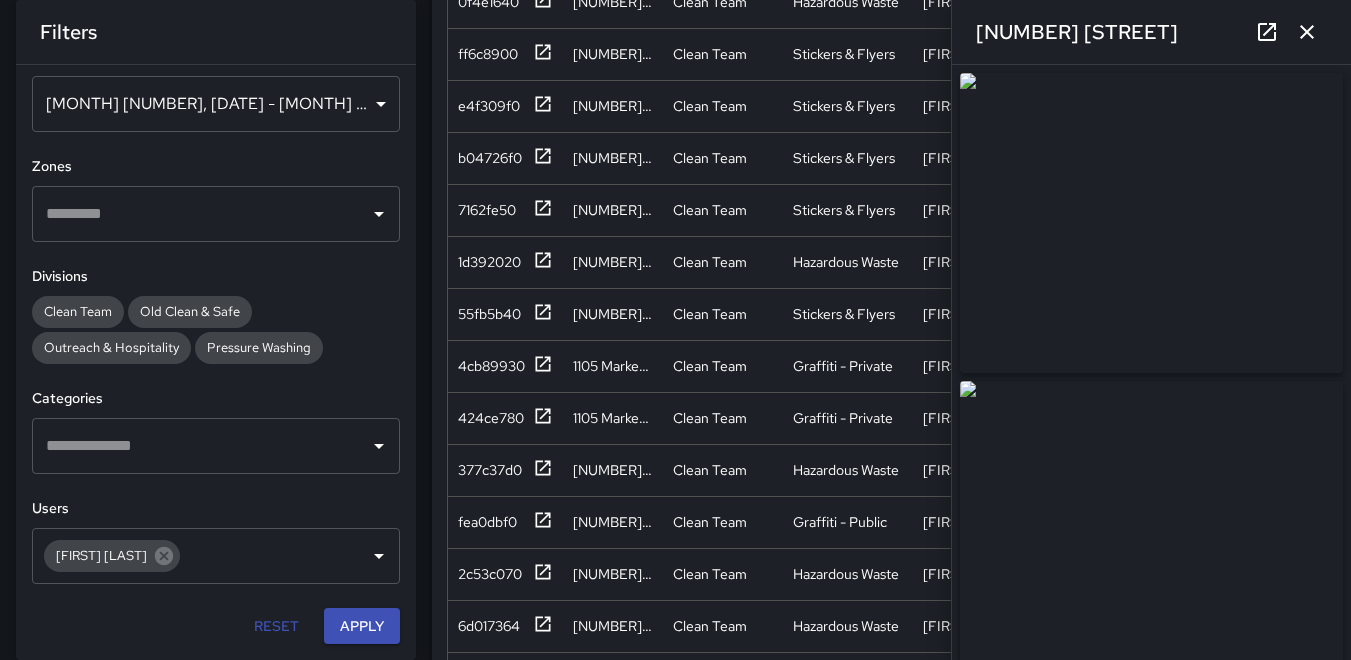 type on "**********" 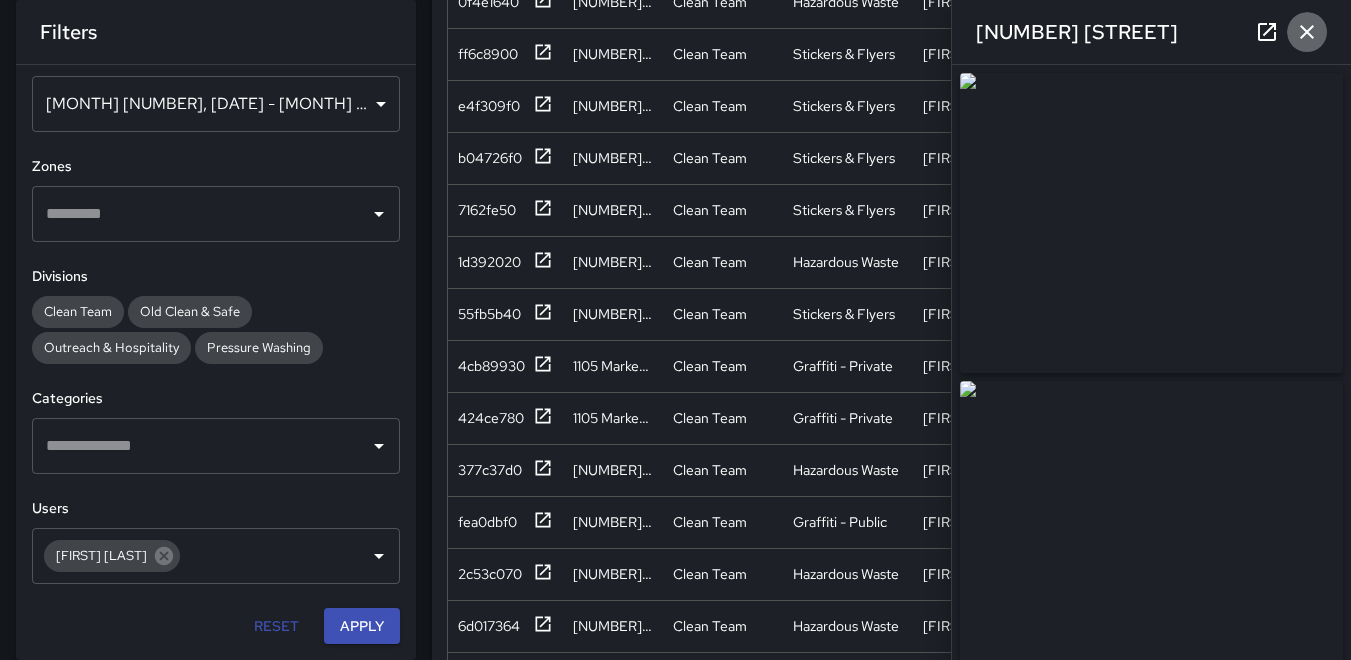 click 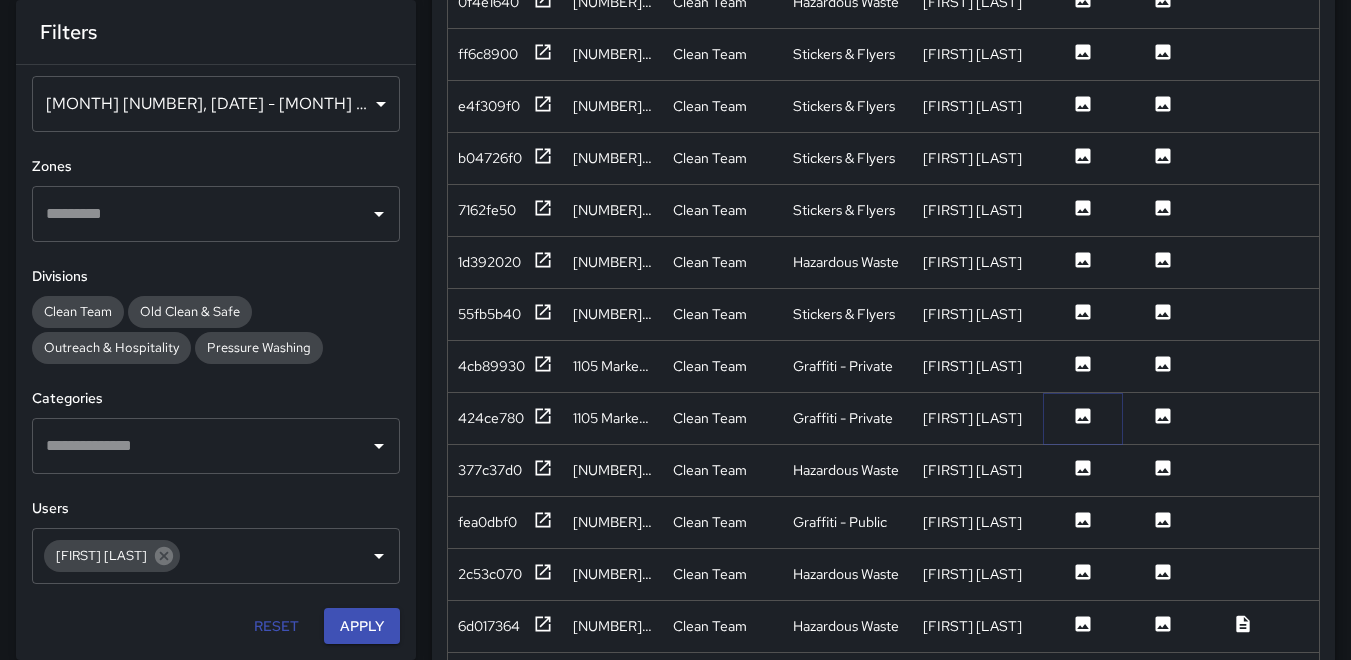 click 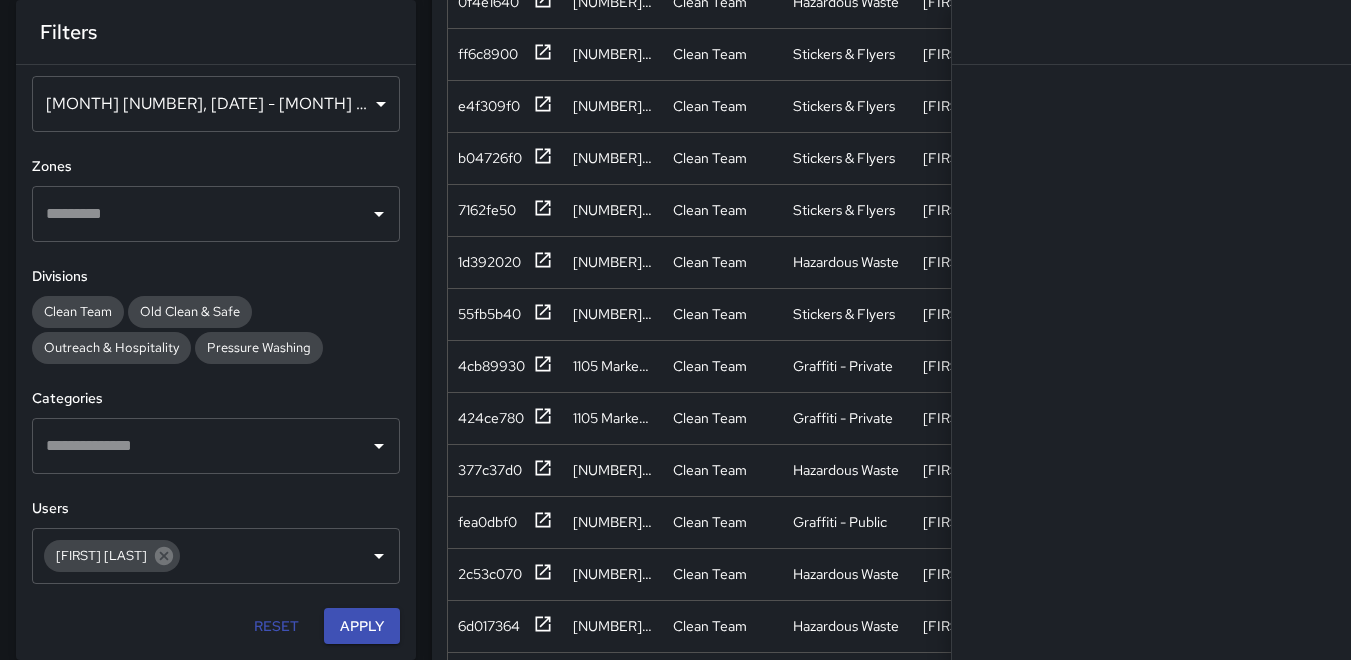 click on "Completed Tasks Export Search Search  ID Address Division Category Completed By Before Photo After Photo Notes Quantity Fixed Asset Source Date Created 9c803940 960 Market Street Clean Team Hazardous Waste Tomas Ajqui Jia 7/15/2025, 12:26:31 PM d336d3d0 960 Market Street Clean Team Hazardous Waste Tomas Ajqui Jia 7/15/2025, 2:58:22 PM 0f4e1640 1056 Market Street Clean Team Hazardous Waste Tomas Ajqui Jia 7/15/2025, 2:52:53 PM ff6c8900 1056 Market Street Clean Team Stickers & Flyers Tomas Ajqui Jia 7/15/2025, 2:52:27 PM e4f309f0 1023 Market Street Clean Team Stickers & Flyers Tomas Ajqui Jia 7/15/2025, 2:51:42 PM b04726f0 1059 Market Street Clean Team Stickers & Flyers Tomas Ajqui Jia 7/15/2025, 2:50:14 PM 7162fe50 1091 Market Street Clean Team Stickers & Flyers Tomas Ajqui Jia 7/15/2025, 2:48:28 PM 1d392020 1101 Market Street Clean Team Hazardous Waste Tomas Ajqui Jia 7/15/2025, 2:46:07 PM 55fb5b40 1115 Market Street Clean Team Stickers & Flyers Tomas Ajqui Jia 7/15/2025, 12:17:23 PM 4cb89930 Clean Team Jia" at bounding box center (883, 247) 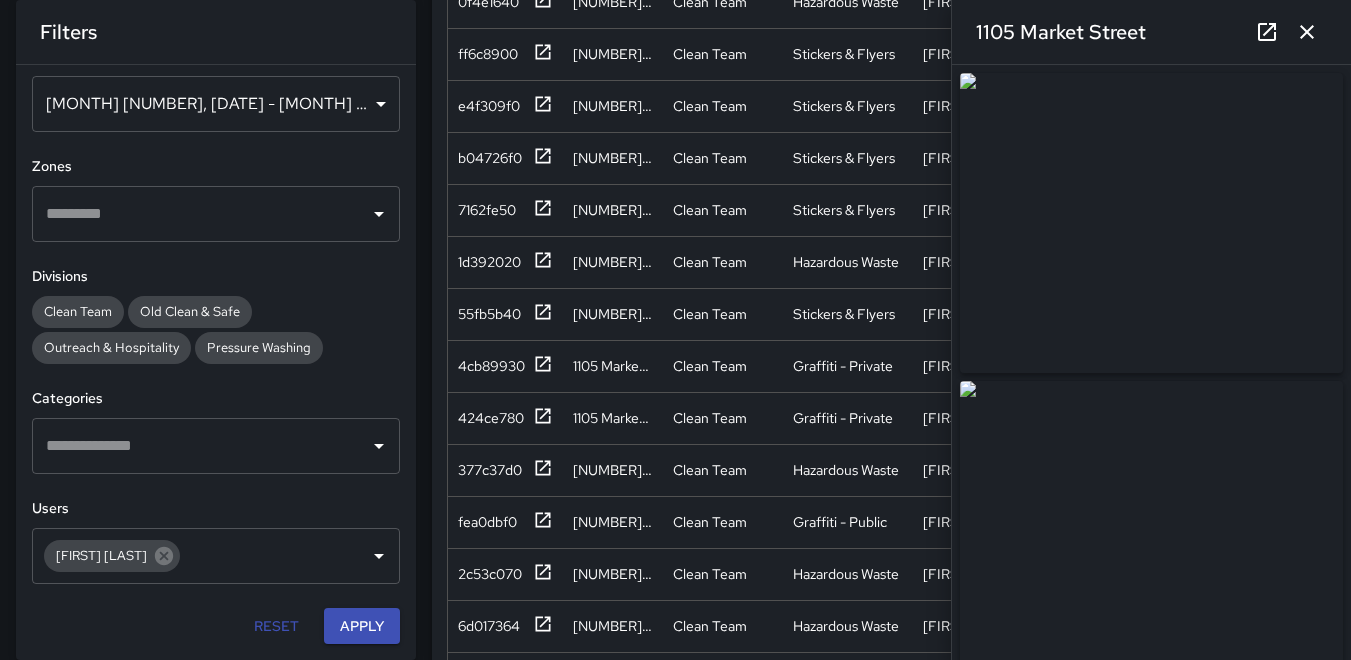 type on "**********" 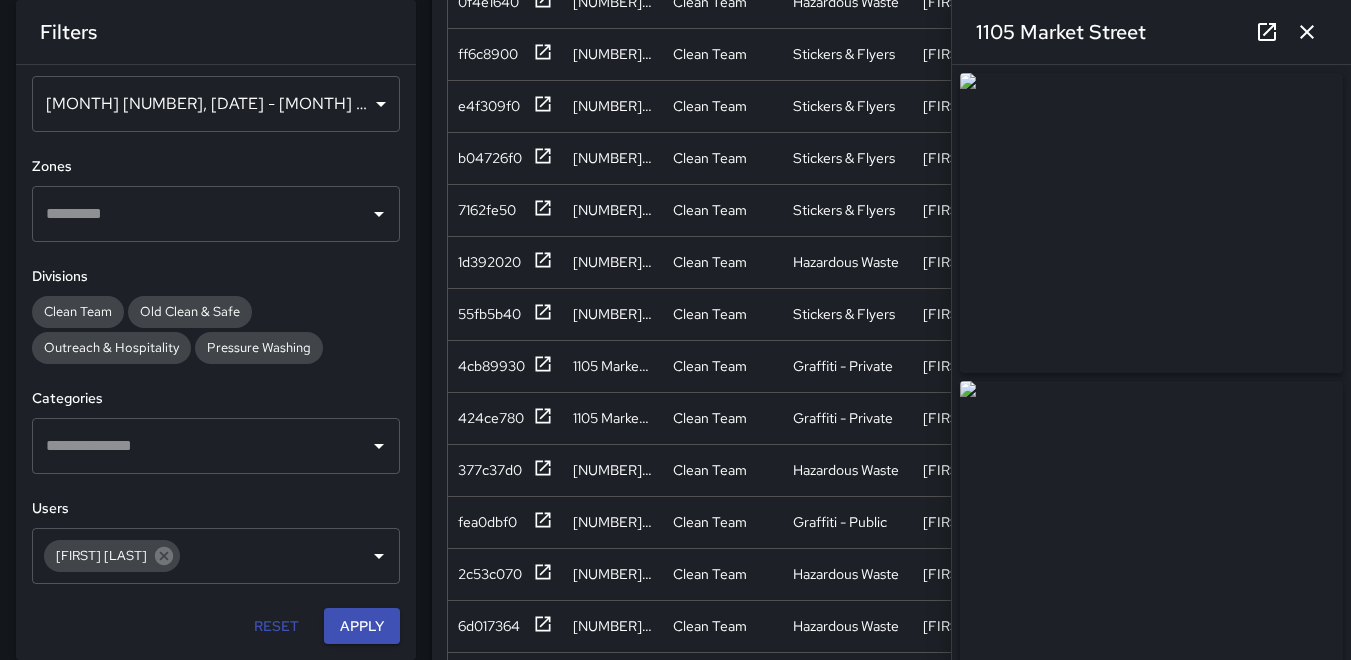 click 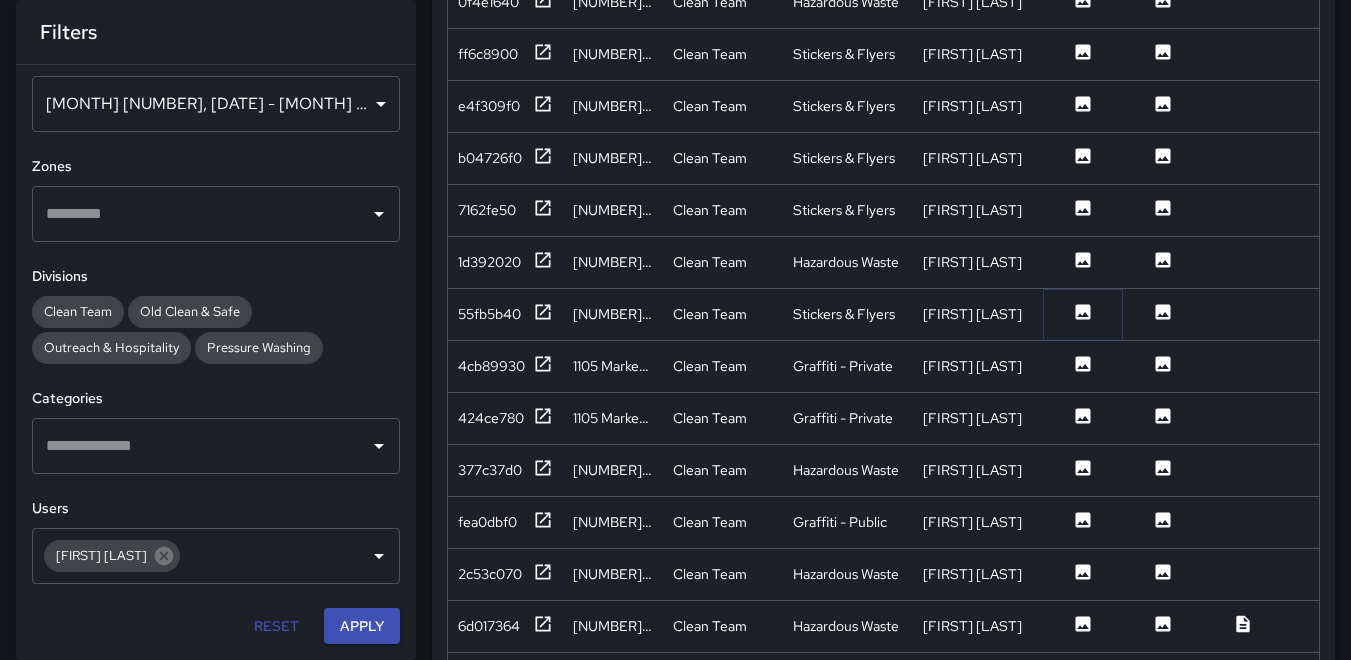 click at bounding box center [1083, 314] 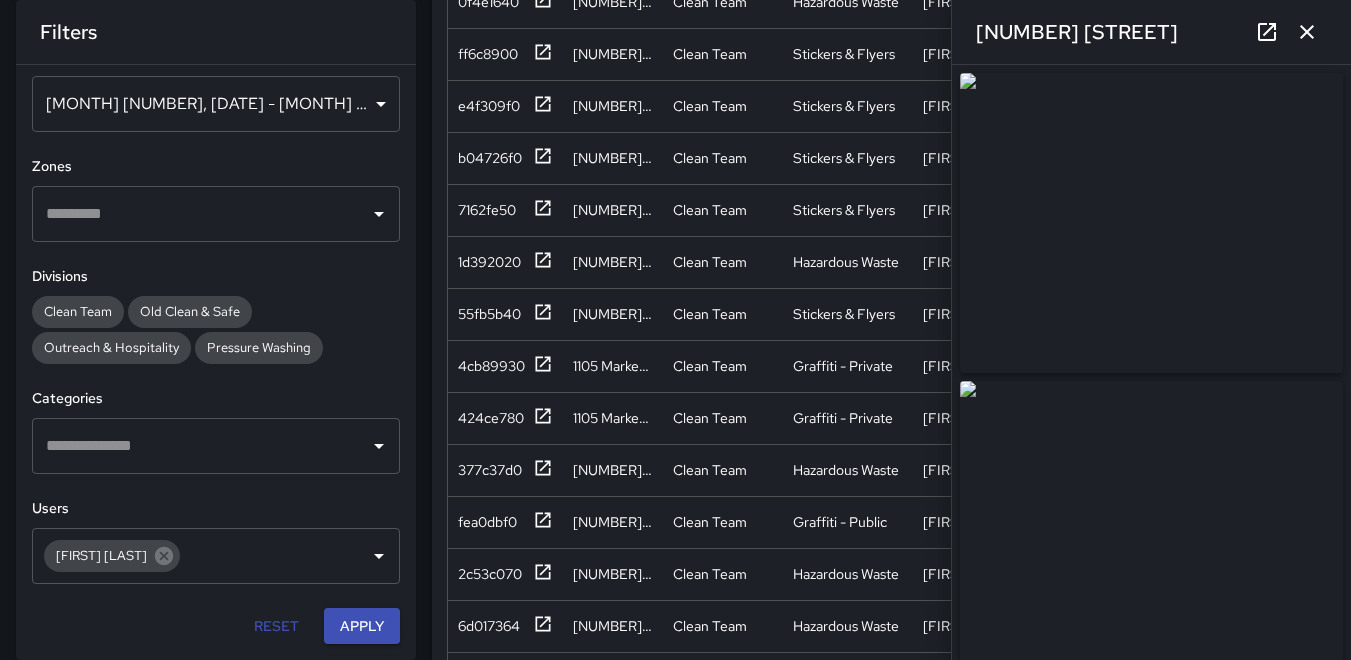 click 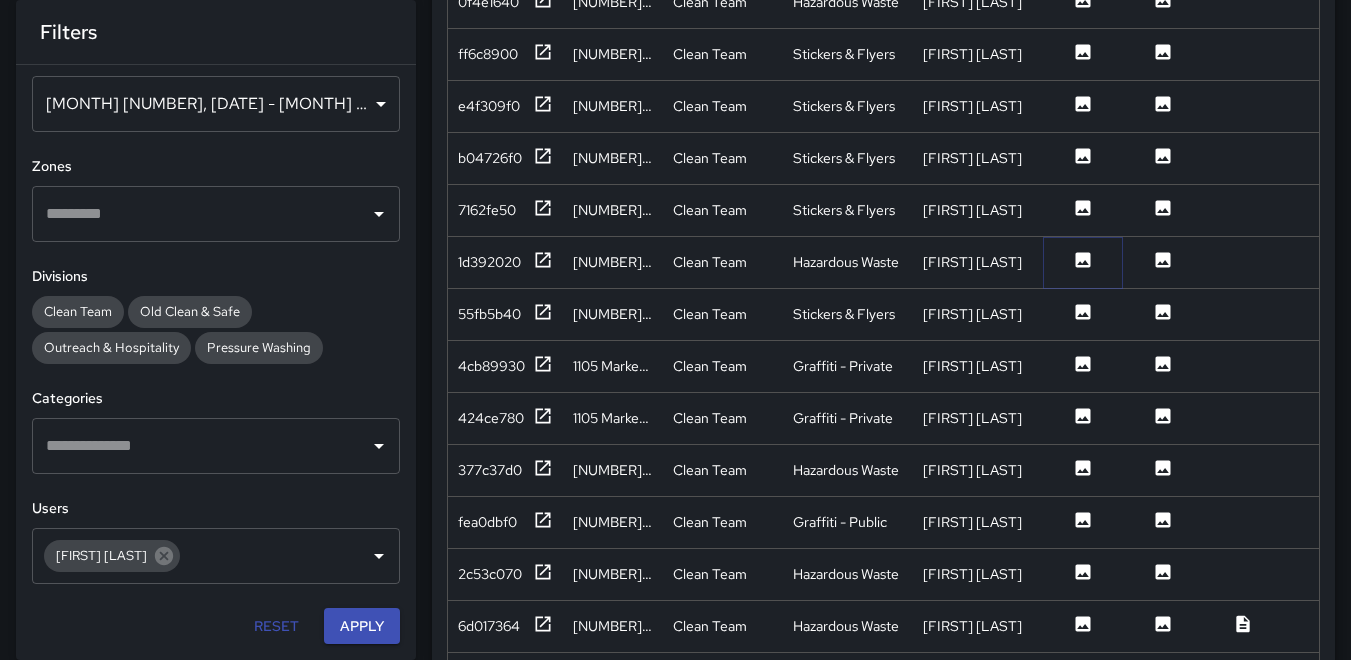 click at bounding box center [1083, 262] 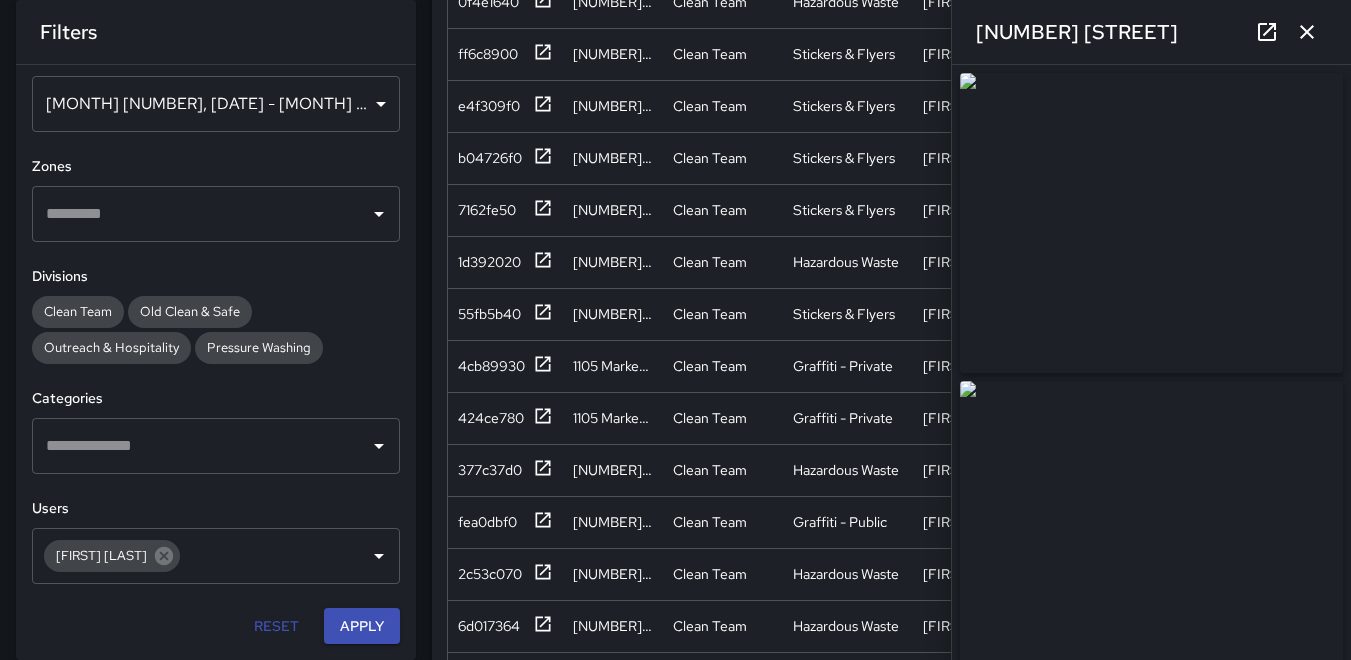 click 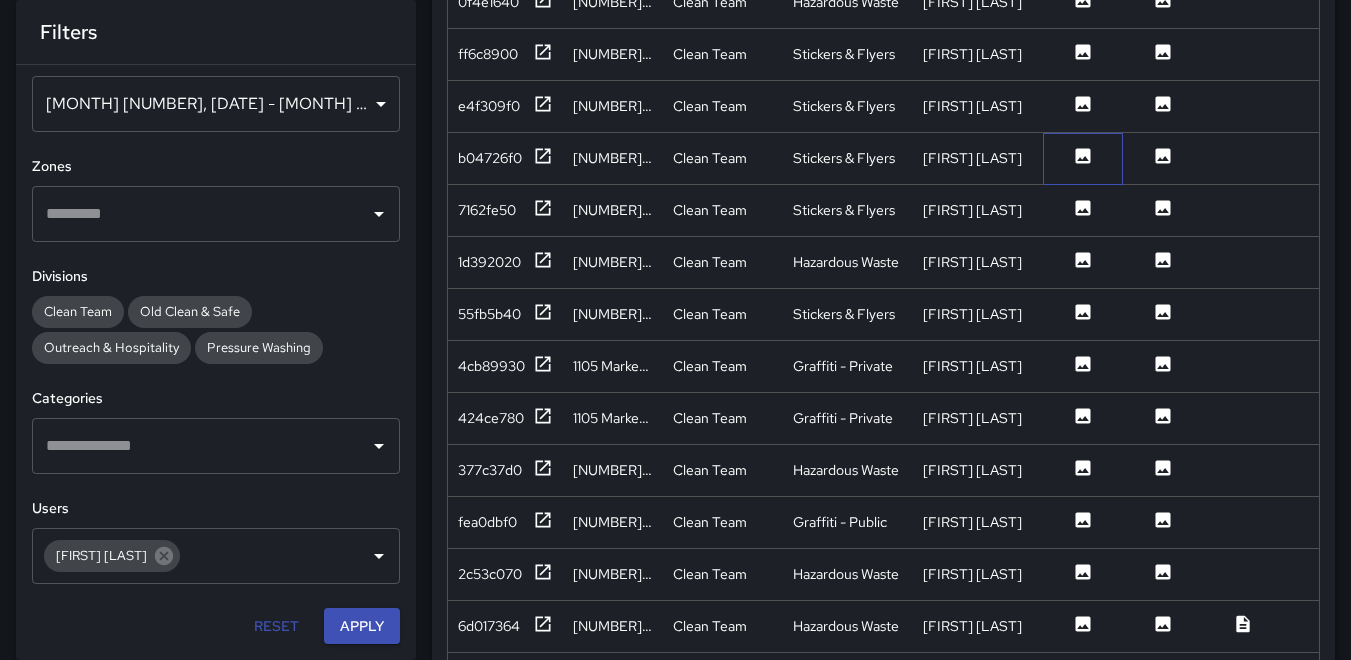 click at bounding box center (1083, 159) 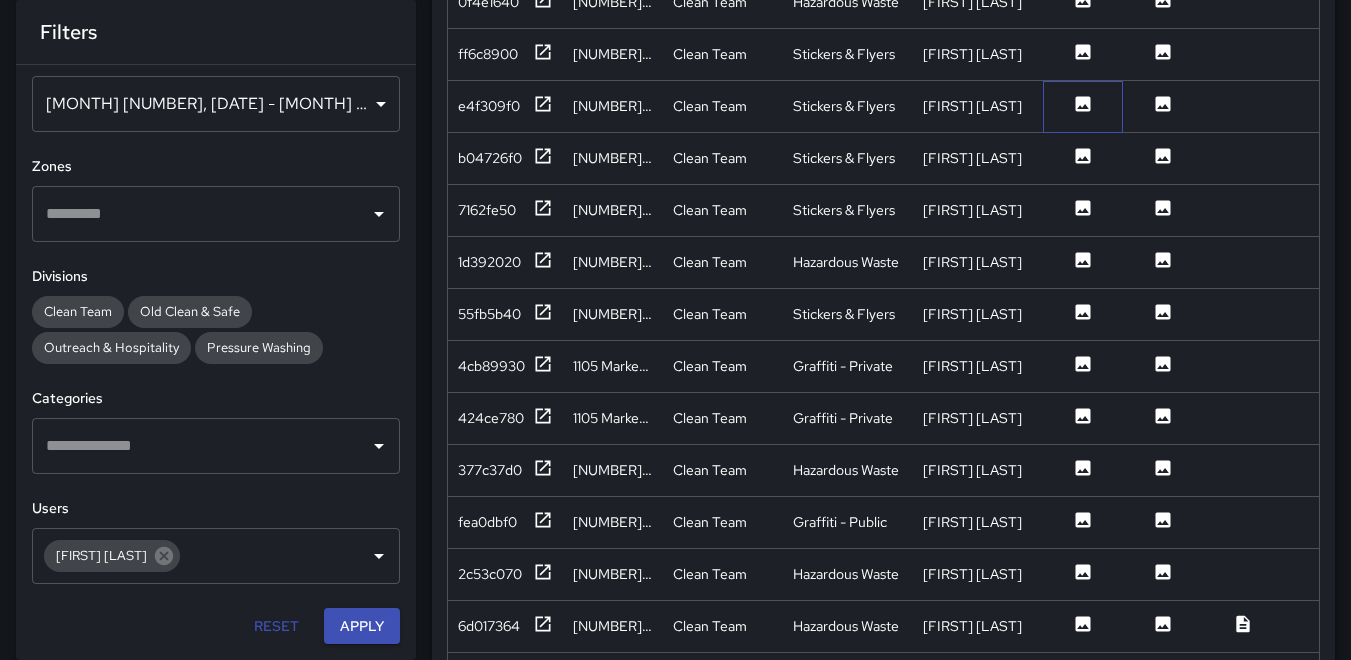click at bounding box center (1083, 107) 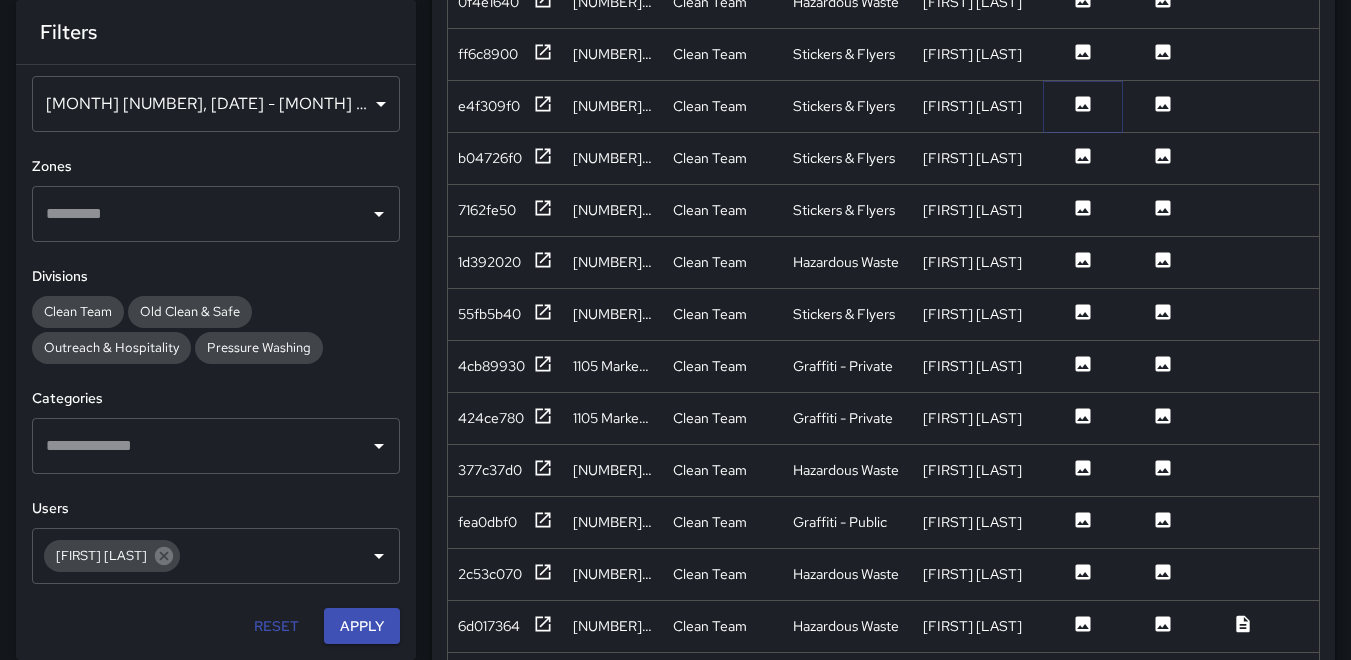 click 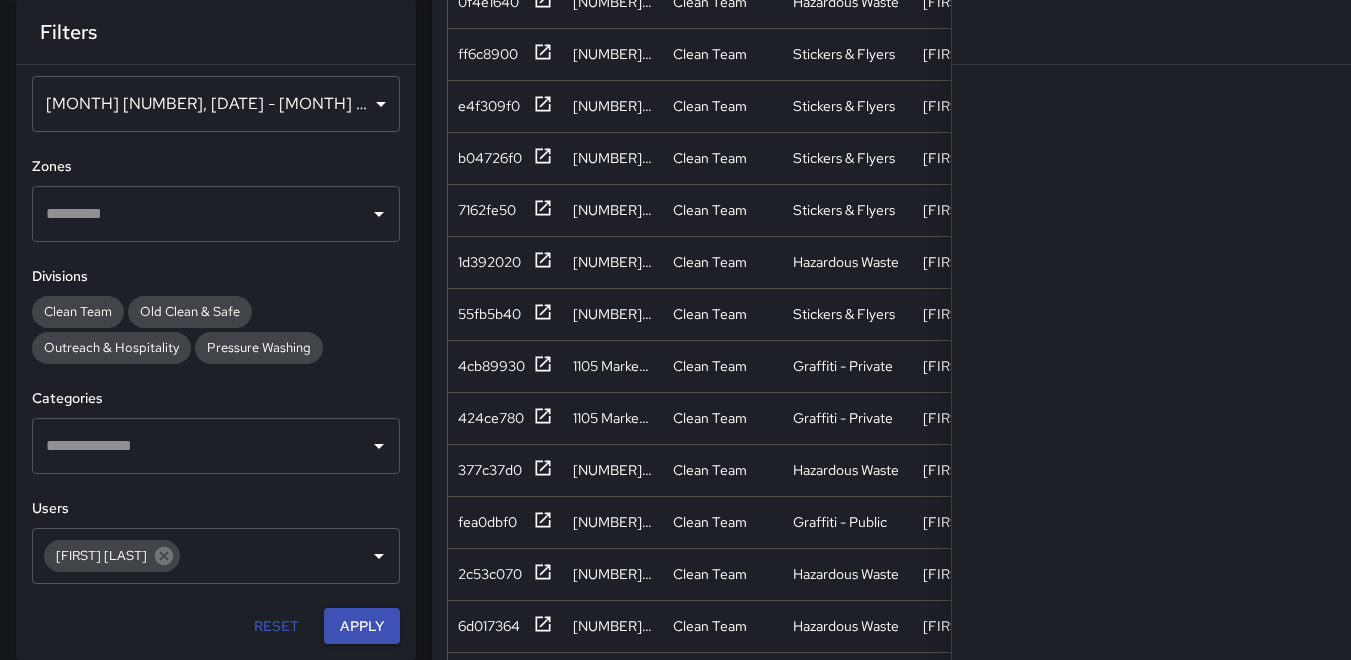 click on "Completed Tasks Export Search Search  ID Address Division Category Completed By Before Photo After Photo Notes Quantity Fixed Asset Source Date Created 9c803940 960 Market Street Clean Team Hazardous Waste Tomas Ajqui Jia 7/15/2025, 12:26:31 PM d336d3d0 960 Market Street Clean Team Hazardous Waste Tomas Ajqui Jia 7/15/2025, 2:58:22 PM 0f4e1640 1056 Market Street Clean Team Hazardous Waste Tomas Ajqui Jia 7/15/2025, 2:52:53 PM ff6c8900 1056 Market Street Clean Team Stickers & Flyers Tomas Ajqui Jia 7/15/2025, 2:52:27 PM e4f309f0 1023 Market Street Clean Team Stickers & Flyers Tomas Ajqui Jia 7/15/2025, 2:51:42 PM b04726f0 1059 Market Street Clean Team Stickers & Flyers Tomas Ajqui Jia 7/15/2025, 2:50:14 PM 7162fe50 1091 Market Street Clean Team Stickers & Flyers Tomas Ajqui Jia 7/15/2025, 2:48:28 PM 1d392020 1101 Market Street Clean Team Hazardous Waste Tomas Ajqui Jia 7/15/2025, 2:46:07 PM 55fb5b40 1115 Market Street Clean Team Stickers & Flyers Tomas Ajqui Jia 7/15/2025, 12:17:23 PM 4cb89930 Clean Team Jia" at bounding box center (883, 247) 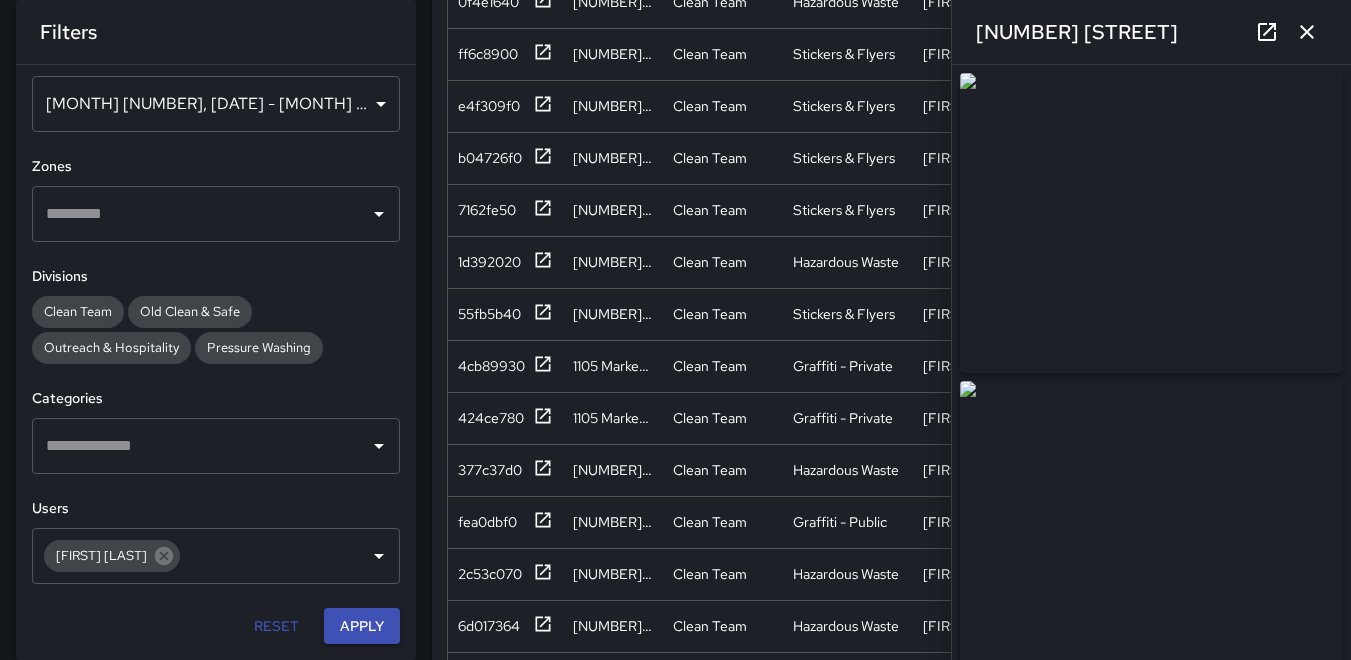 type on "**********" 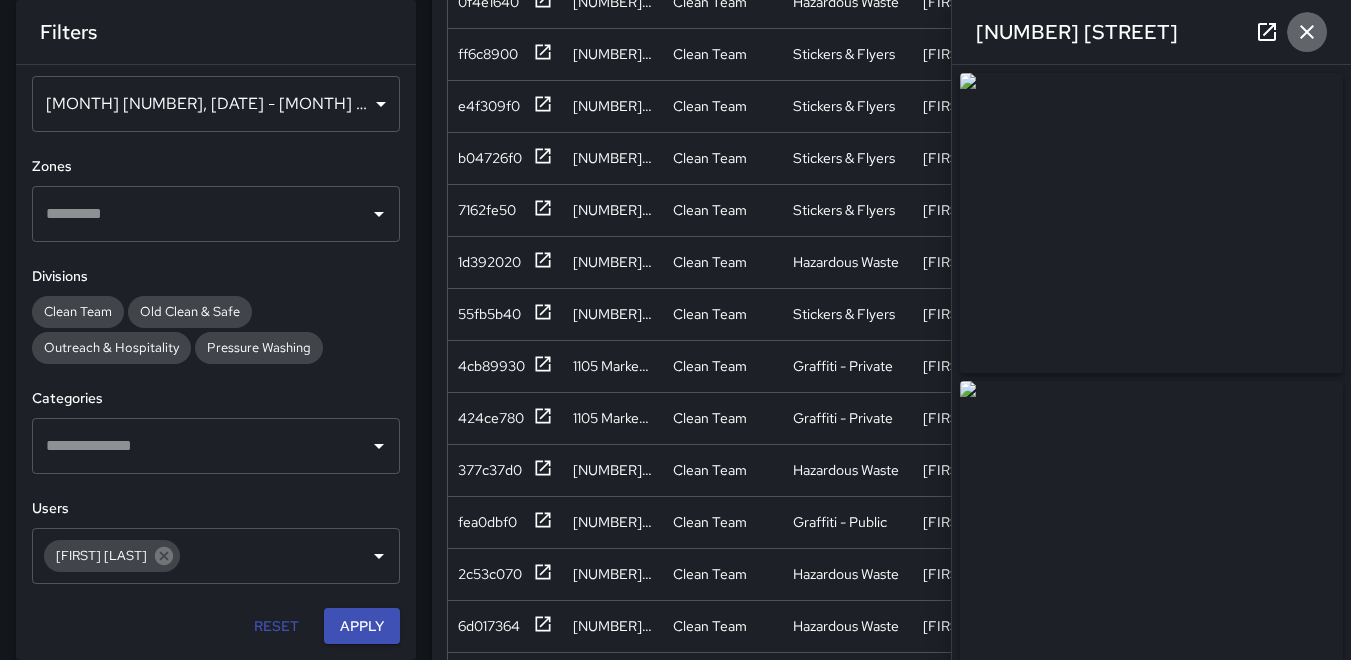 click 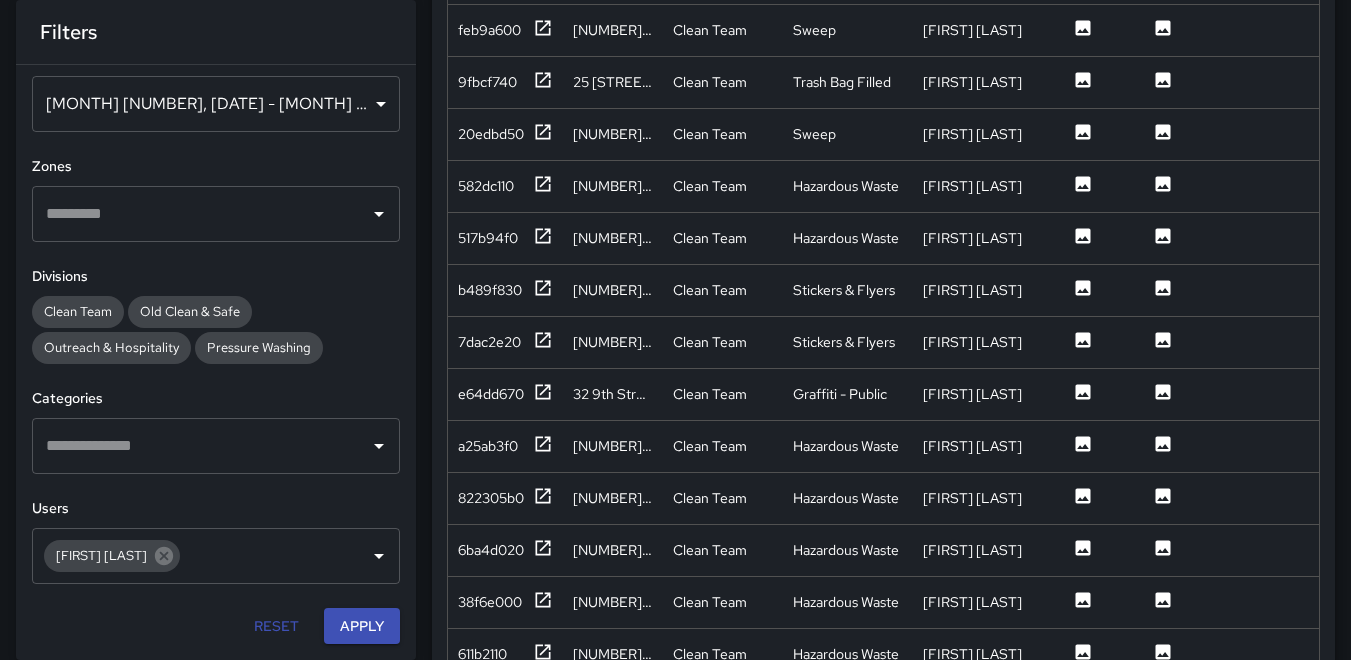 scroll, scrollTop: 1400, scrollLeft: 0, axis: vertical 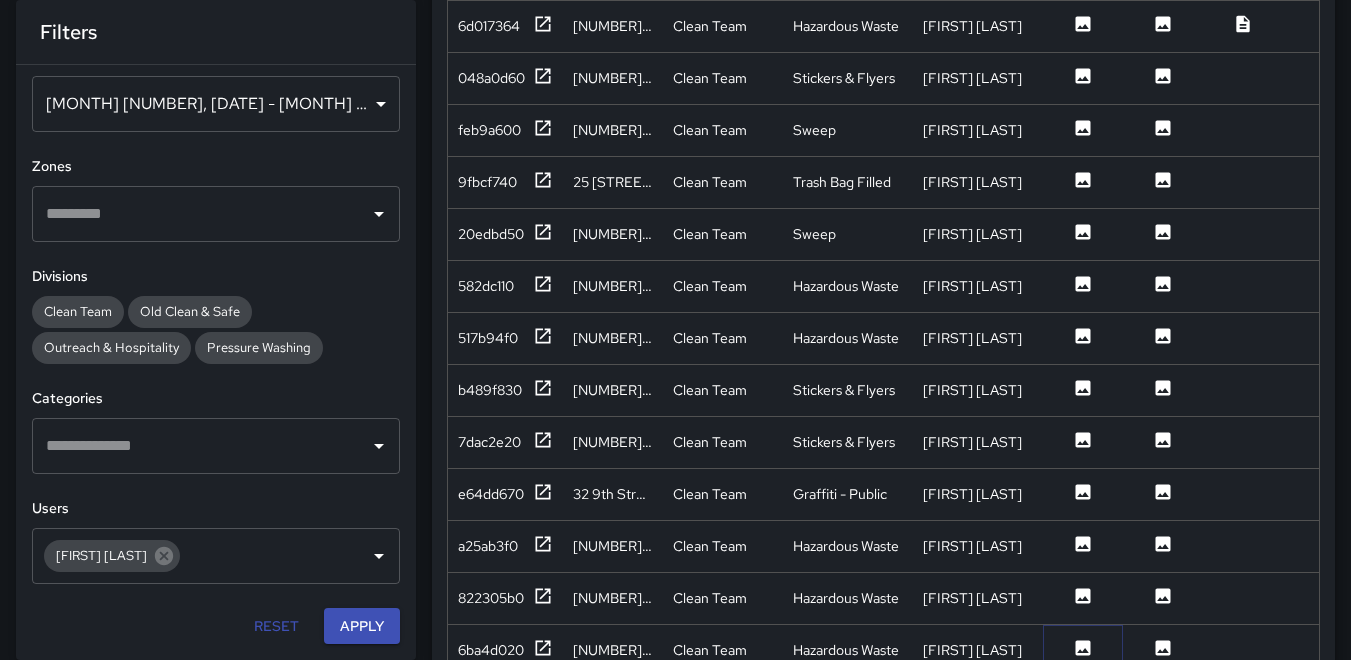 click at bounding box center [1083, 650] 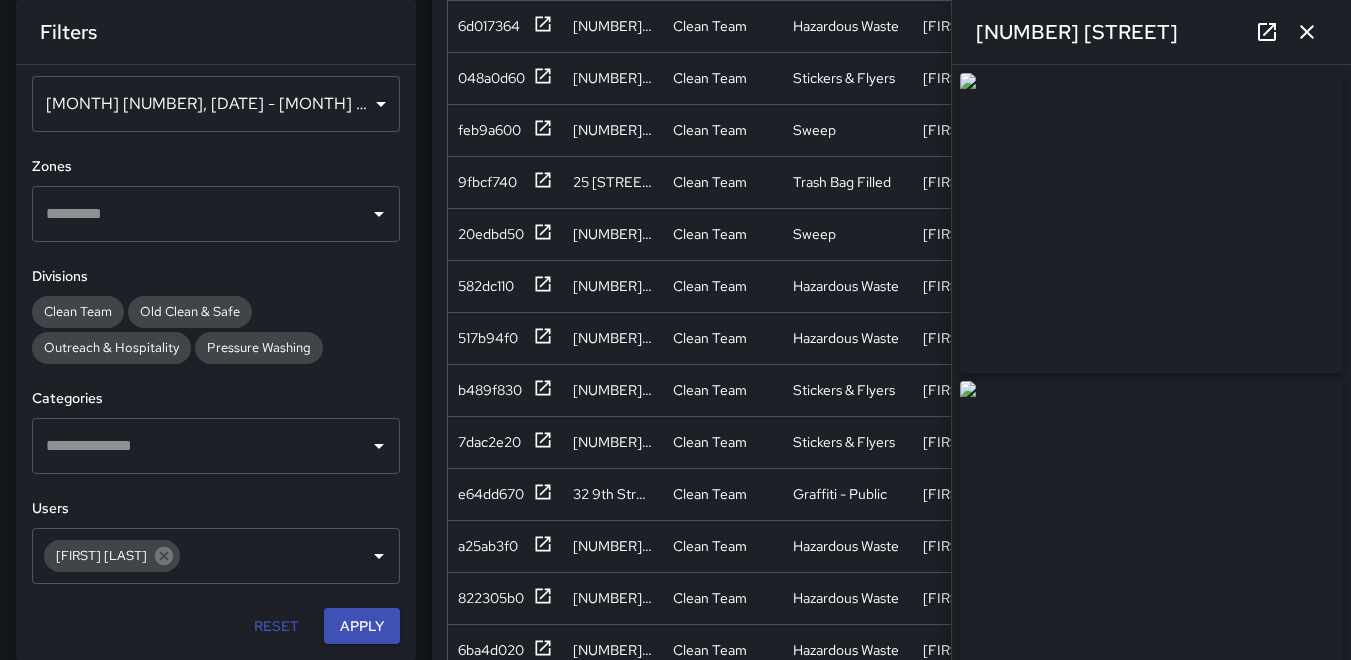 click at bounding box center [1307, 32] 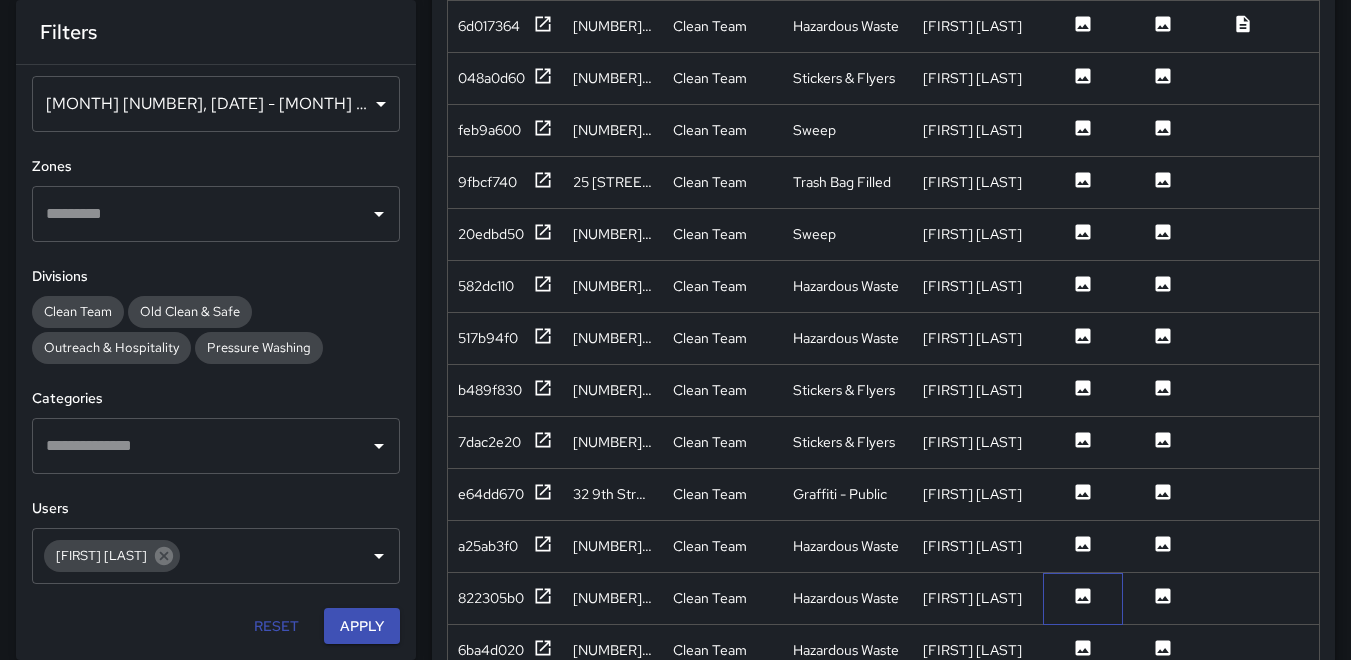 click at bounding box center [1083, 599] 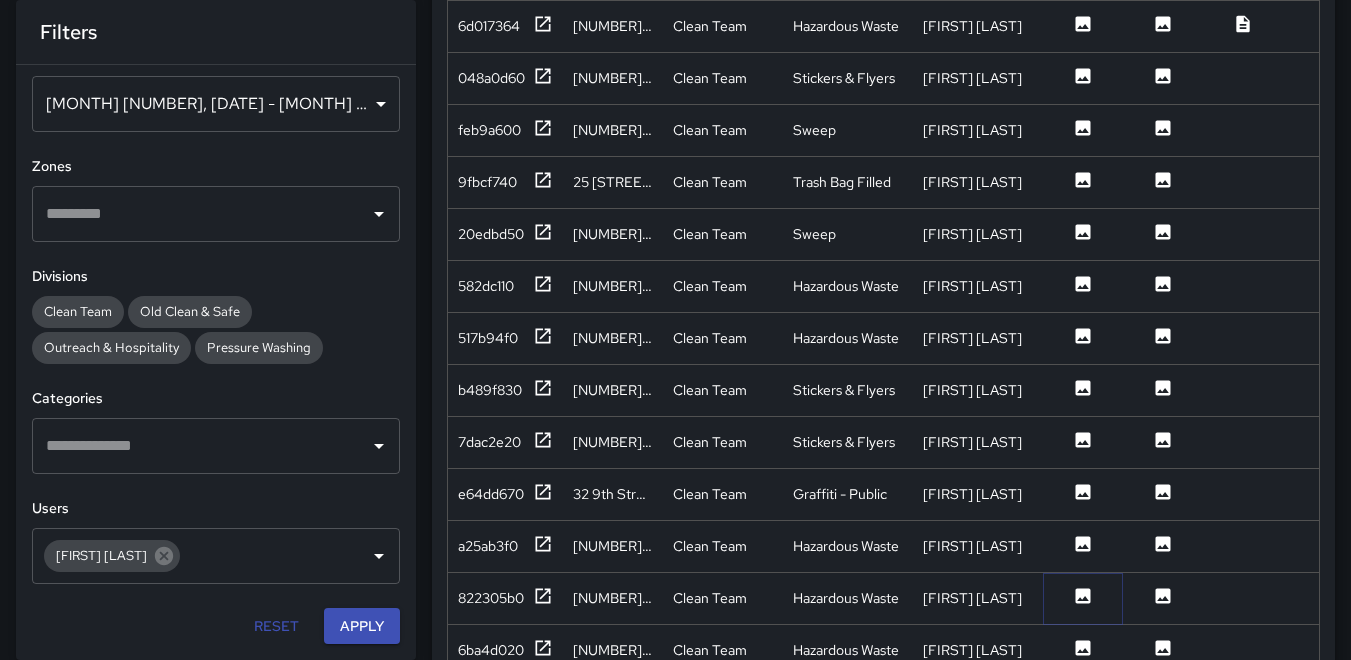click at bounding box center (1083, 598) 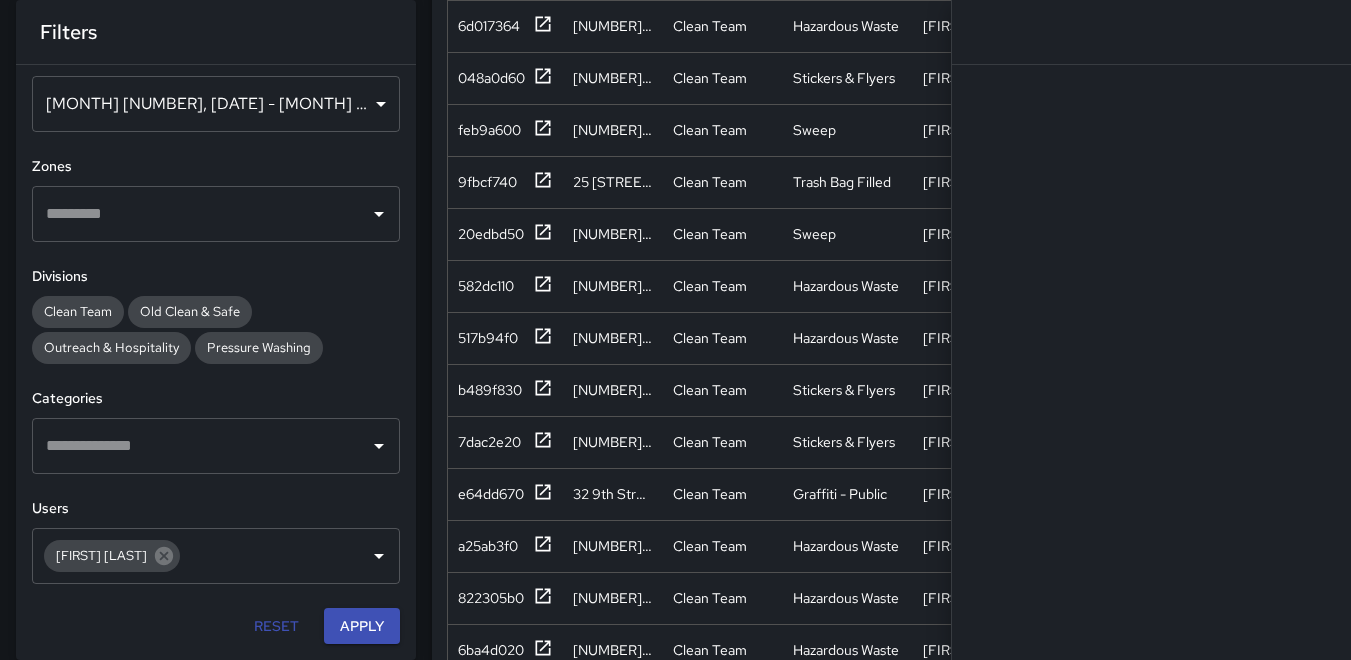 click on "Completed Tasks Export Search Search  ID Address Division Category Completed By Before Photo After Photo Notes Quantity Fixed Asset Source Date Created 377c37d0 1101 Market Street Clean Team Hazardous Waste Tomas Ajqui Jia 7/15/2025, 2:32:32 PM fea0dbf0 1101 Market Street Clean Team Graffiti - Public Tomas Ajqui Jia 7/15/2025, 2:30:57 PM 2c53c070 1125 Market Street Clean Team Hazardous Waste Tomas Ajqui Jia 7/15/2025, 12:16:13 PM 6d017364 1125 Market Street Clean Team Hazardous Waste Tomas Ajqui 311 7/15/2025, 10:05:47 AM 048a0d60 1145 Market Street Clean Team Stickers & Flyers Tomas Ajqui Jia 7/15/2025, 12:15:06 PM feb9a600 1169 Market Street Clean Team Sweep Tomas Ajqui Jia 7/15/2025, 2:16:38 PM 9fbcf740 25 8th Street Clean Team Trash Bag Filled Tomas Ajqui Jia 7/15/2025, 1:52:30 PM 20edbd50 1250 Market Street Clean Team Sweep Tomas Ajqui Jia 7/15/2025, 1:48:57 PM 582dc110 1275 Market Street Clean Team Hazardous Waste Tomas Ajqui Jia 7/15/2025, 12:10:17 PM 517b94f0 1275 Market Street Clean Team Tomas Ajqui" at bounding box center [883, 247] 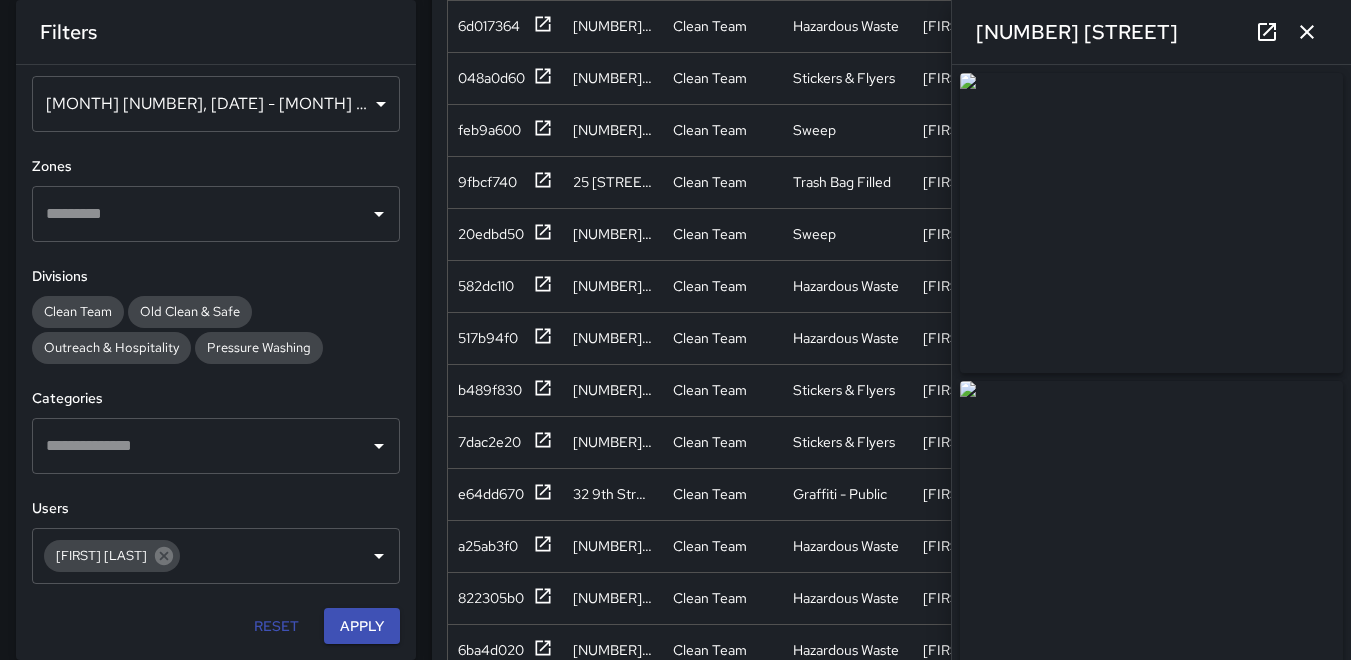 type on "**********" 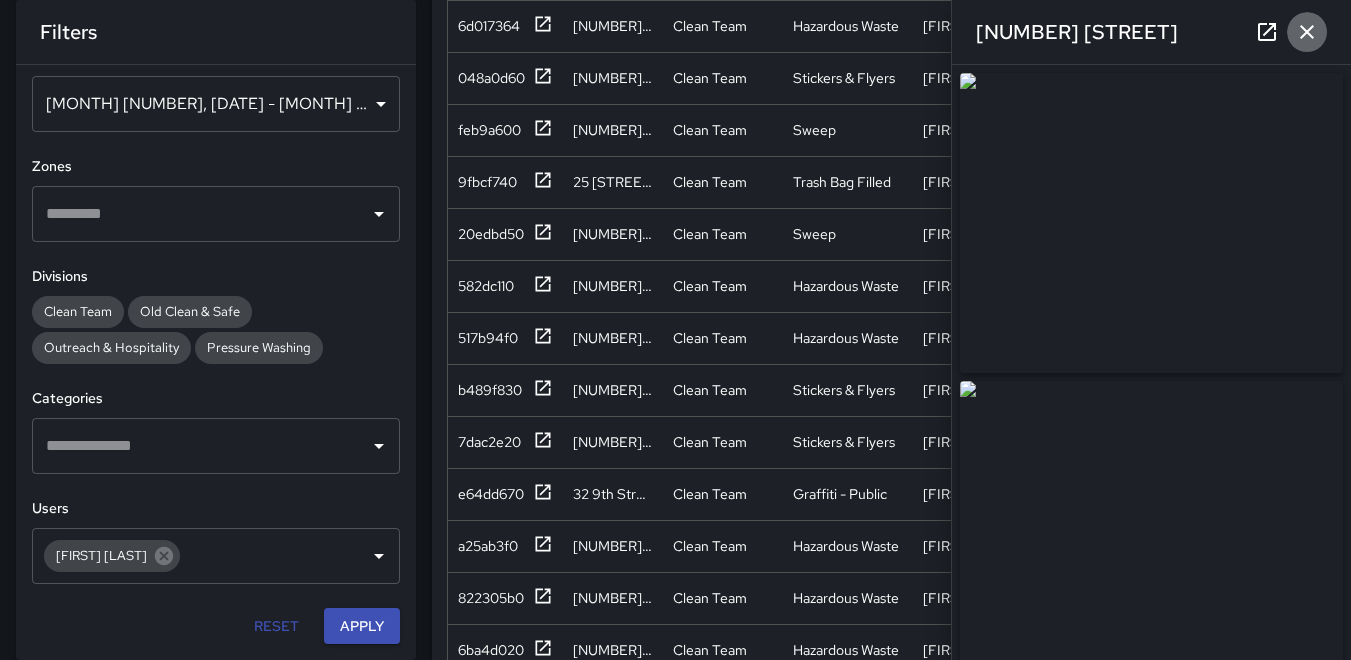 click 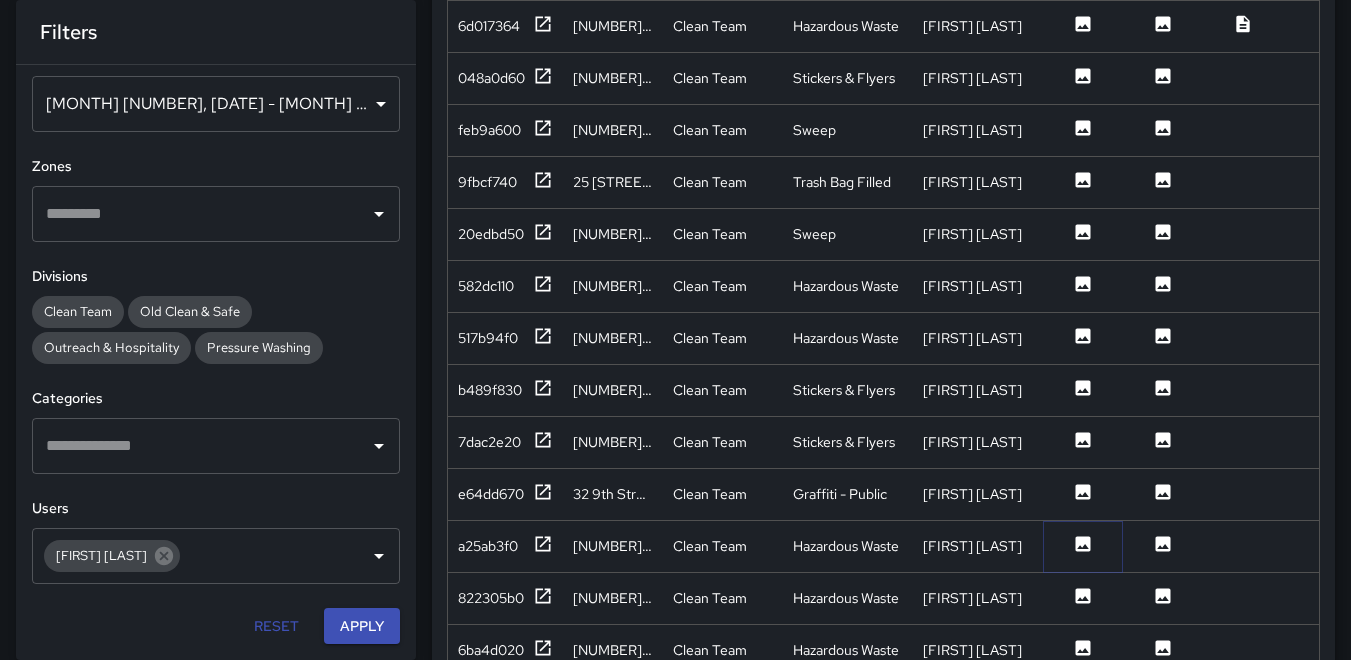 click at bounding box center (1083, 546) 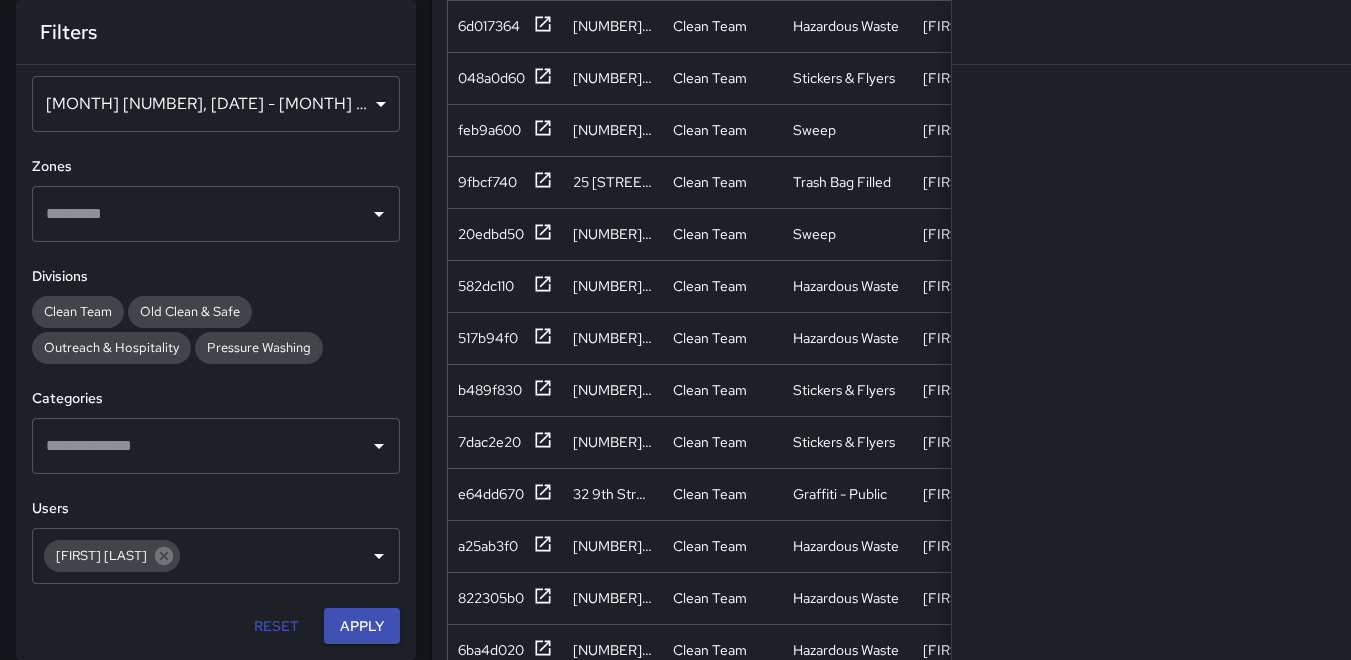 click on "Completed Tasks Export Search Search  ID Address Division Category Completed By Before Photo After Photo Notes Quantity Fixed Asset Source Date Created 377c37d0 1101 Market Street Clean Team Hazardous Waste Tomas Ajqui Jia 7/15/2025, 2:32:32 PM fea0dbf0 1101 Market Street Clean Team Graffiti - Public Tomas Ajqui Jia 7/15/2025, 2:30:57 PM 2c53c070 1125 Market Street Clean Team Hazardous Waste Tomas Ajqui Jia 7/15/2025, 12:16:13 PM 6d017364 1125 Market Street Clean Team Hazardous Waste Tomas Ajqui 311 7/15/2025, 10:05:47 AM 048a0d60 1145 Market Street Clean Team Stickers & Flyers Tomas Ajqui Jia 7/15/2025, 12:15:06 PM feb9a600 1169 Market Street Clean Team Sweep Tomas Ajqui Jia 7/15/2025, 2:16:38 PM 9fbcf740 25 8th Street Clean Team Trash Bag Filled Tomas Ajqui Jia 7/15/2025, 1:52:30 PM 20edbd50 1250 Market Street Clean Team Sweep Tomas Ajqui Jia 7/15/2025, 1:48:57 PM 582dc110 1275 Market Street Clean Team Hazardous Waste Tomas Ajqui Jia 7/15/2025, 12:10:17 PM 517b94f0 1275 Market Street Clean Team Tomas Ajqui" at bounding box center [883, 247] 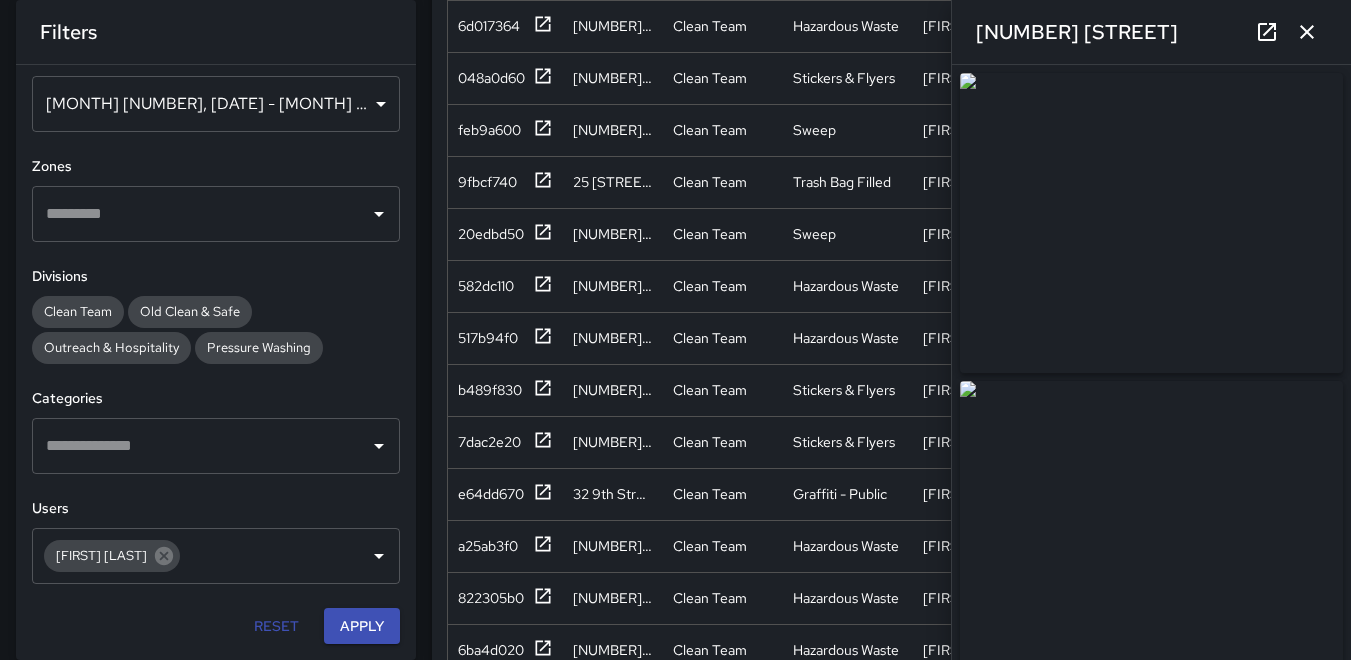 type on "**********" 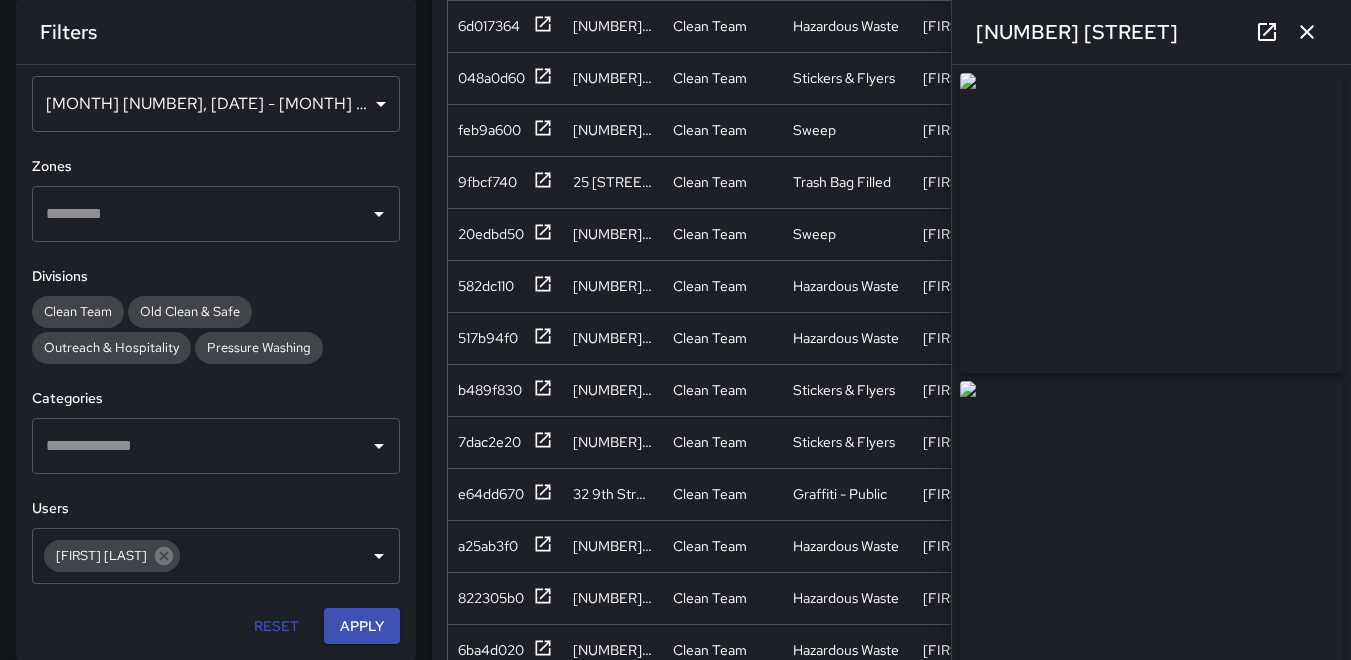 drag, startPoint x: 1303, startPoint y: 26, endPoint x: 1294, endPoint y: 59, distance: 34.20526 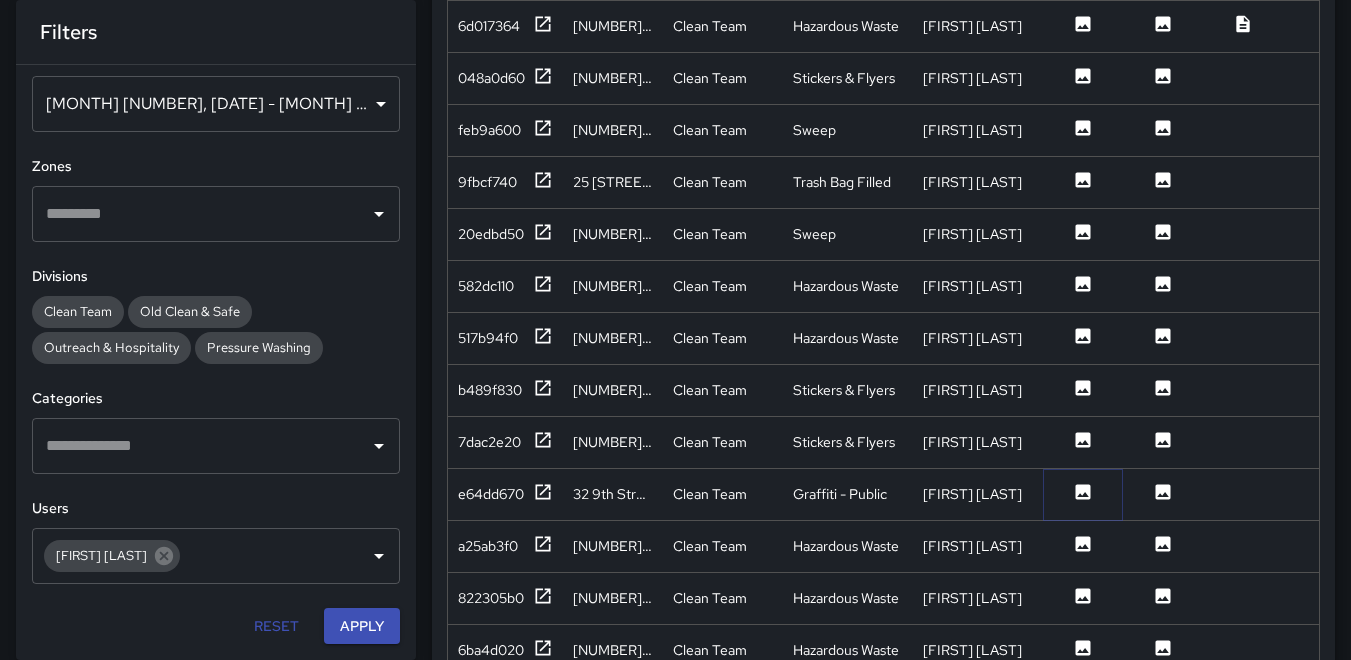 click 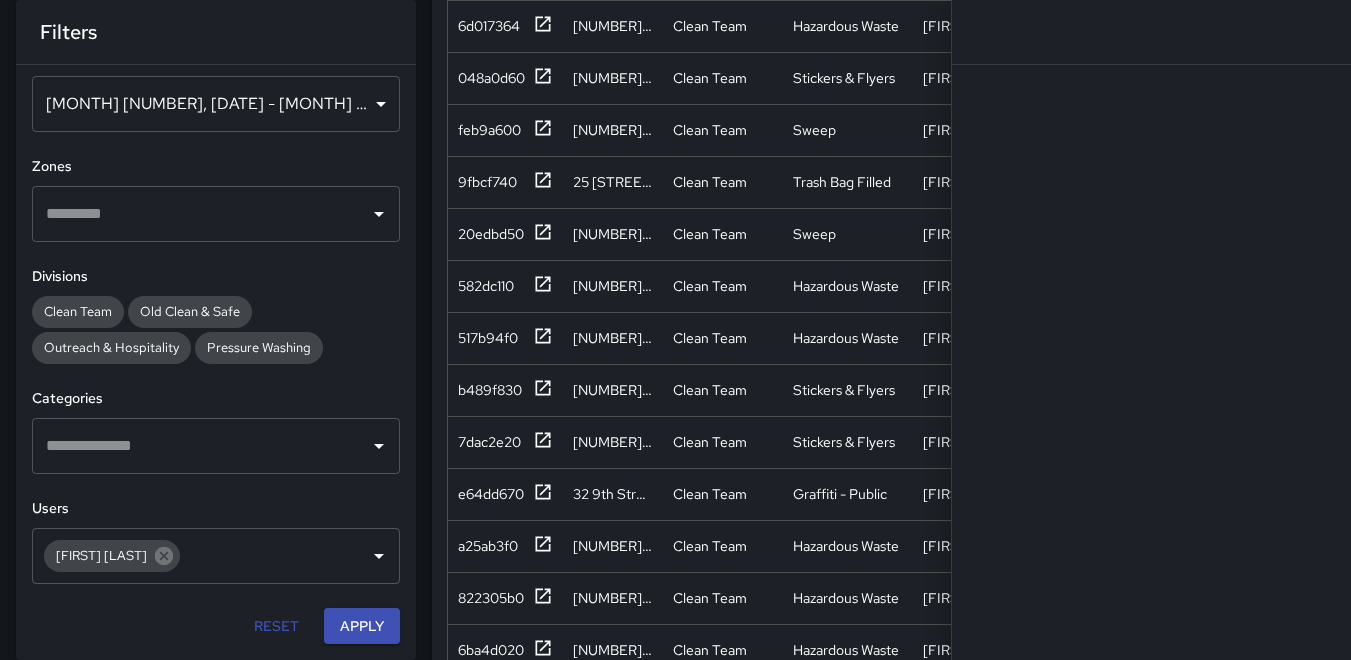 click on "Completed Tasks Export Search Search  ID Address Division Category Completed By Before Photo After Photo Notes Quantity Fixed Asset Source Date Created 377c37d0 1101 Market Street Clean Team Hazardous Waste Tomas Ajqui Jia 7/15/2025, 2:32:32 PM fea0dbf0 1101 Market Street Clean Team Graffiti - Public Tomas Ajqui Jia 7/15/2025, 2:30:57 PM 2c53c070 1125 Market Street Clean Team Hazardous Waste Tomas Ajqui Jia 7/15/2025, 12:16:13 PM 6d017364 1125 Market Street Clean Team Hazardous Waste Tomas Ajqui 311 7/15/2025, 10:05:47 AM 048a0d60 1145 Market Street Clean Team Stickers & Flyers Tomas Ajqui Jia 7/15/2025, 12:15:06 PM feb9a600 1169 Market Street Clean Team Sweep Tomas Ajqui Jia 7/15/2025, 2:16:38 PM 9fbcf740 25 8th Street Clean Team Trash Bag Filled Tomas Ajqui Jia 7/15/2025, 1:52:30 PM 20edbd50 1250 Market Street Clean Team Sweep Tomas Ajqui Jia 7/15/2025, 1:48:57 PM 582dc110 1275 Market Street Clean Team Hazardous Waste Tomas Ajqui Jia 7/15/2025, 12:10:17 PM 517b94f0 1275 Market Street Clean Team Tomas Ajqui" at bounding box center [883, 247] 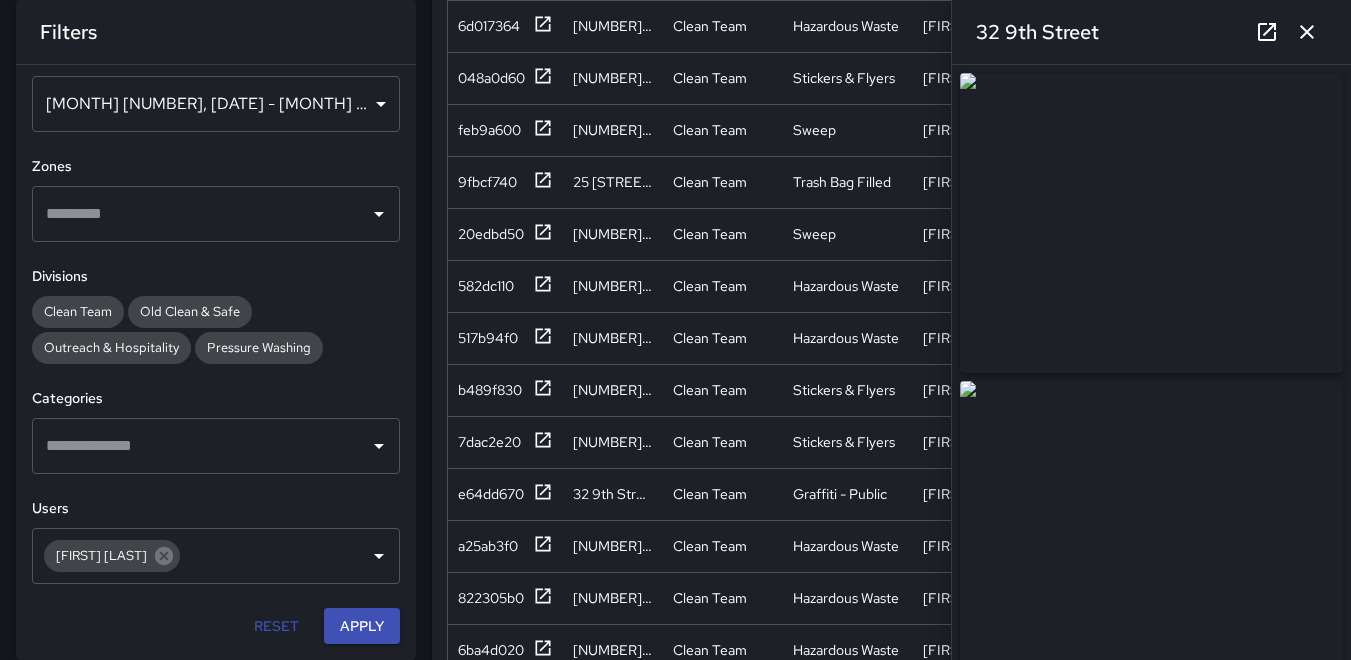 click 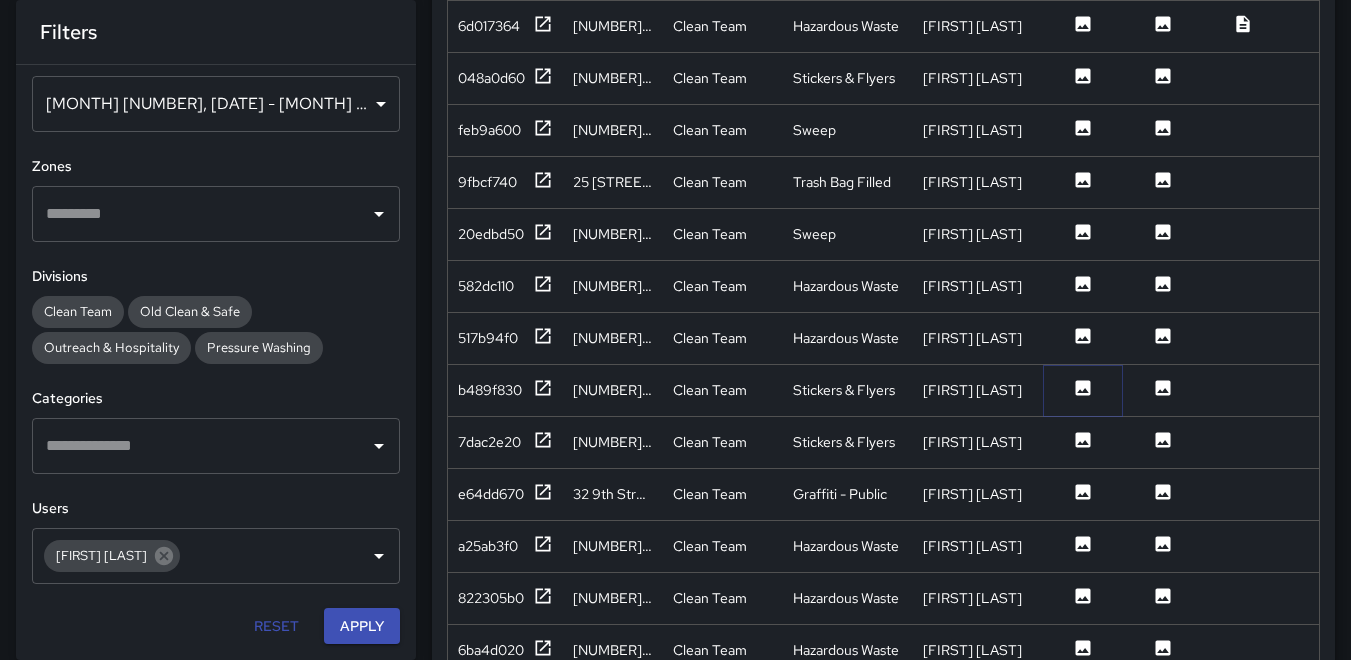 click 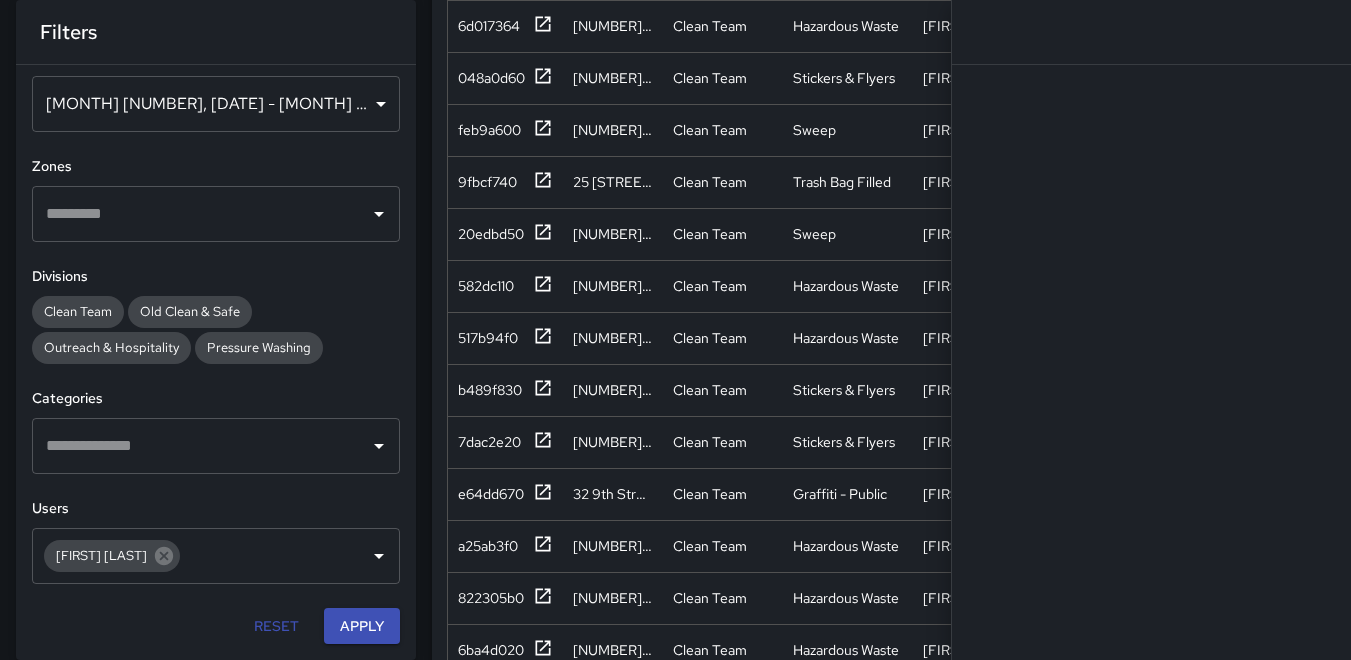 click at bounding box center (1151, 330) 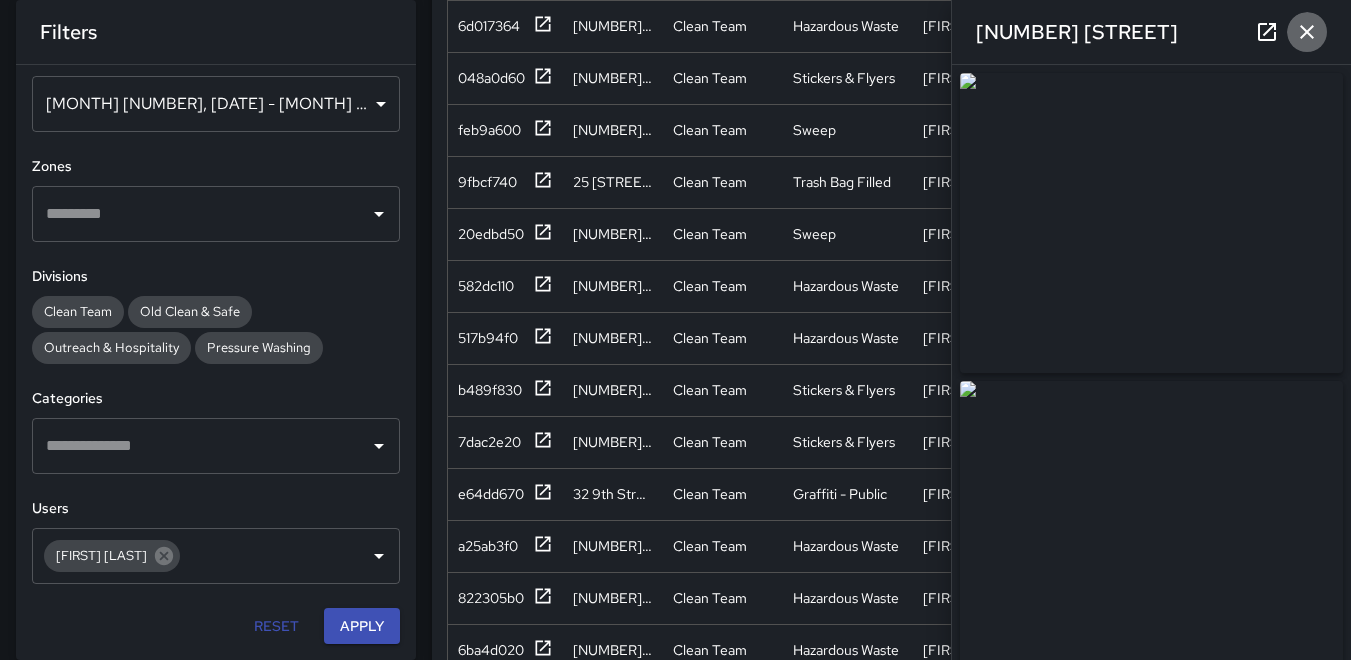 click 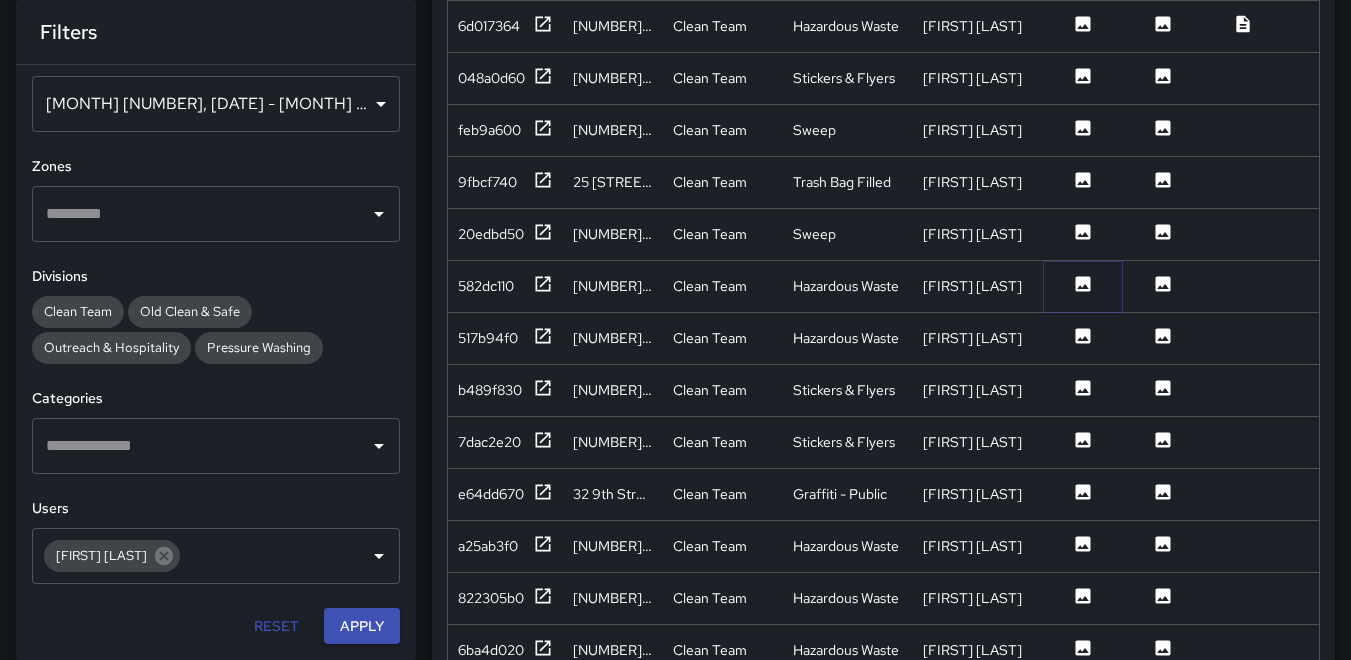 click at bounding box center (1083, 286) 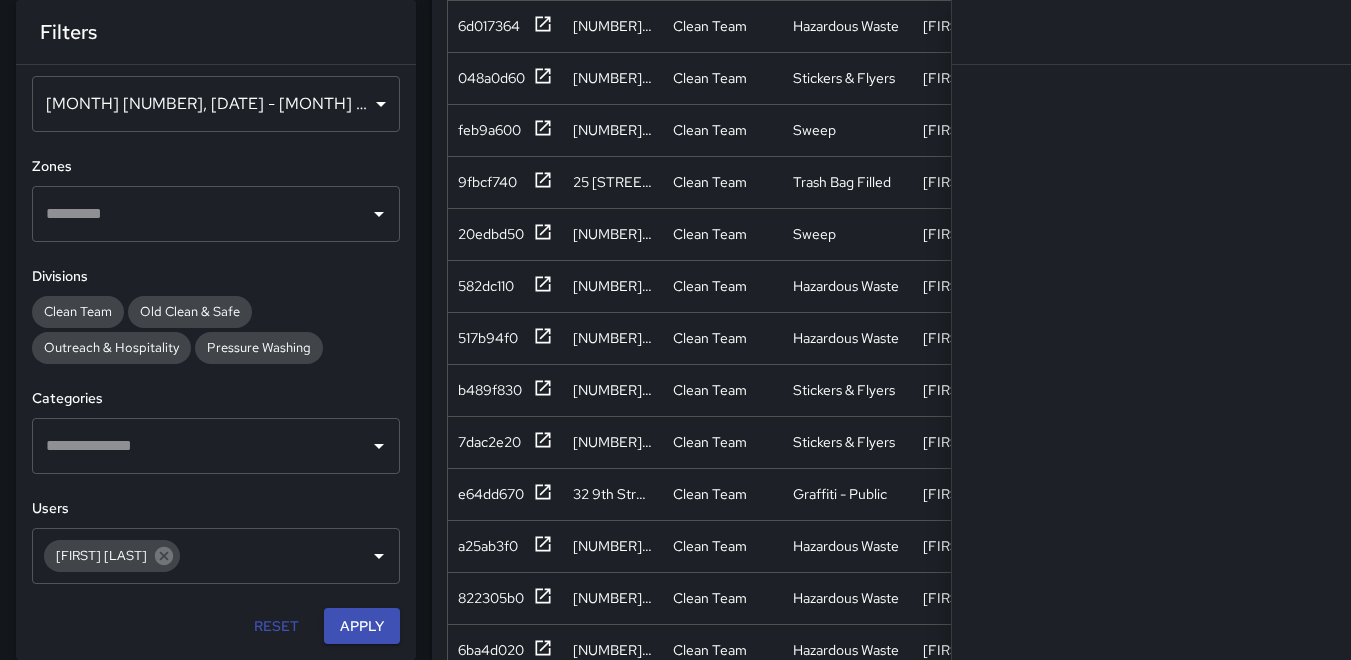 click at bounding box center [1151, 330] 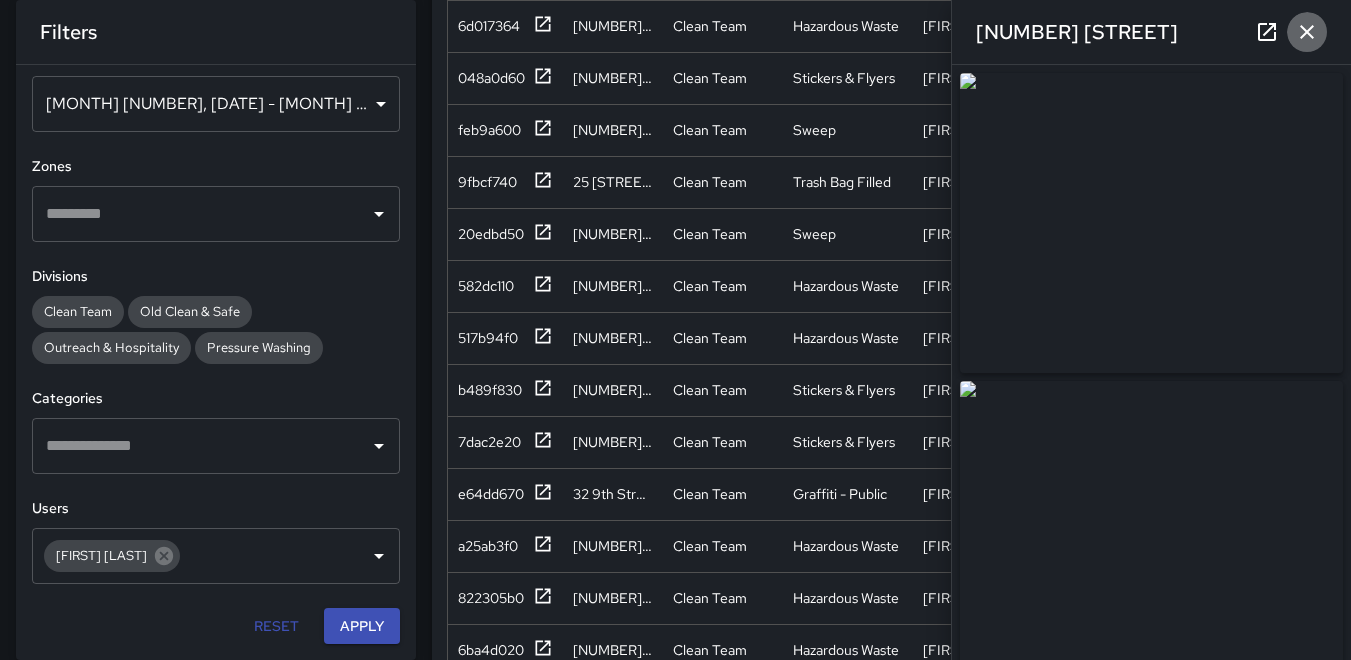 click 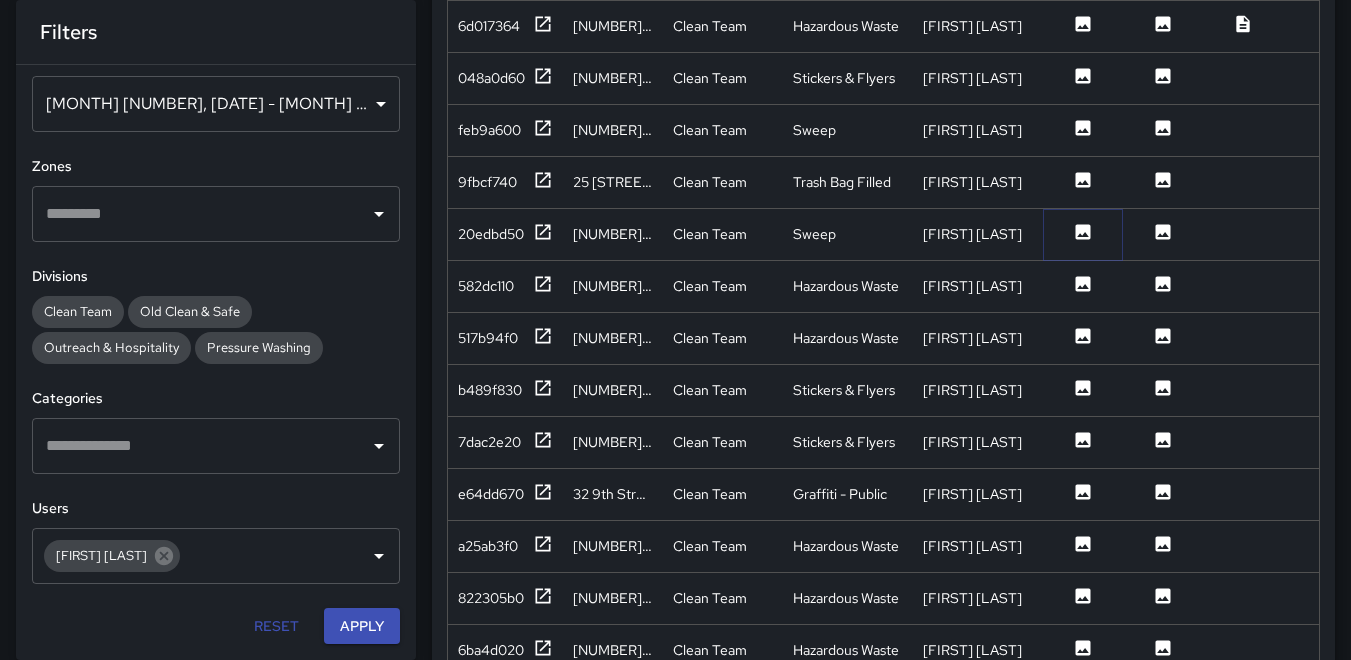 click 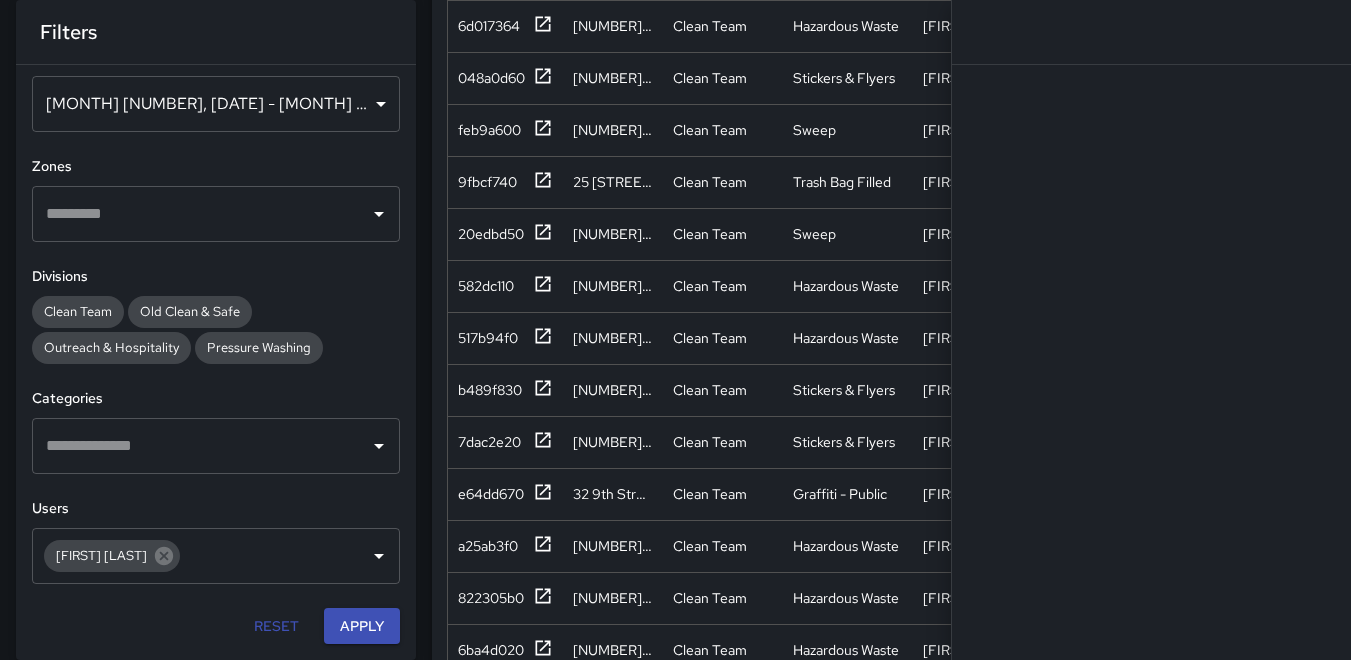 click on "Completed Tasks Export Search Search  ID Address Division Category Completed By Before Photo After Photo Notes Quantity Fixed Asset Source Date Created 377c37d0 1101 Market Street Clean Team Hazardous Waste Tomas Ajqui Jia 7/15/2025, 2:32:32 PM fea0dbf0 1101 Market Street Clean Team Graffiti - Public Tomas Ajqui Jia 7/15/2025, 2:30:57 PM 2c53c070 1125 Market Street Clean Team Hazardous Waste Tomas Ajqui Jia 7/15/2025, 12:16:13 PM 6d017364 1125 Market Street Clean Team Hazardous Waste Tomas Ajqui 311 7/15/2025, 10:05:47 AM 048a0d60 1145 Market Street Clean Team Stickers & Flyers Tomas Ajqui Jia 7/15/2025, 12:15:06 PM feb9a600 1169 Market Street Clean Team Sweep Tomas Ajqui Jia 7/15/2025, 2:16:38 PM 9fbcf740 25 8th Street Clean Team Trash Bag Filled Tomas Ajqui Jia 7/15/2025, 1:52:30 PM 20edbd50 1250 Market Street Clean Team Sweep Tomas Ajqui Jia 7/15/2025, 1:48:57 PM 582dc110 1275 Market Street Clean Team Hazardous Waste Tomas Ajqui Jia 7/15/2025, 12:10:17 PM 517b94f0 1275 Market Street Clean Team Tomas Ajqui" at bounding box center [883, 247] 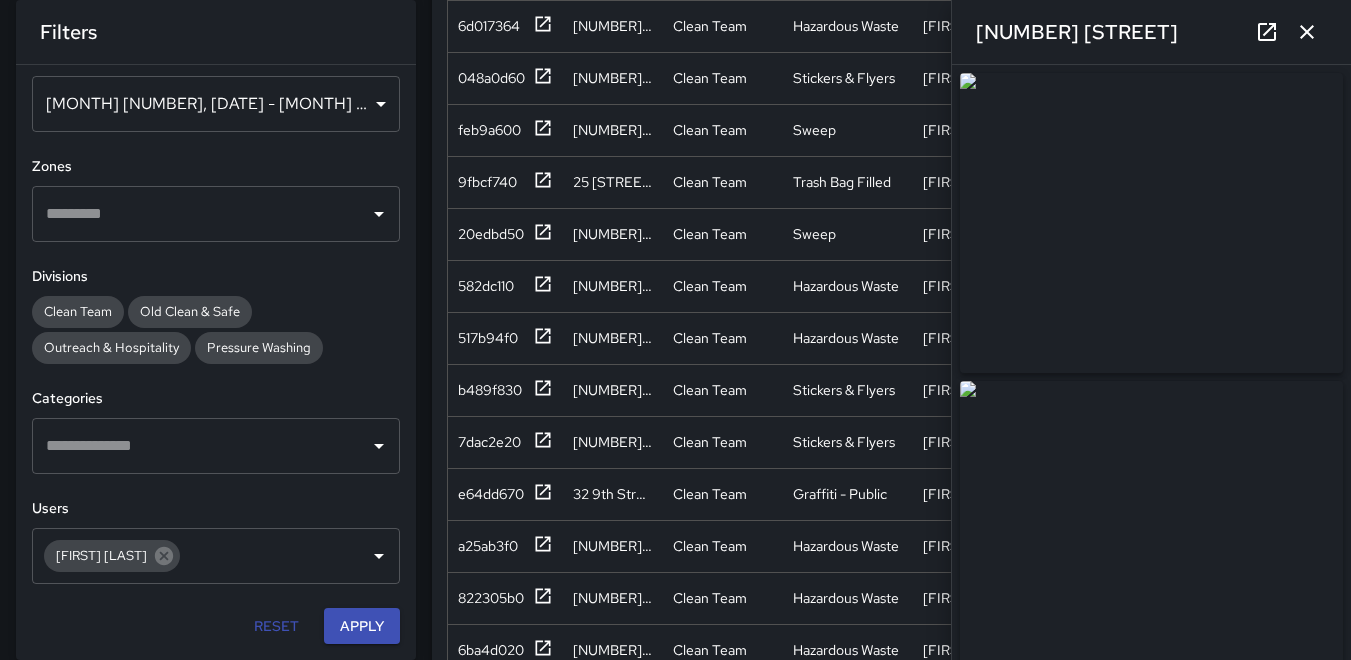 type on "**********" 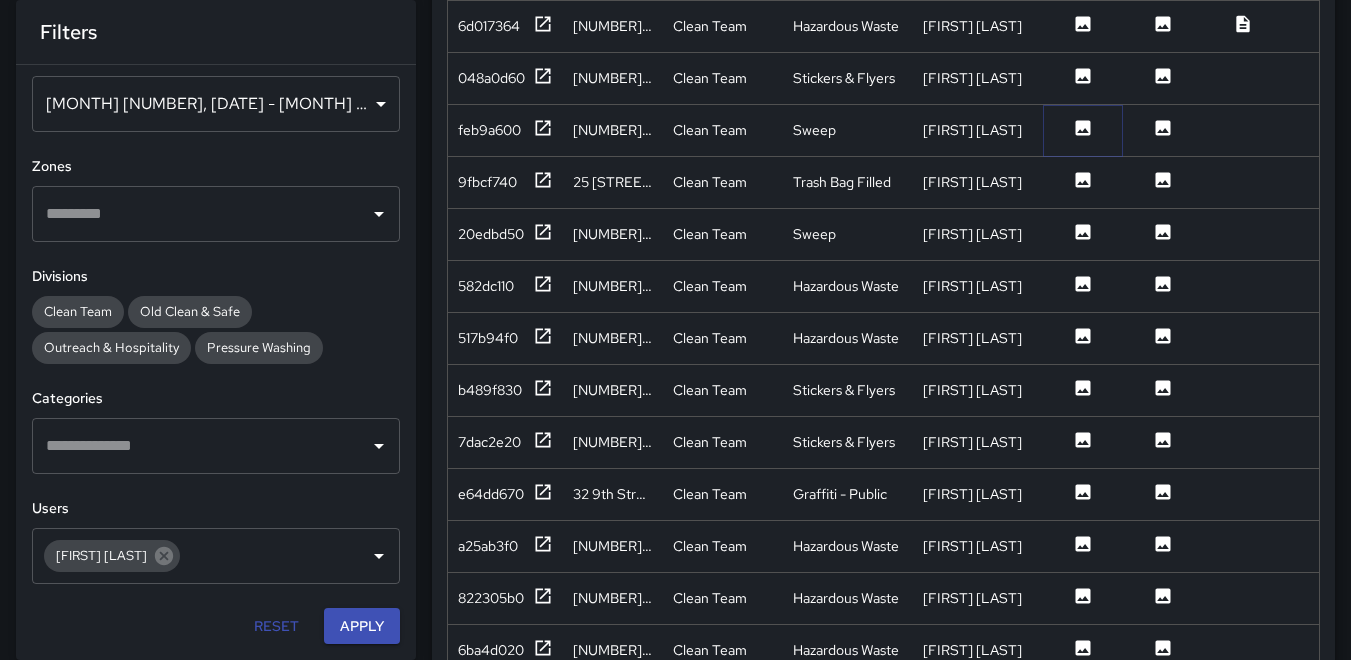 click at bounding box center [1083, 130] 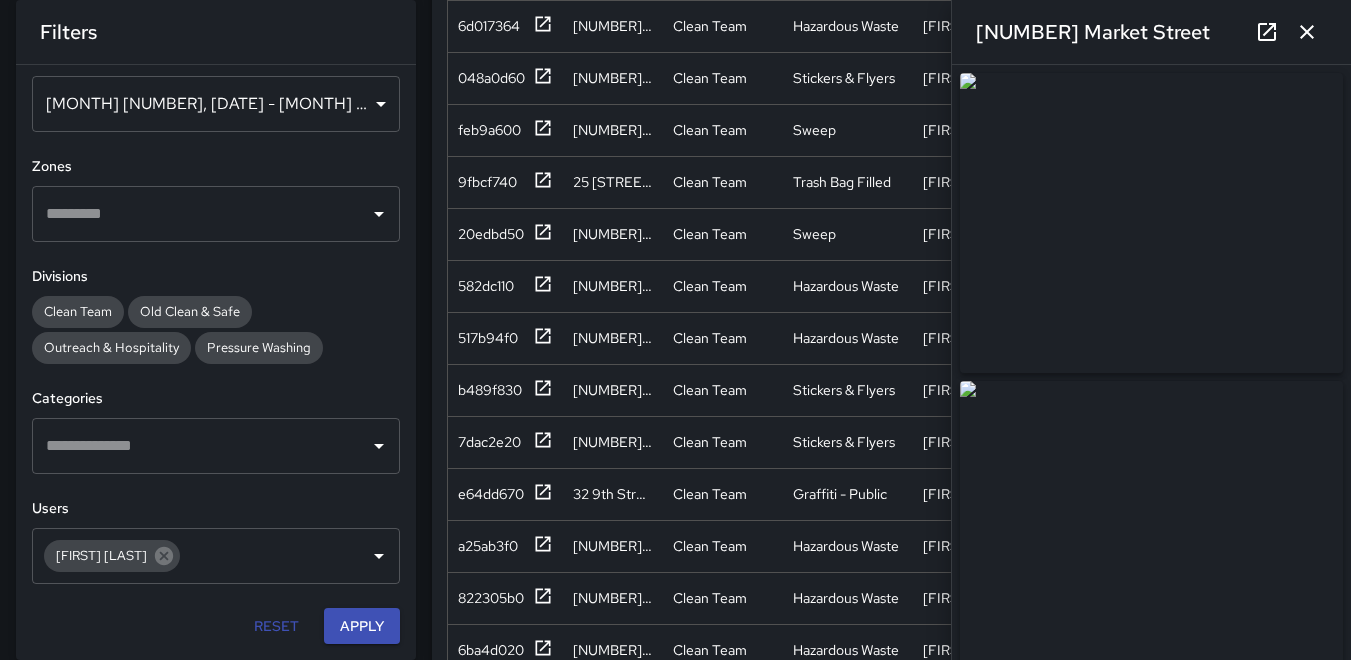 click 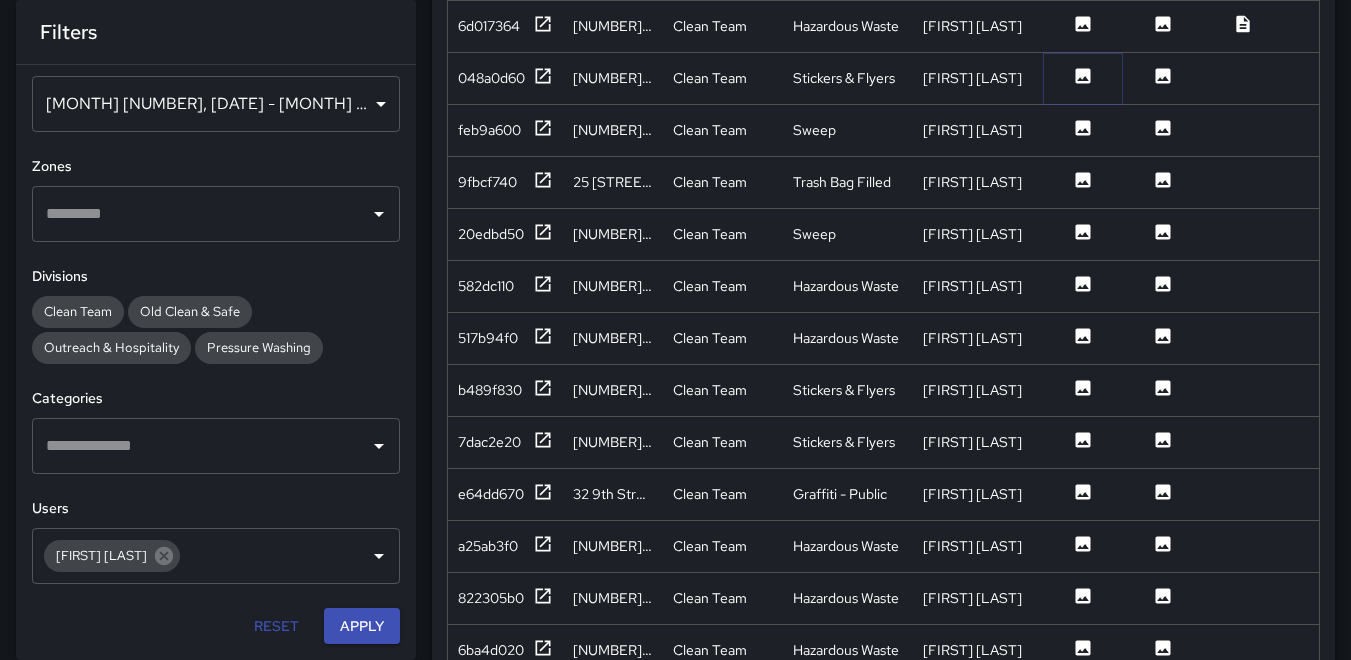 click 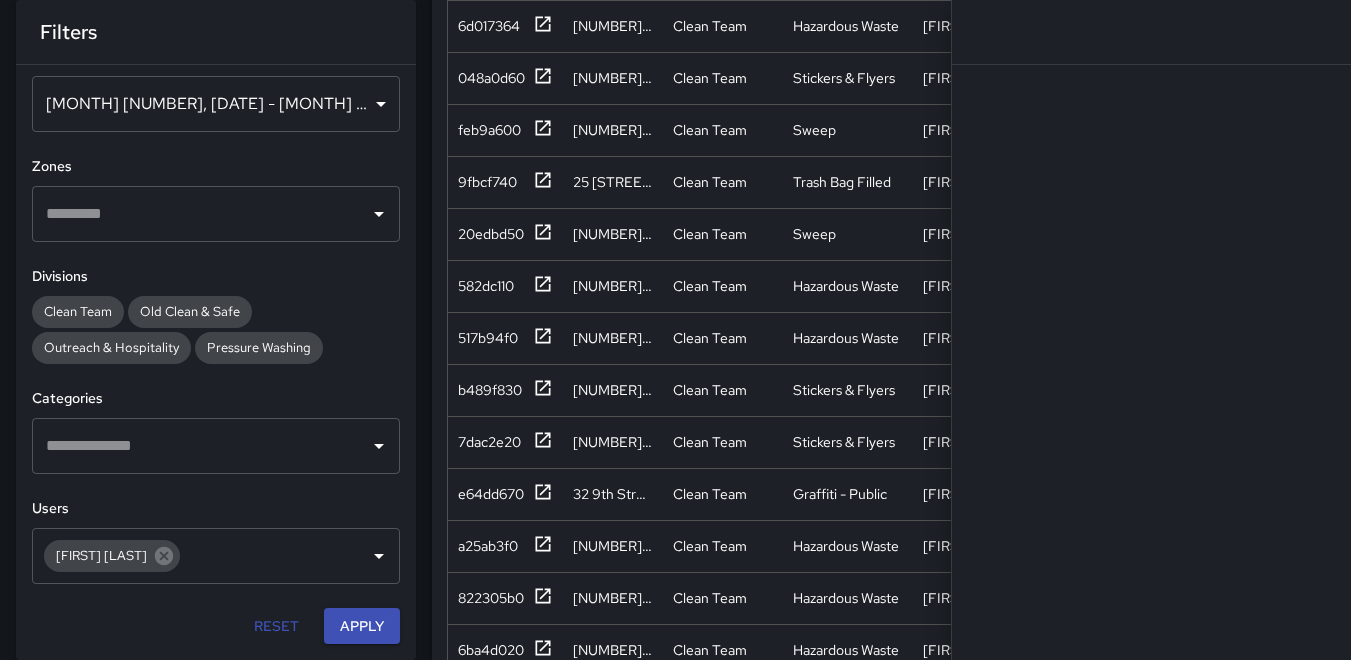 click on "Completed Tasks Export Search Search  ID Address Division Category Completed By Before Photo After Photo Notes Quantity Fixed Asset Source Date Created 377c37d0 1101 Market Street Clean Team Hazardous Waste Tomas Ajqui Jia 7/15/2025, 2:32:32 PM fea0dbf0 1101 Market Street Clean Team Graffiti - Public Tomas Ajqui Jia 7/15/2025, 2:30:57 PM 2c53c070 1125 Market Street Clean Team Hazardous Waste Tomas Ajqui Jia 7/15/2025, 12:16:13 PM 6d017364 1125 Market Street Clean Team Hazardous Waste Tomas Ajqui 311 7/15/2025, 10:05:47 AM 048a0d60 1145 Market Street Clean Team Stickers & Flyers Tomas Ajqui Jia 7/15/2025, 12:15:06 PM feb9a600 1169 Market Street Clean Team Sweep Tomas Ajqui Jia 7/15/2025, 2:16:38 PM 9fbcf740 25 8th Street Clean Team Trash Bag Filled Tomas Ajqui Jia 7/15/2025, 1:52:30 PM 20edbd50 1250 Market Street Clean Team Sweep Tomas Ajqui Jia 7/15/2025, 1:48:57 PM 582dc110 1275 Market Street Clean Team Hazardous Waste Tomas Ajqui Jia 7/15/2025, 12:10:17 PM 517b94f0 1275 Market Street Clean Team Tomas Ajqui" at bounding box center [883, 247] 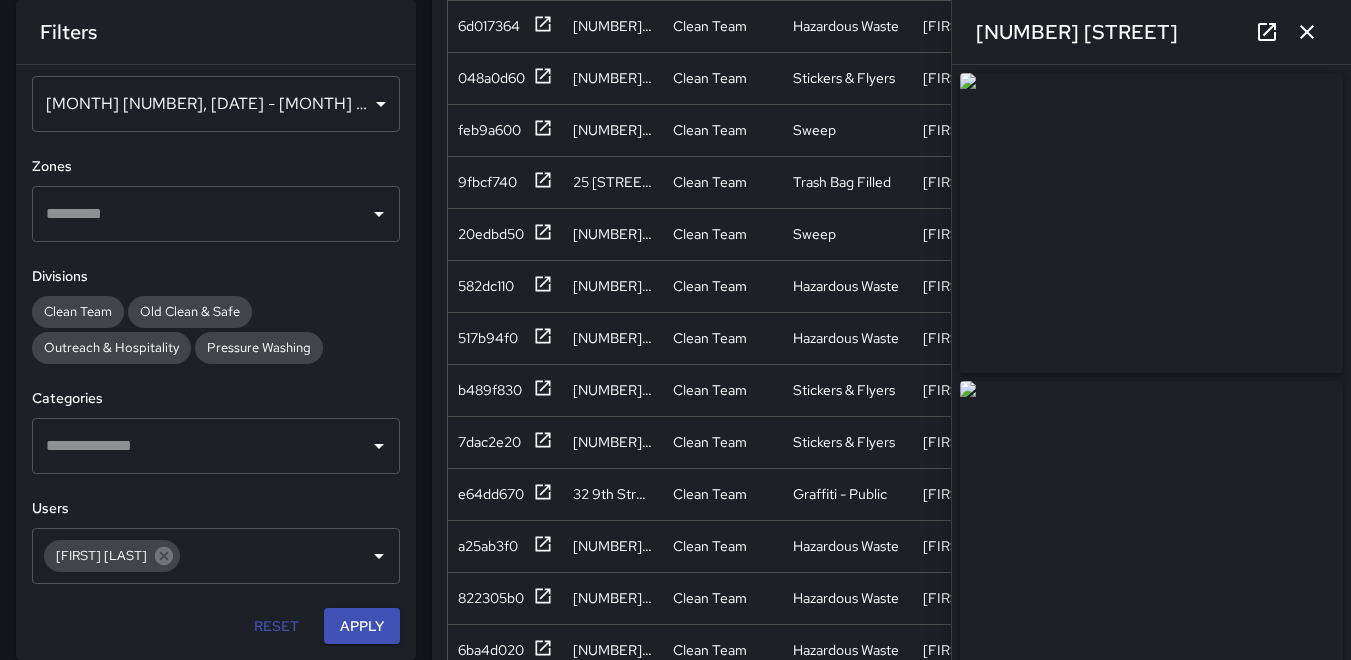 type on "**********" 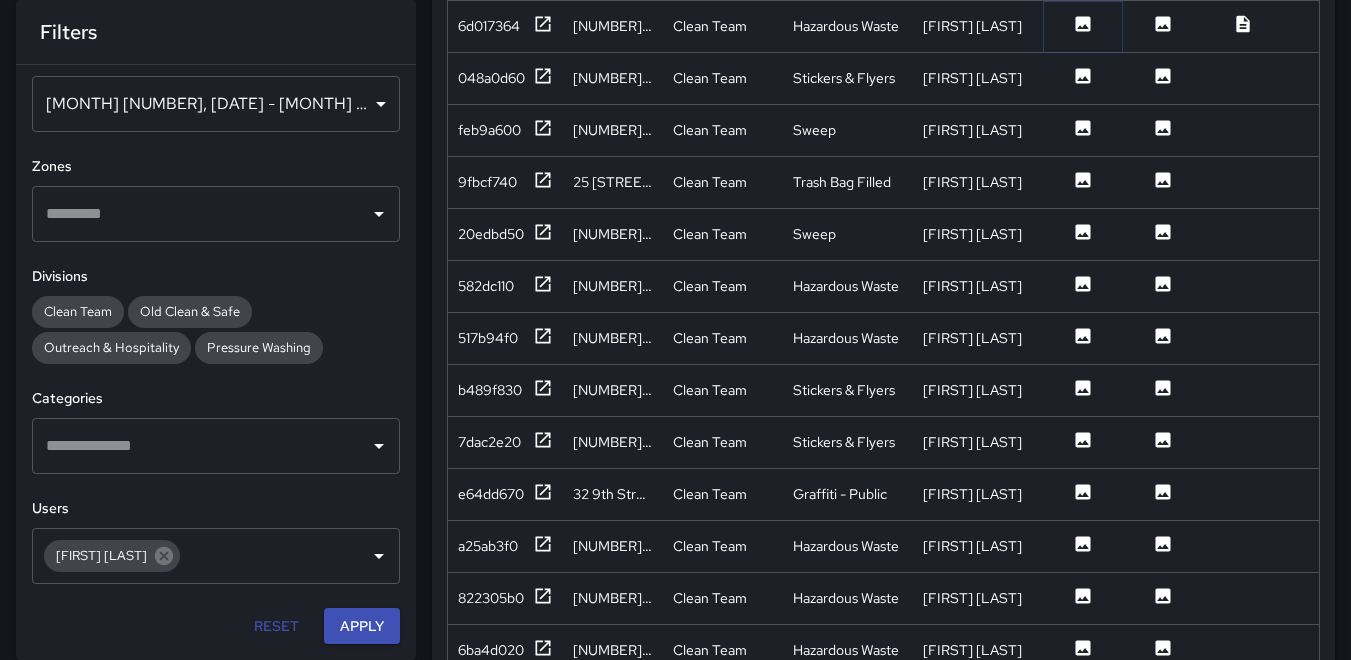 click at bounding box center [1083, 26] 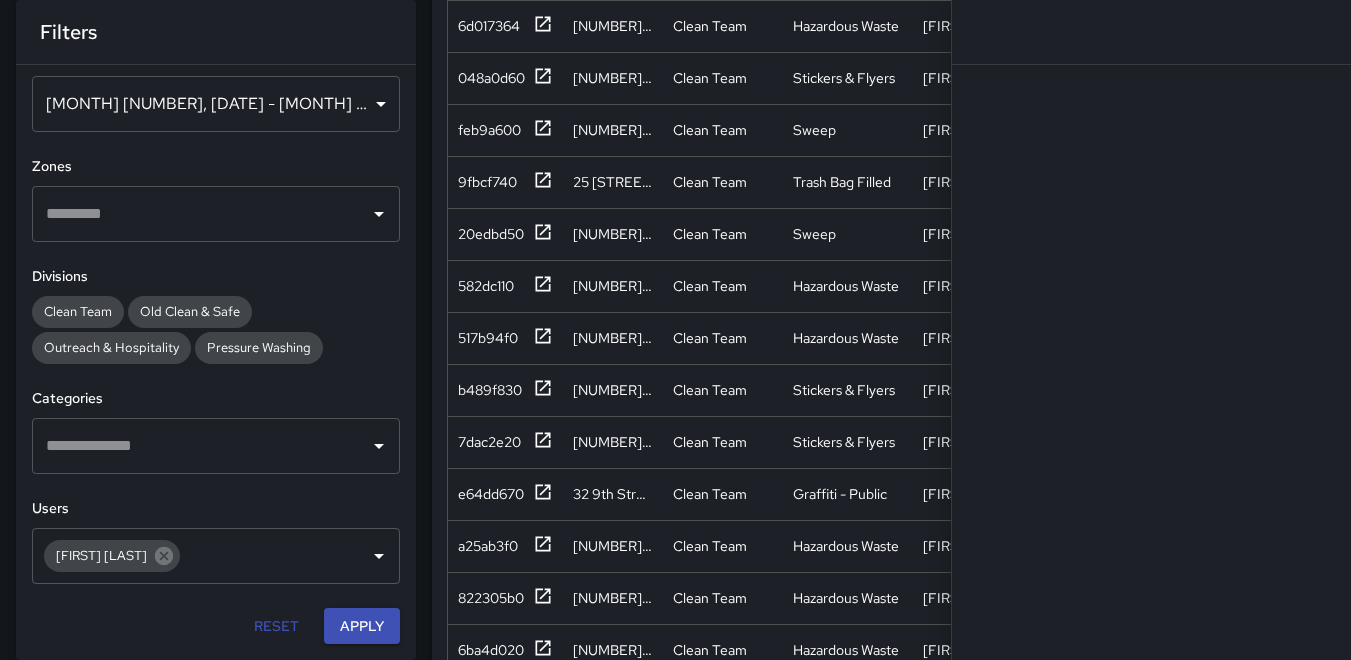 click on "Completed Tasks Export Search Search  ID Address Division Category Completed By Before Photo After Photo Notes Quantity Fixed Asset Source Date Created 377c37d0 1101 Market Street Clean Team Hazardous Waste Tomas Ajqui Jia 7/15/2025, 2:32:32 PM fea0dbf0 1101 Market Street Clean Team Graffiti - Public Tomas Ajqui Jia 7/15/2025, 2:30:57 PM 2c53c070 1125 Market Street Clean Team Hazardous Waste Tomas Ajqui Jia 7/15/2025, 12:16:13 PM 6d017364 1125 Market Street Clean Team Hazardous Waste Tomas Ajqui 311 7/15/2025, 10:05:47 AM 048a0d60 1145 Market Street Clean Team Stickers & Flyers Tomas Ajqui Jia 7/15/2025, 12:15:06 PM feb9a600 1169 Market Street Clean Team Sweep Tomas Ajqui Jia 7/15/2025, 2:16:38 PM 9fbcf740 25 8th Street Clean Team Trash Bag Filled Tomas Ajqui Jia 7/15/2025, 1:52:30 PM 20edbd50 1250 Market Street Clean Team Sweep Tomas Ajqui Jia 7/15/2025, 1:48:57 PM 582dc110 1275 Market Street Clean Team Hazardous Waste Tomas Ajqui Jia 7/15/2025, 12:10:17 PM 517b94f0 1275 Market Street Clean Team Tomas Ajqui" at bounding box center [883, 247] 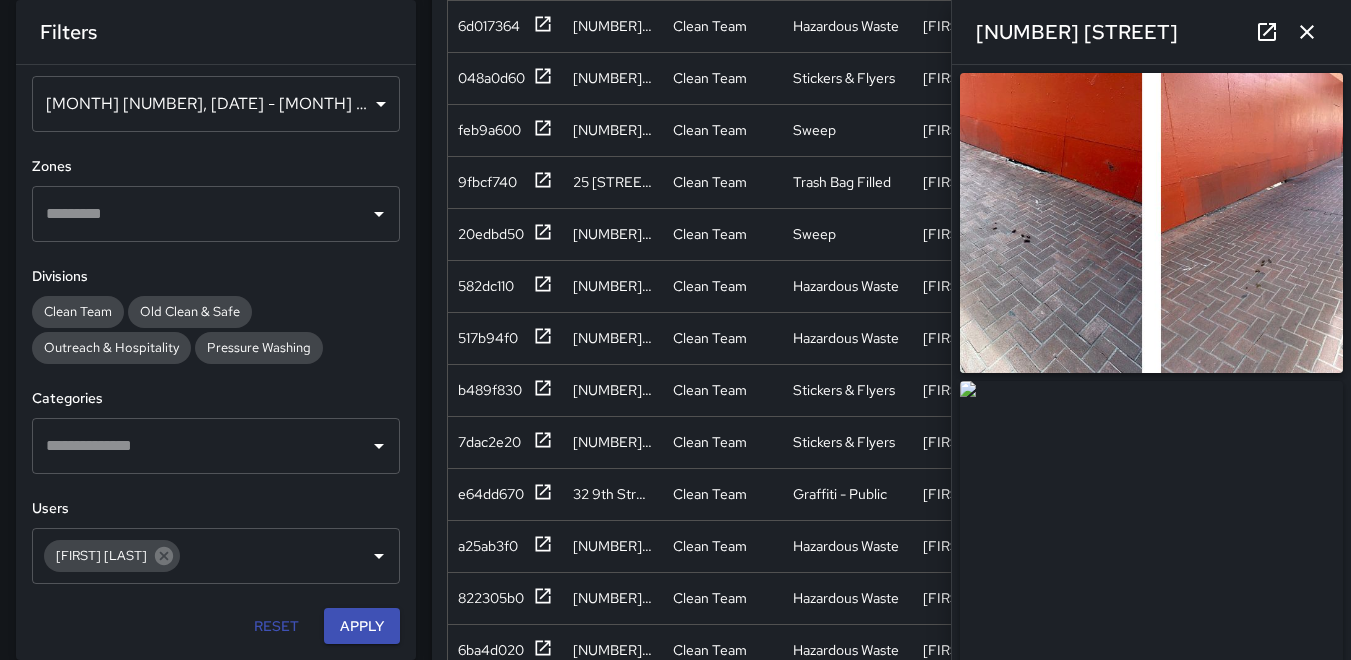 type on "**********" 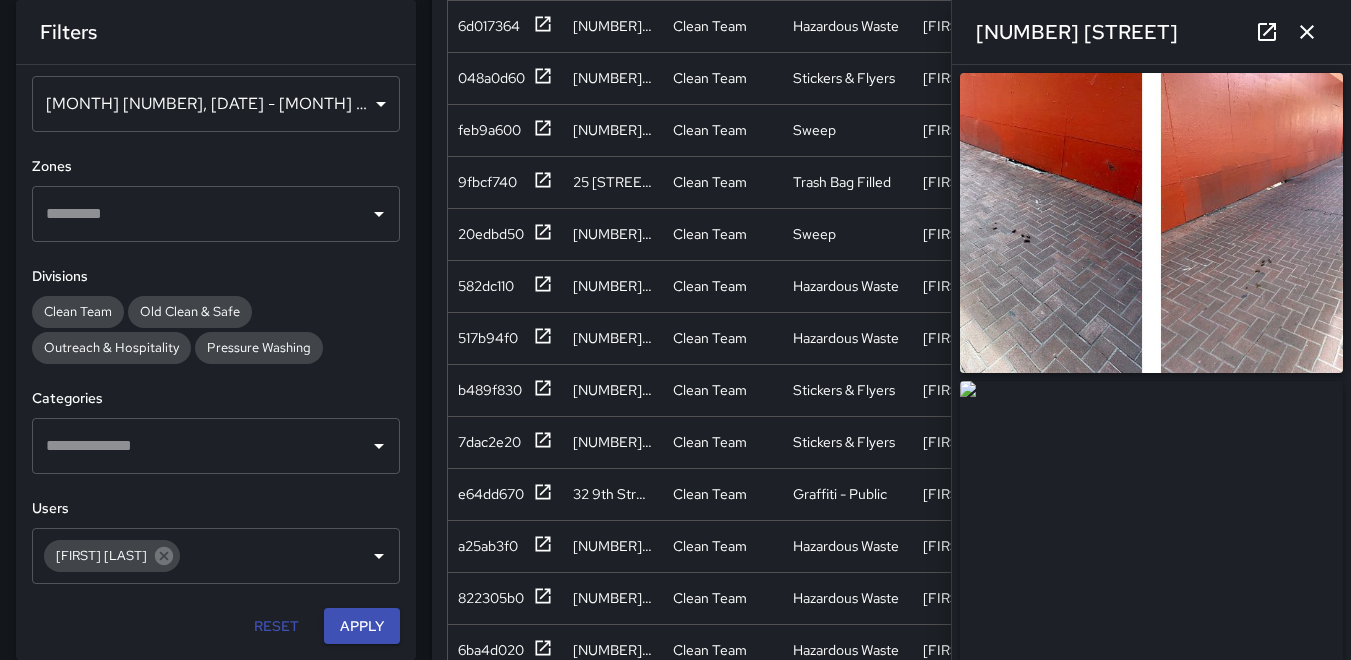 click 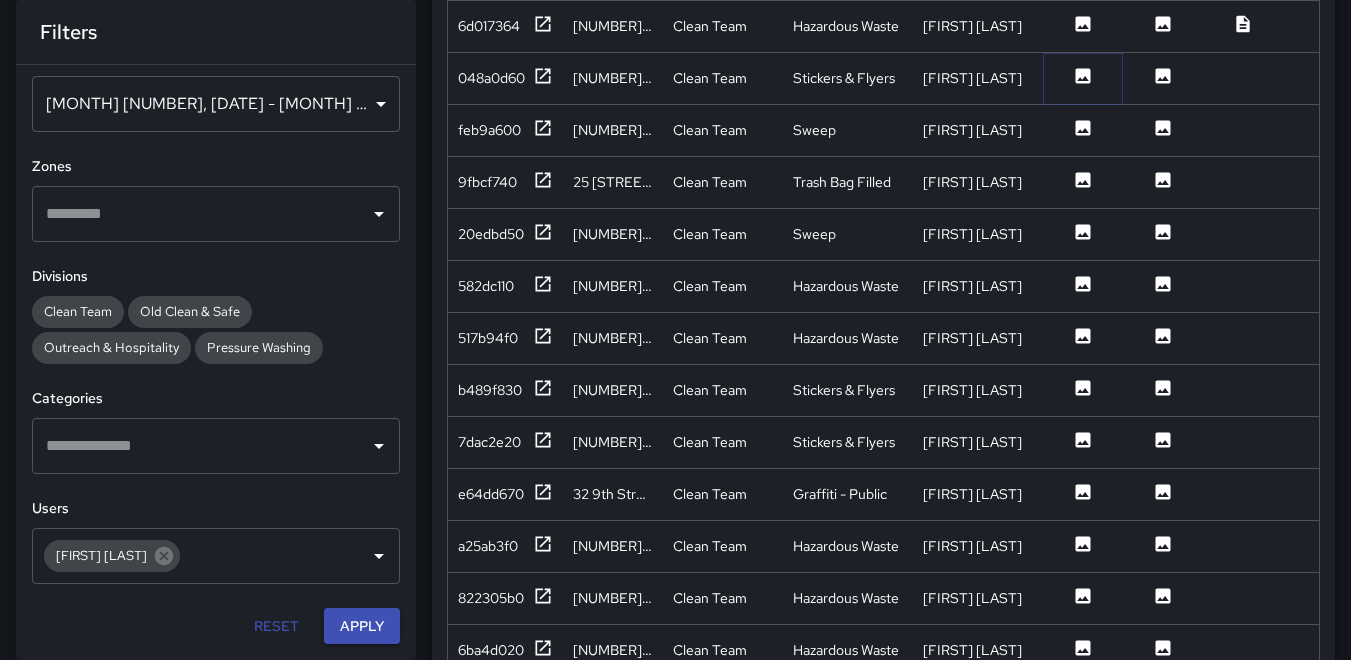 click at bounding box center [1083, 78] 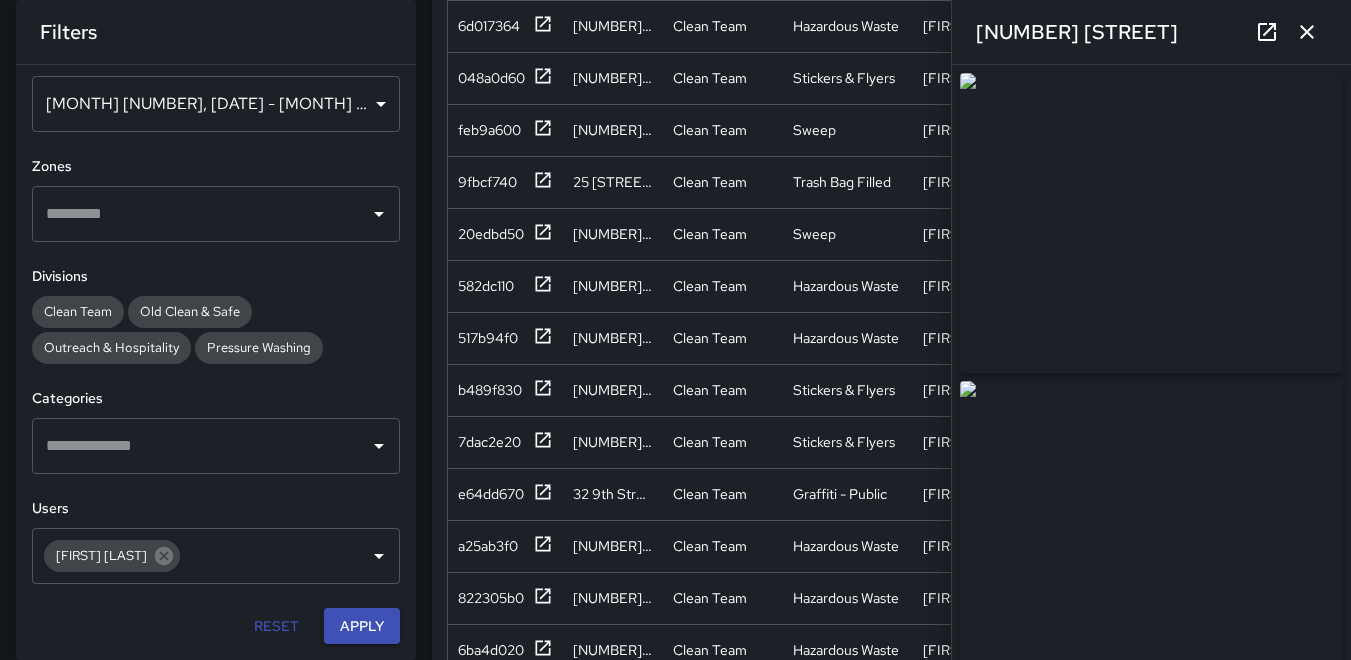 type on "**********" 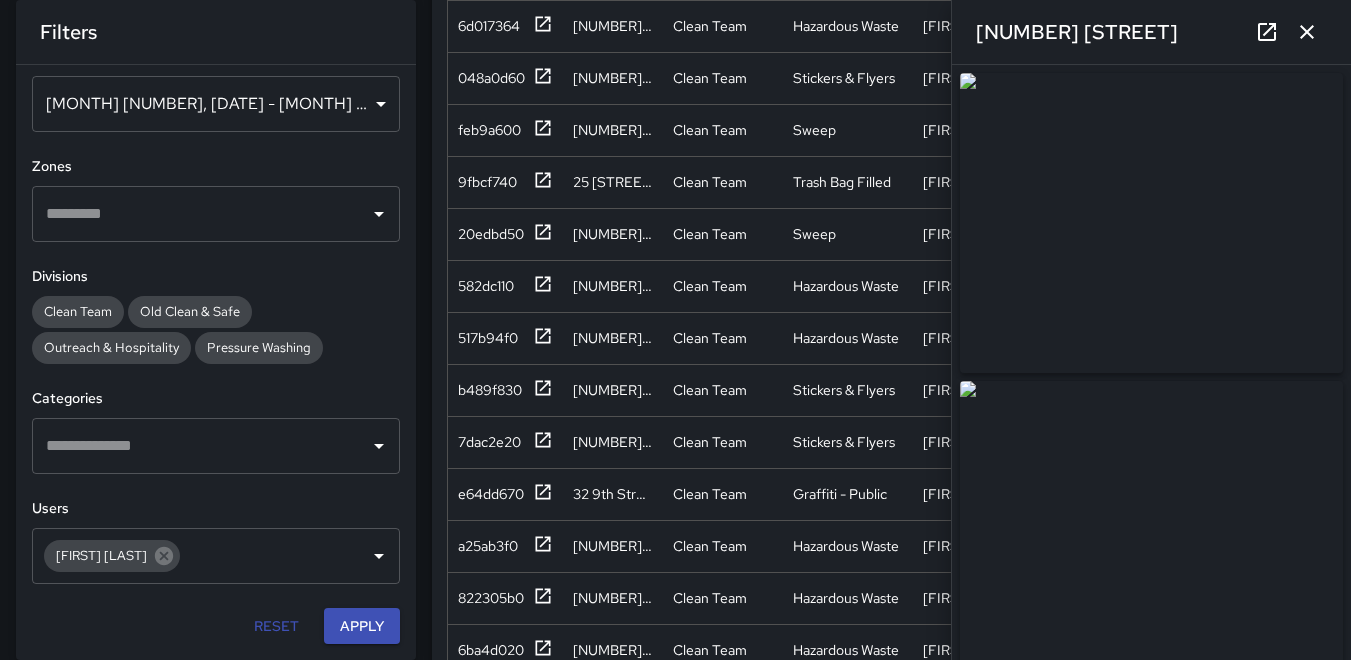click 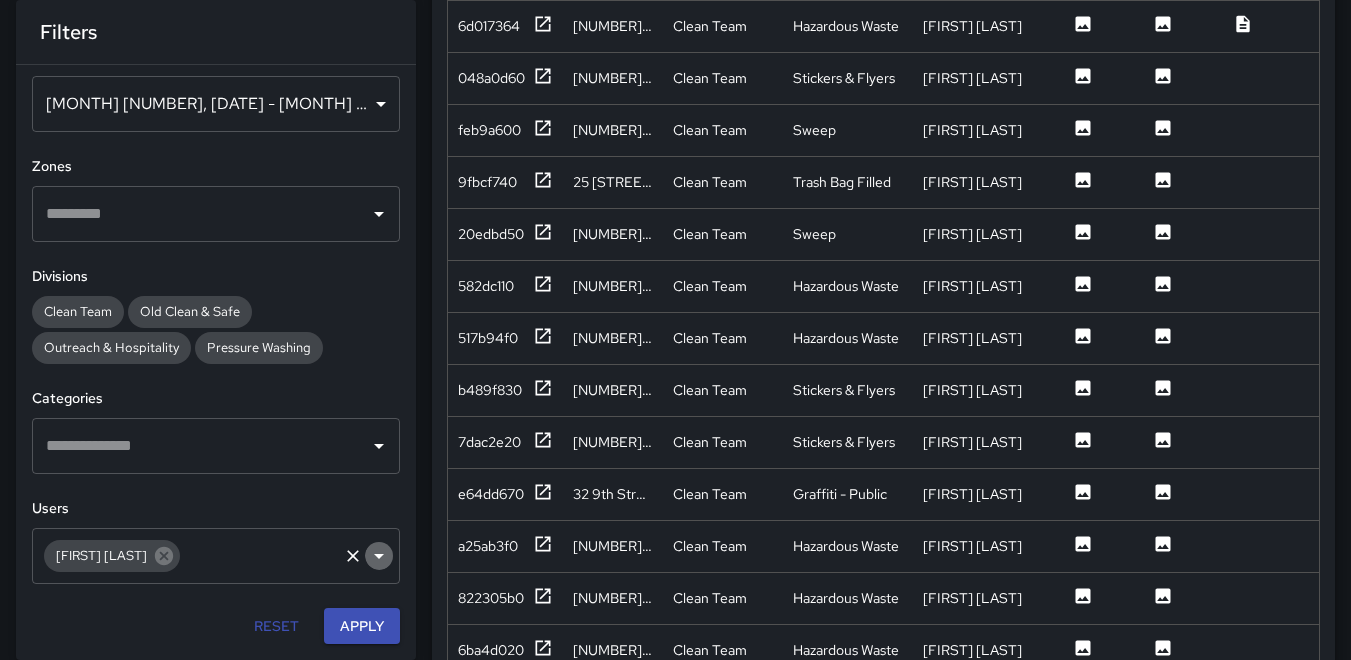 click 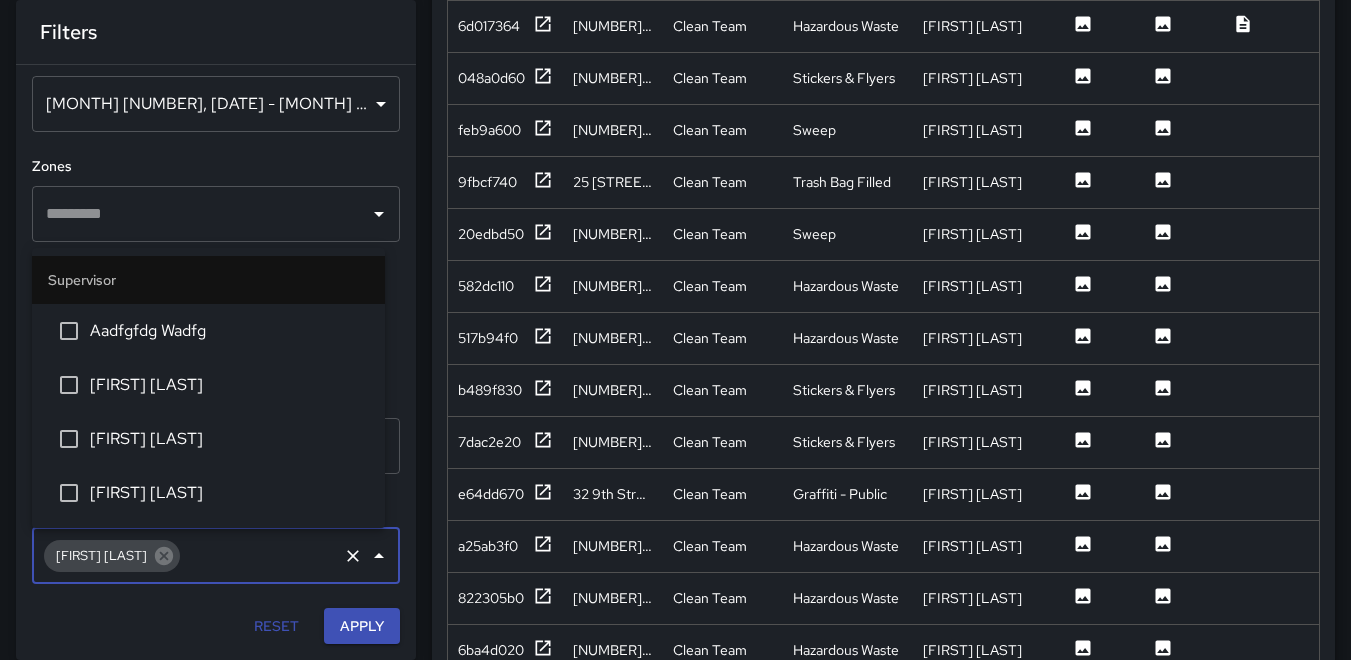 scroll, scrollTop: 3820, scrollLeft: 0, axis: vertical 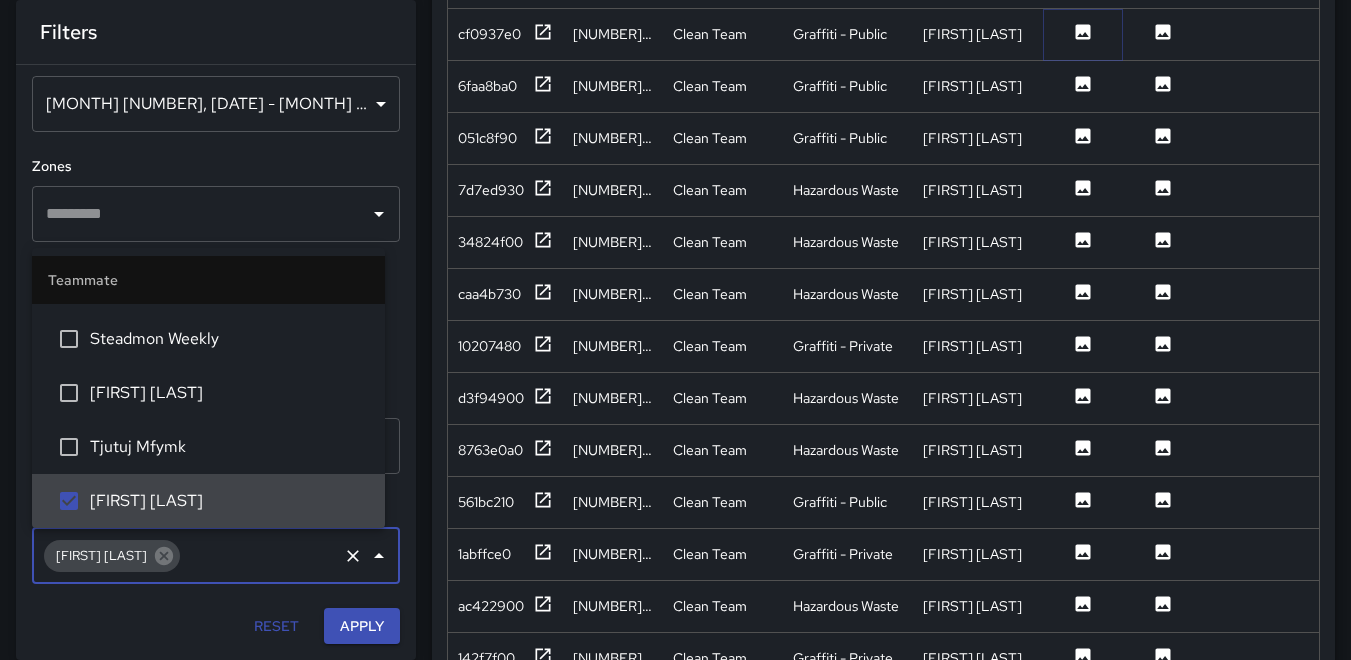 click 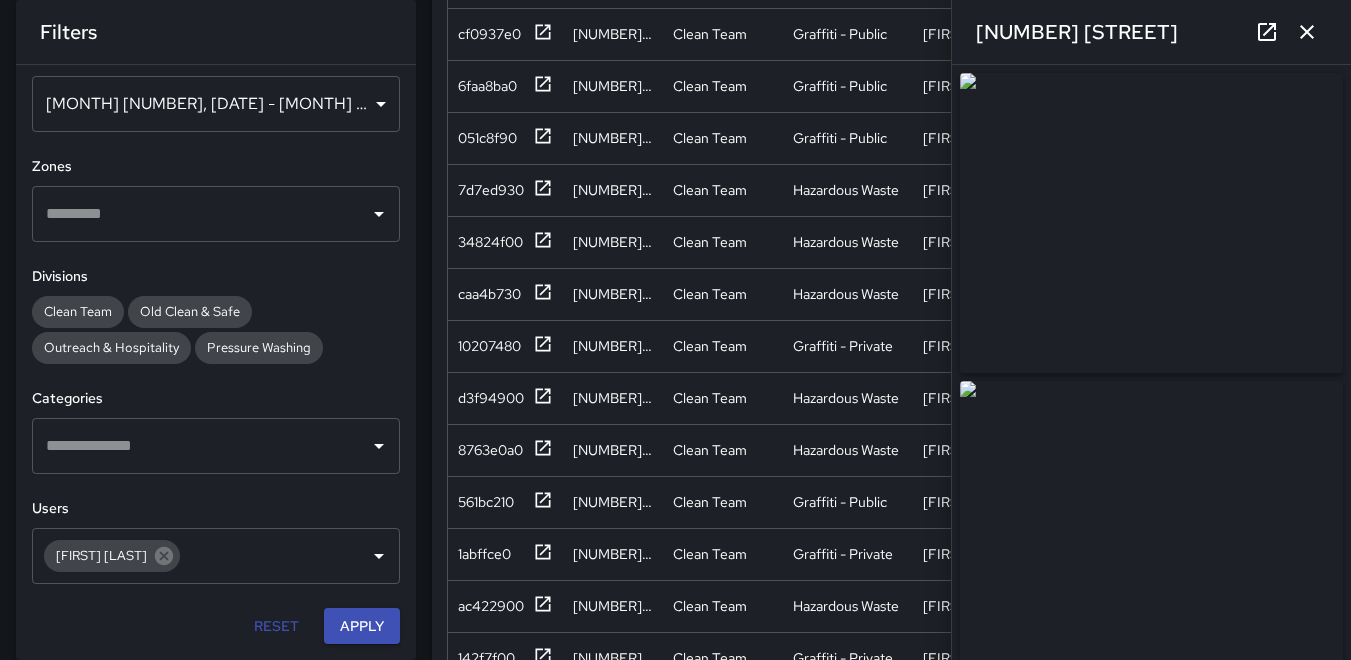 click 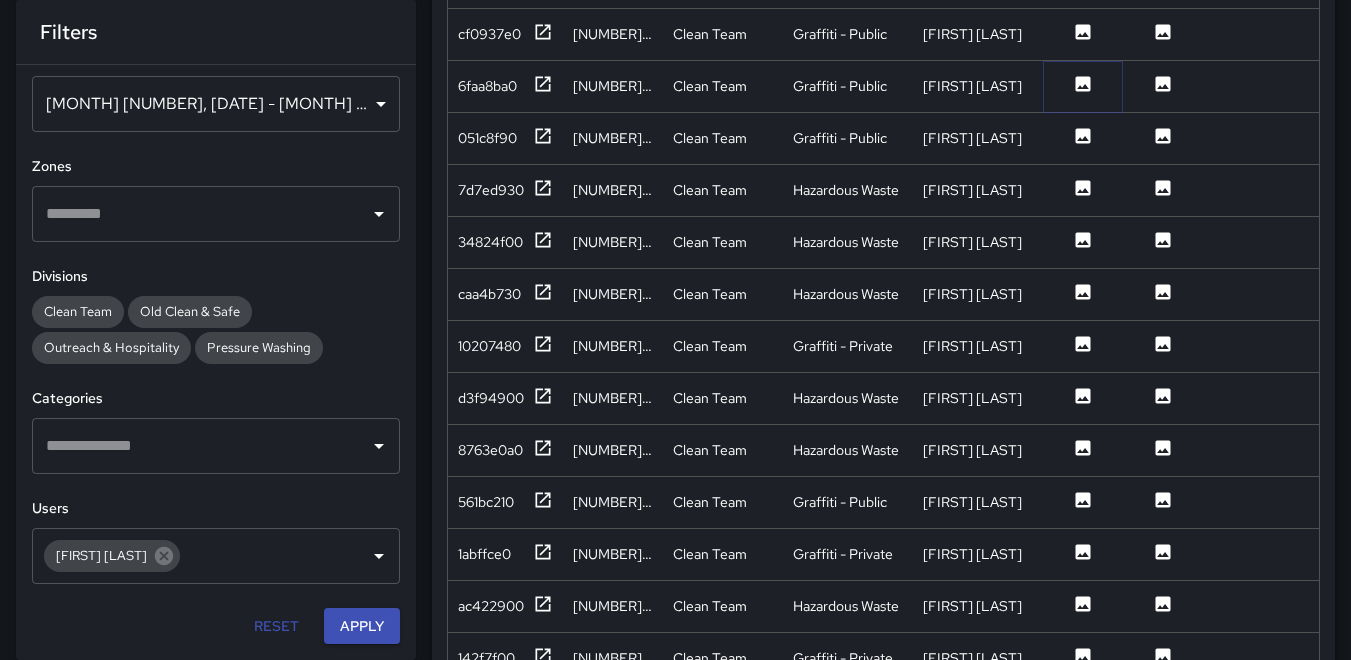 click 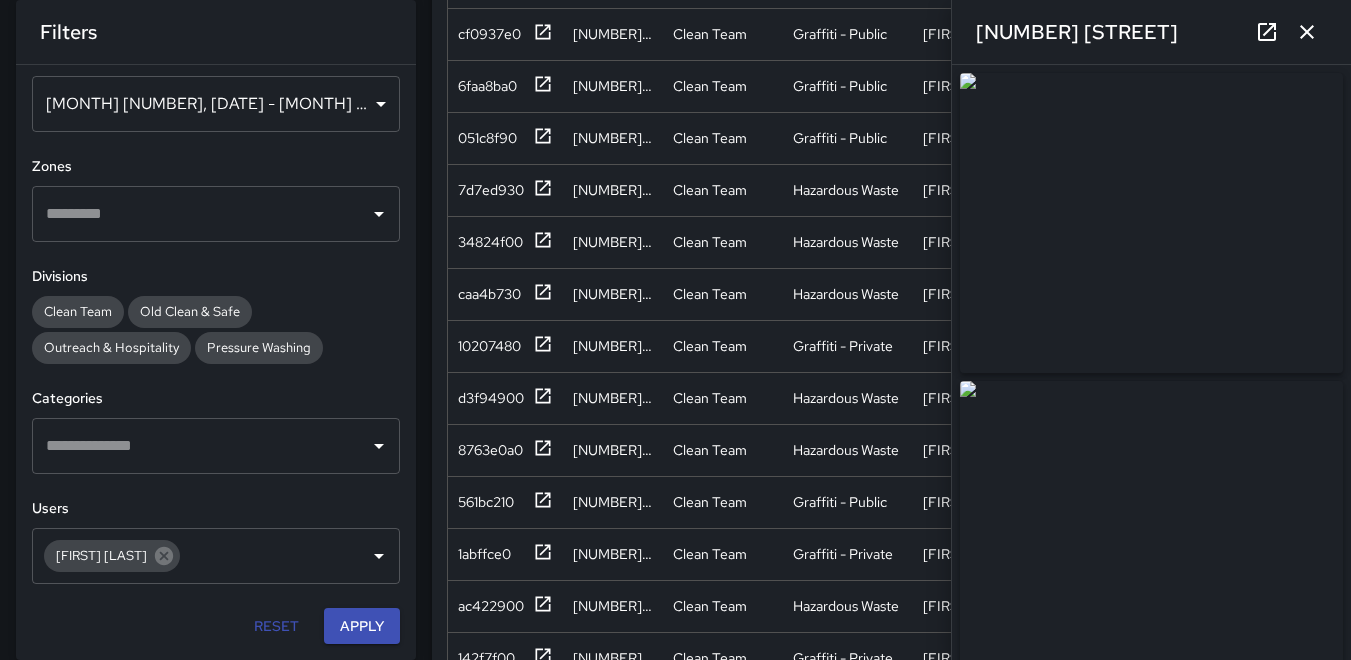 click 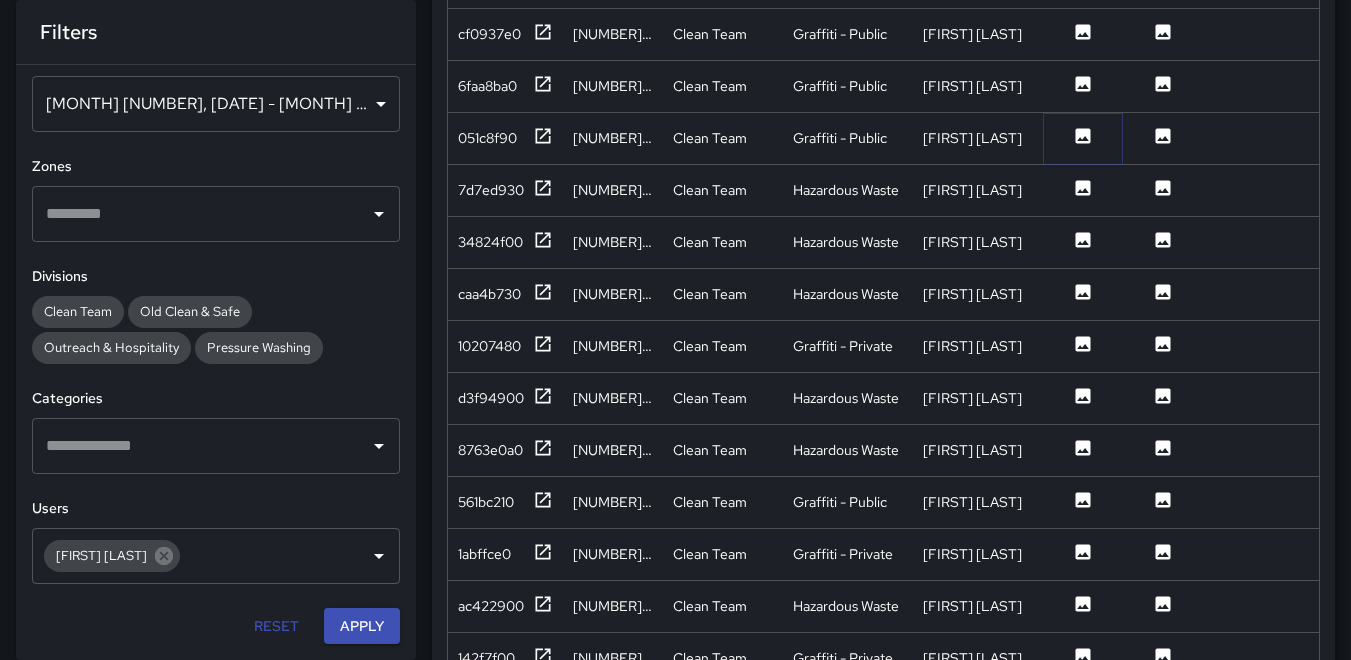 click 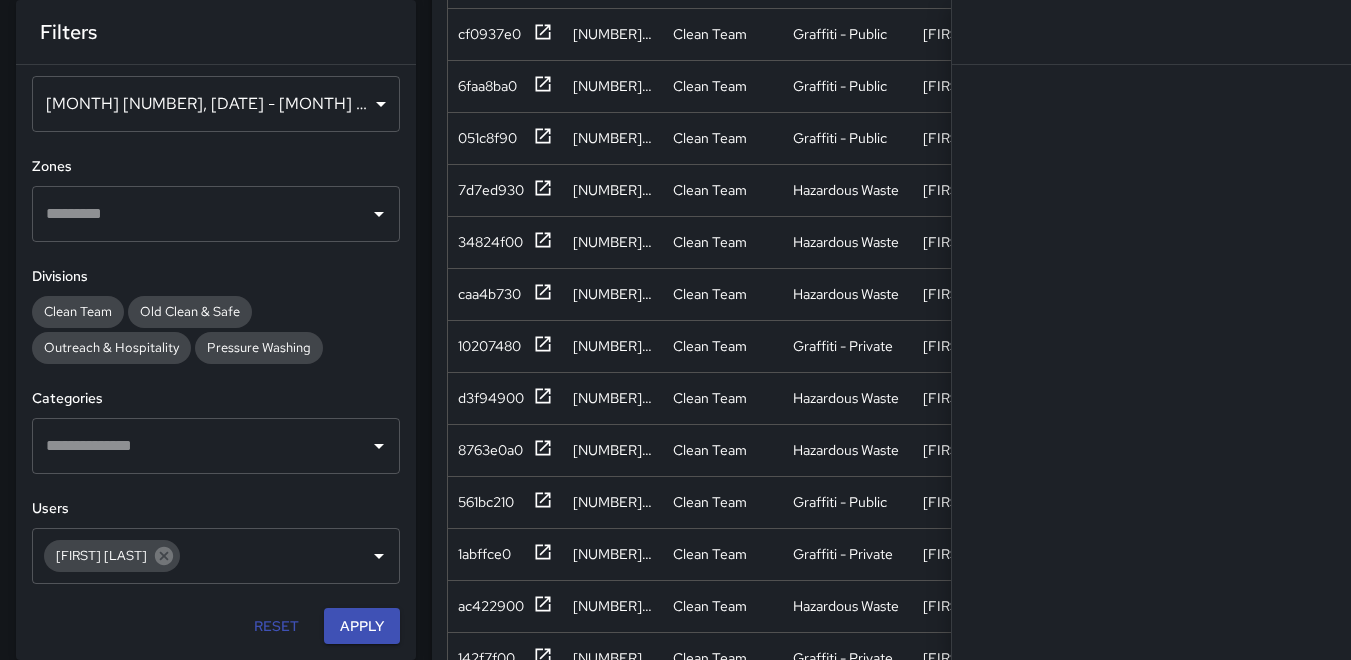 click on "Completed Tasks Export Search Search  ID Address Division Category Completed By Before Photo After Photo Notes Quantity Fixed Asset Source Date Created ee6f96f0 1056 Market Street Clean Team Hazardous Waste Tomas Ajqui Jia 7/15/2025, 9:01:13 AM ce7f2ae0 1056 Market Street Clean Team Sweep Tomas Ajqui Jia 7/15/2025, 9:00:19 AM 9943d920 1072 Market Street Clean Team Graffiti - Public Tomas Ajqui Jia 7/15/2025, 8:58:50 AM cf0937e0 1098 Market Street Clean Team Graffiti - Public Tomas Ajqui Jia 7/15/2025, 8:53:11 AM 6faa8ba0 1072 Market Street Clean Team Graffiti - Public Tomas Ajqui Jia 7/15/2025, 8:50:31 AM 051c8f90 1098a Market Street Clean Team Graffiti - Public Tomas Ajqui Jia 7/15/2025, 8:47:32 AM 7d7ed930 1072 Market Street Clean Team Hazardous Waste Tomas Ajqui Jia 7/15/2025, 8:43:44 AM 34824f00 1072 Market Street Clean Team Hazardous Waste Tomas Ajqui Jia 7/15/2025, 8:41:42 AM caa4b730 1072 Market Street Clean Team Hazardous Waste Tomas Ajqui Jia 7/15/2025, 8:38:44 AM 10207480 1098a Market Street Jia Jia" at bounding box center [883, 247] 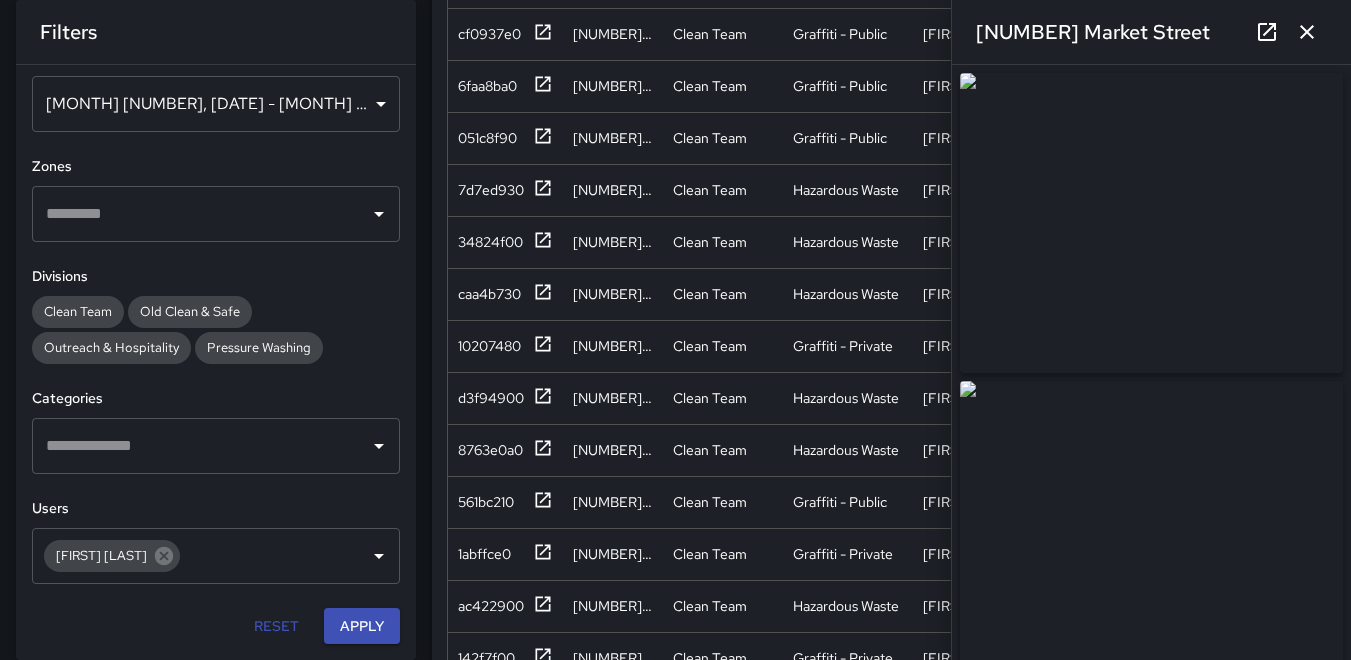 click 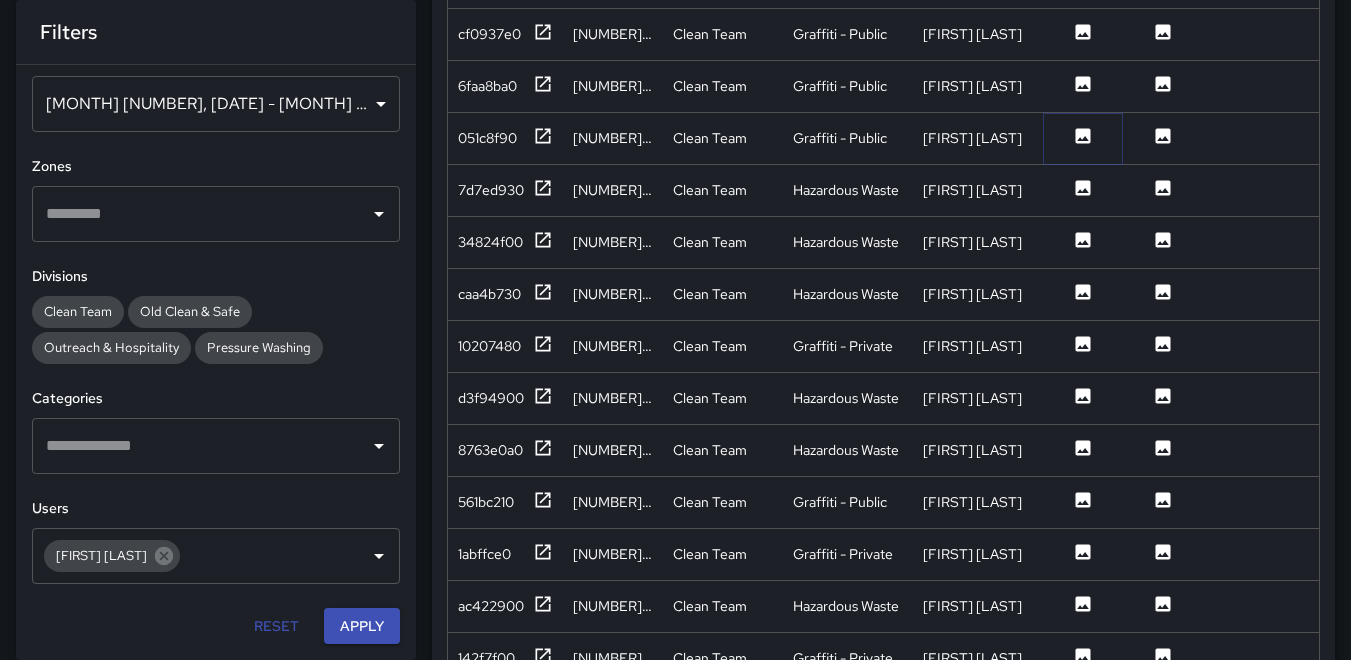 click 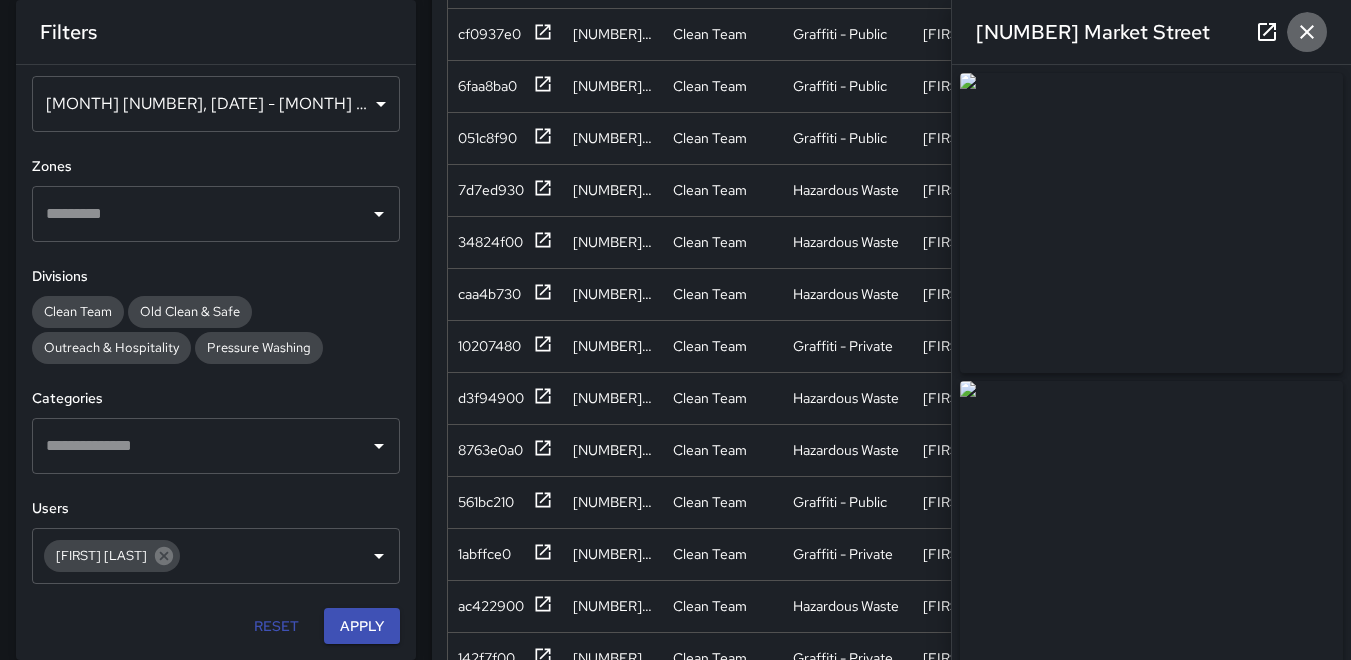 click 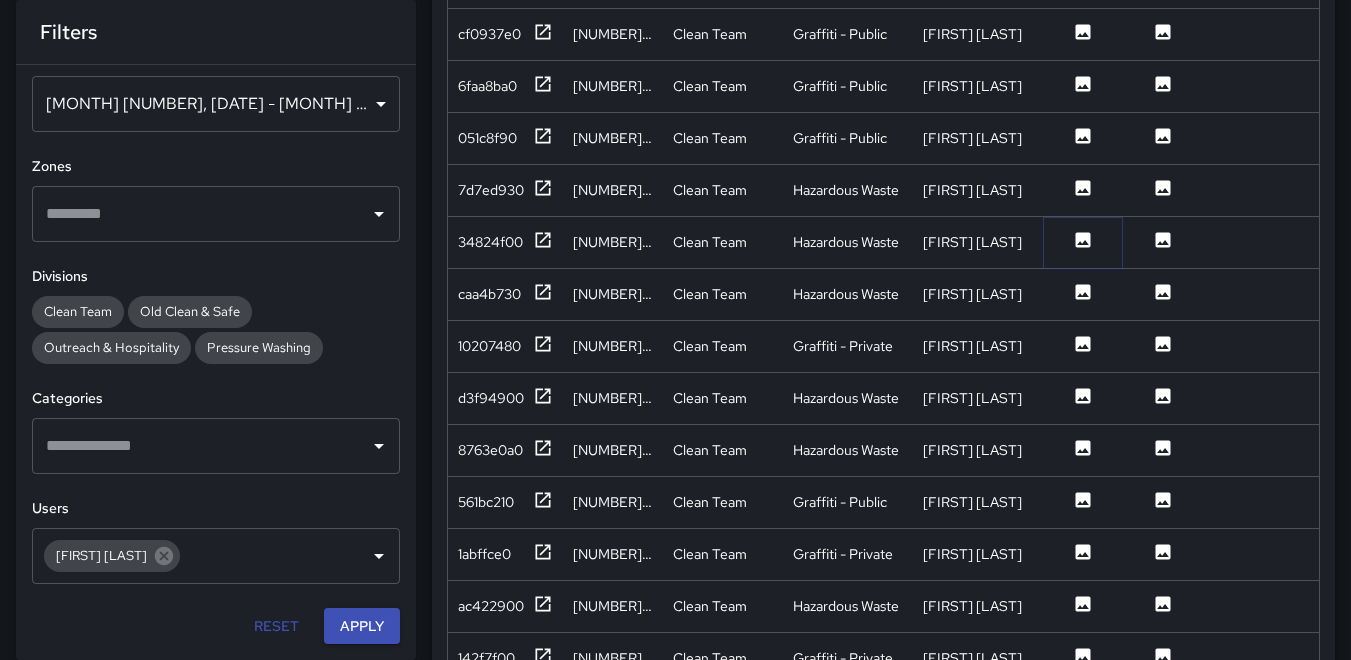 click at bounding box center (1083, 242) 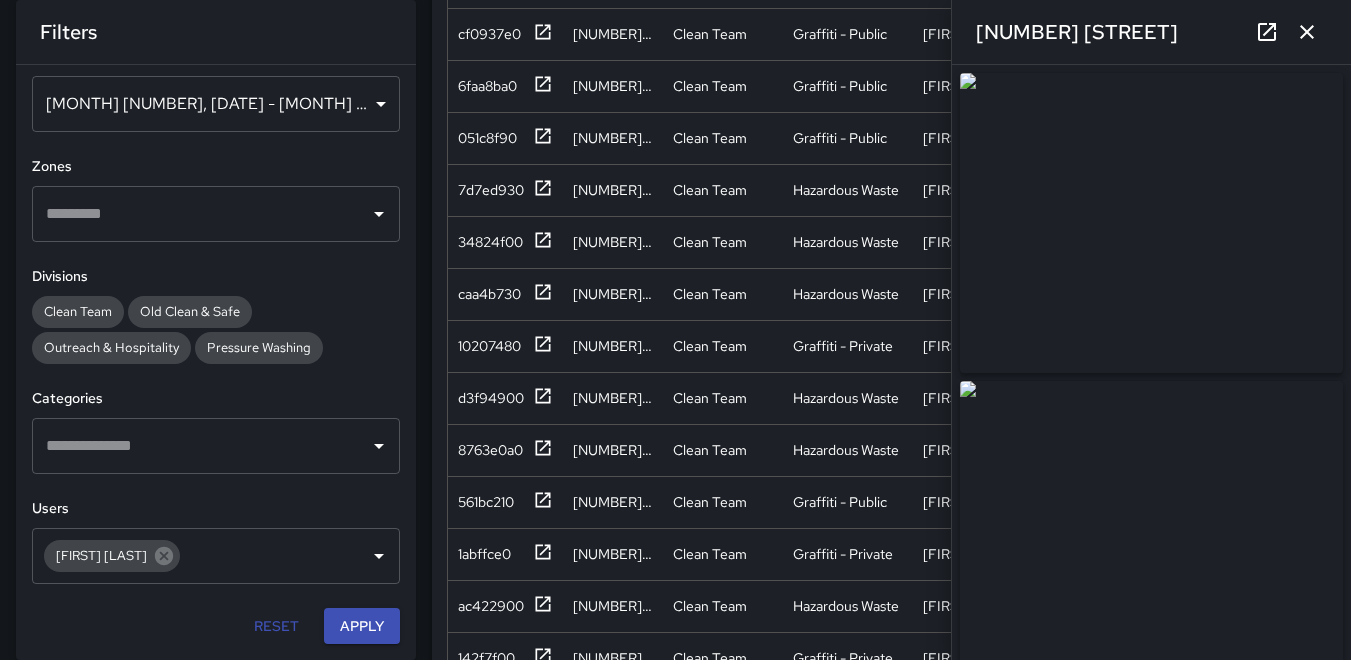 type on "**********" 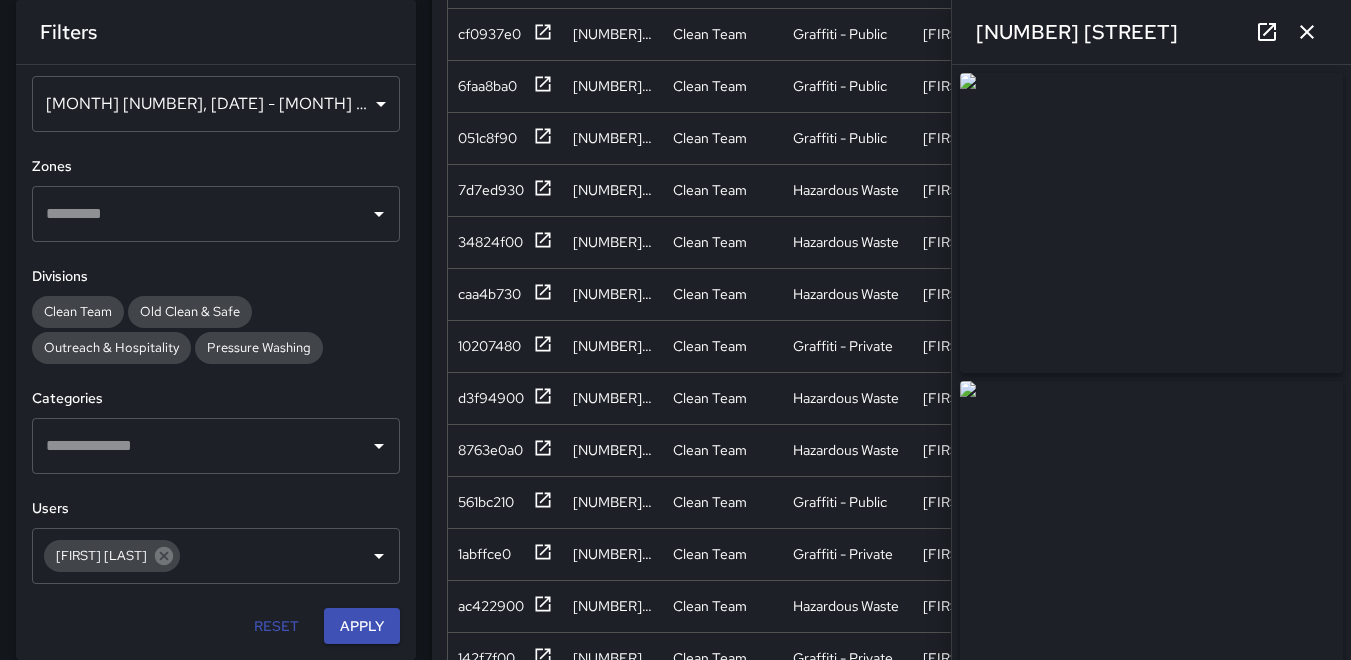 click 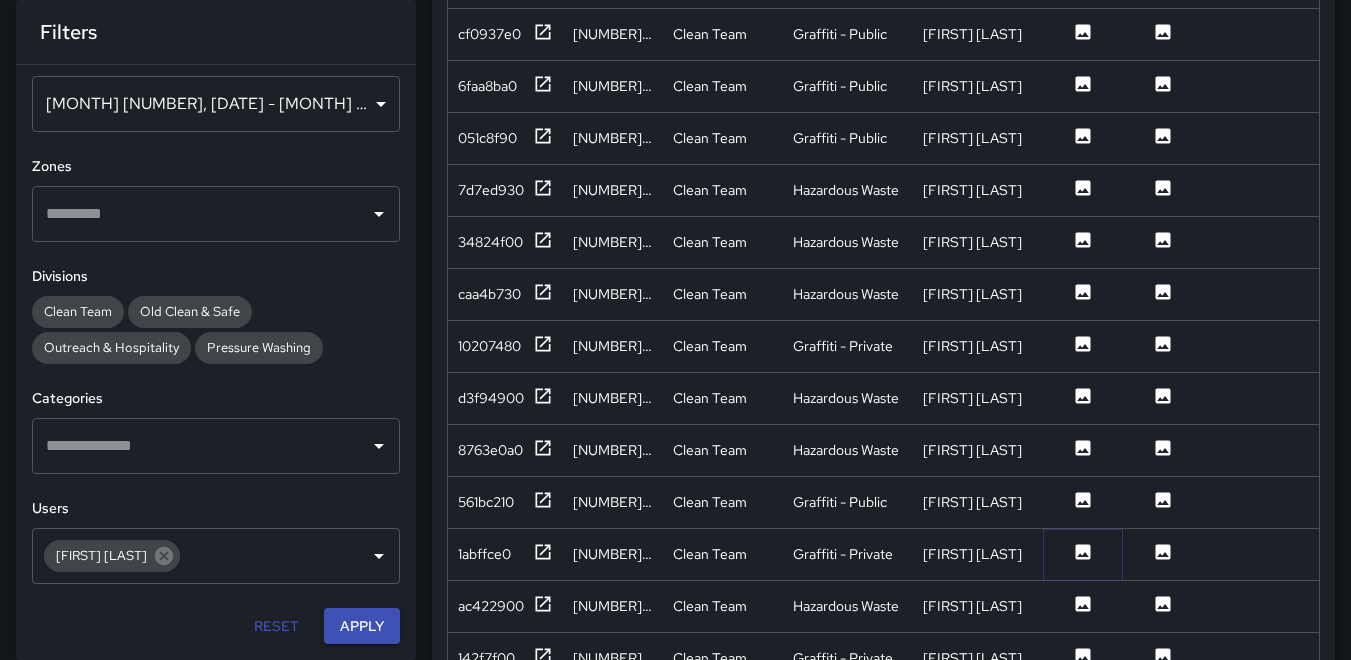click 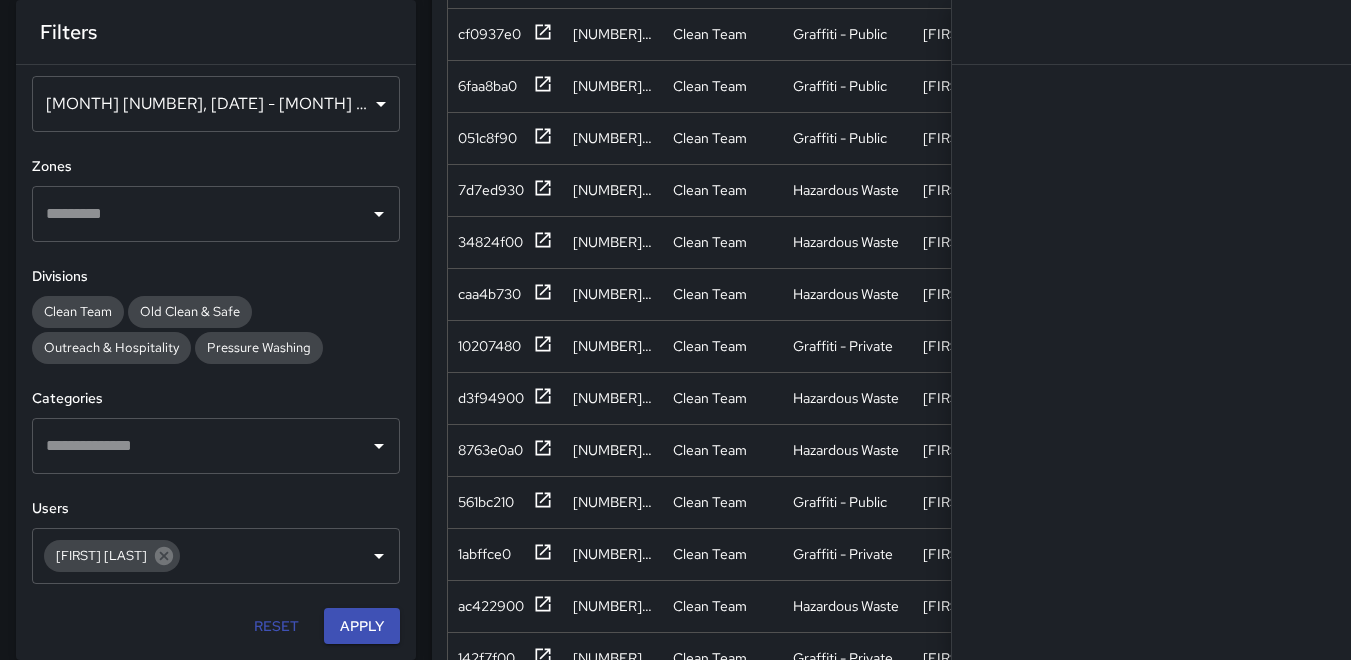click on "Completed Tasks Export Search Search  ID Address Division Category Completed By Before Photo After Photo Notes Quantity Fixed Asset Source Date Created ee6f96f0 1056 Market Street Clean Team Hazardous Waste Tomas Ajqui Jia 7/15/2025, 9:01:13 AM ce7f2ae0 1056 Market Street Clean Team Sweep Tomas Ajqui Jia 7/15/2025, 9:00:19 AM 9943d920 1072 Market Street Clean Team Graffiti - Public Tomas Ajqui Jia 7/15/2025, 8:58:50 AM cf0937e0 1098 Market Street Clean Team Graffiti - Public Tomas Ajqui Jia 7/15/2025, 8:53:11 AM 6faa8ba0 1072 Market Street Clean Team Graffiti - Public Tomas Ajqui Jia 7/15/2025, 8:50:31 AM 051c8f90 1098a Market Street Clean Team Graffiti - Public Tomas Ajqui Jia 7/15/2025, 8:47:32 AM 7d7ed930 1072 Market Street Clean Team Hazardous Waste Tomas Ajqui Jia 7/15/2025, 8:43:44 AM 34824f00 1072 Market Street Clean Team Hazardous Waste Tomas Ajqui Jia 7/15/2025, 8:41:42 AM caa4b730 1072 Market Street Clean Team Hazardous Waste Tomas Ajqui Jia 7/15/2025, 8:38:44 AM 10207480 1098a Market Street Jia Jia" at bounding box center [883, 247] 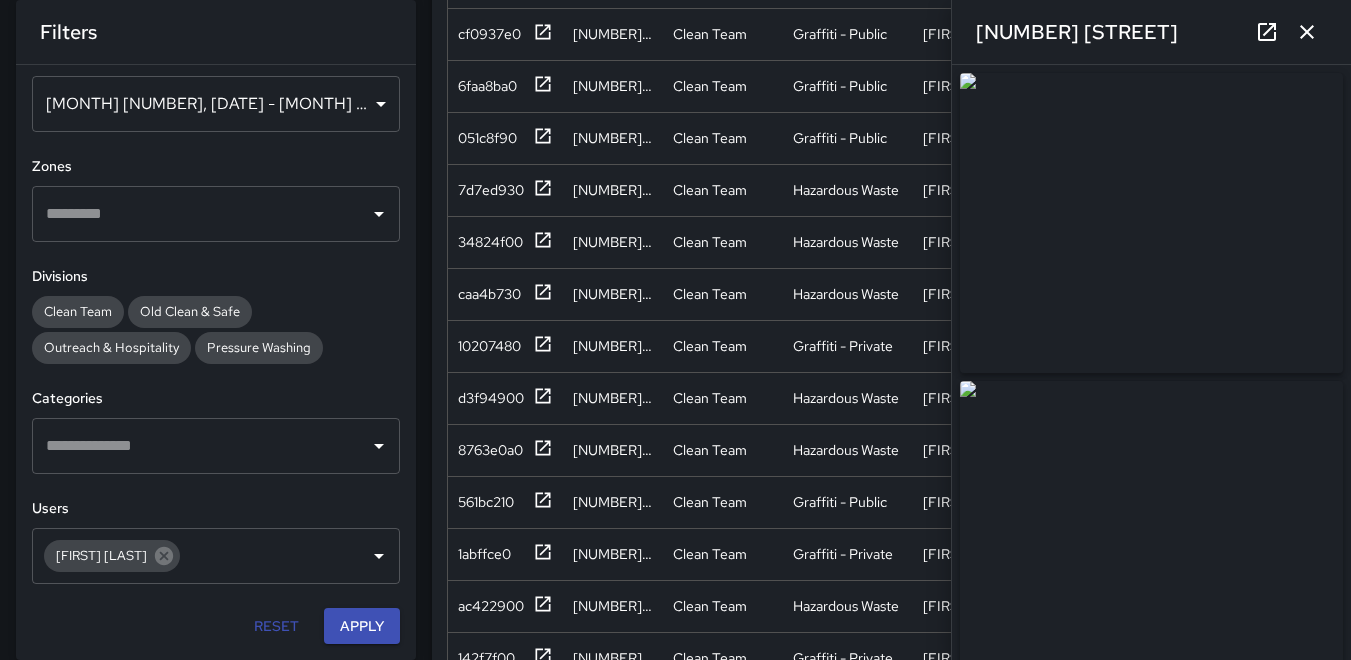 type on "**********" 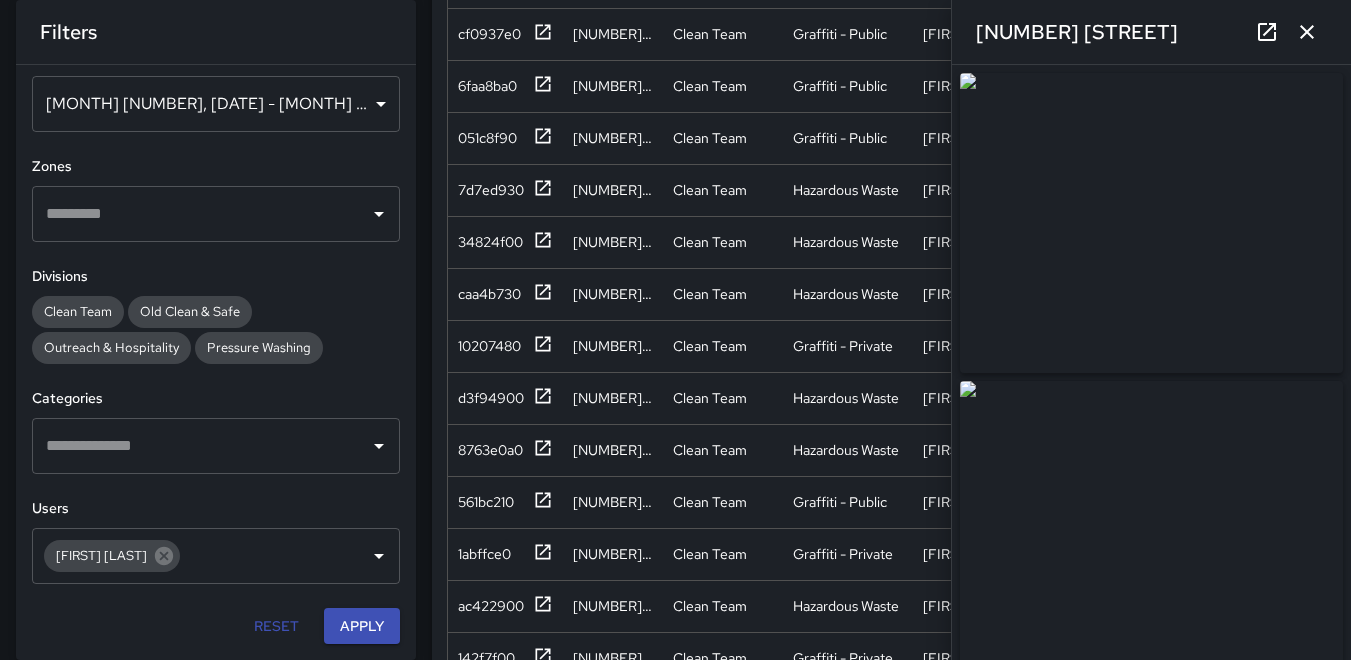 click 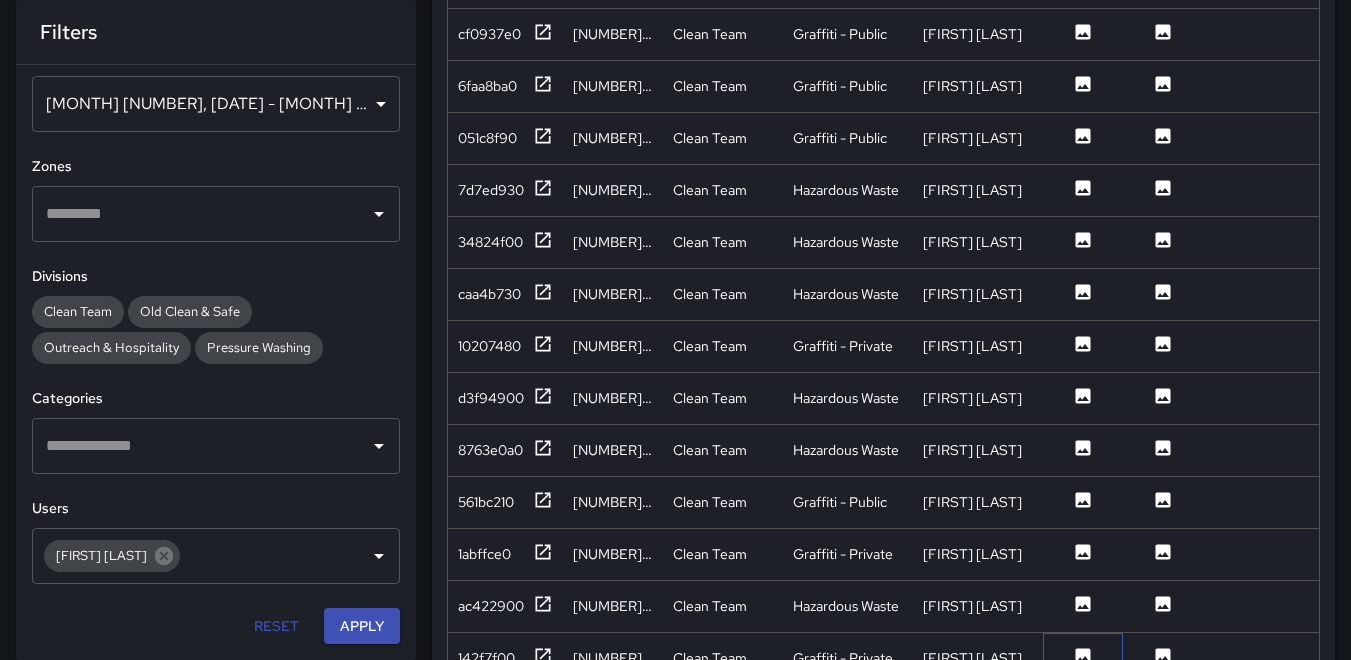 click at bounding box center (1083, 659) 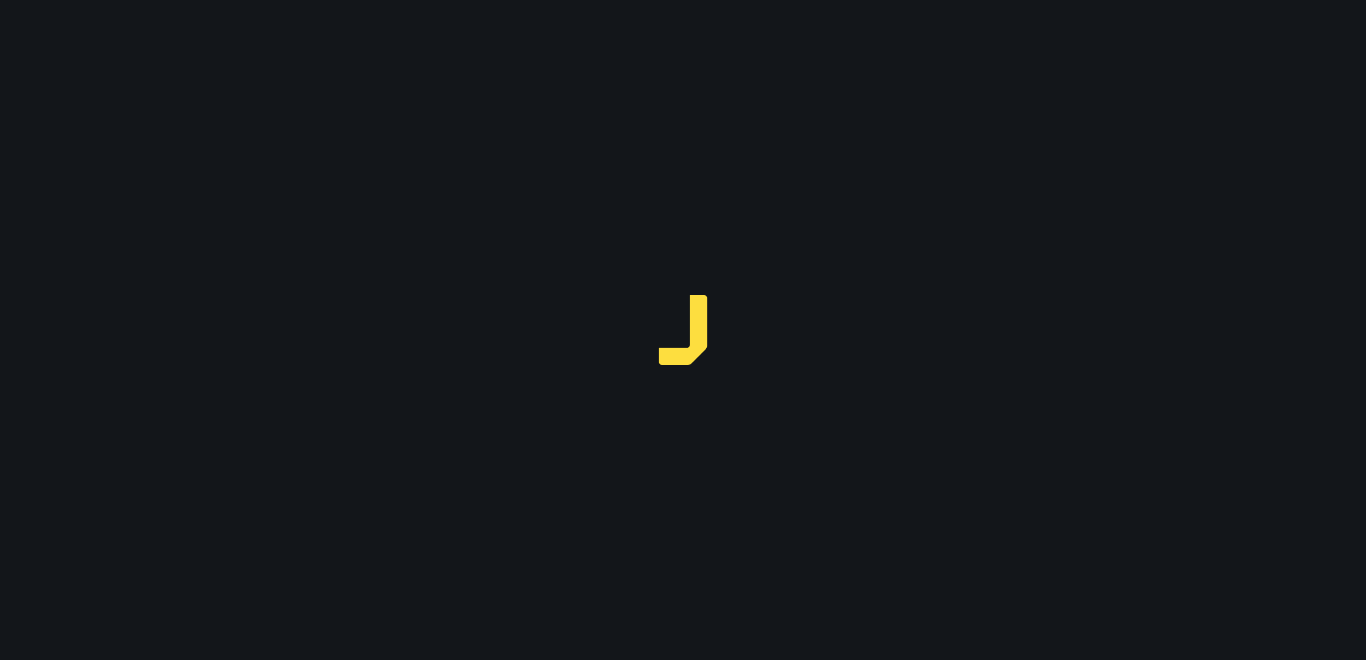 scroll, scrollTop: 0, scrollLeft: 0, axis: both 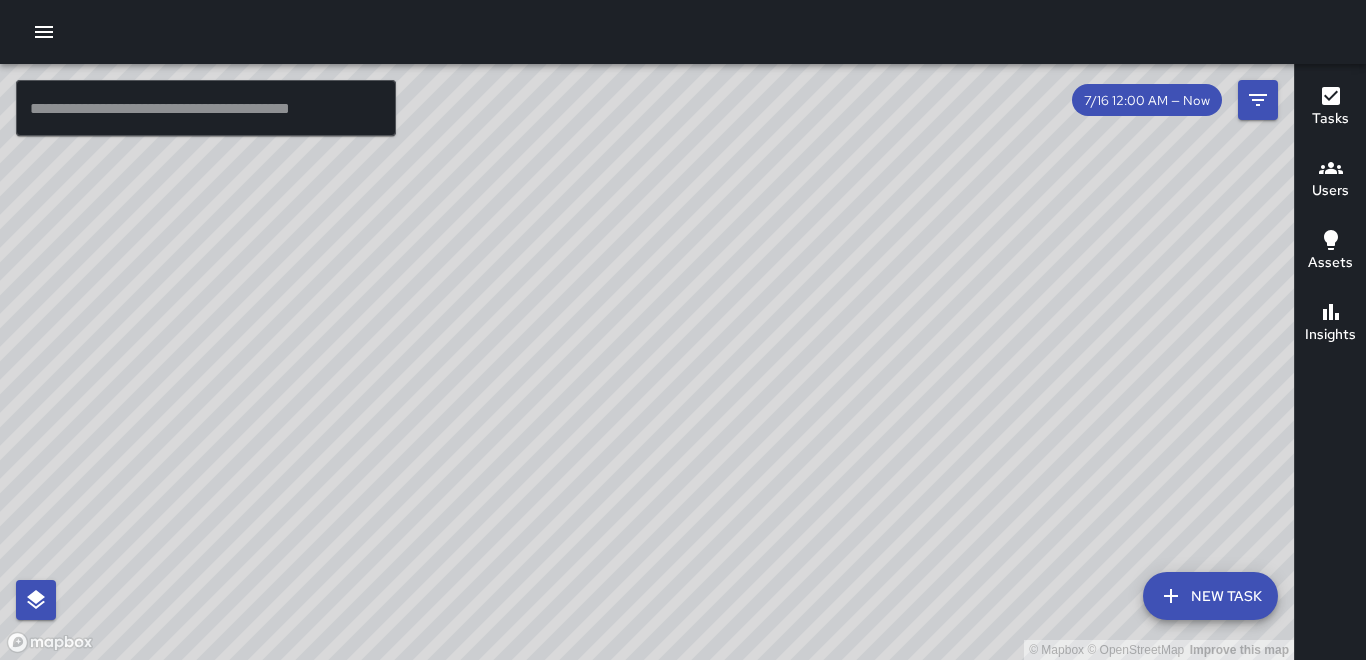 click on "[TEXT] [TEXT] [TEXT] [TITLE] [FIRST] [LAST] [TEXT] [NUMBER] [NUMBER] [TIME] [TIME] [TEXT] [NUMBER] [TEXT]" at bounding box center [647, 362] 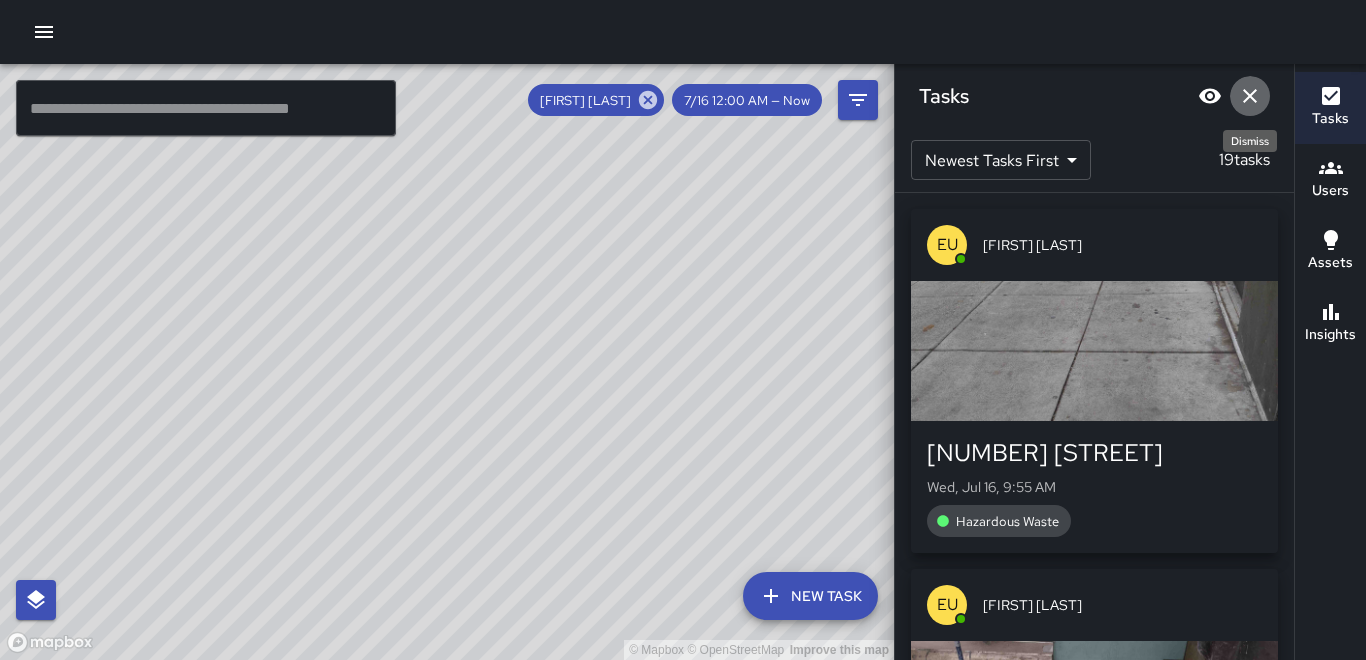 click 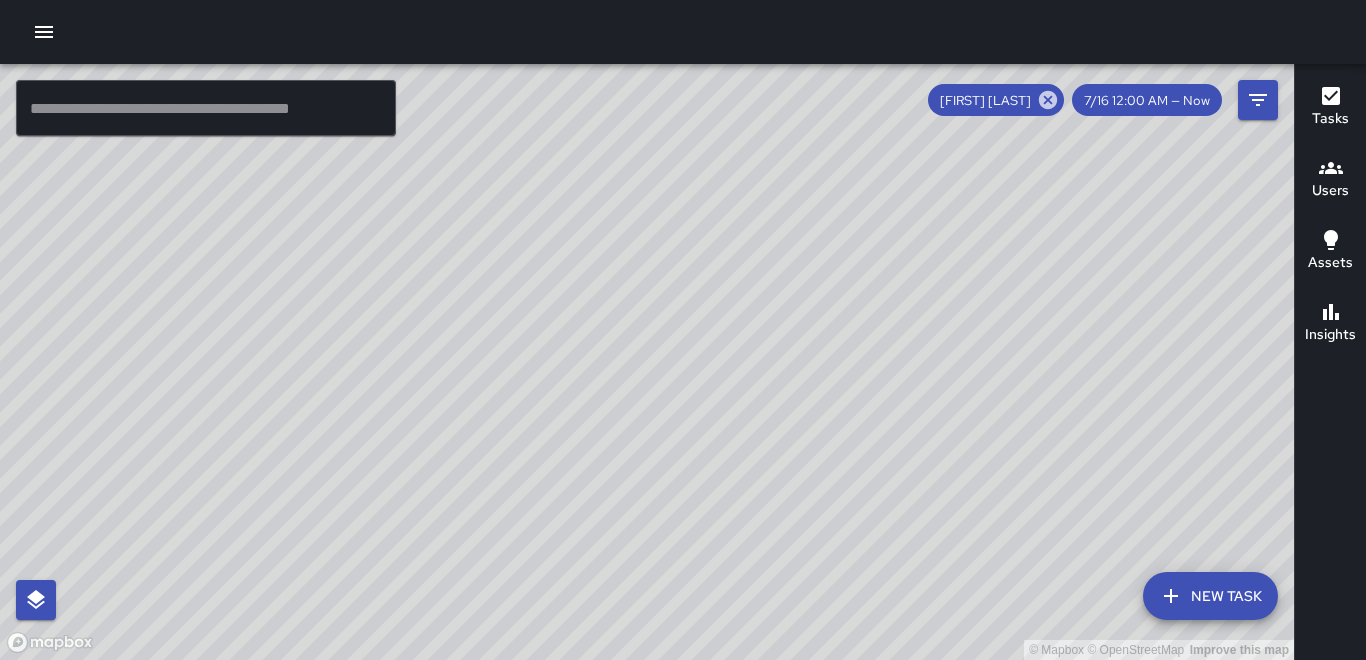 drag, startPoint x: 1337, startPoint y: 399, endPoint x: 1313, endPoint y: 385, distance: 27.784887 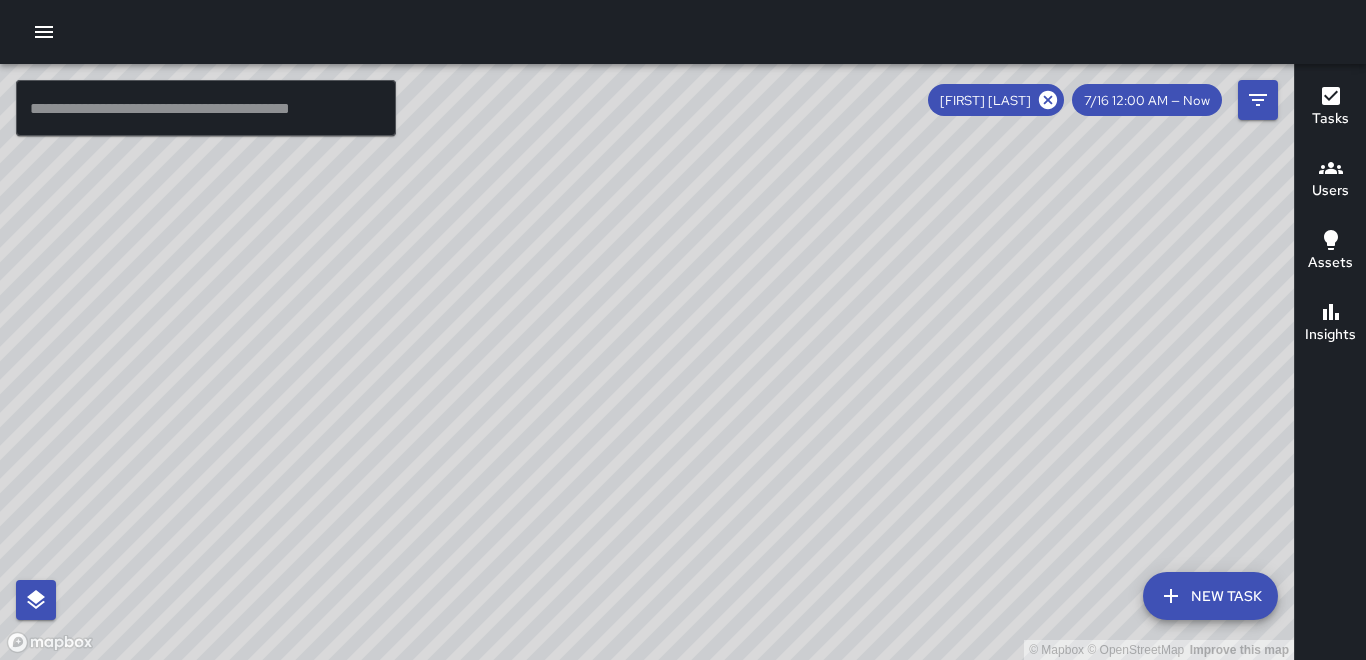 click 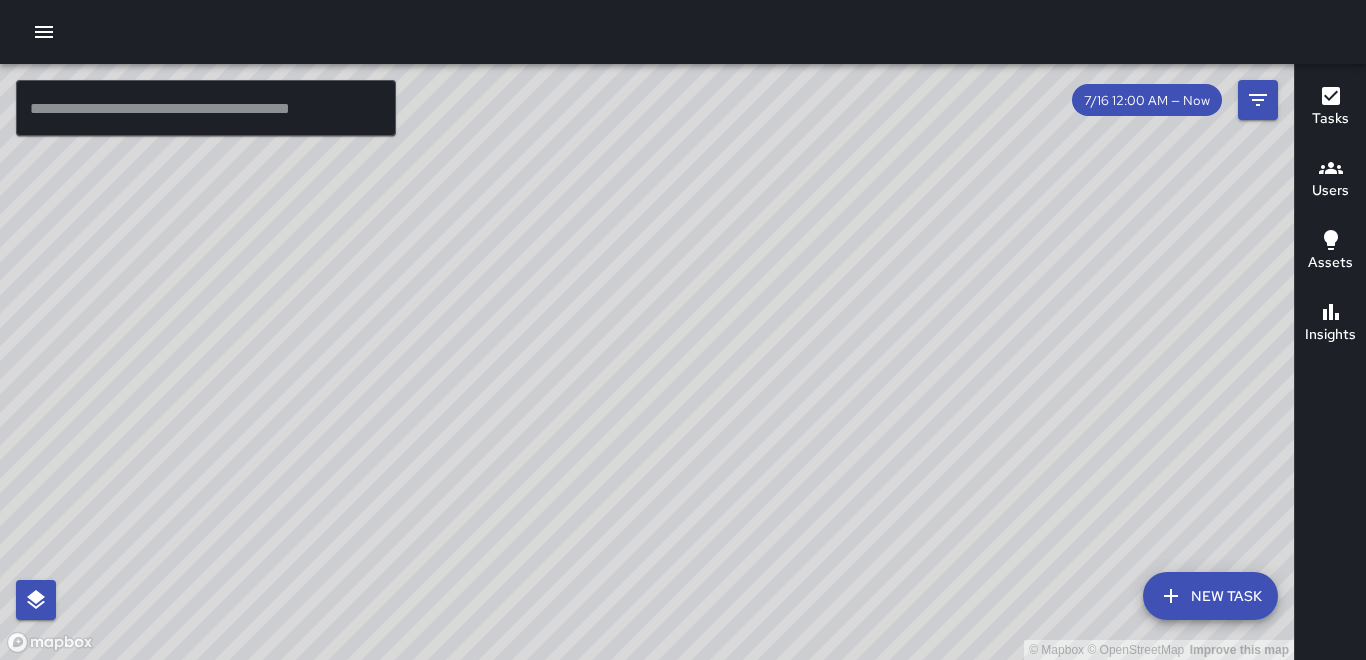 click on "Tasks Users Assets Insights" at bounding box center (1330, 362) 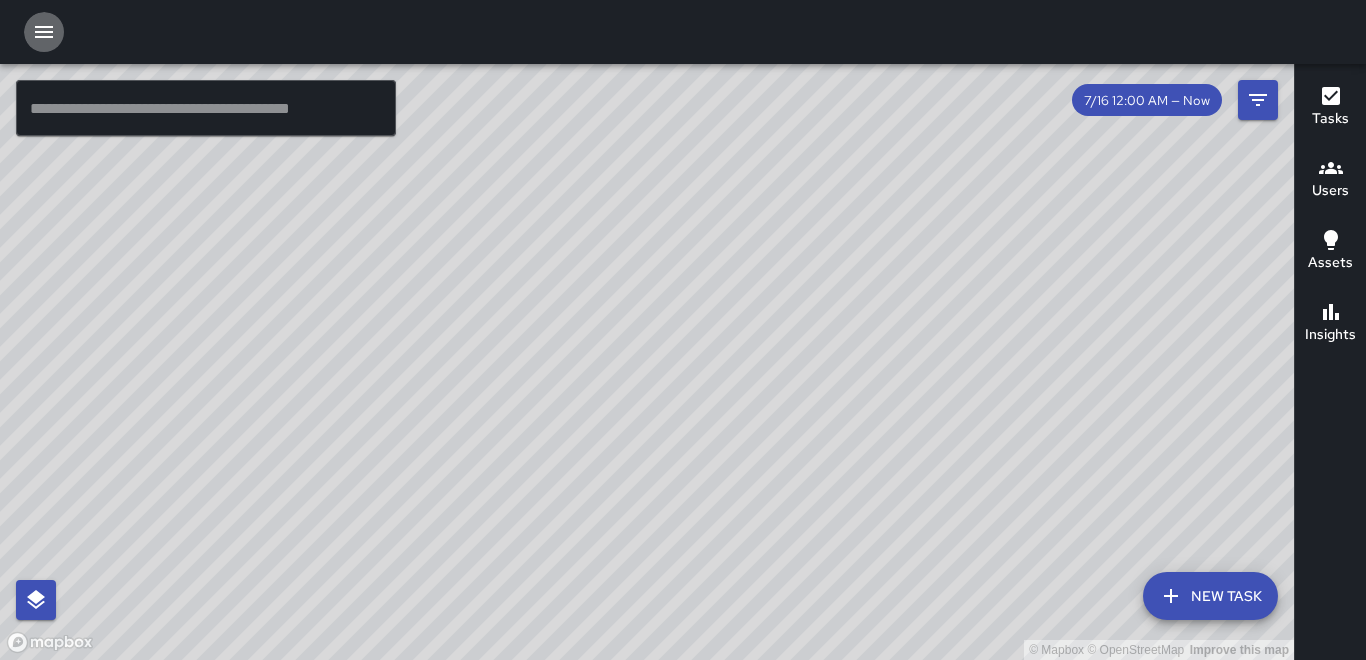 click 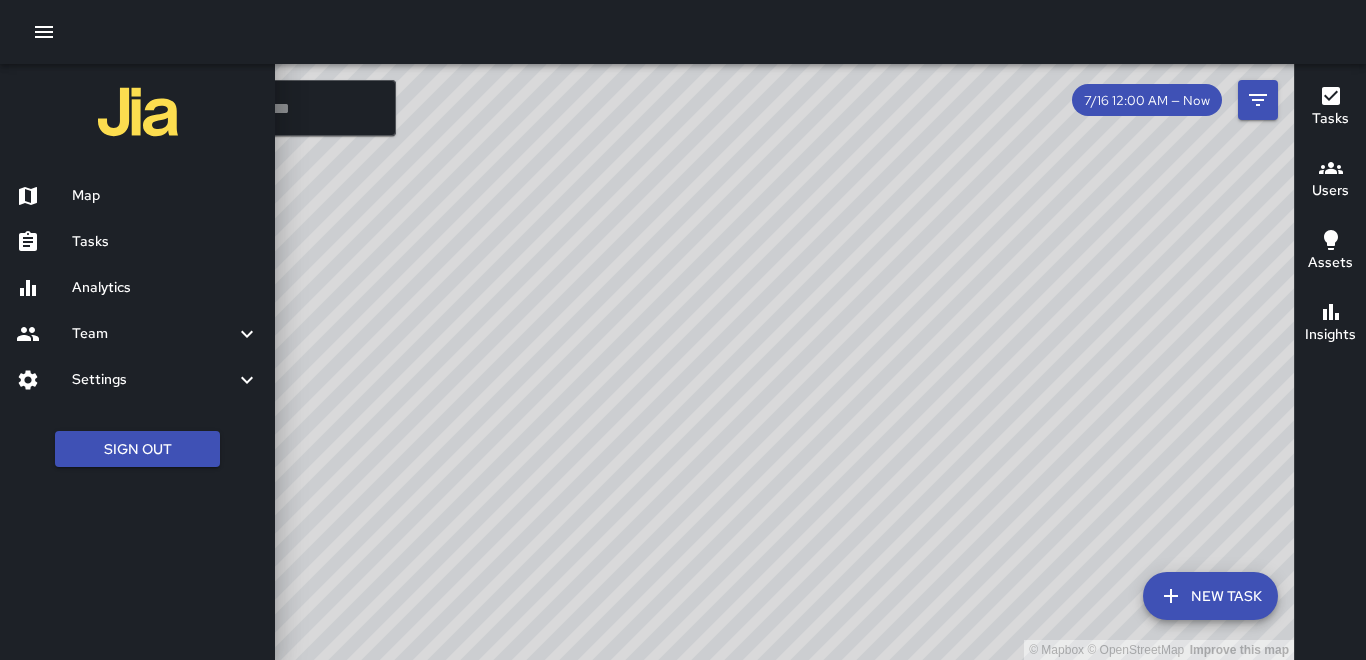 click on "Tasks Users Assets Insights" at bounding box center (1330, 362) 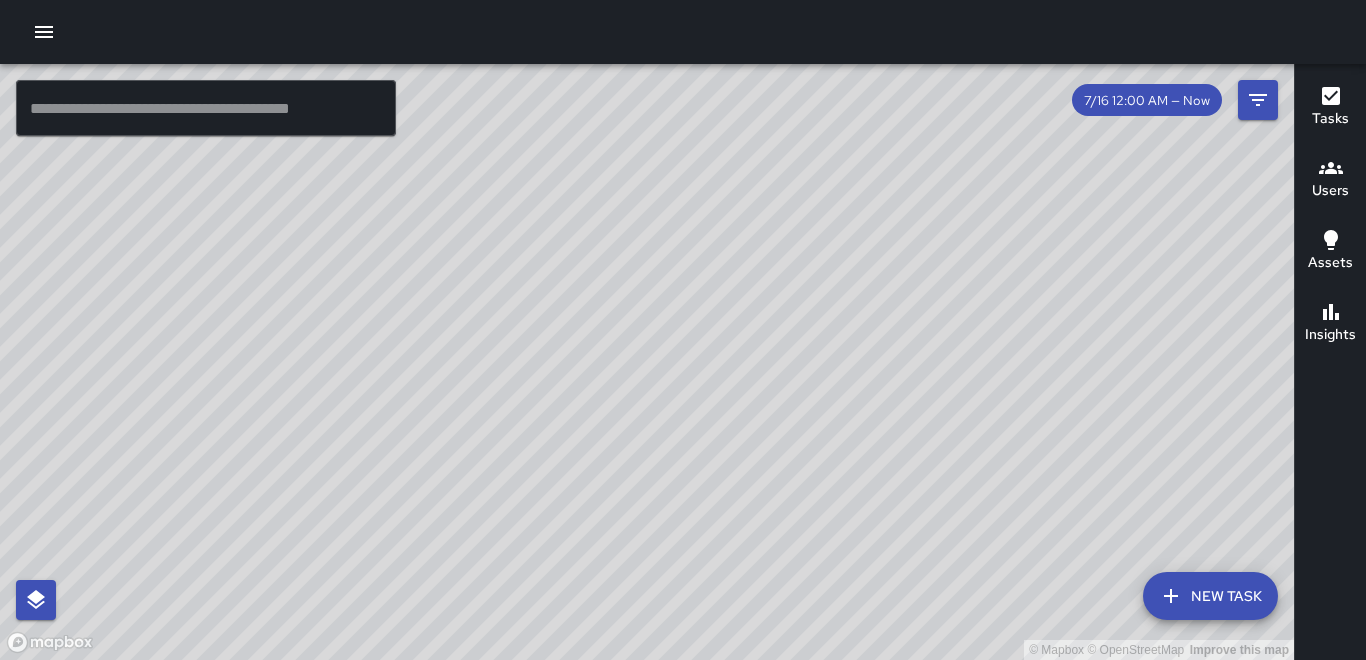 click on "© Mapbox   © OpenStreetMap   Improve this map" at bounding box center [647, 362] 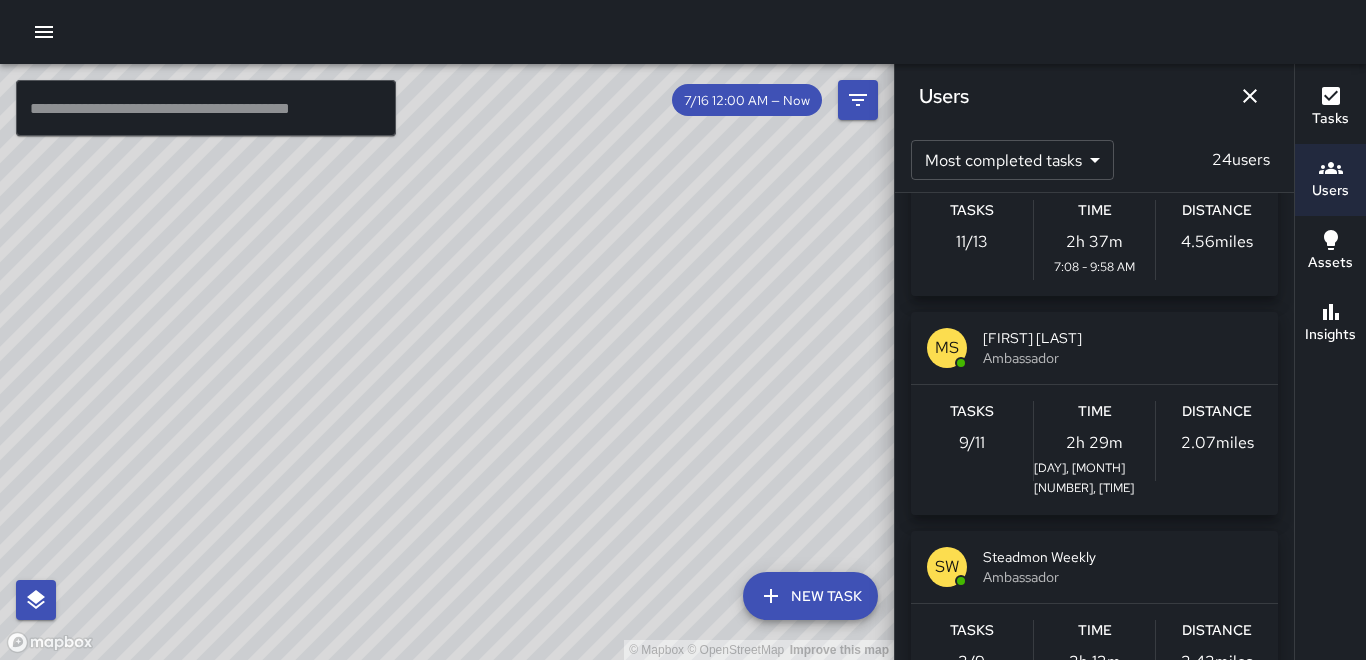 scroll, scrollTop: 800, scrollLeft: 0, axis: vertical 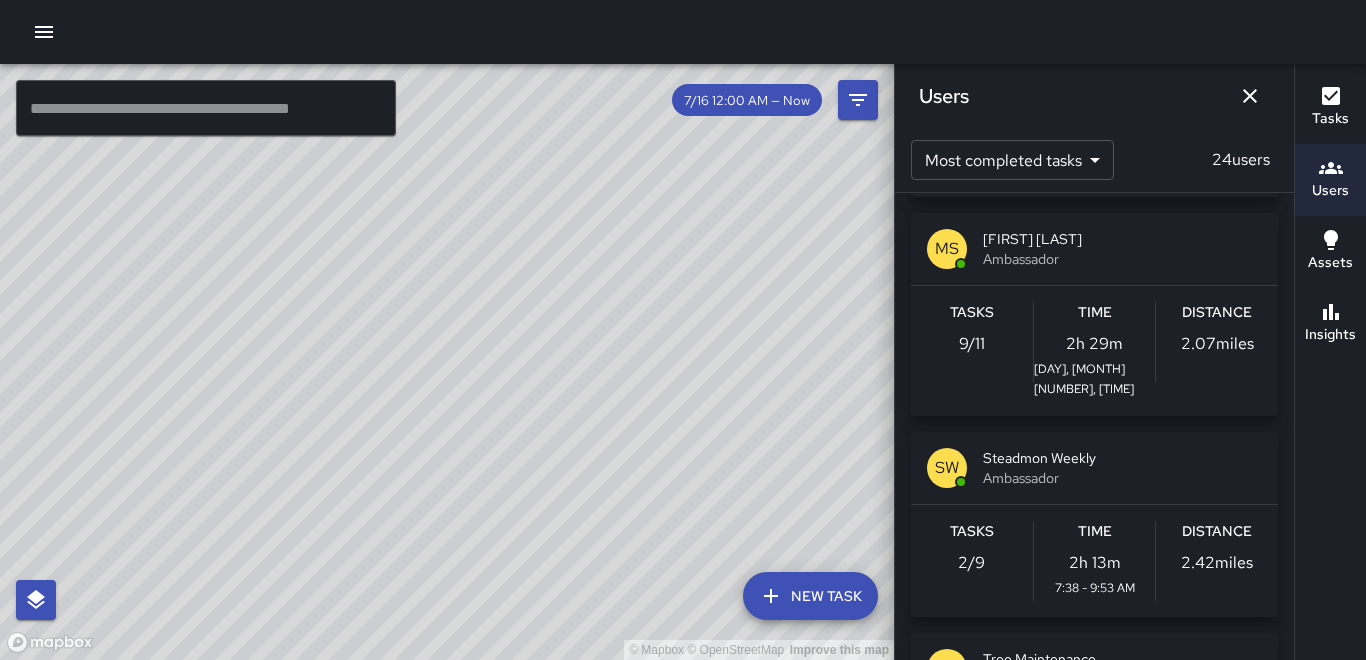 click on "2.07  miles" at bounding box center (1217, 344) 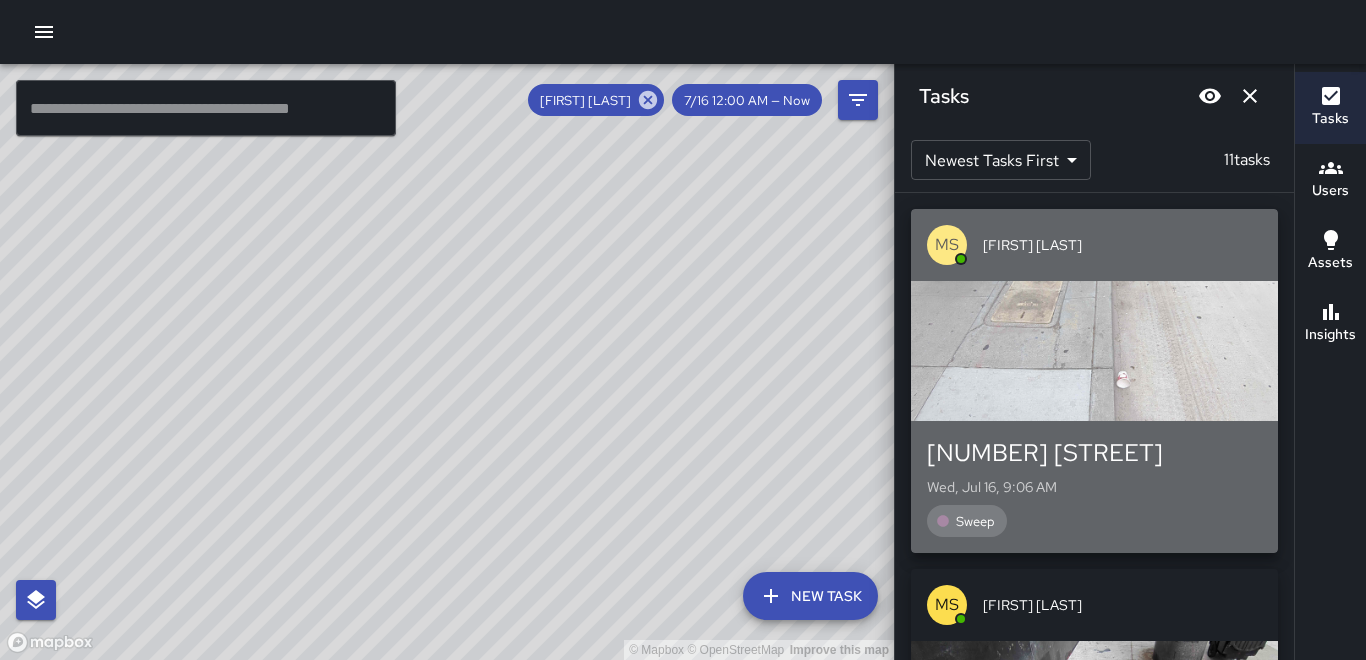 click at bounding box center [1094, 351] 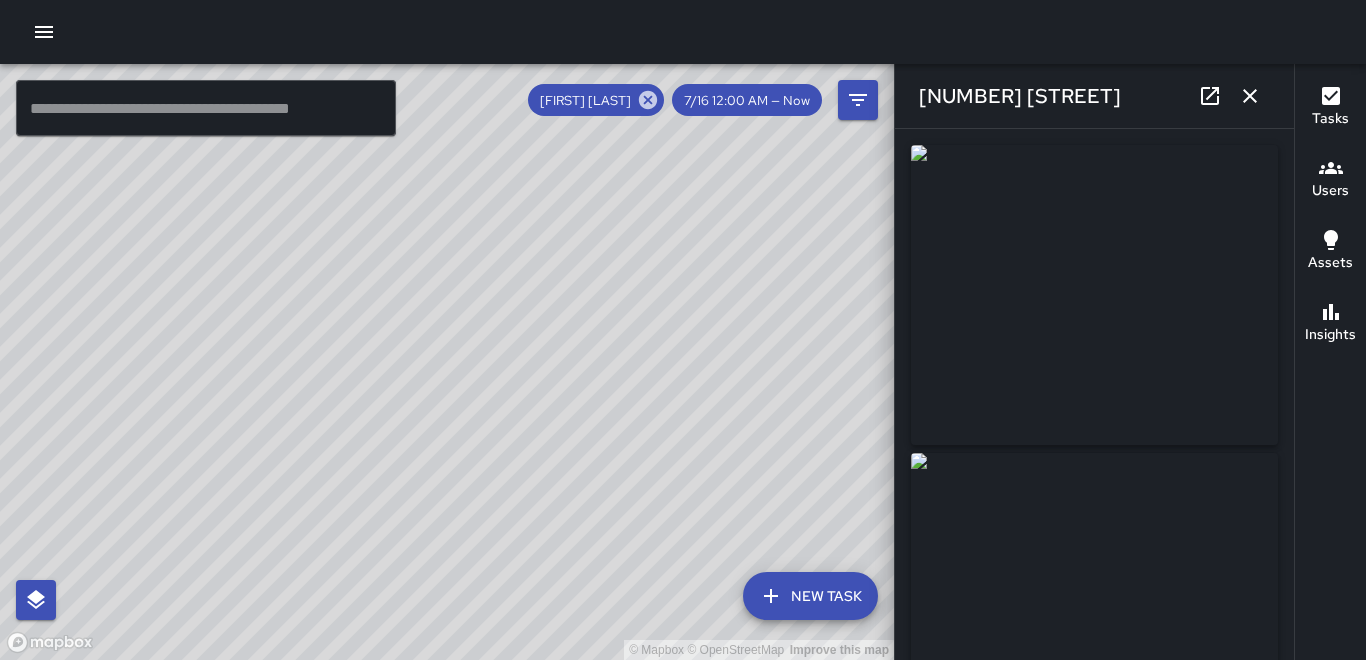 type on "**********" 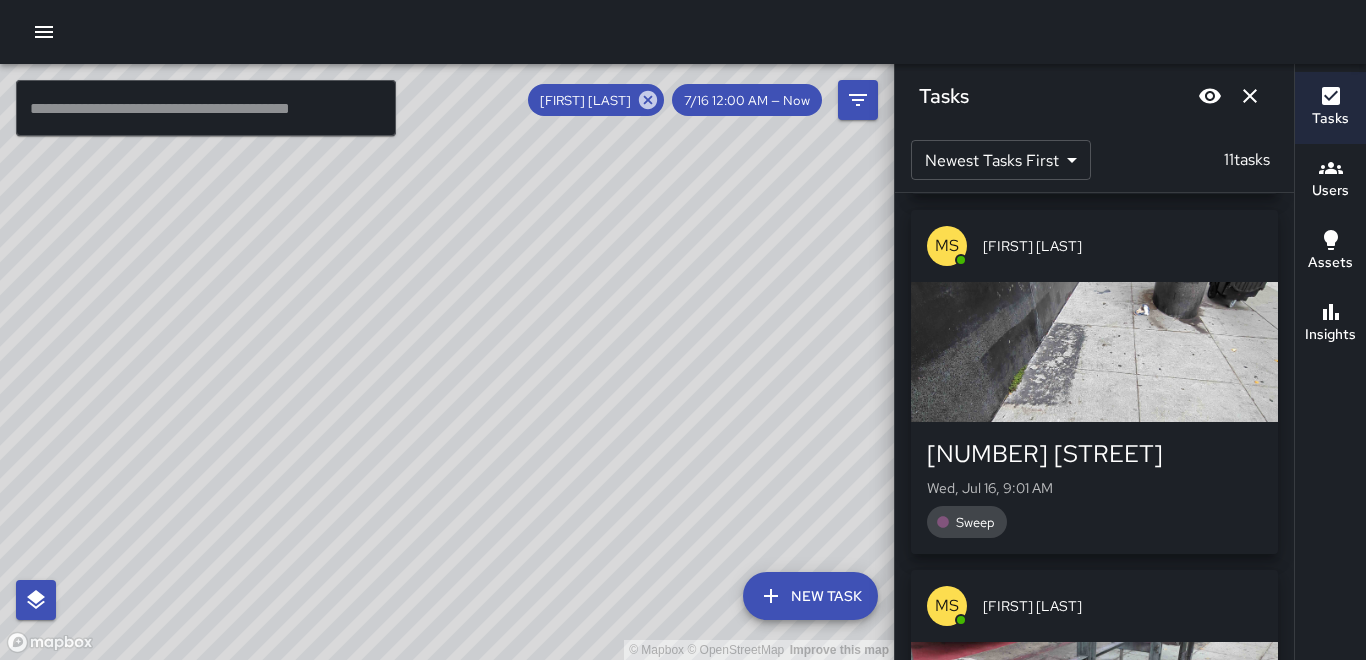 scroll, scrollTop: 400, scrollLeft: 0, axis: vertical 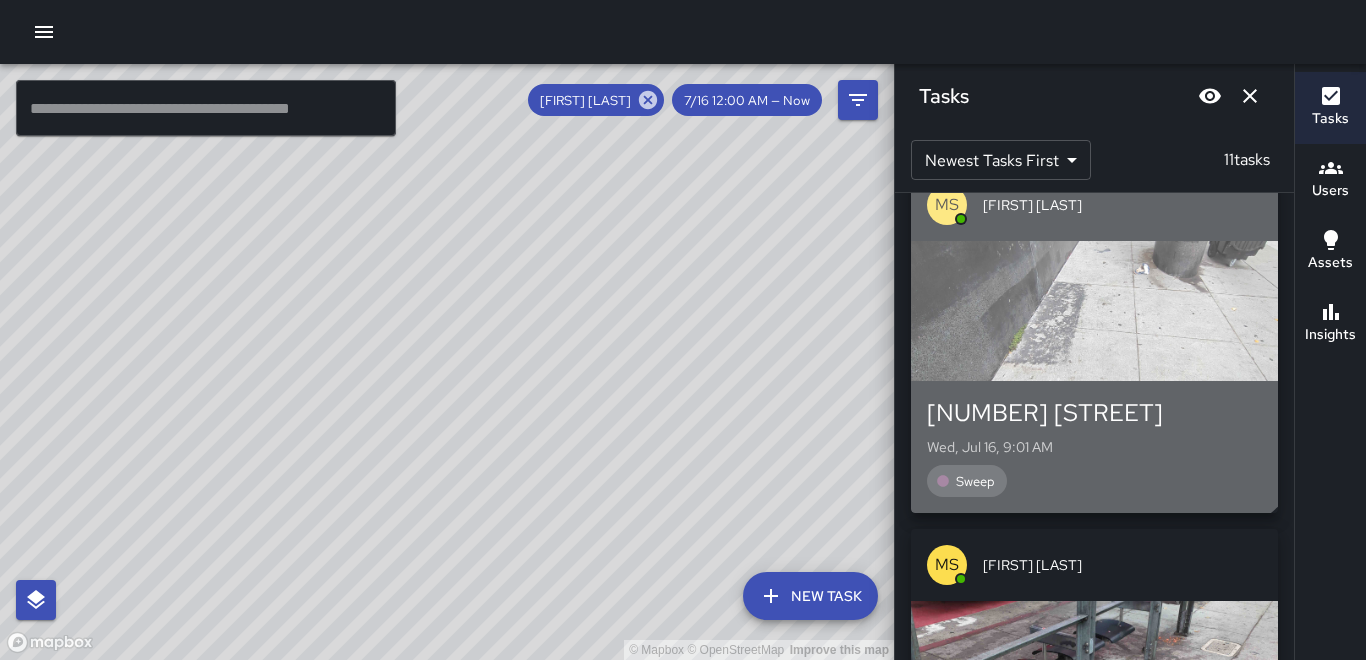 click at bounding box center (1094, 311) 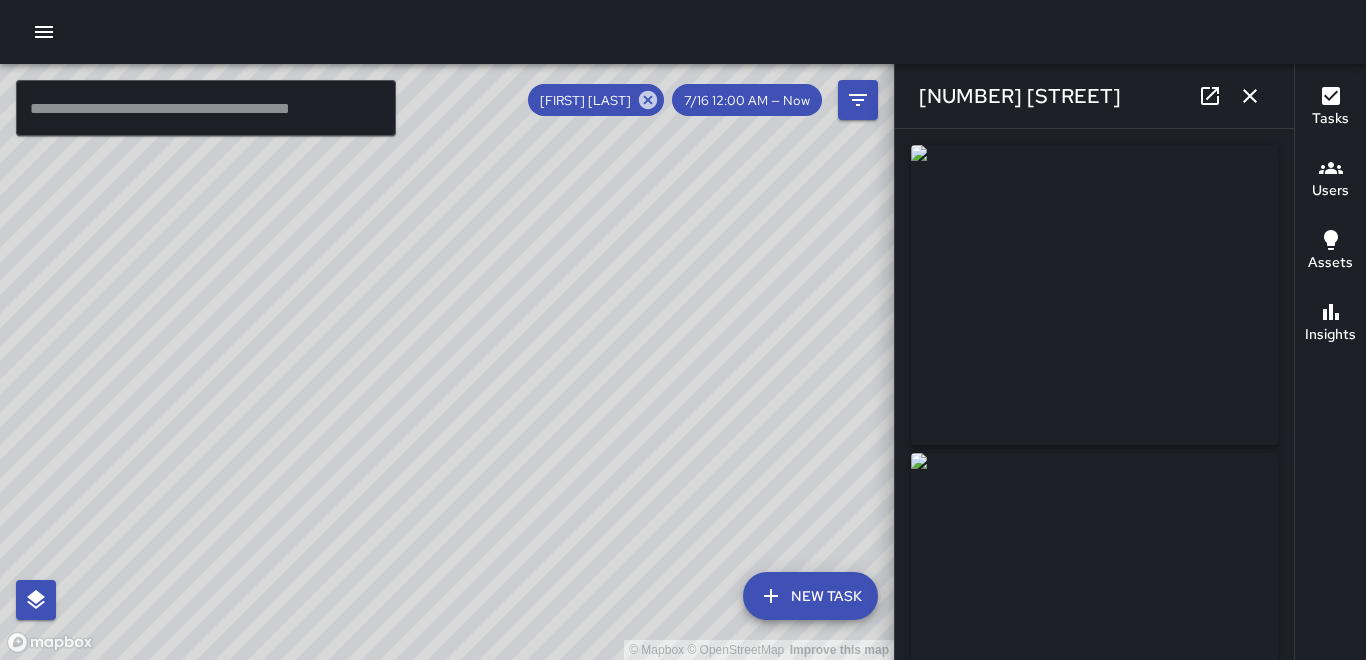 type on "**********" 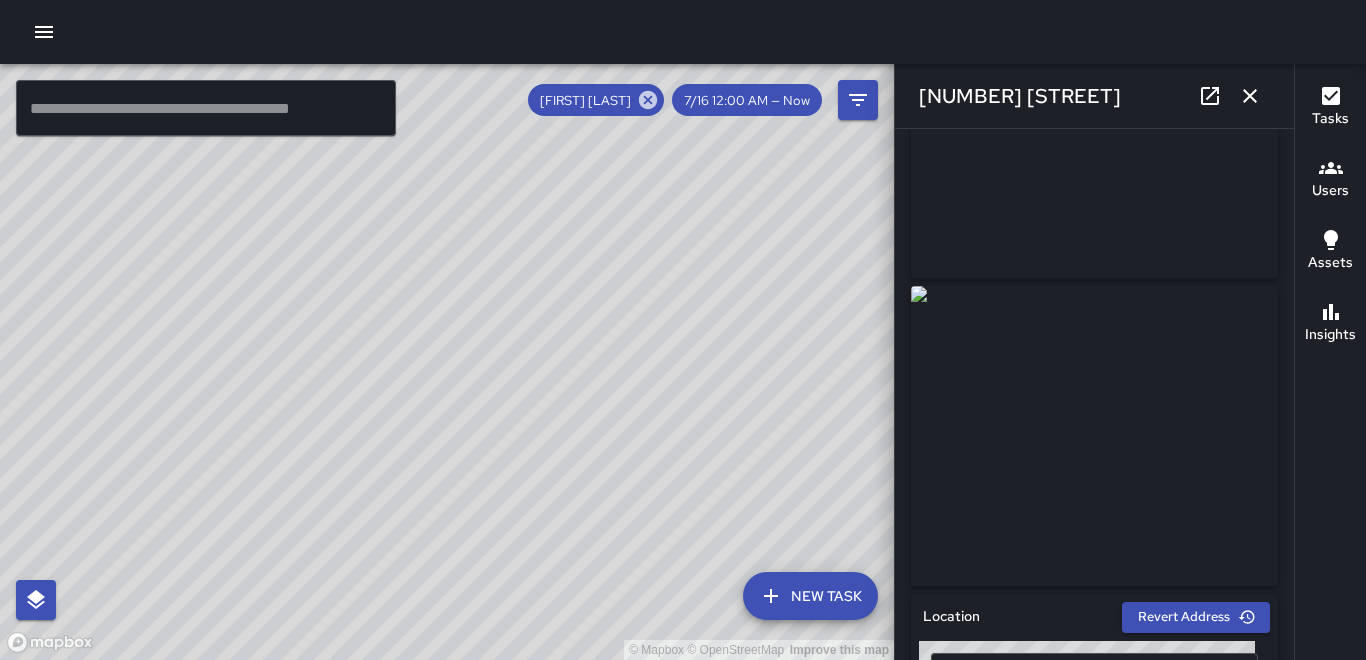 scroll, scrollTop: 200, scrollLeft: 0, axis: vertical 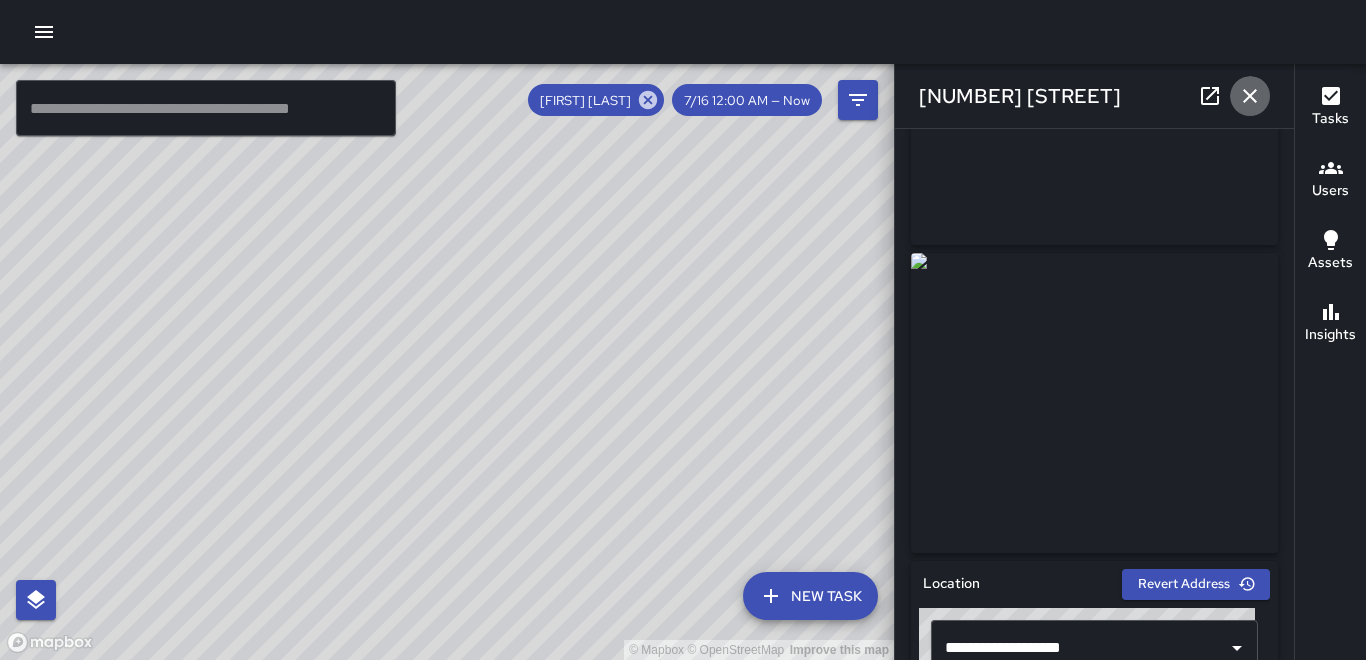 click 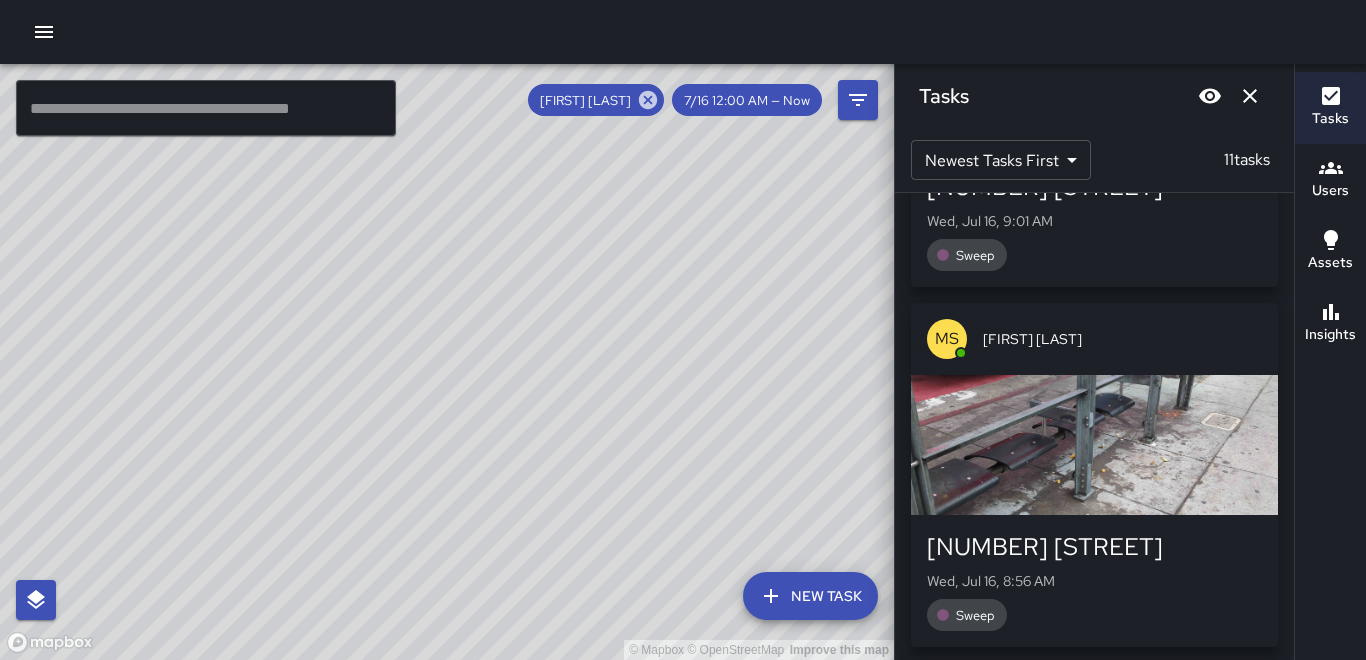 scroll, scrollTop: 700, scrollLeft: 0, axis: vertical 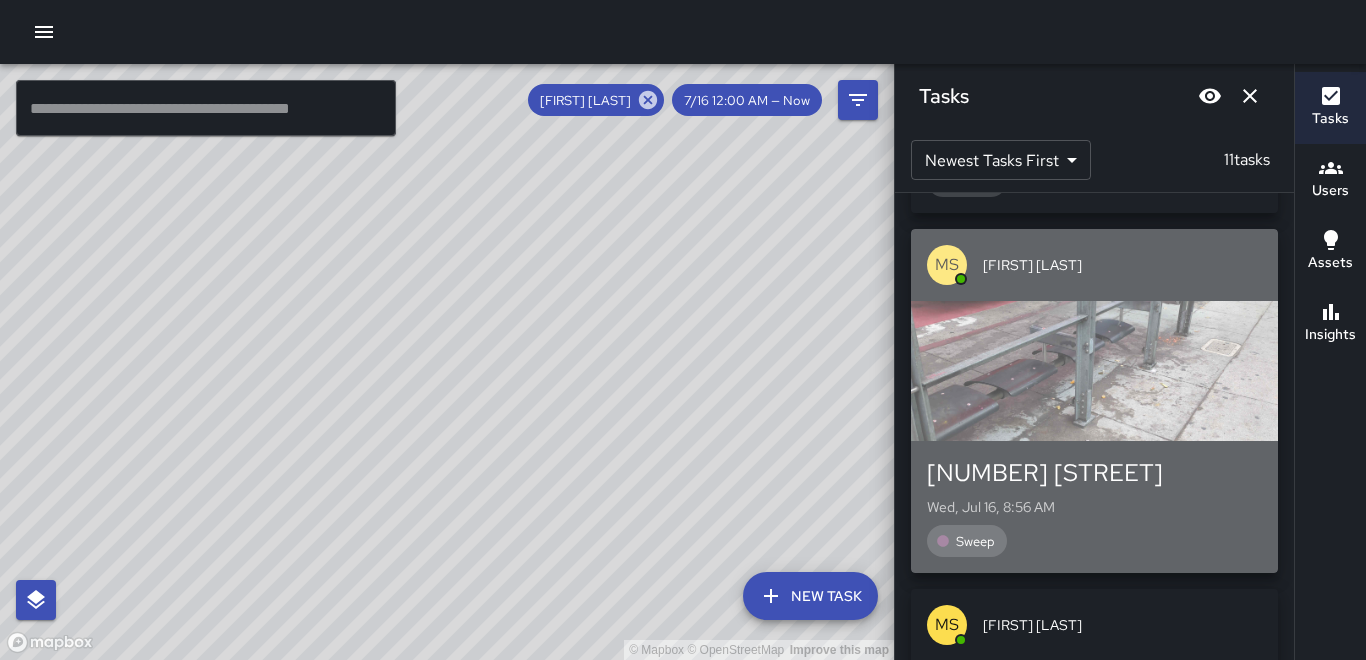 click at bounding box center [1094, 371] 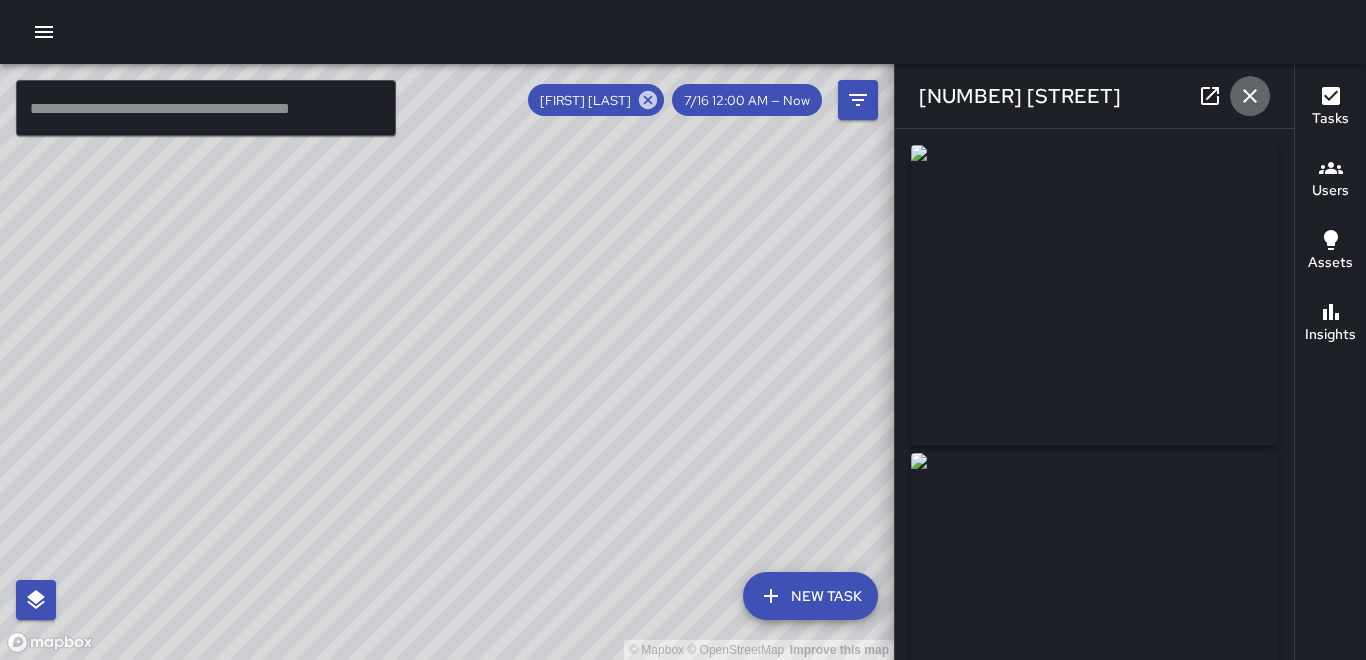click 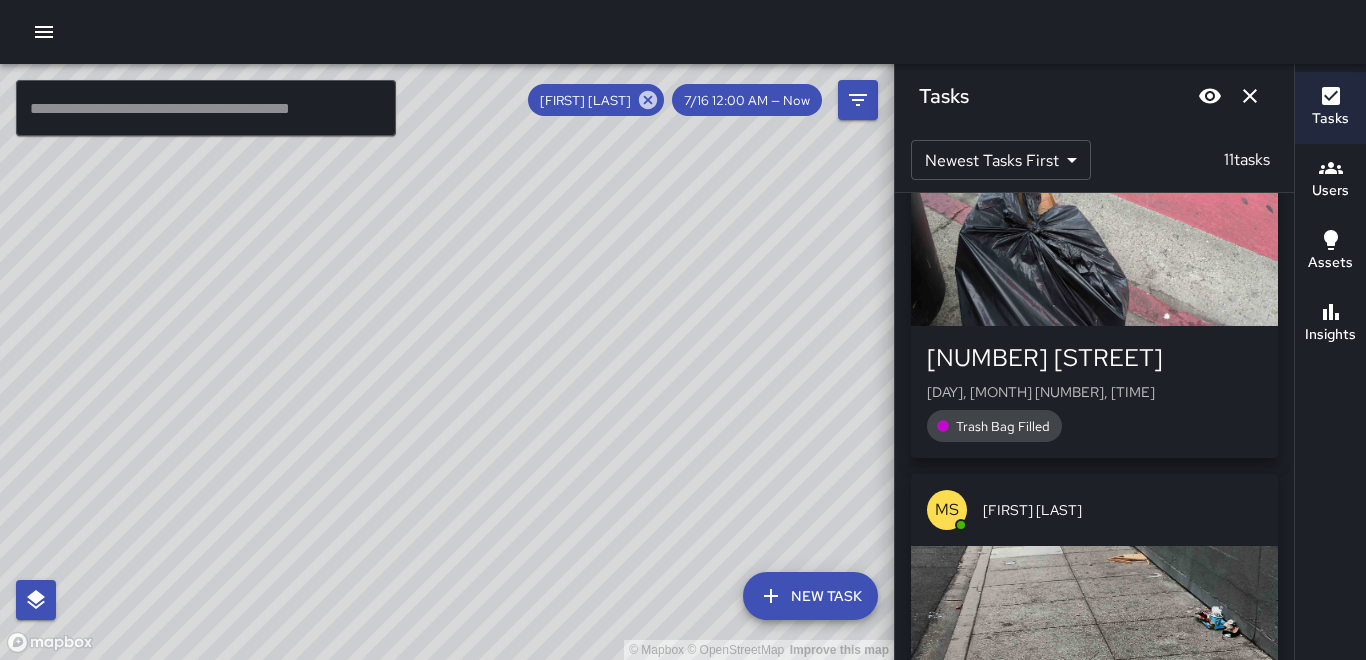 scroll, scrollTop: 1200, scrollLeft: 0, axis: vertical 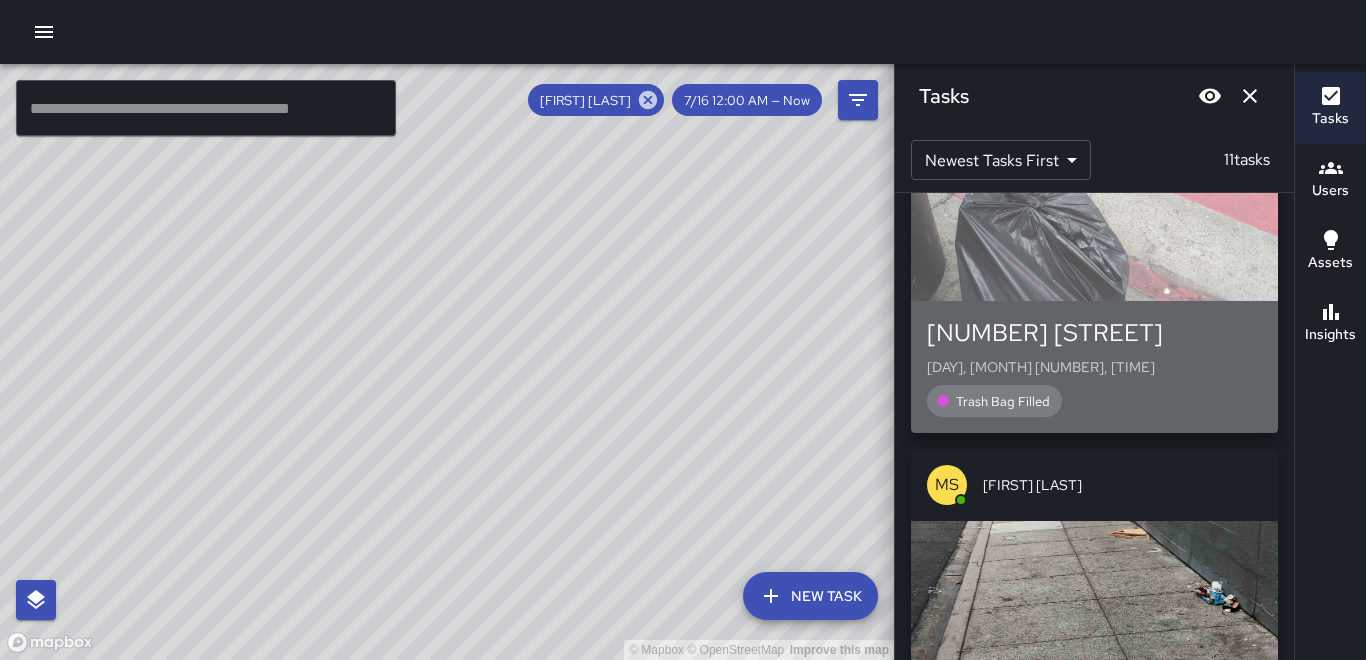 click at bounding box center [1094, 231] 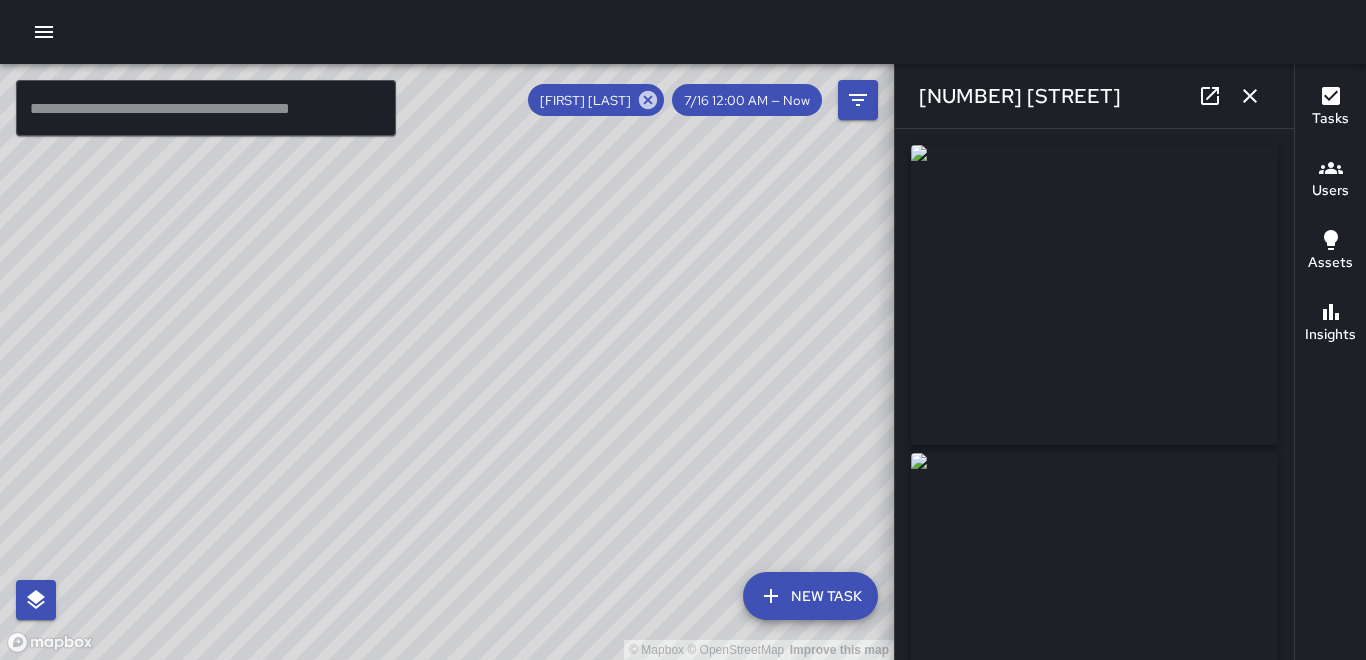 type on "**********" 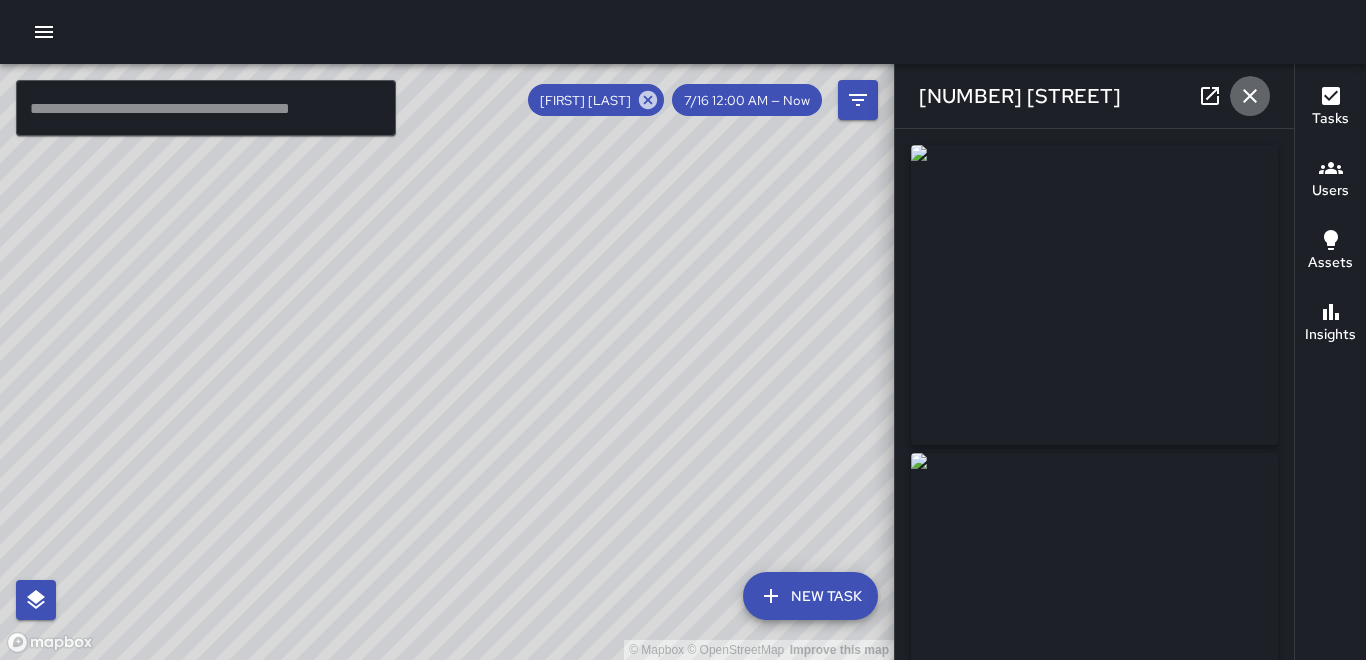 click 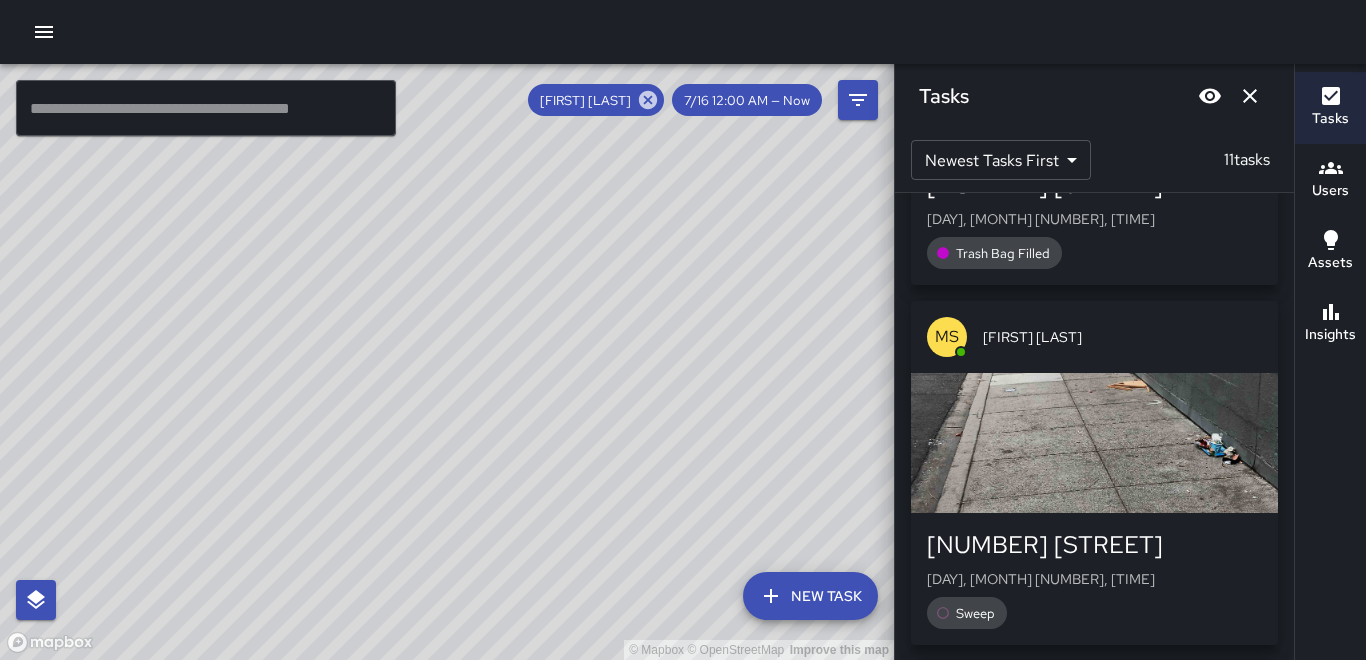 scroll, scrollTop: 1349, scrollLeft: 0, axis: vertical 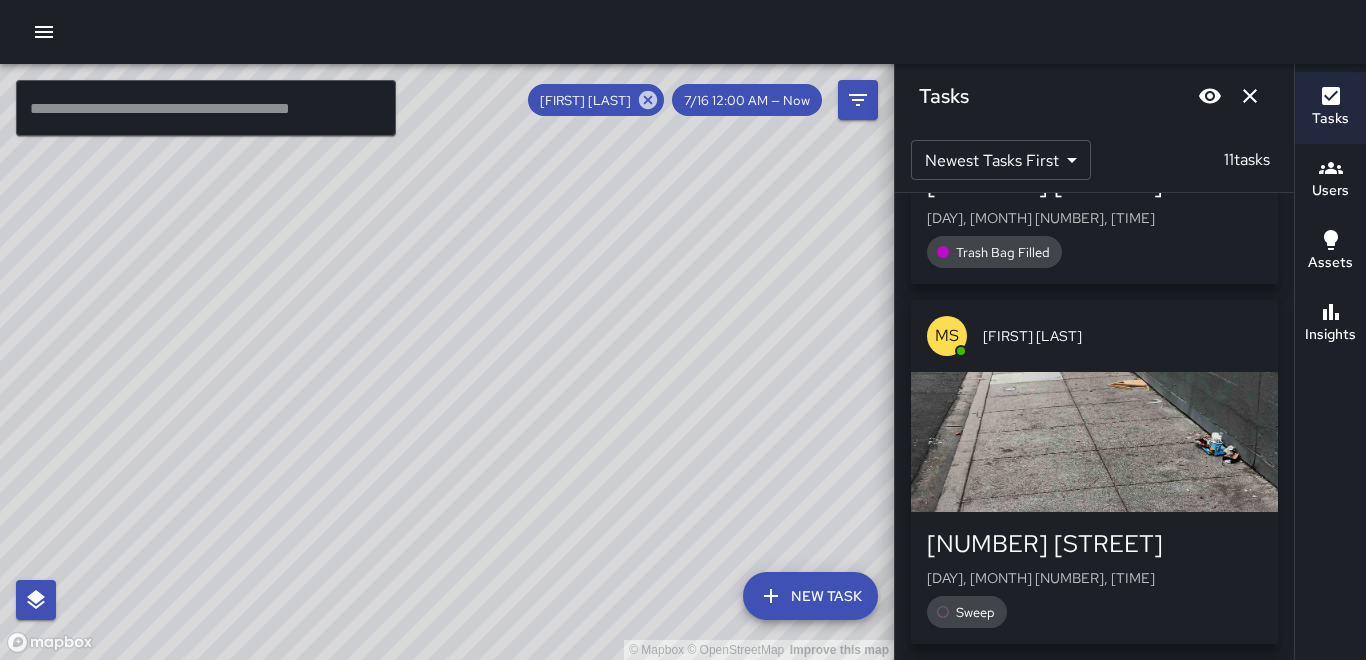 click at bounding box center (1094, 442) 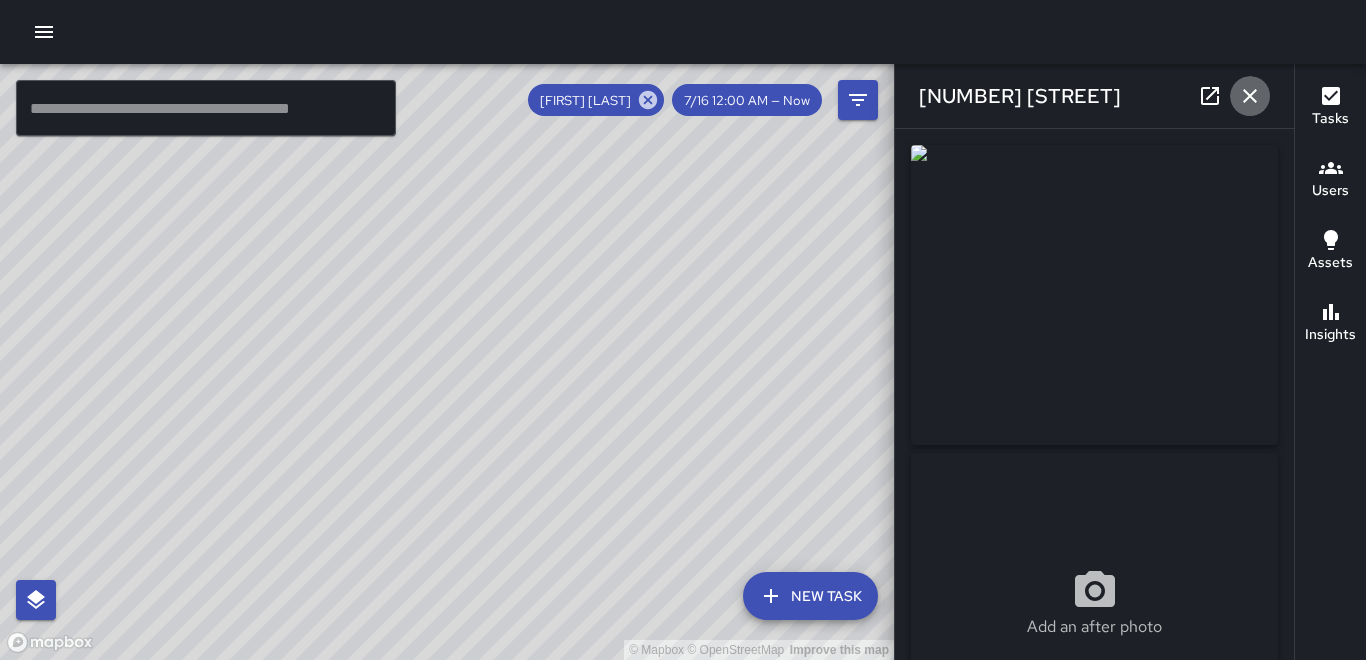 click 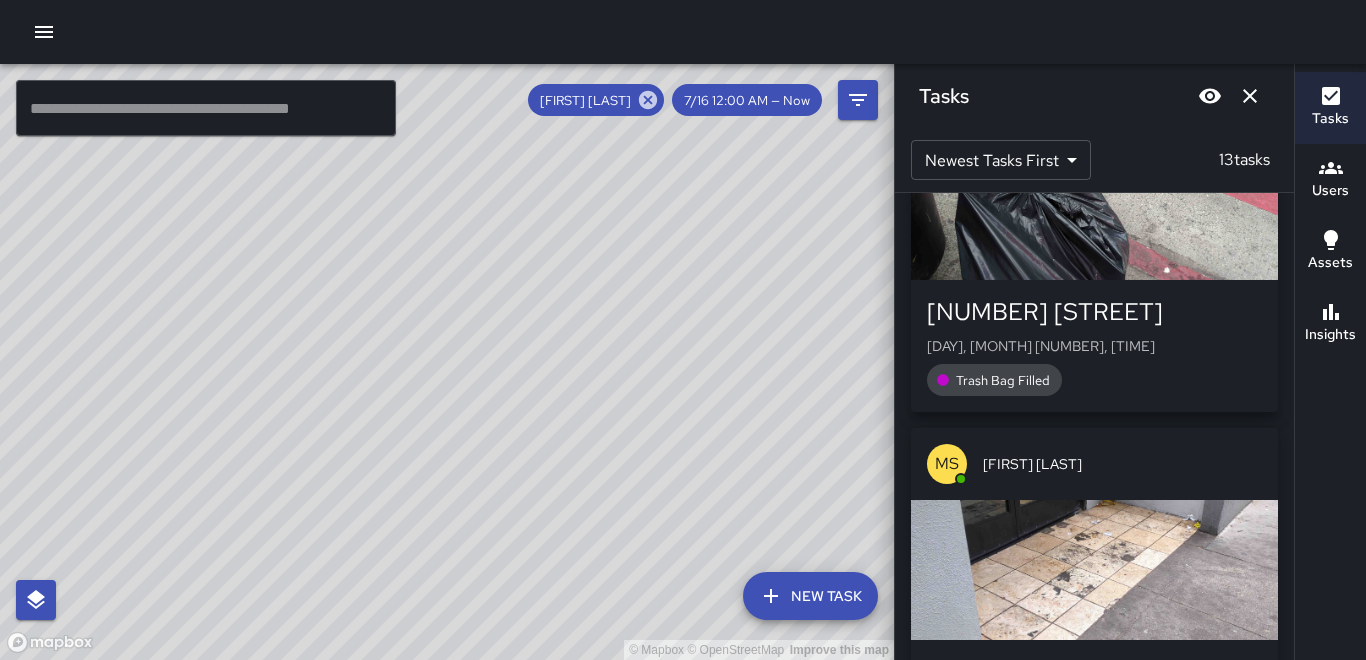 scroll, scrollTop: 2245, scrollLeft: 0, axis: vertical 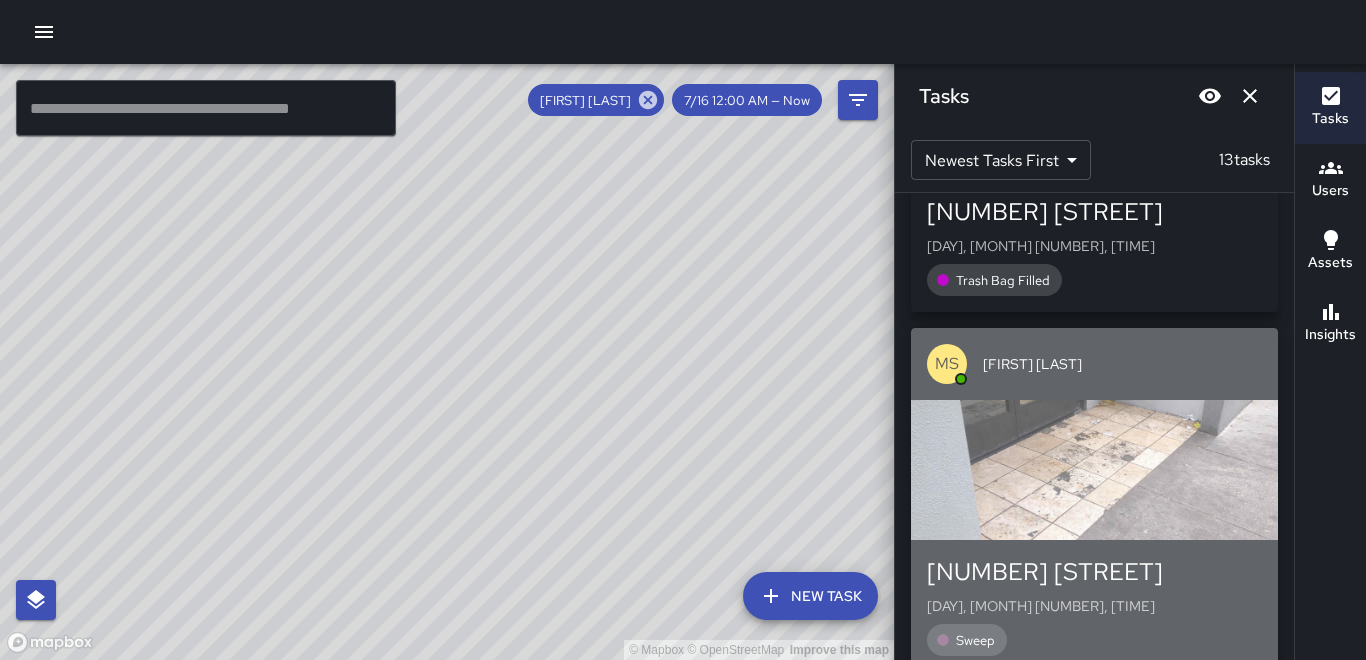 click at bounding box center [1094, 470] 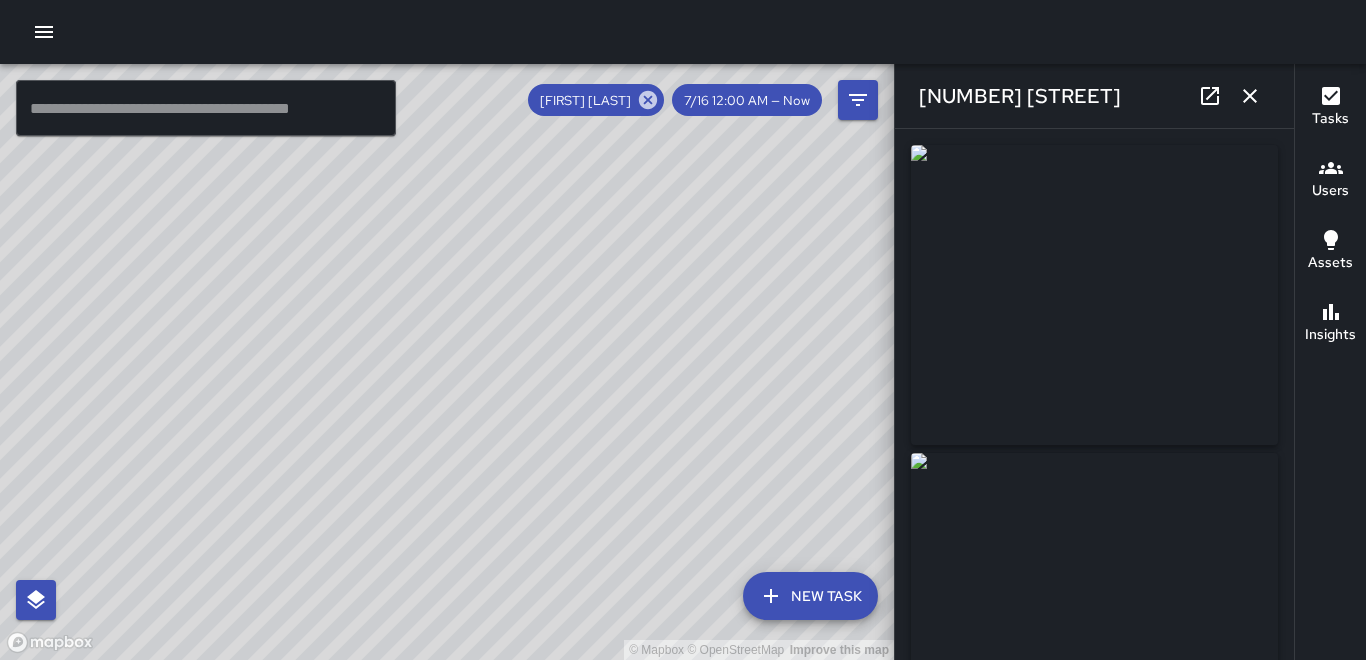 type on "**********" 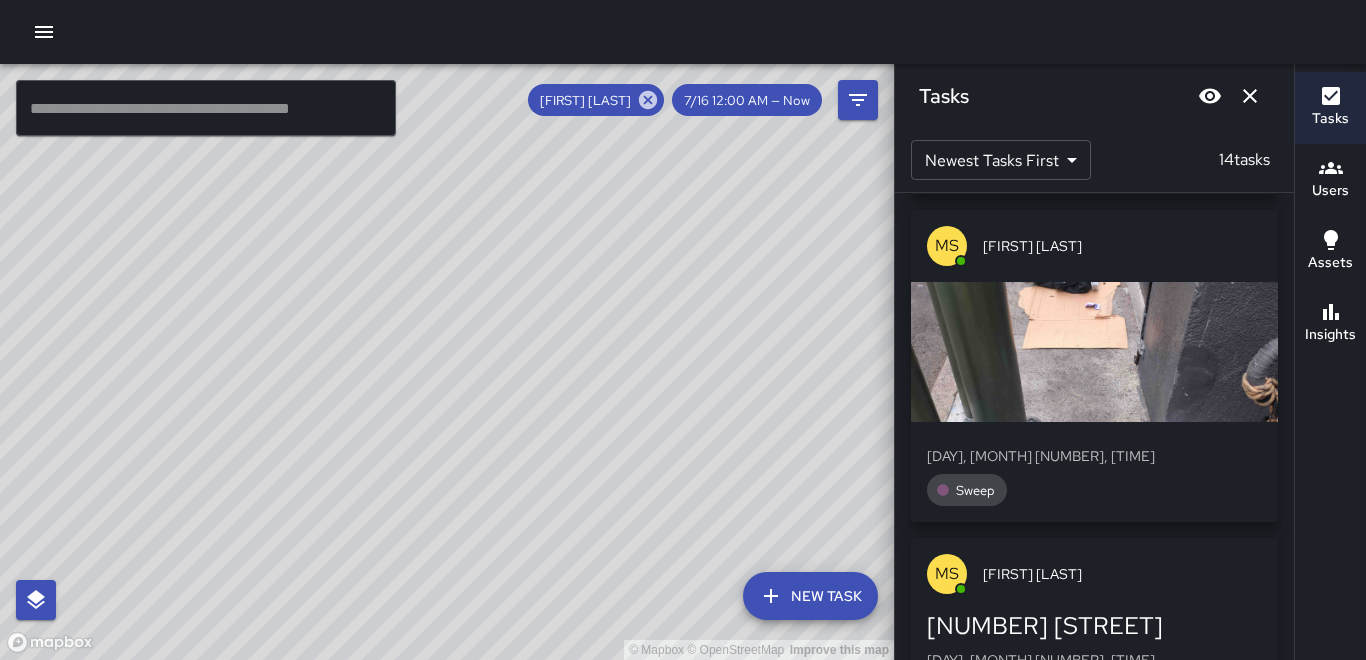 scroll, scrollTop: 3805, scrollLeft: 0, axis: vertical 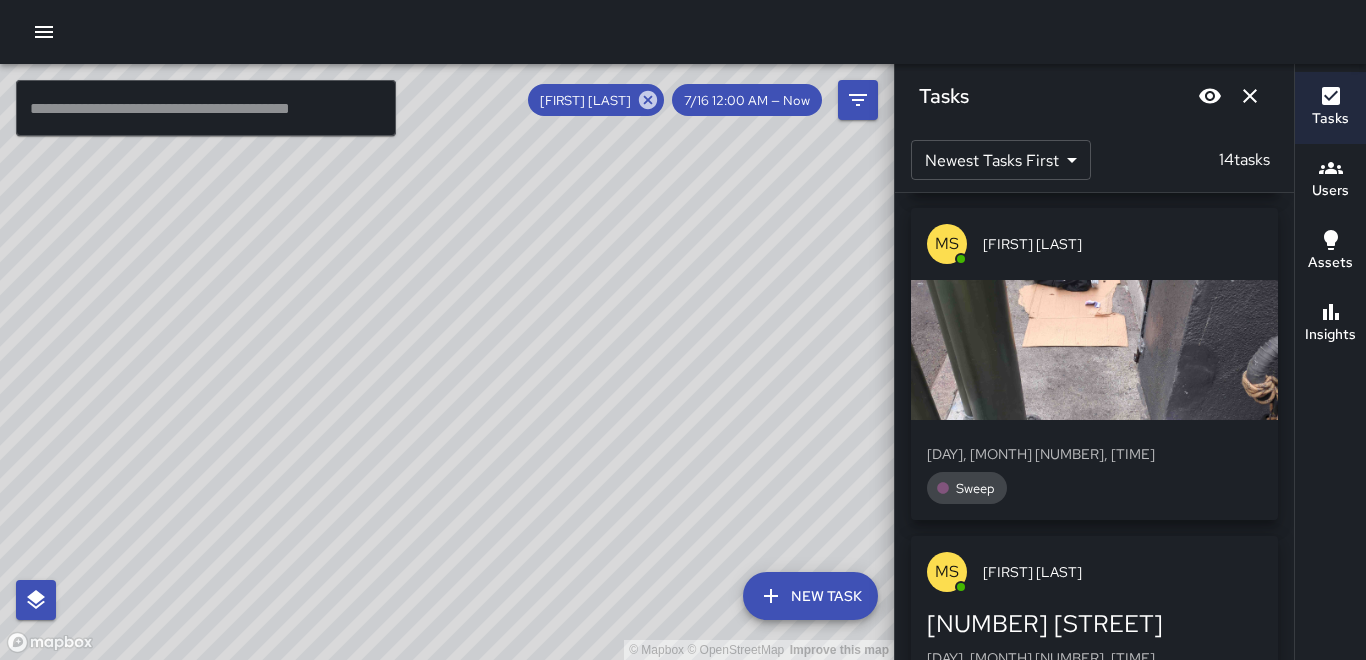 click at bounding box center (1094, 350) 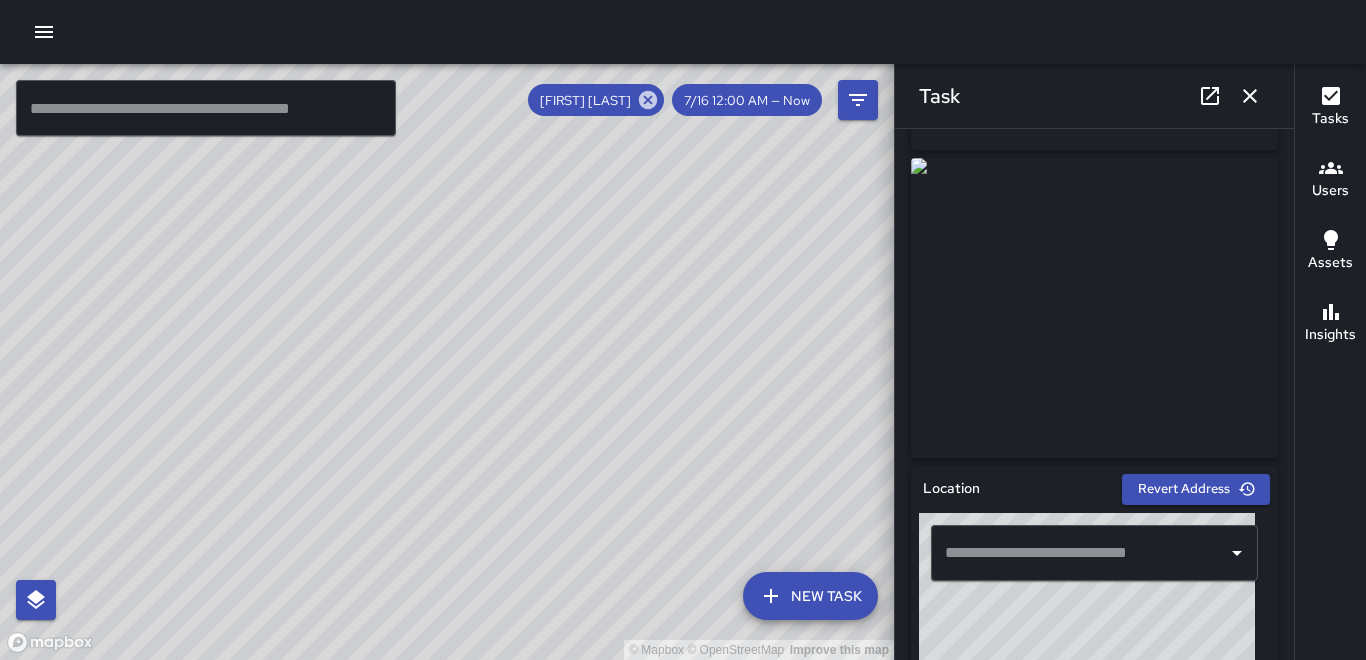 scroll, scrollTop: 300, scrollLeft: 0, axis: vertical 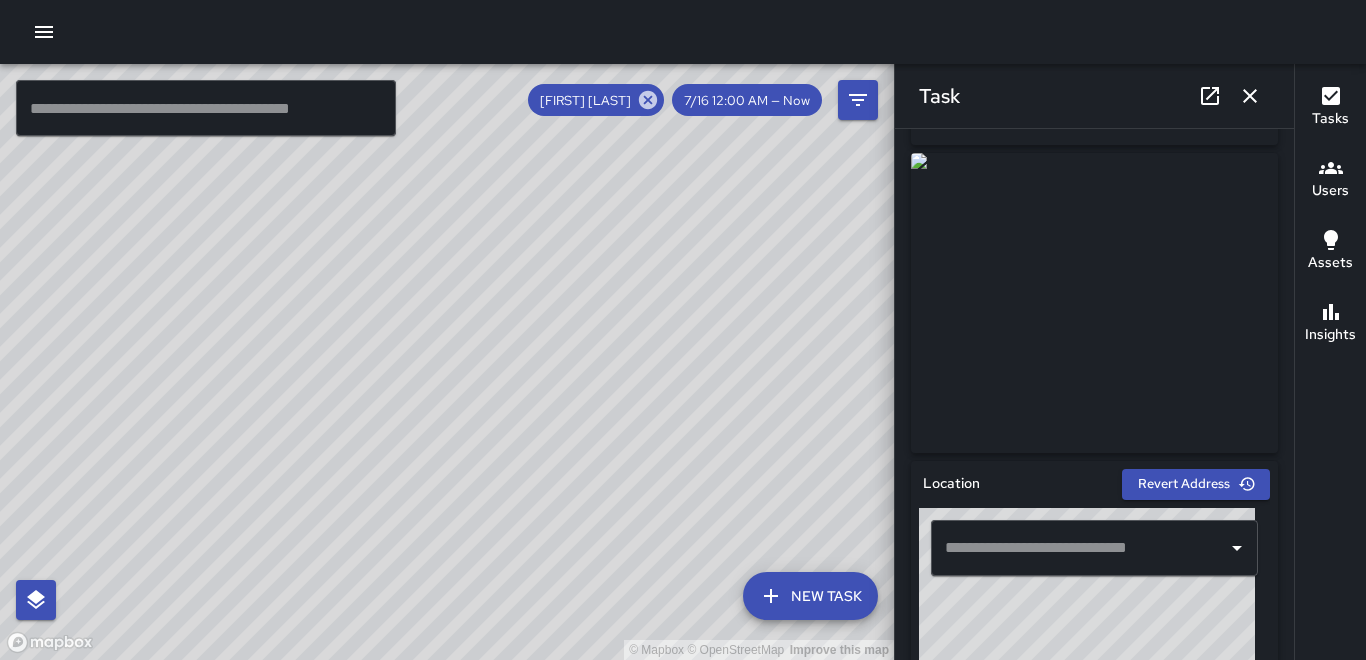 click at bounding box center (1250, 96) 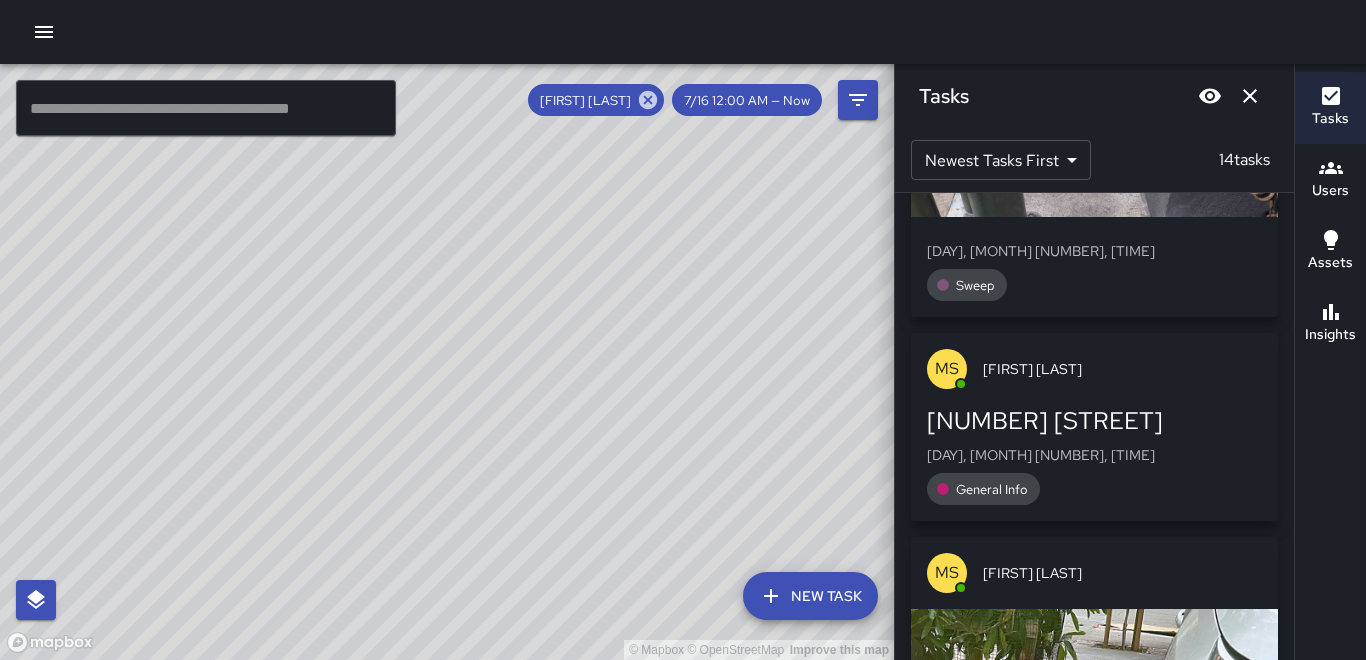 scroll, scrollTop: 3977, scrollLeft: 0, axis: vertical 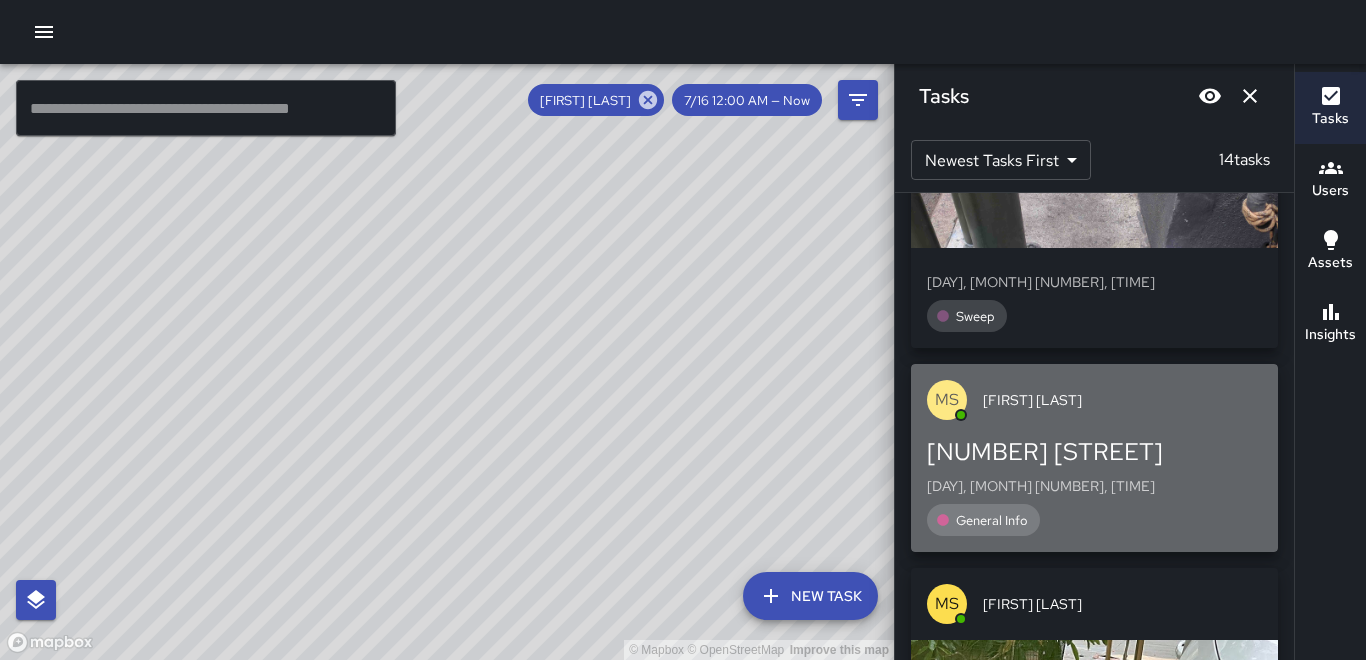 click on "[FIRST] [LAST]" at bounding box center [1122, 400] 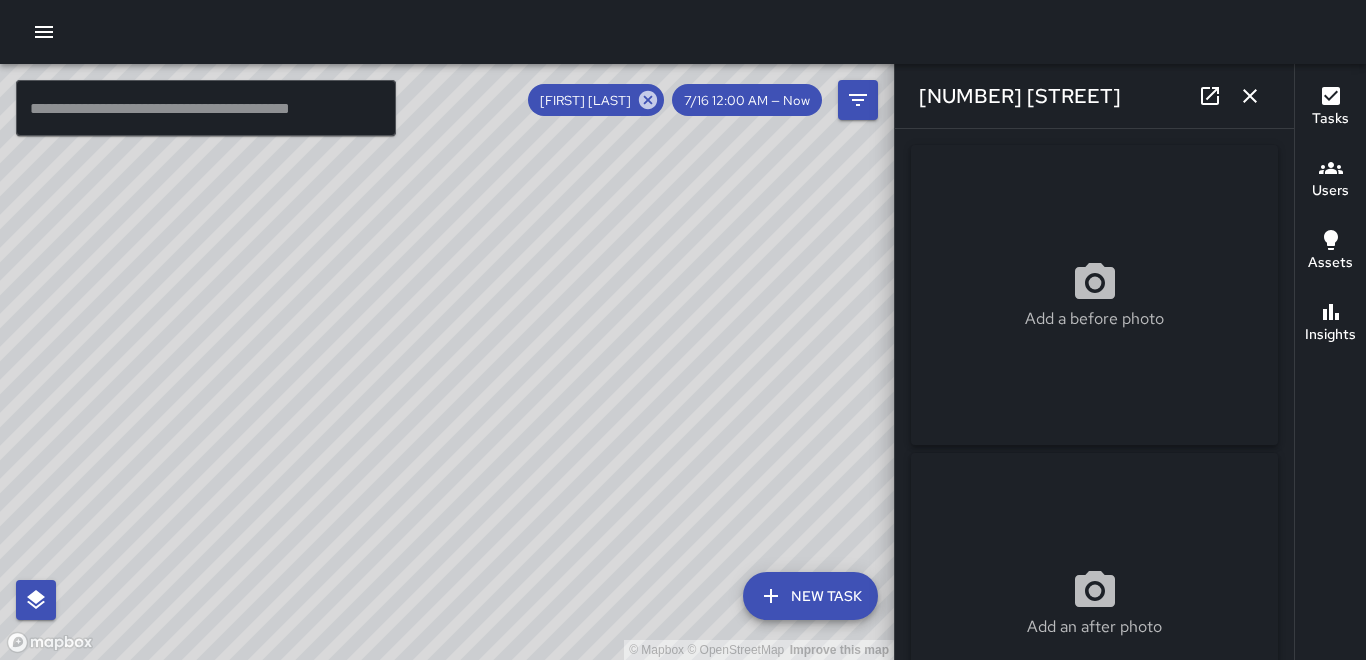 type on "**********" 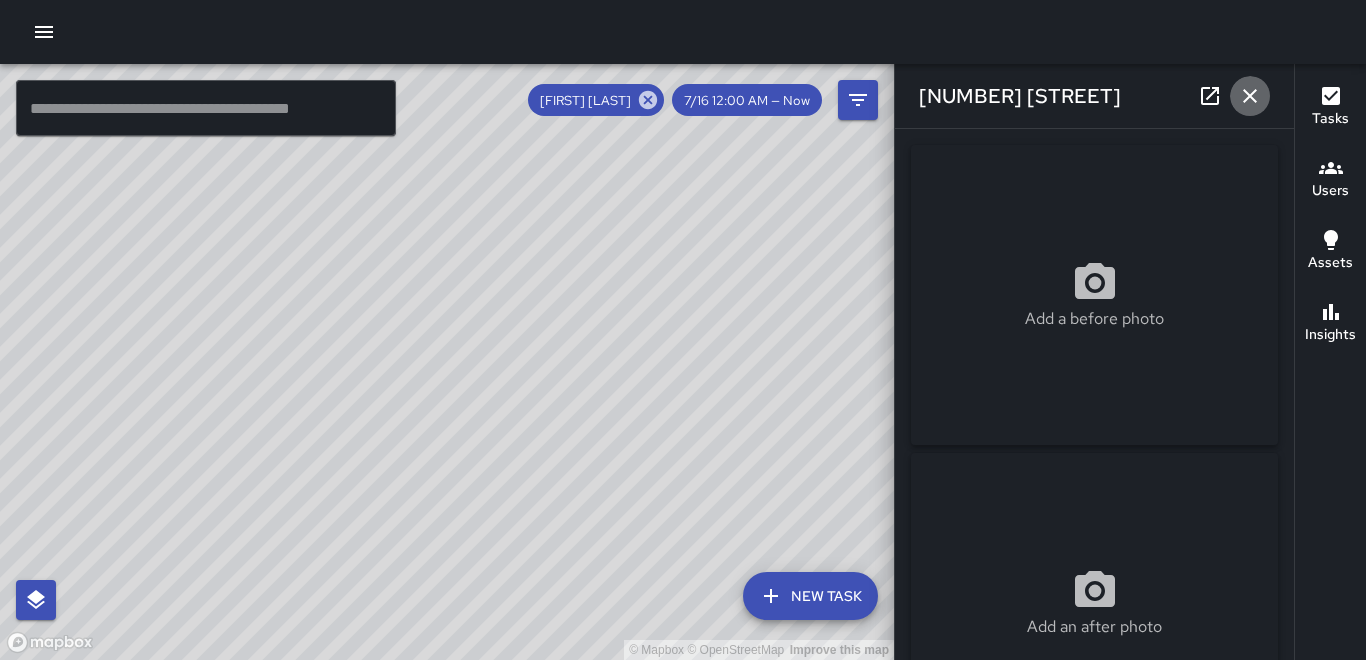 click 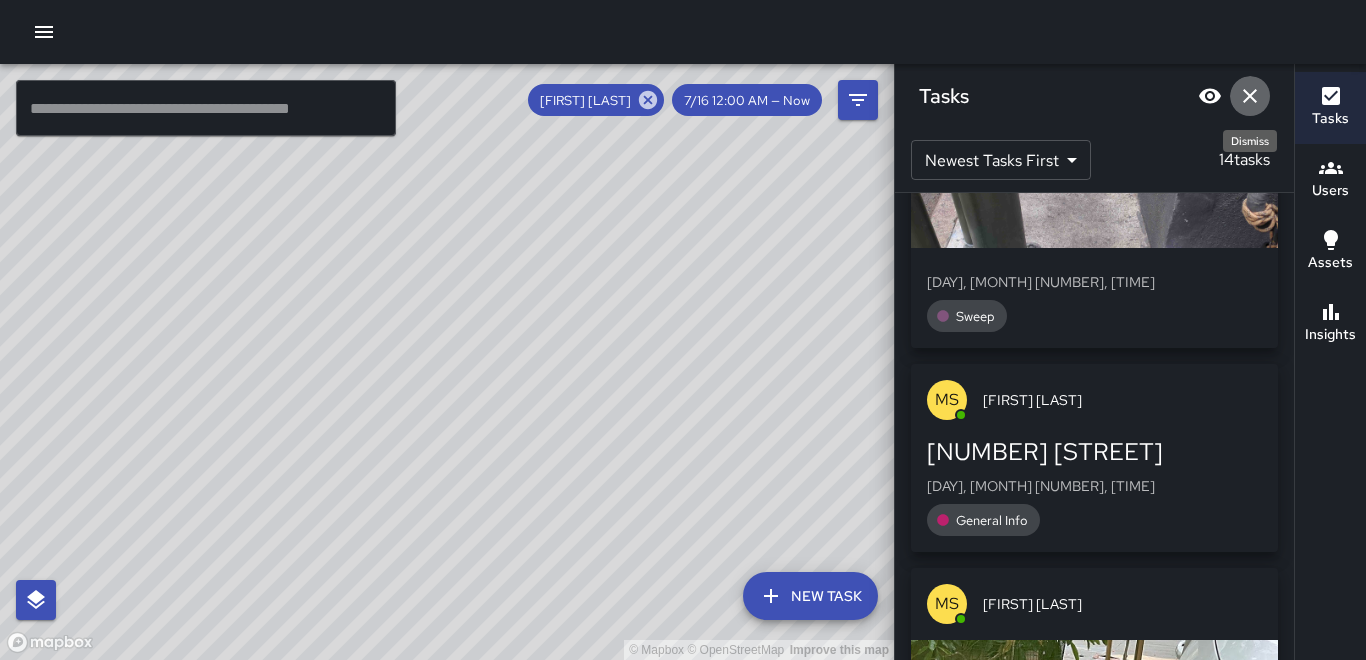 click 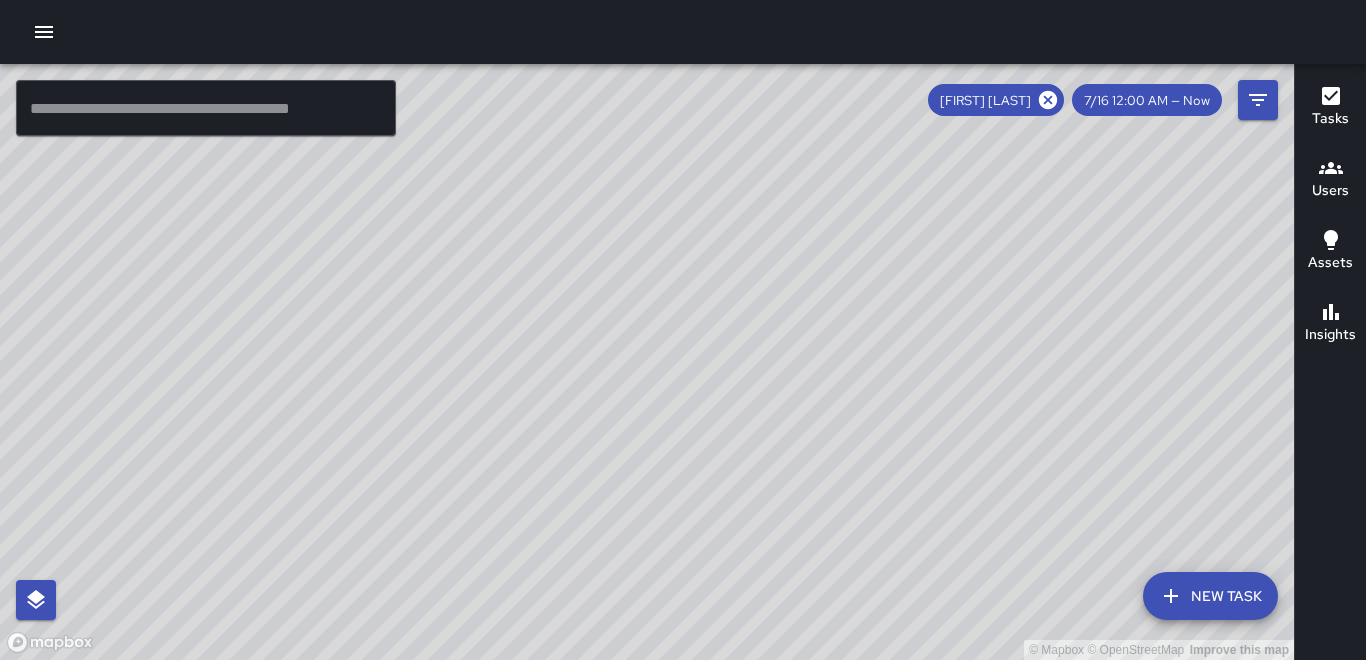 click 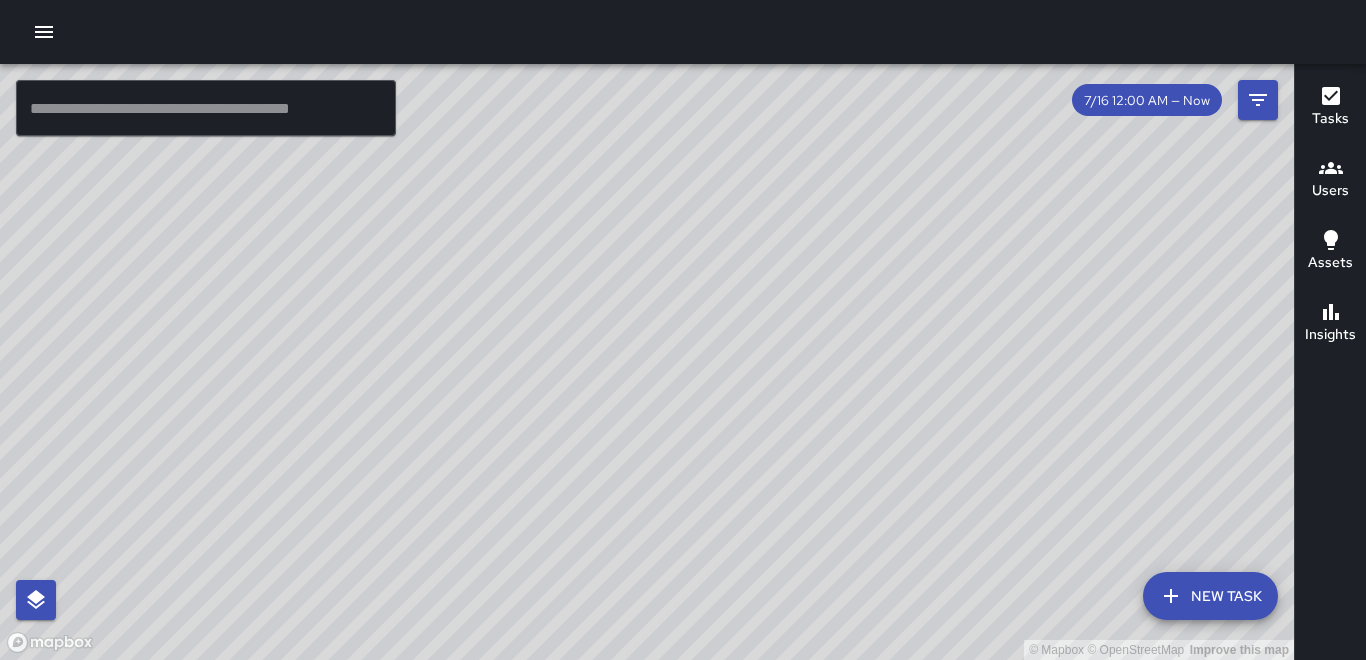 scroll, scrollTop: 39512, scrollLeft: 0, axis: vertical 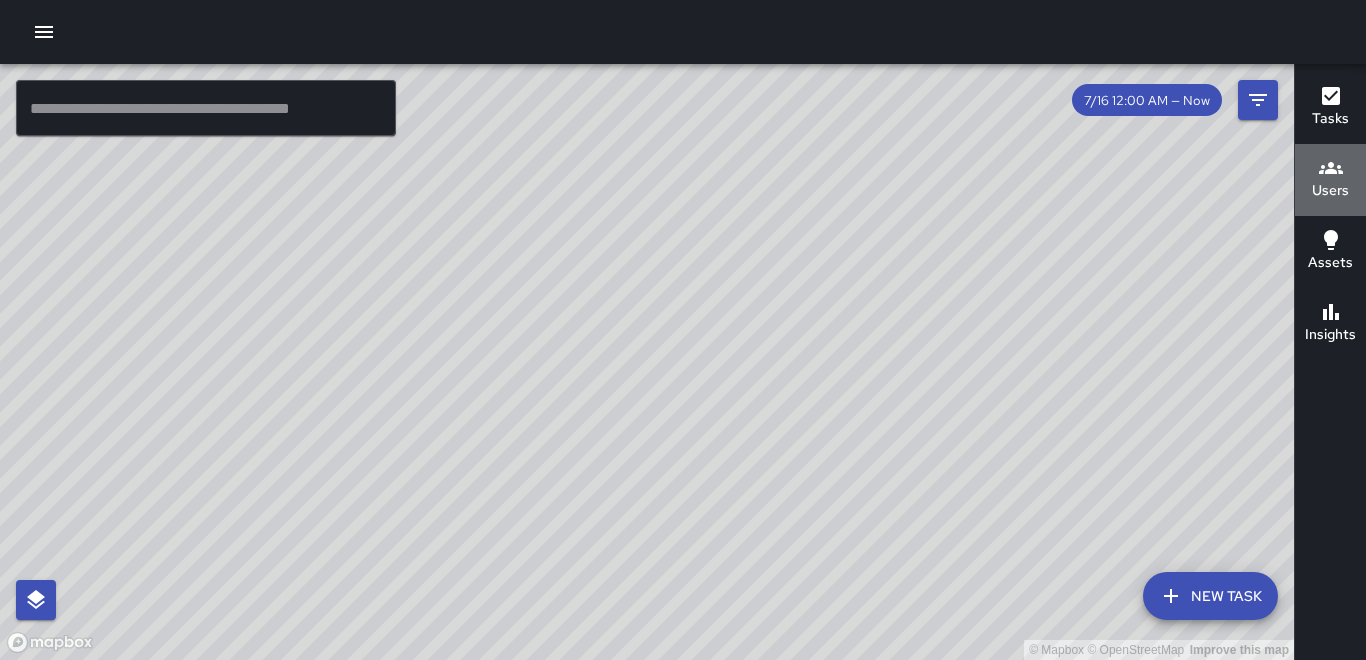 click on "Users" at bounding box center (1330, 191) 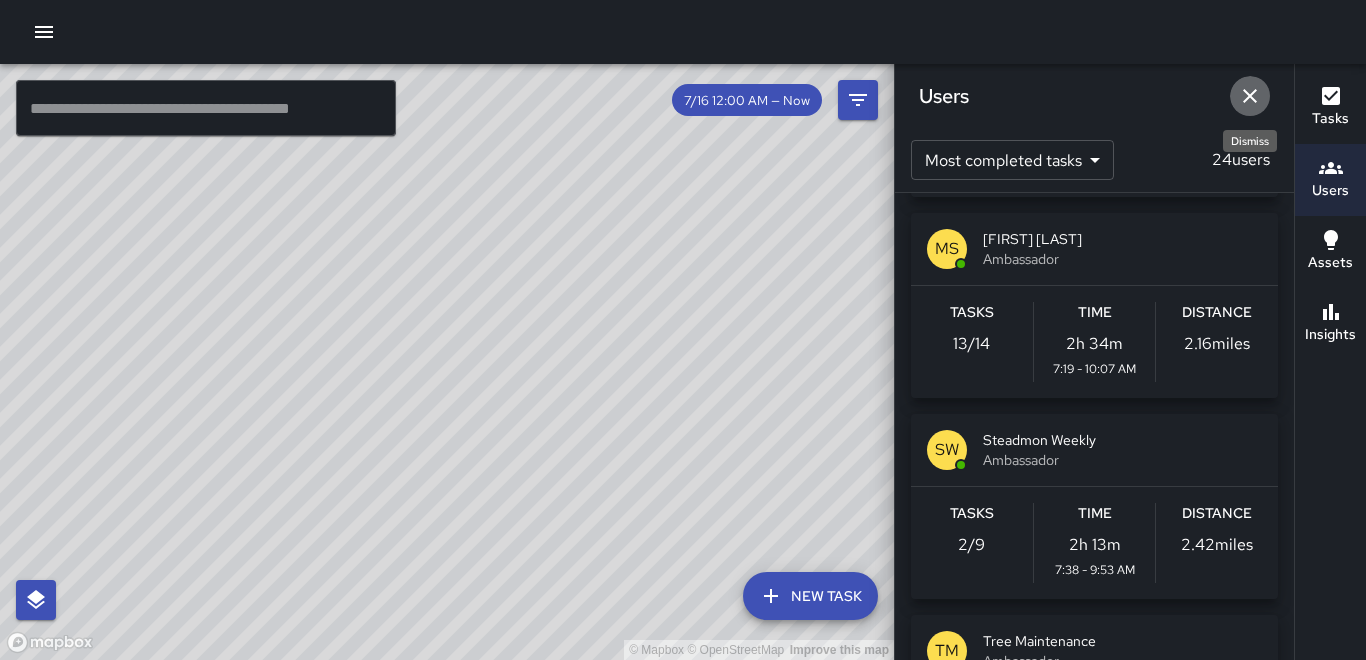 click 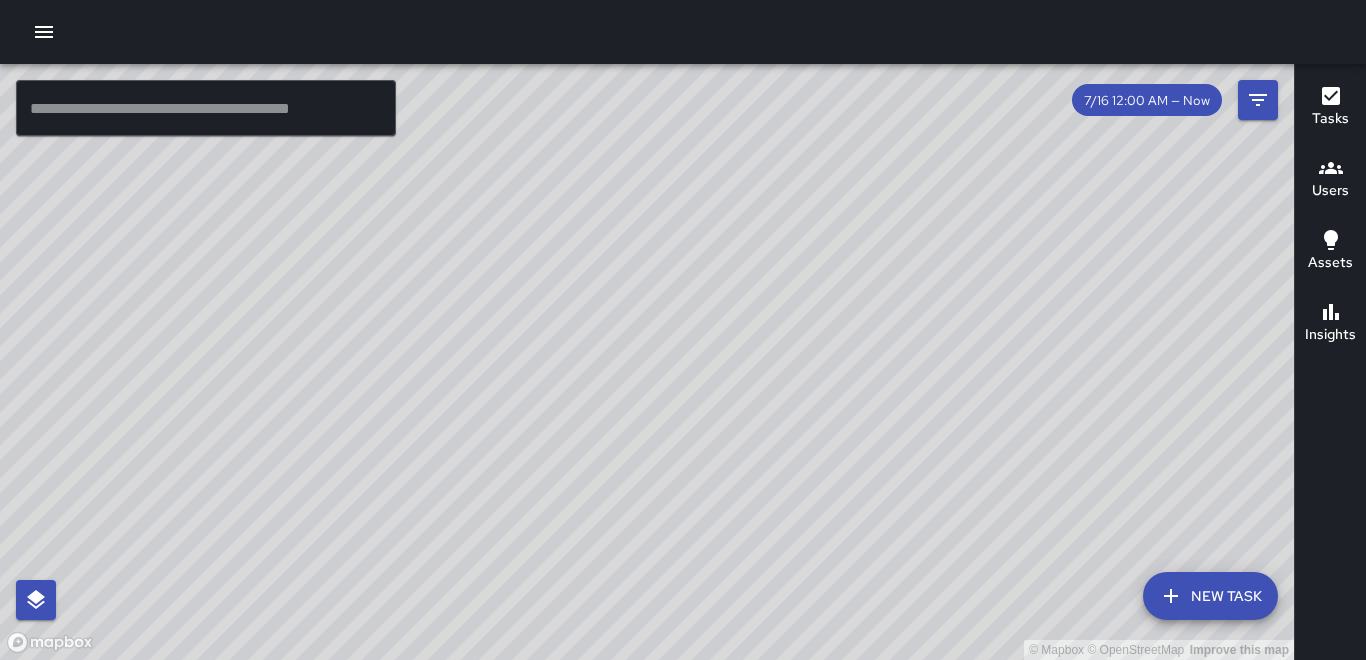 click 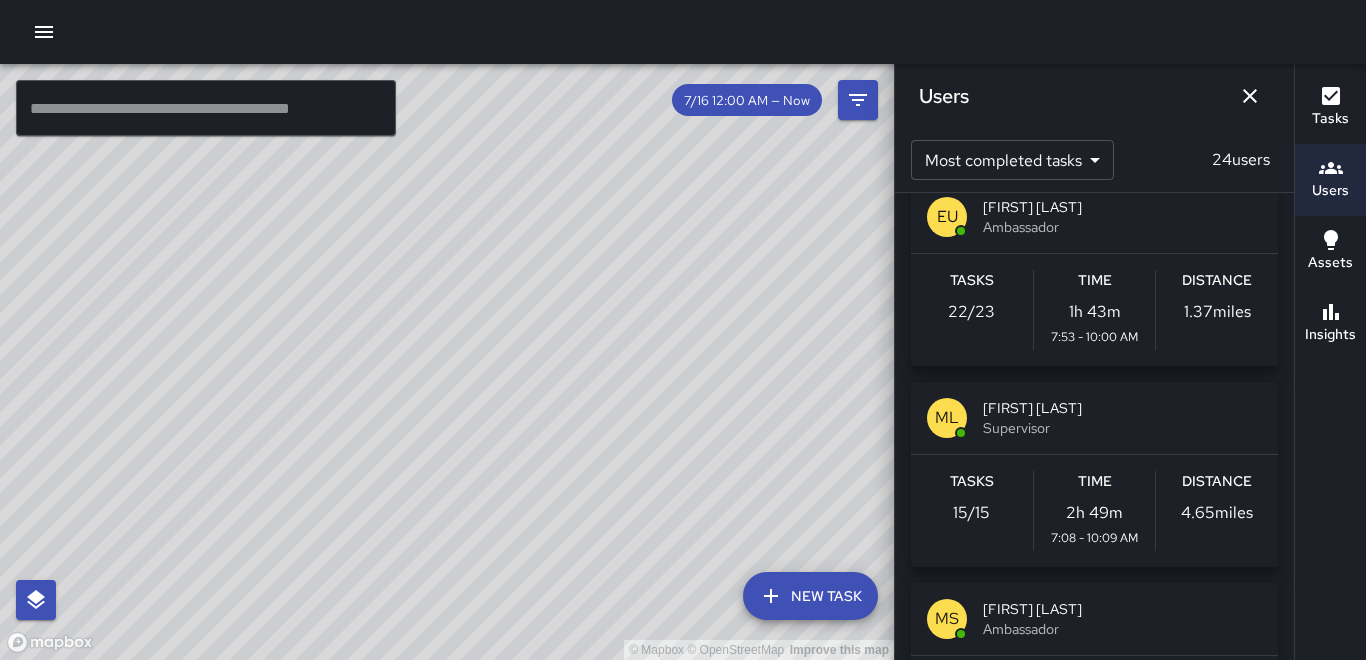 scroll, scrollTop: 400, scrollLeft: 0, axis: vertical 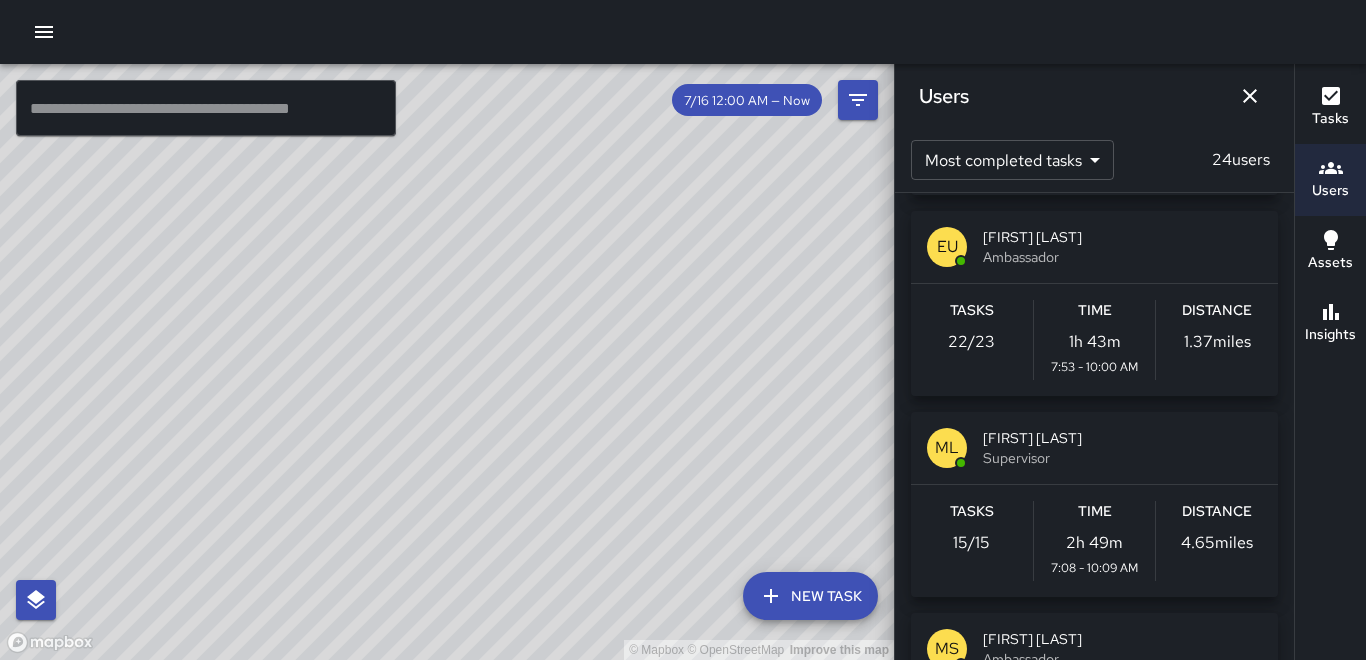 click on "Distance" at bounding box center (1217, 311) 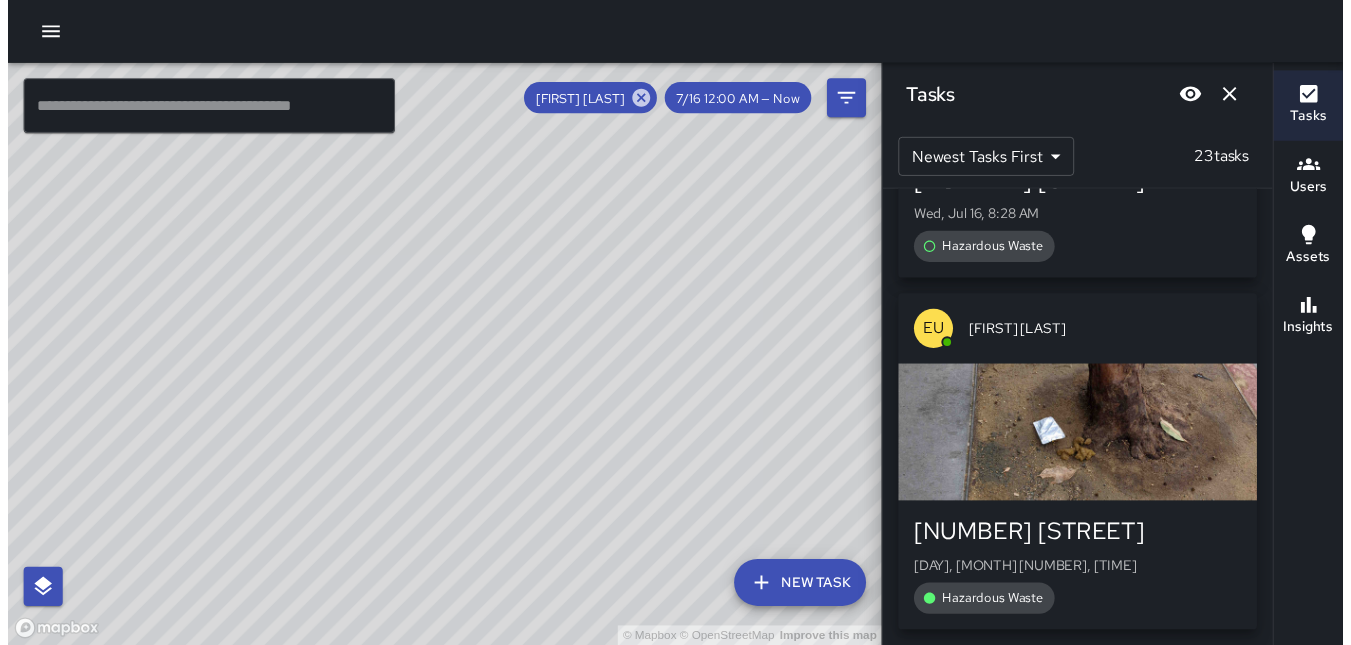 scroll, scrollTop: 7830, scrollLeft: 0, axis: vertical 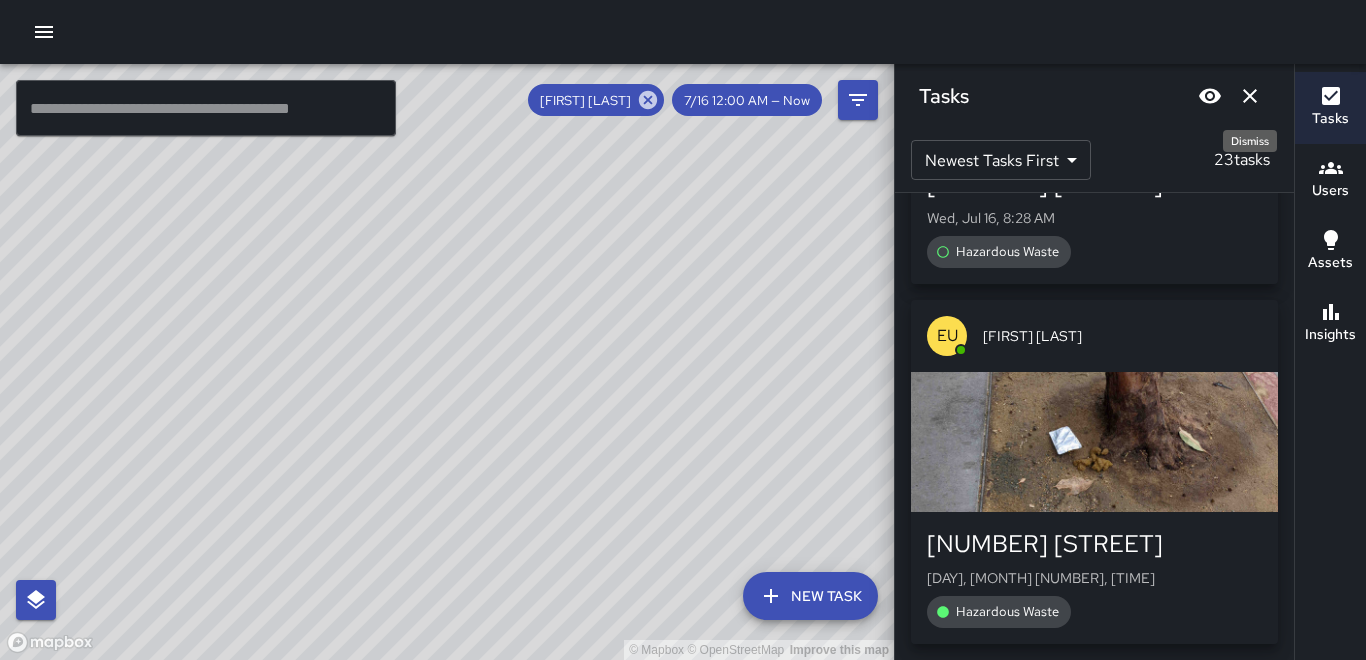 click 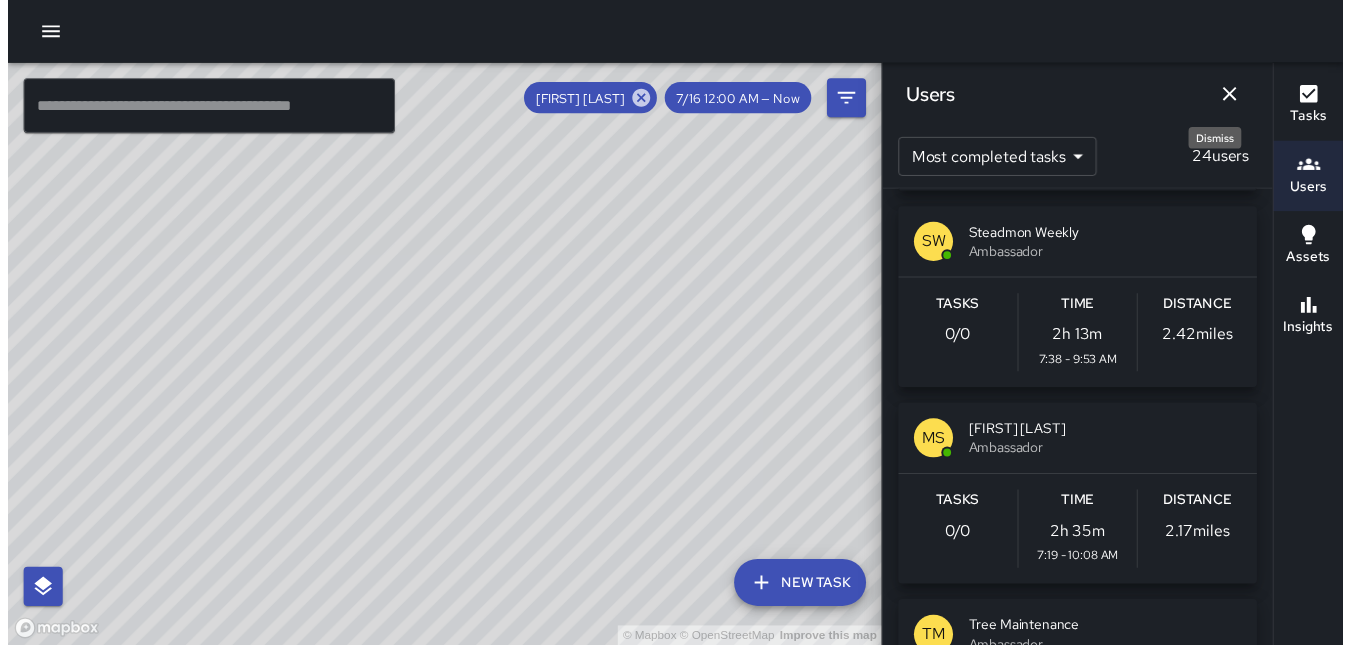 scroll, scrollTop: 7830, scrollLeft: 0, axis: vertical 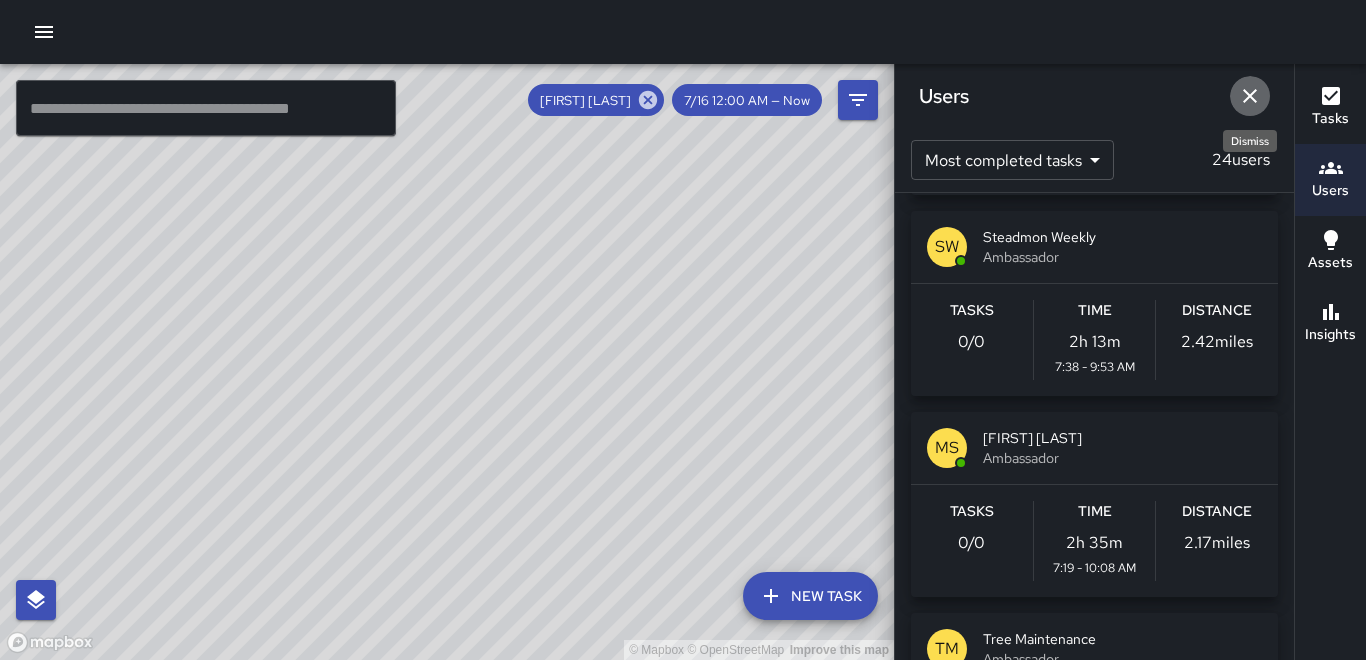 click 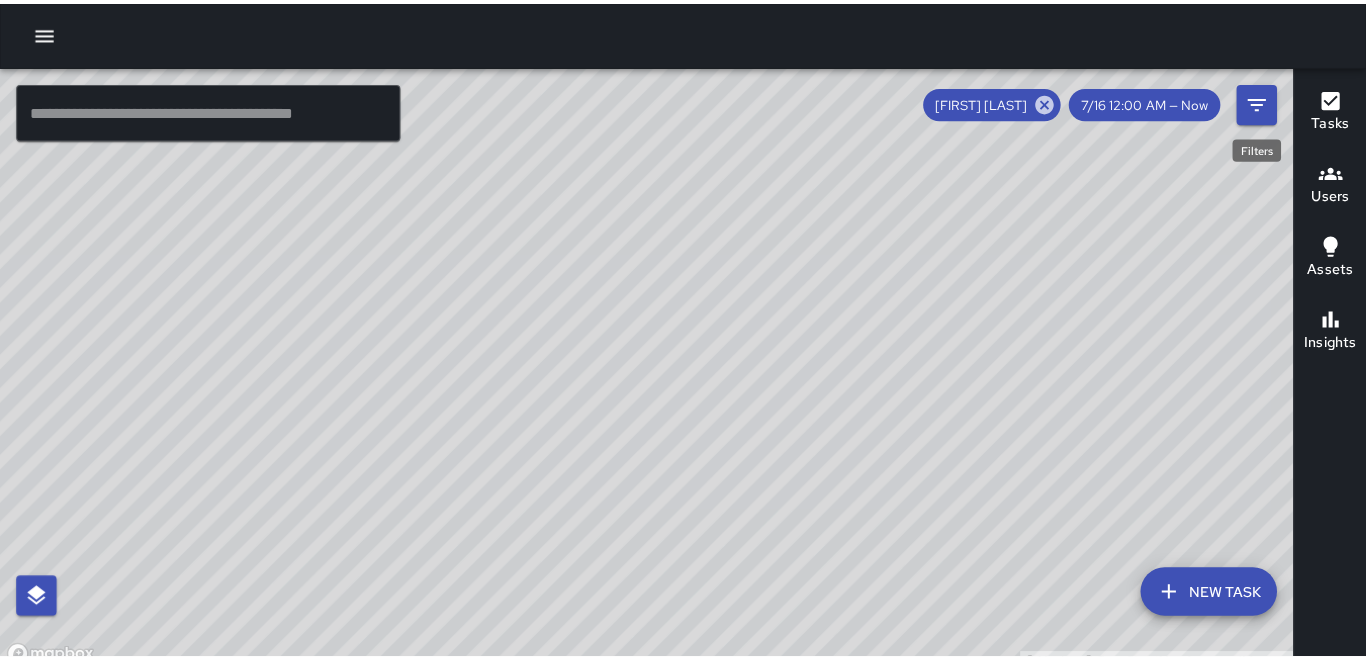 scroll, scrollTop: 7830, scrollLeft: 0, axis: vertical 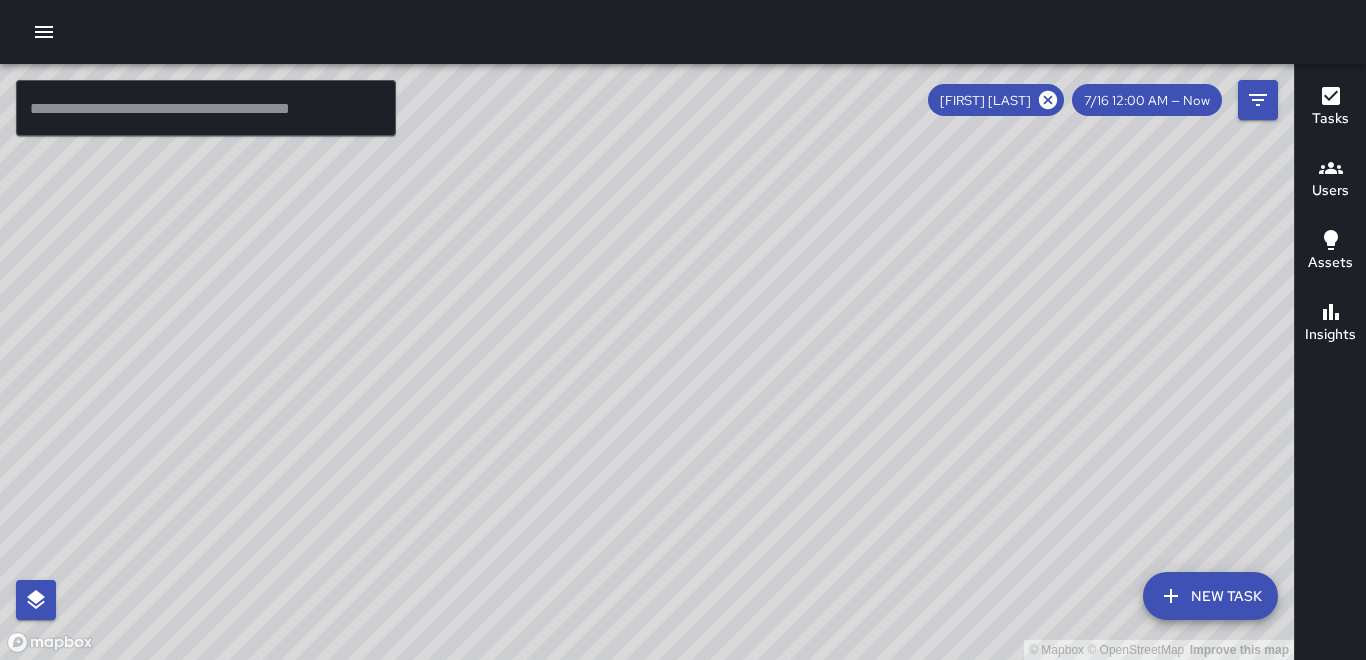 click 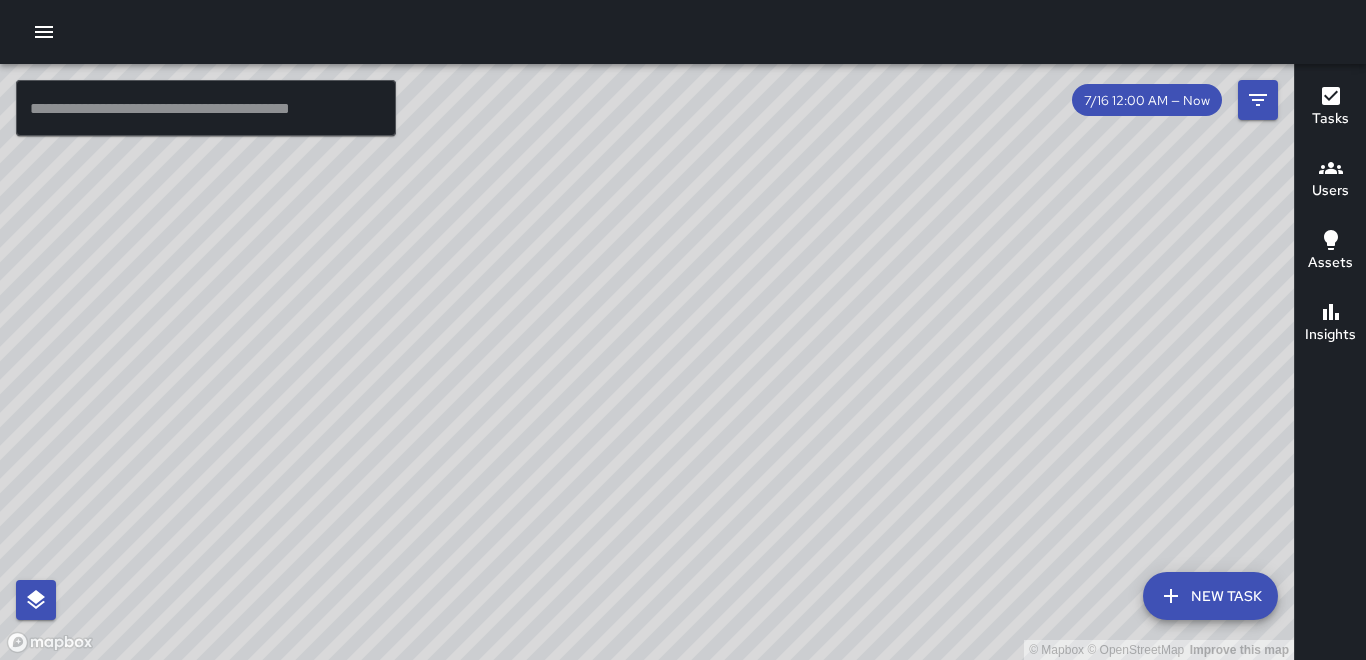 scroll, scrollTop: 39512, scrollLeft: 0, axis: vertical 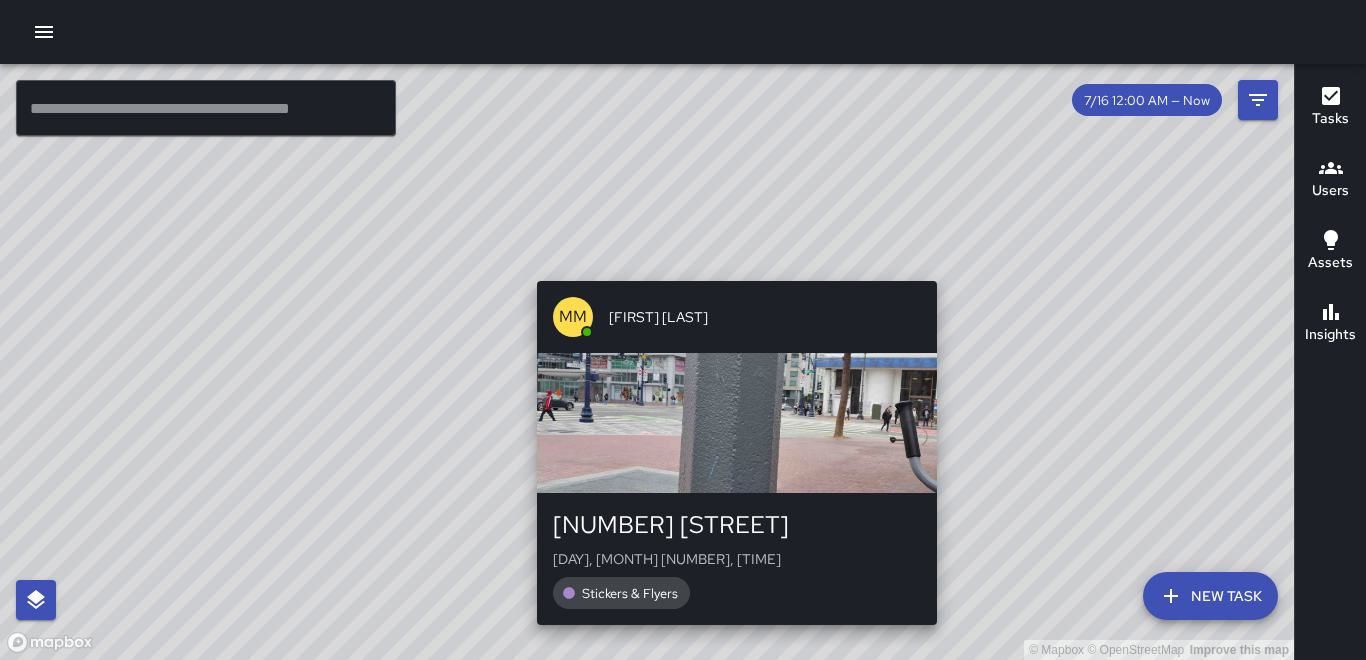 drag, startPoint x: 812, startPoint y: 235, endPoint x: 721, endPoint y: 267, distance: 96.462425 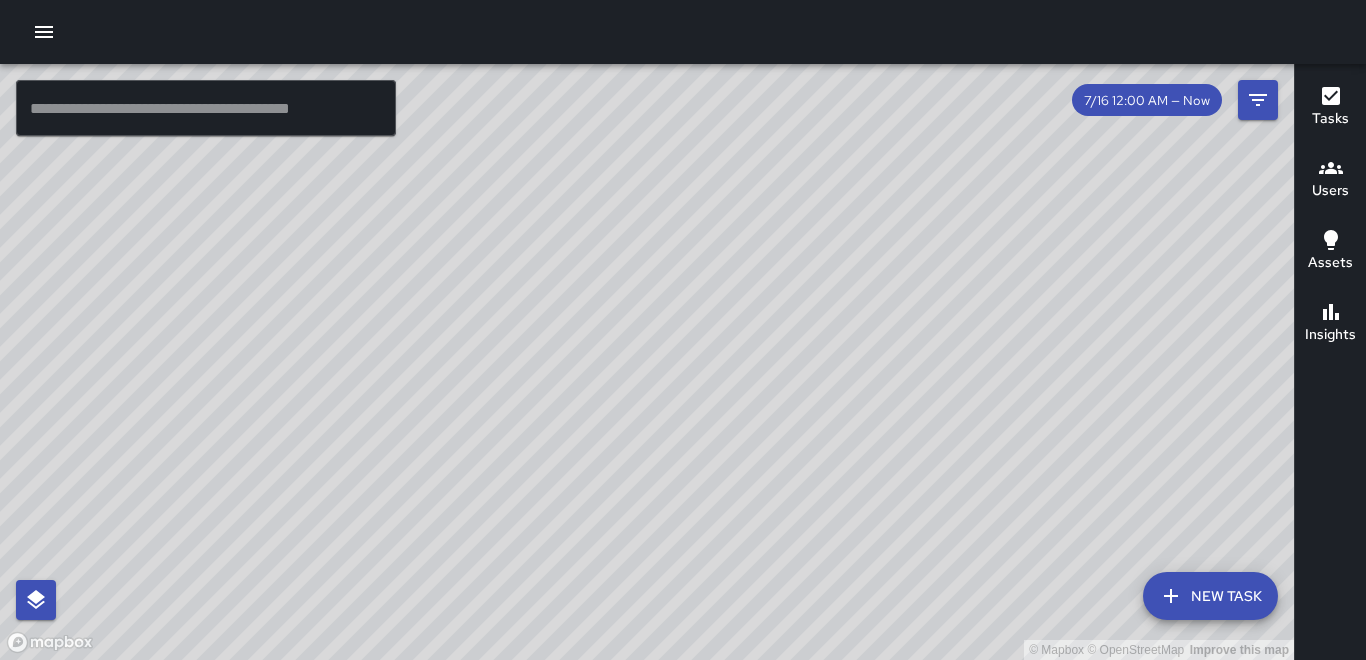 drag, startPoint x: 721, startPoint y: 267, endPoint x: 596, endPoint y: 353, distance: 151.72673 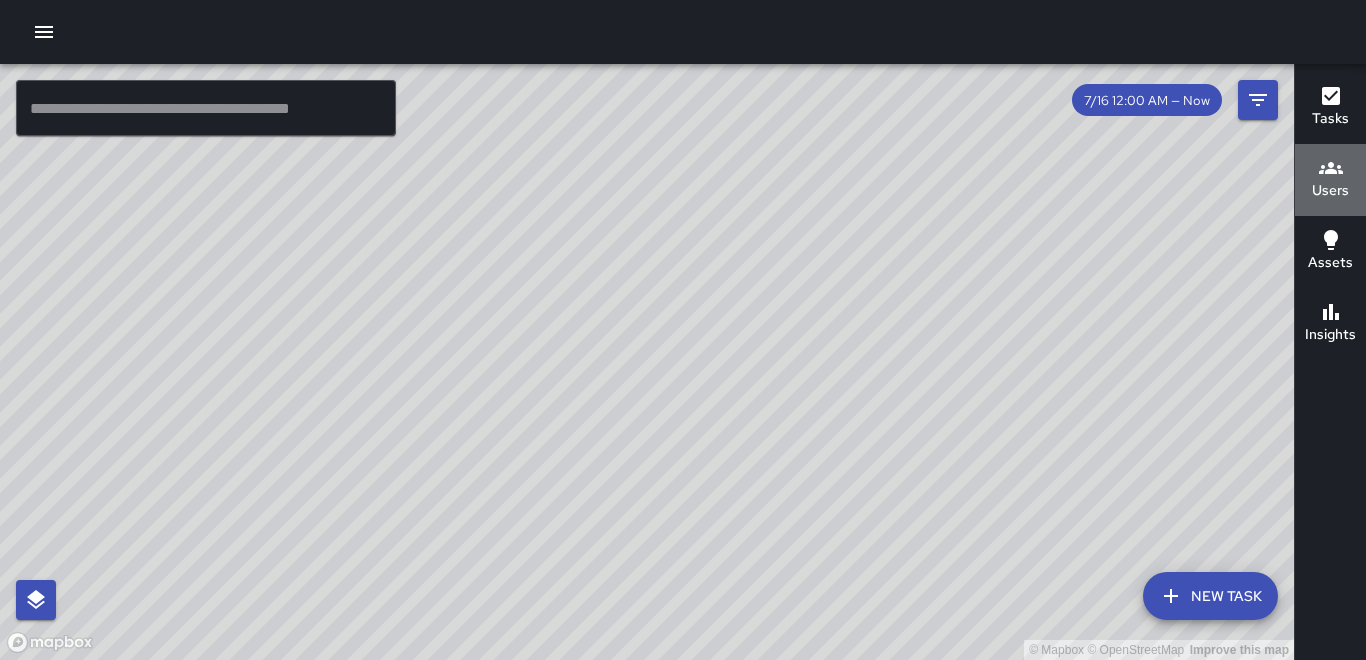 click 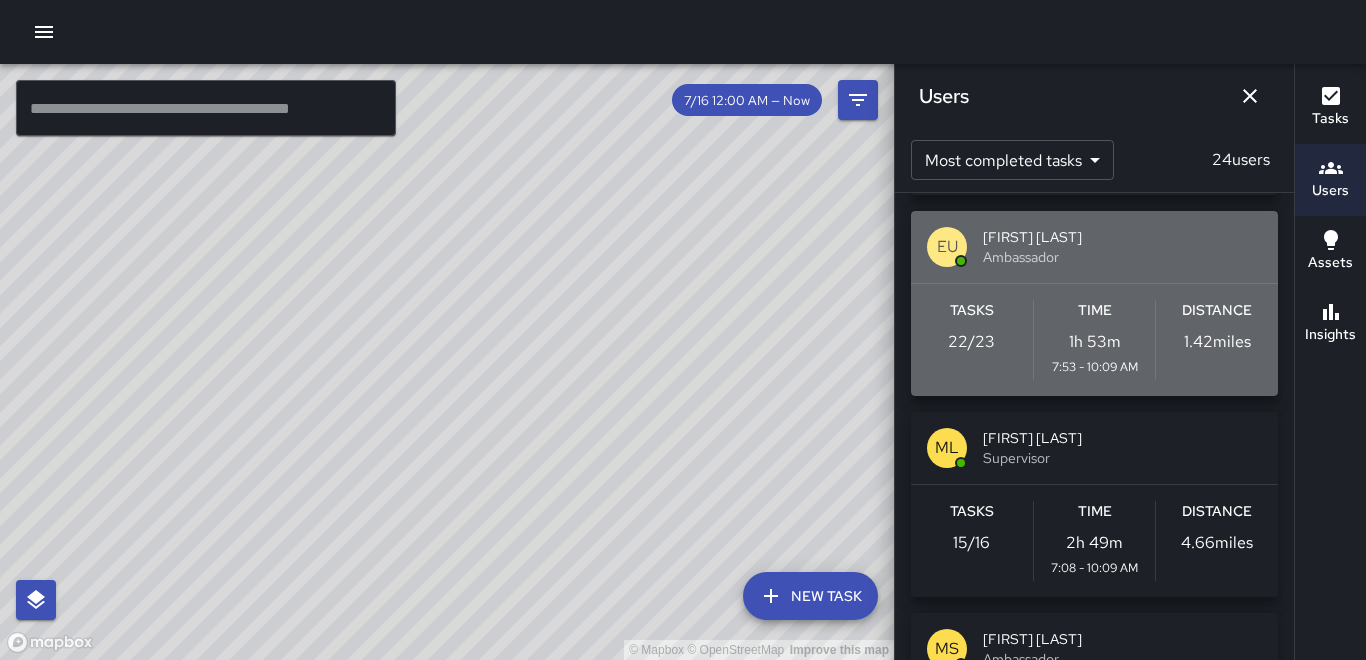 click on "Distance" at bounding box center (1217, 311) 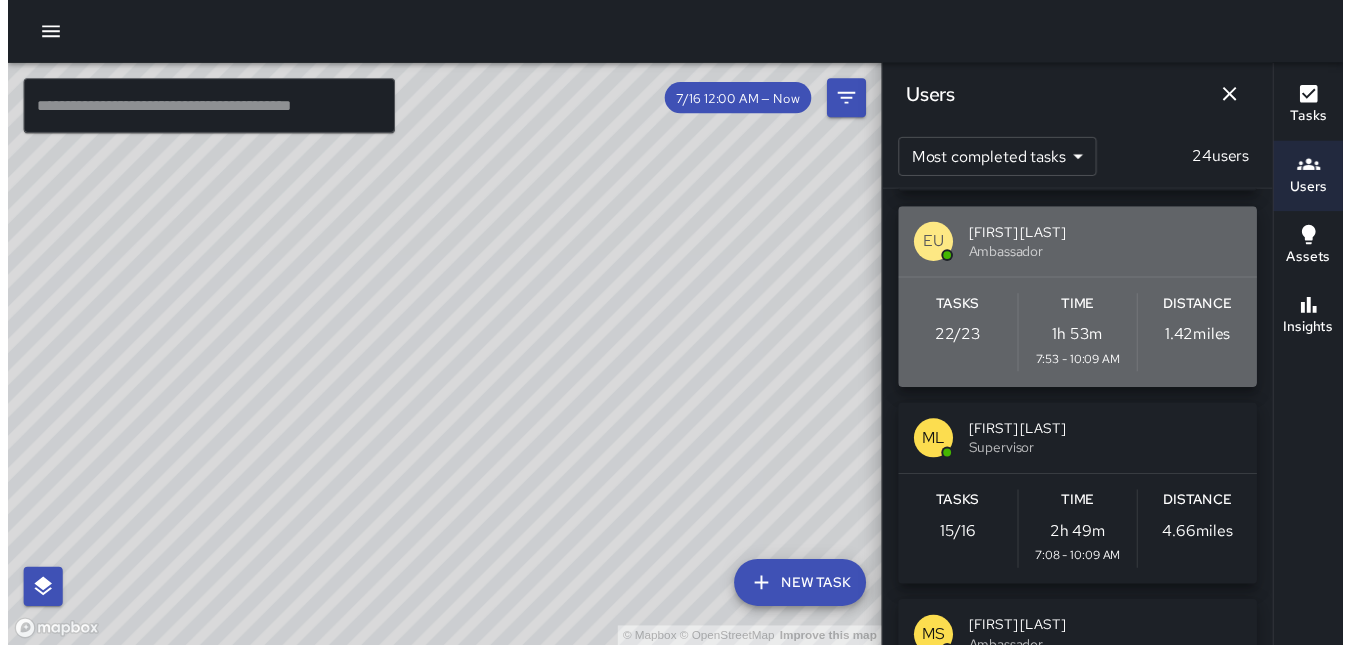 scroll, scrollTop: 7830, scrollLeft: 0, axis: vertical 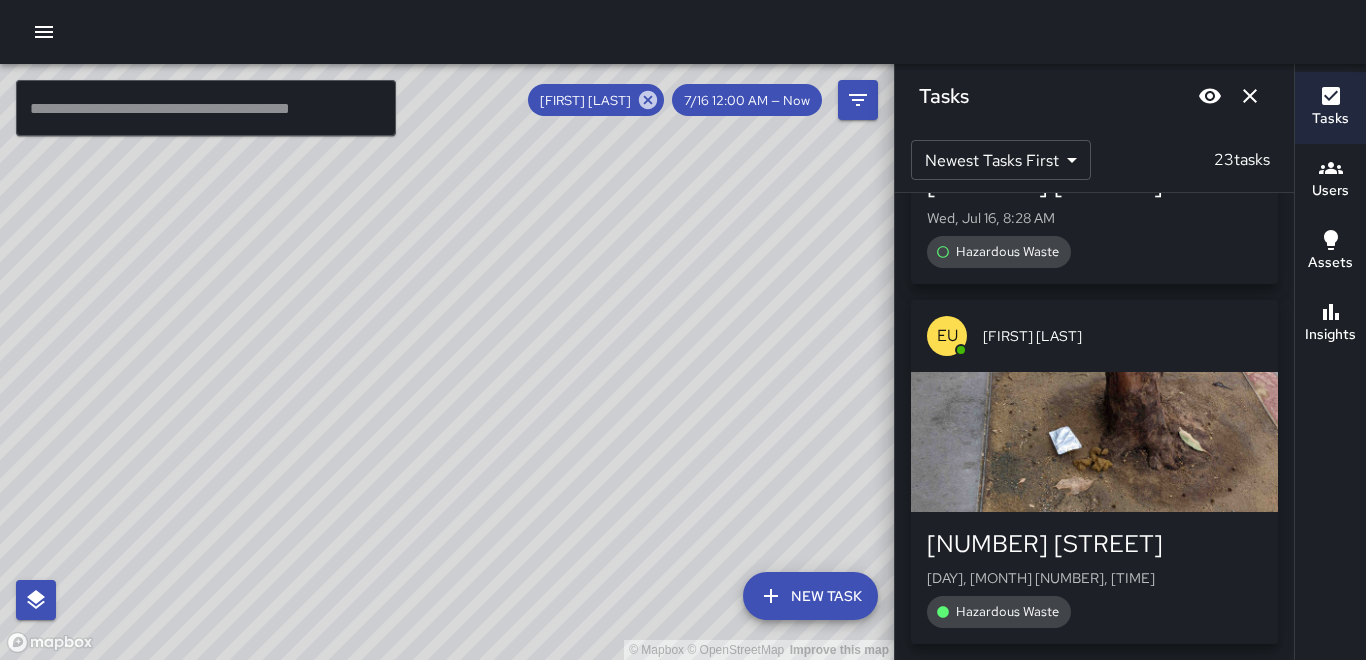 click 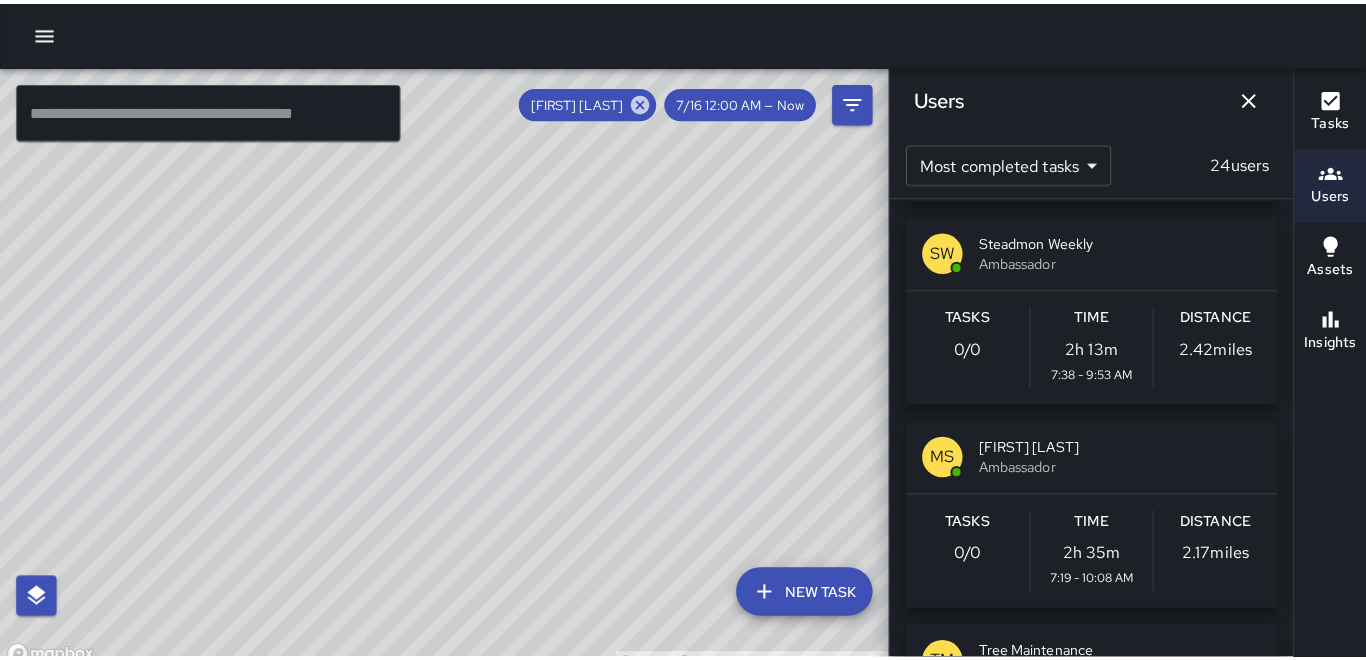 scroll, scrollTop: 7830, scrollLeft: 0, axis: vertical 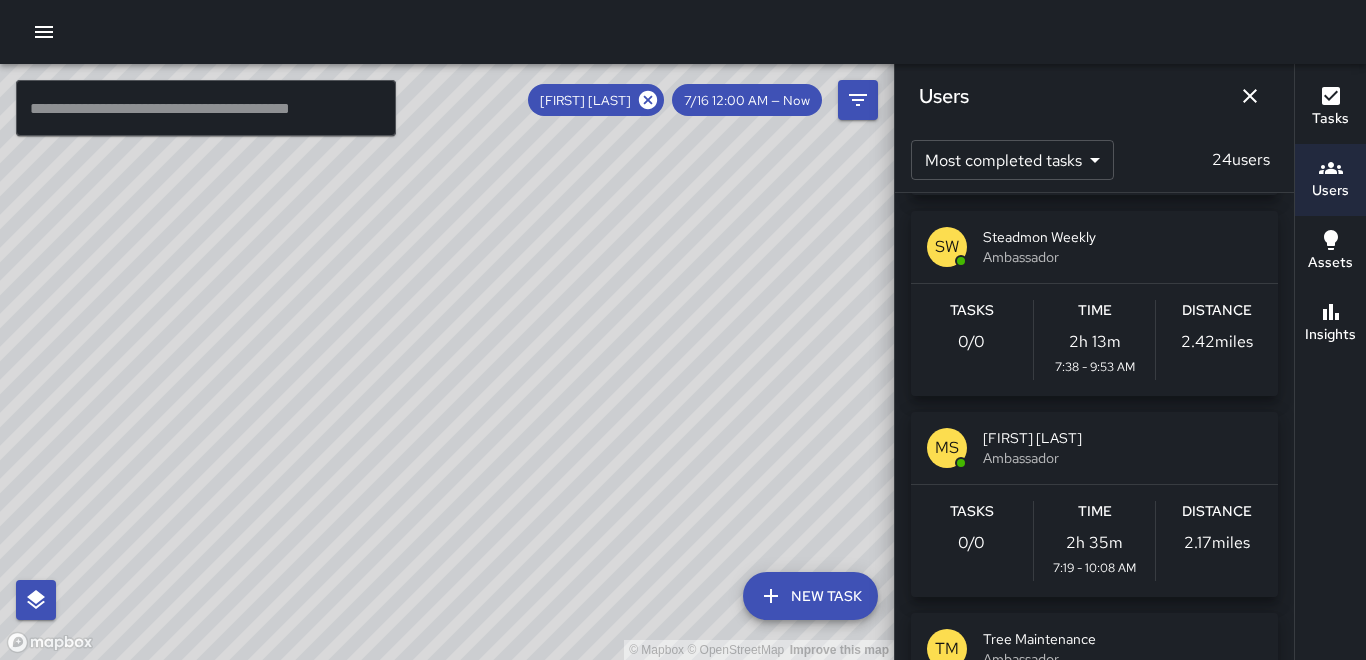 click 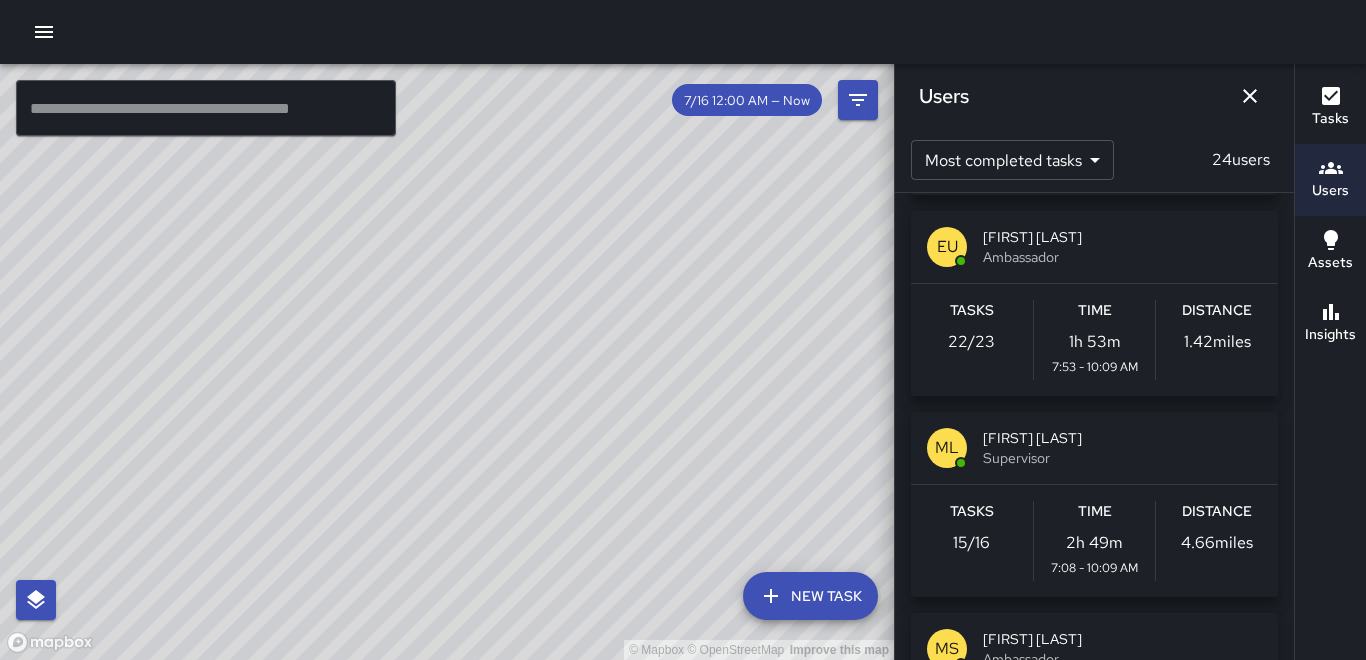 scroll, scrollTop: 39512, scrollLeft: 0, axis: vertical 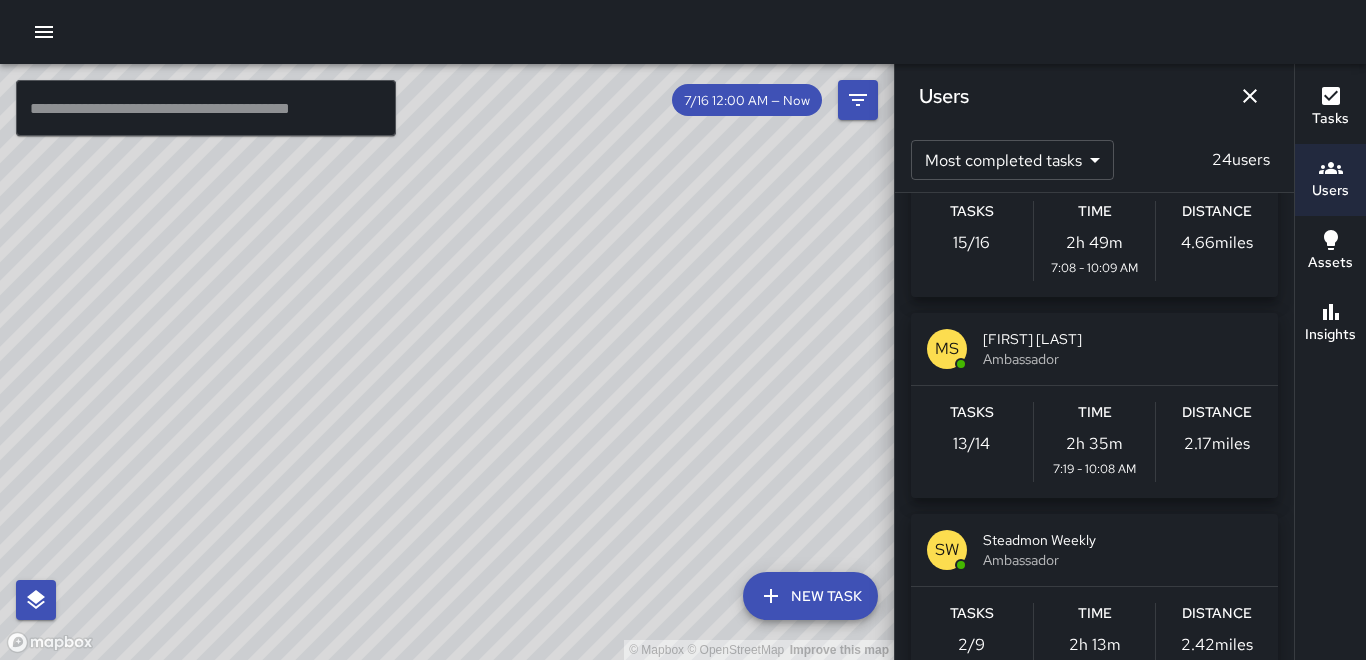 click on "Distance" at bounding box center [1217, 413] 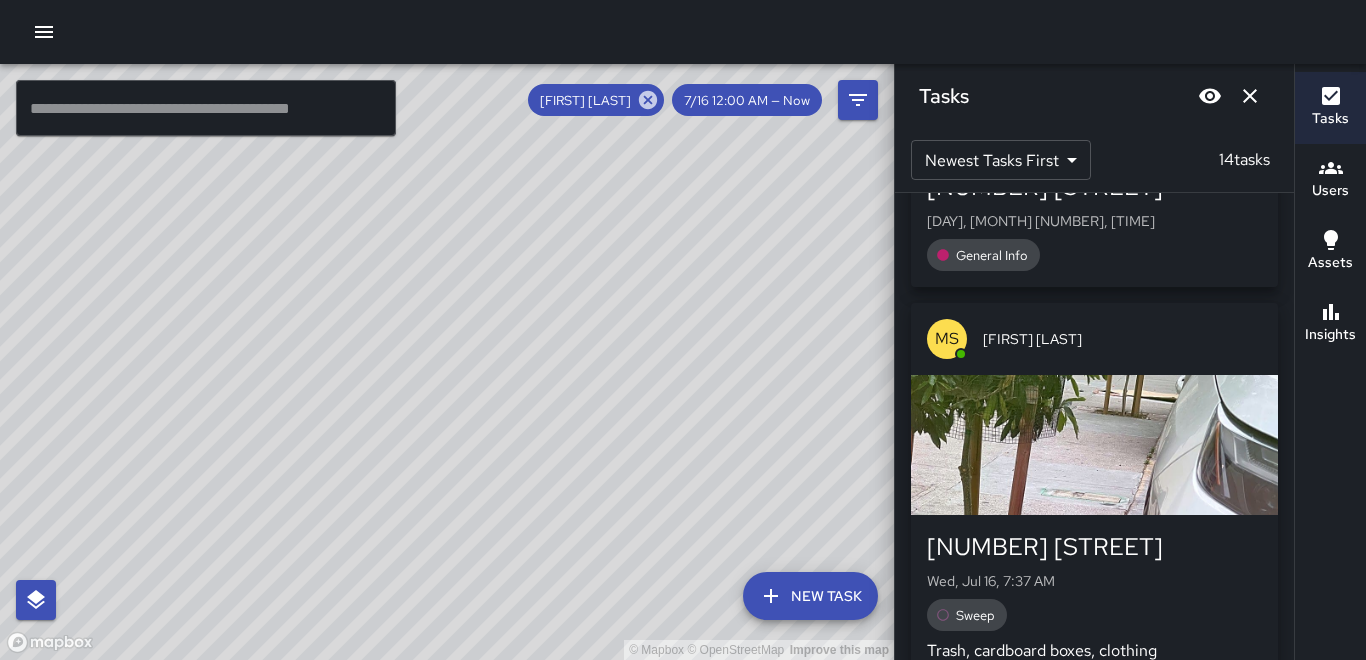 scroll, scrollTop: 4277, scrollLeft: 0, axis: vertical 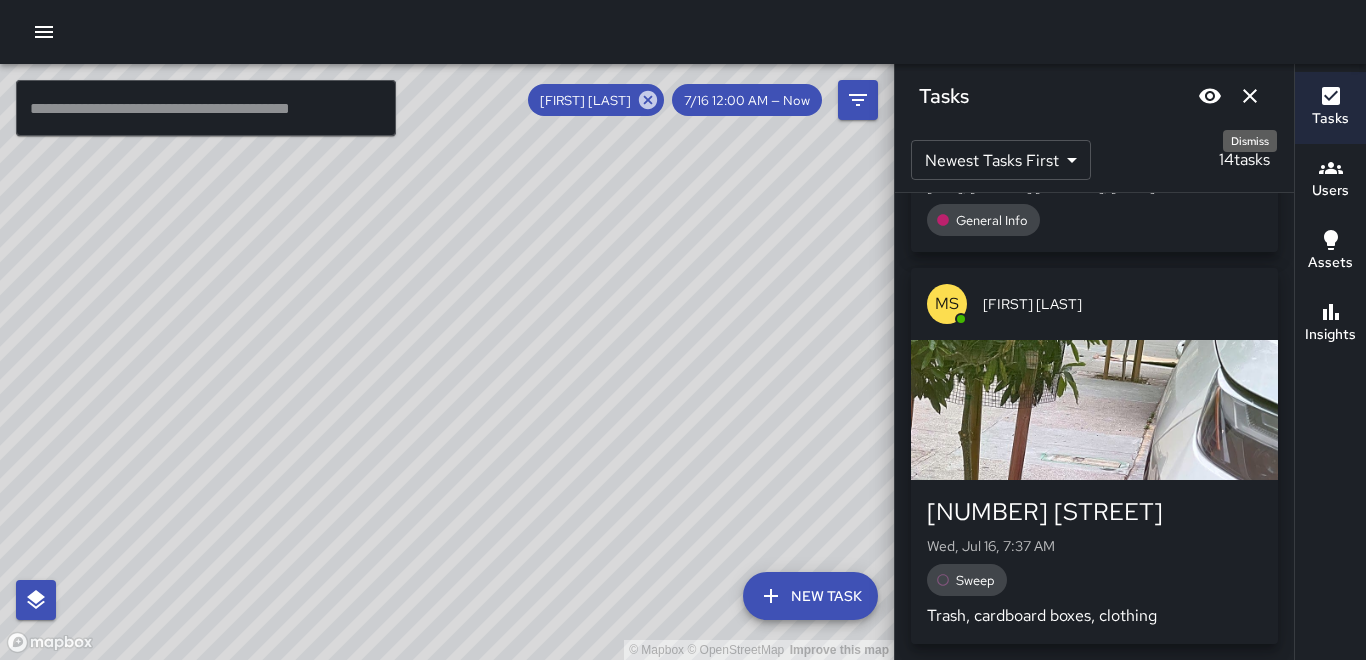 click 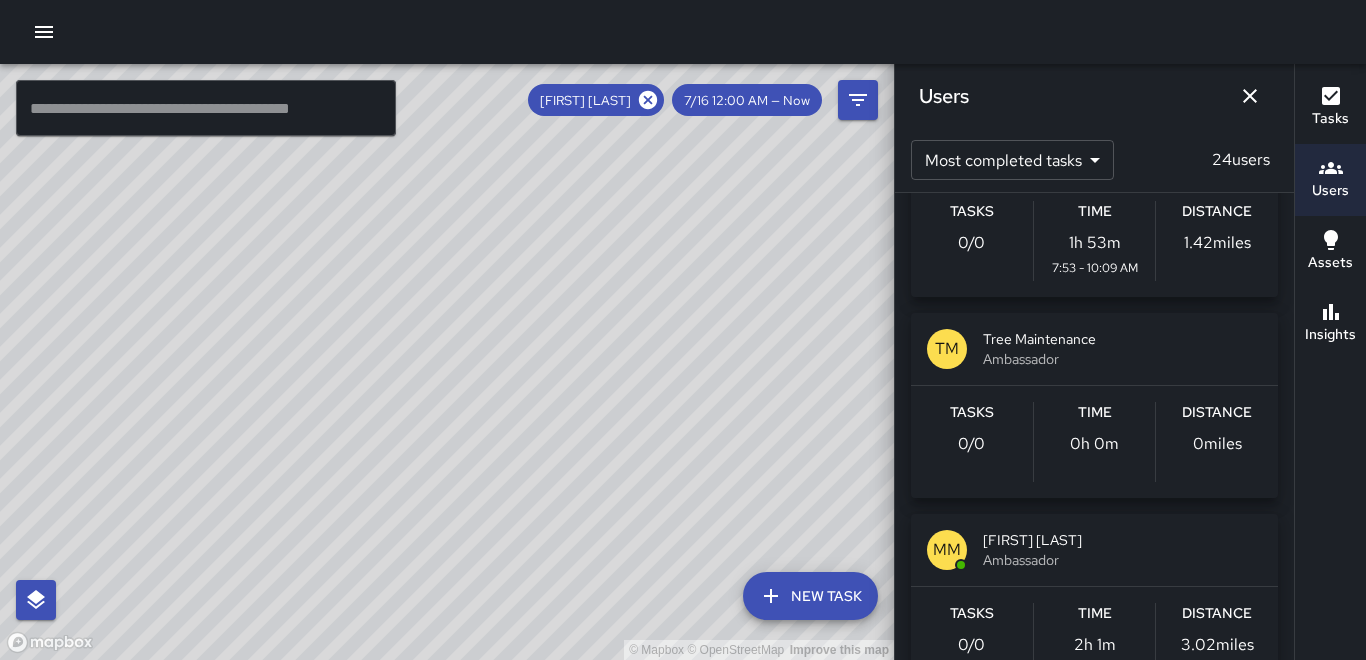 click 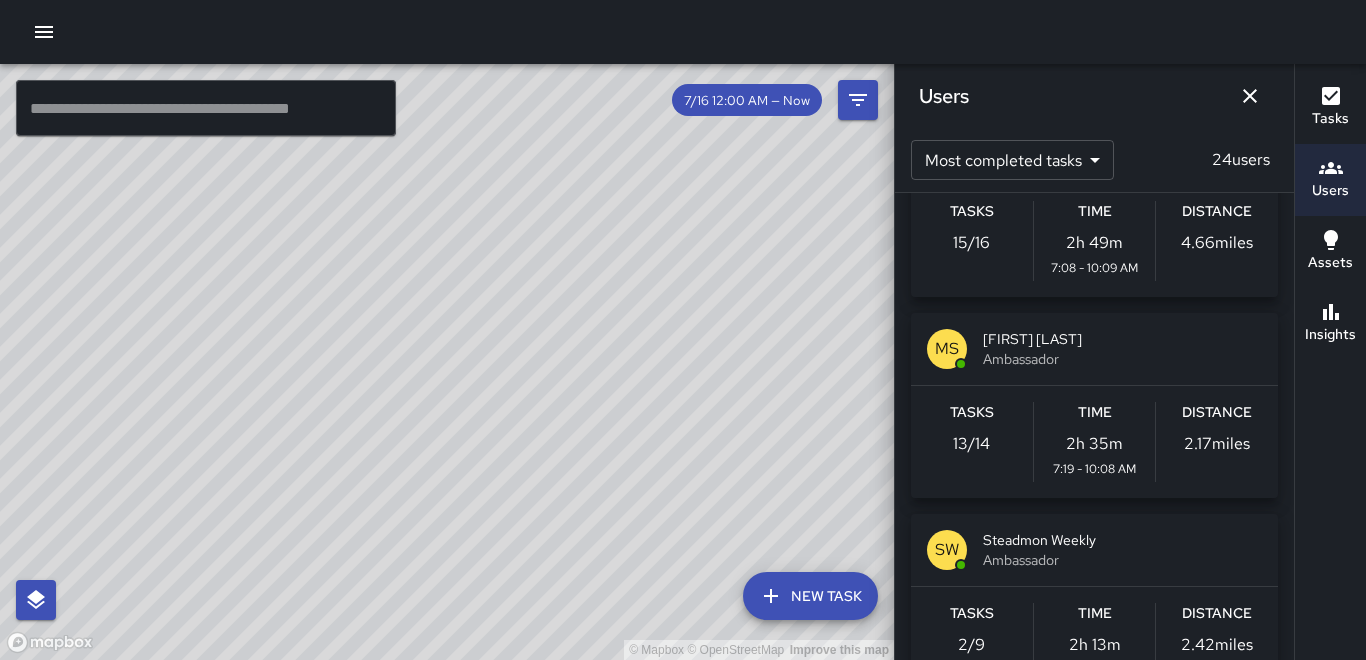 scroll, scrollTop: 48001, scrollLeft: 0, axis: vertical 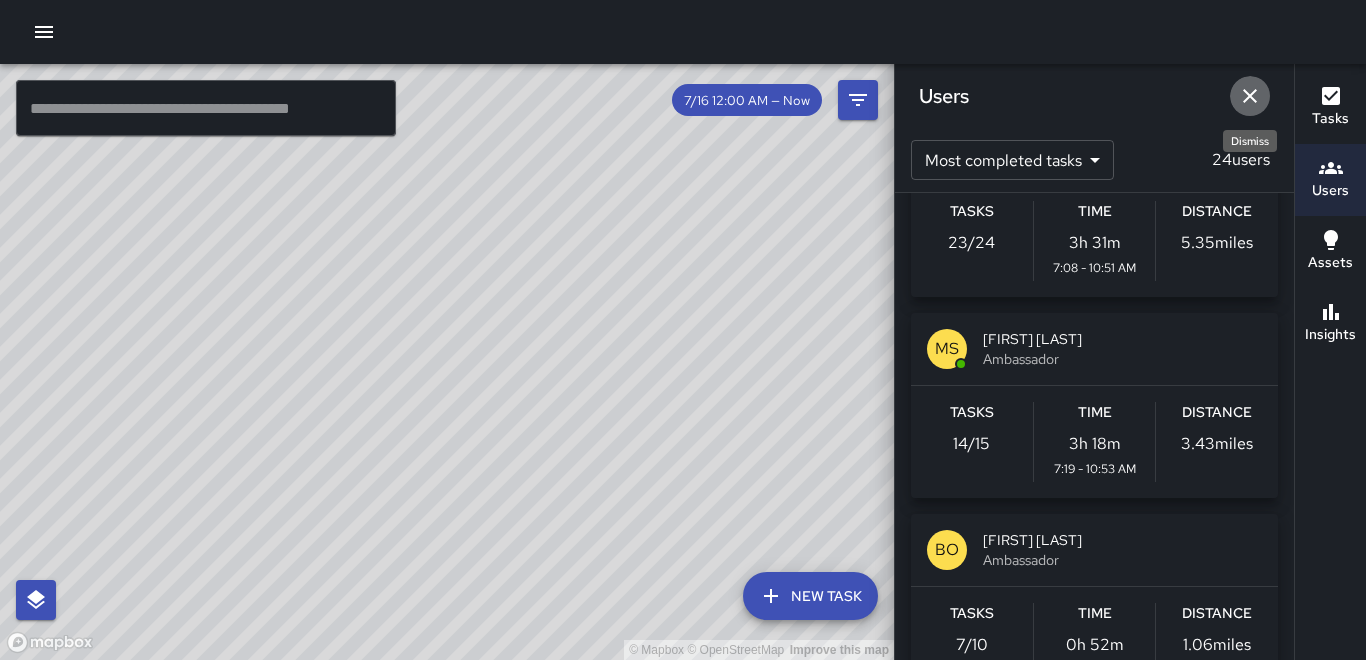 click 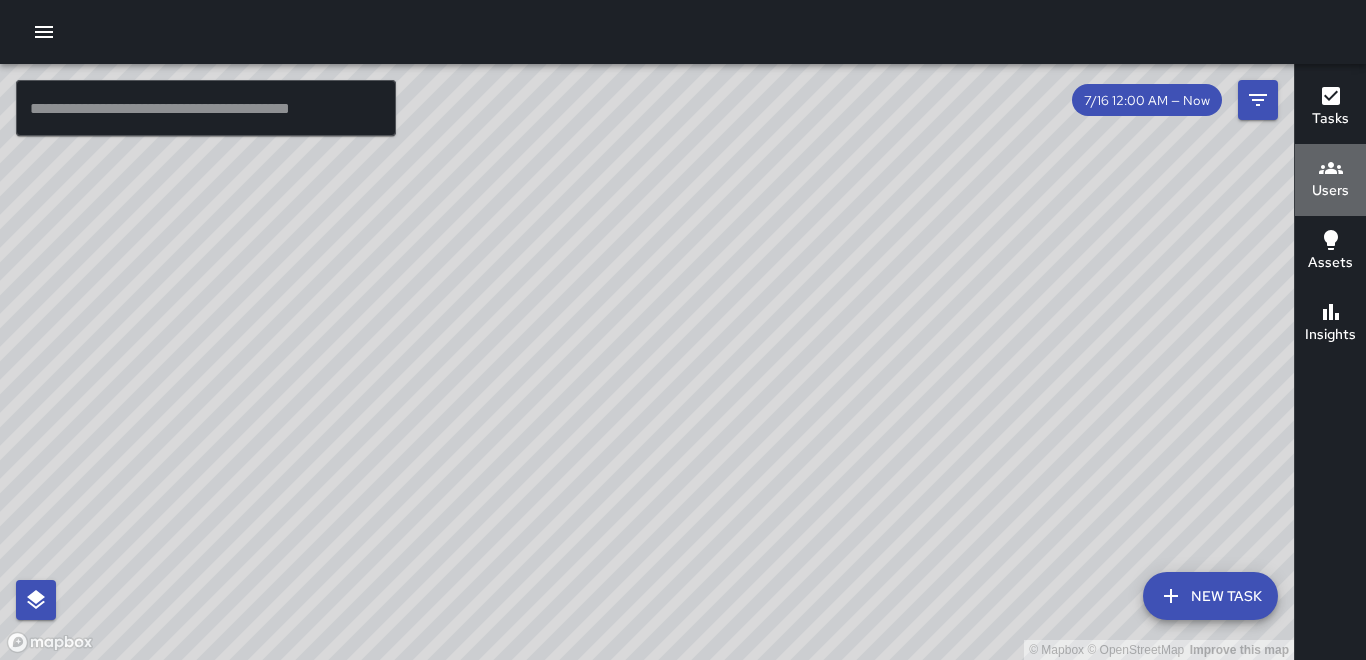 click 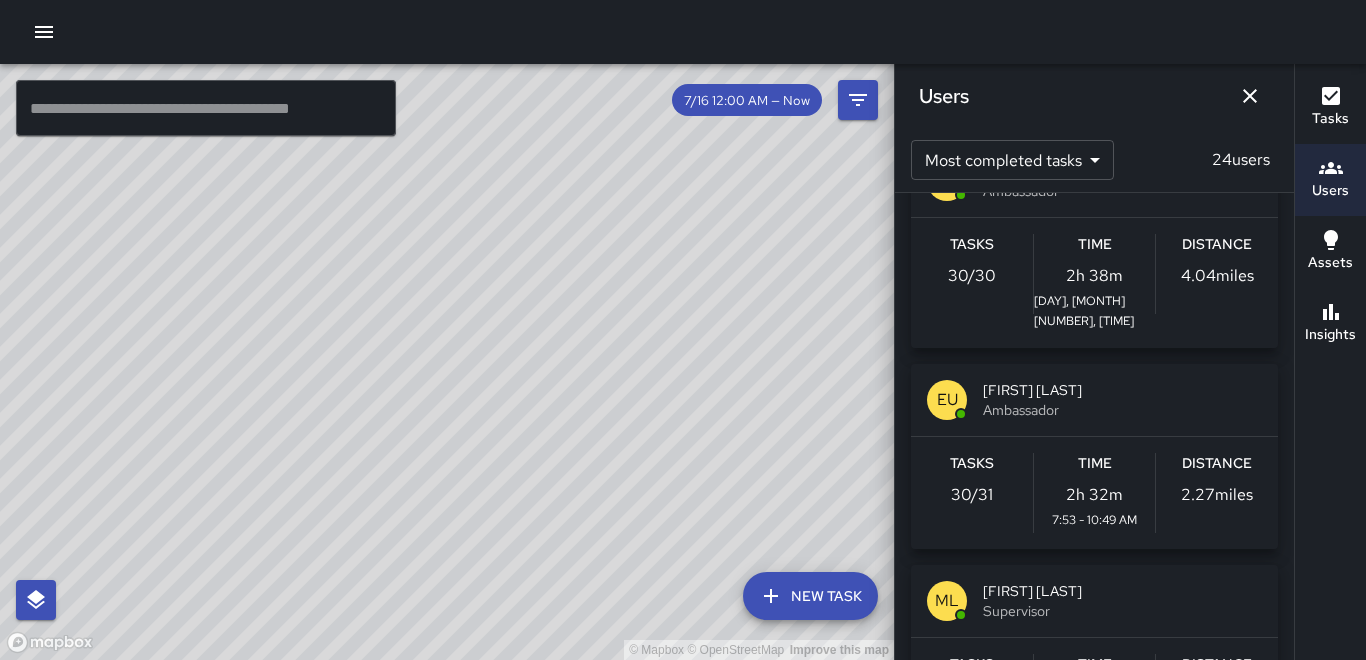 scroll, scrollTop: 0, scrollLeft: 0, axis: both 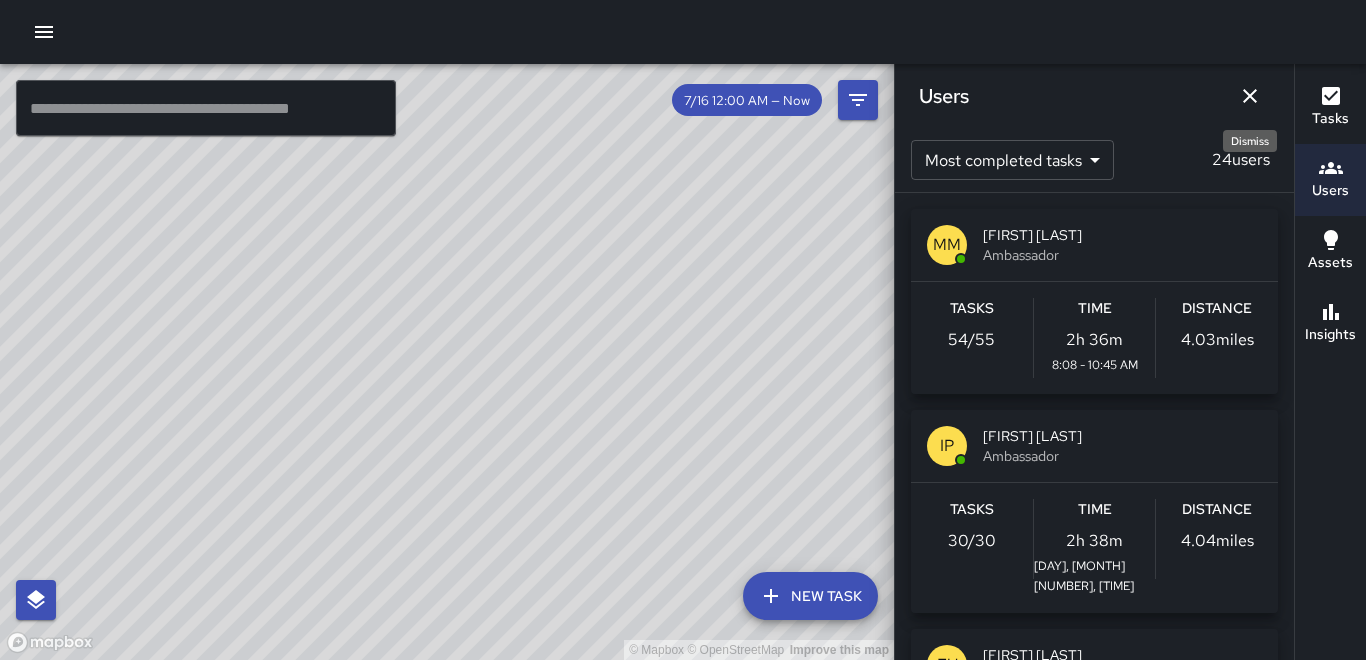 click 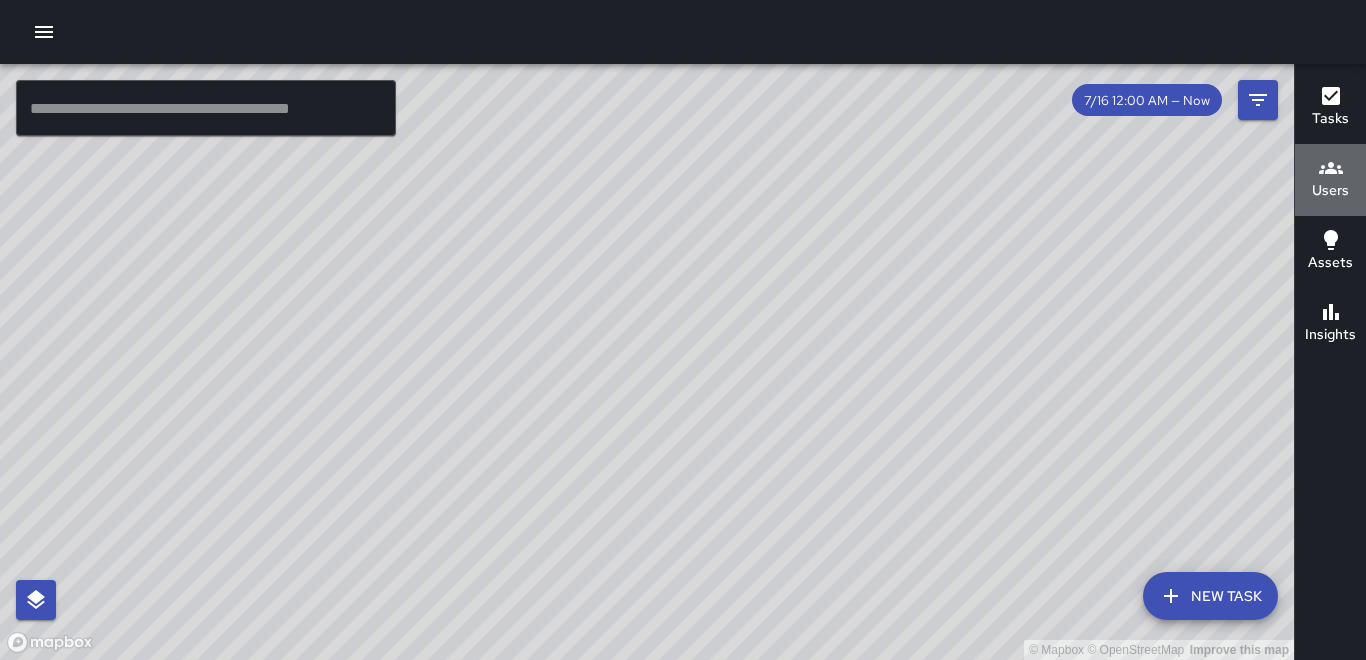 click 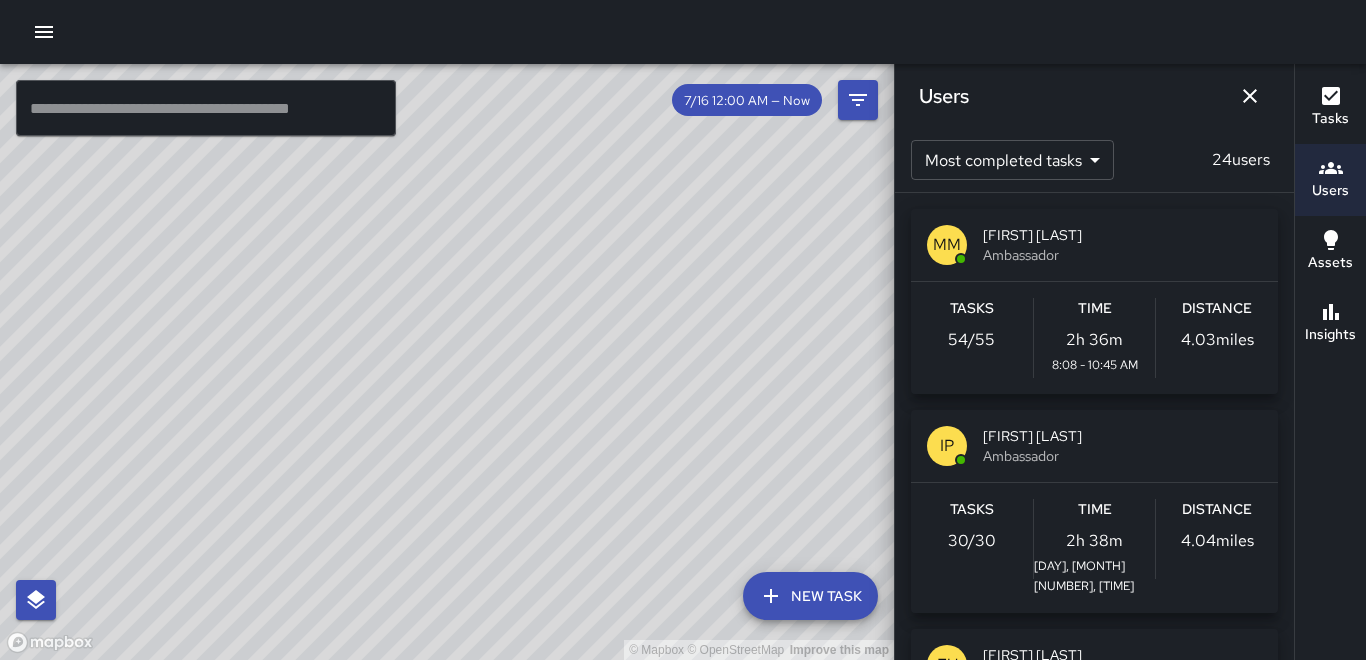click on "Distance" at bounding box center (1217, 309) 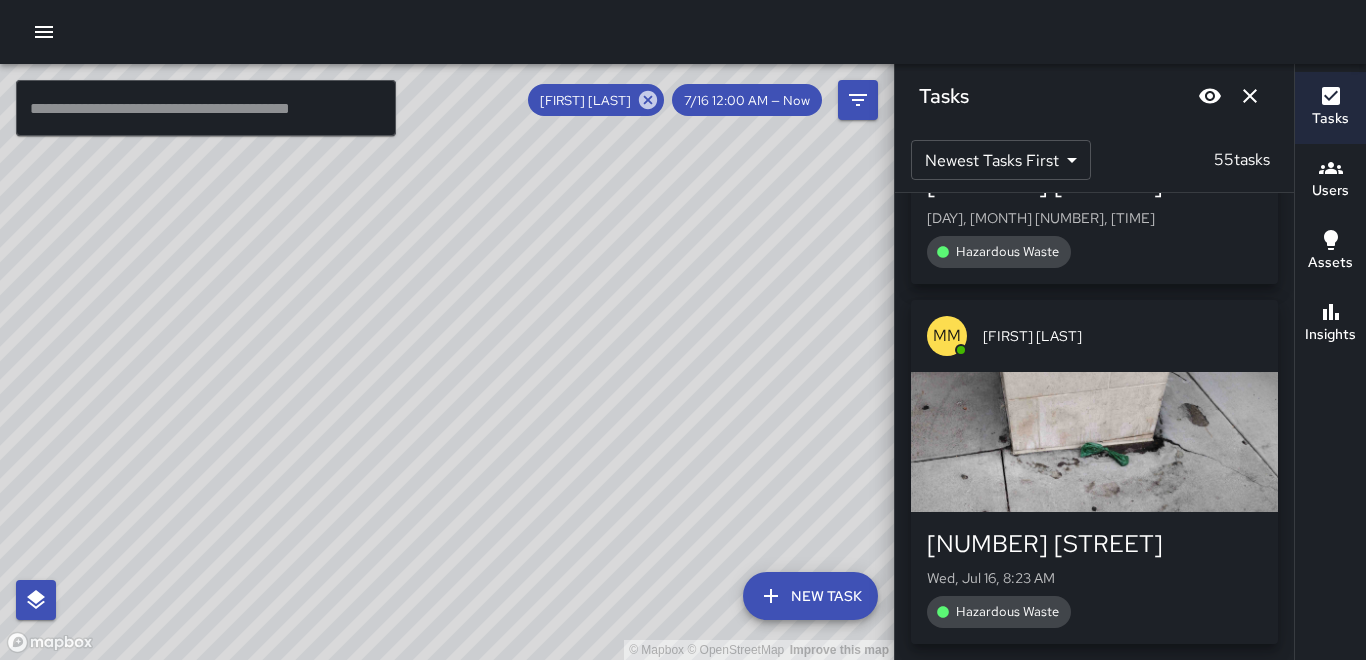 scroll, scrollTop: 19383, scrollLeft: 0, axis: vertical 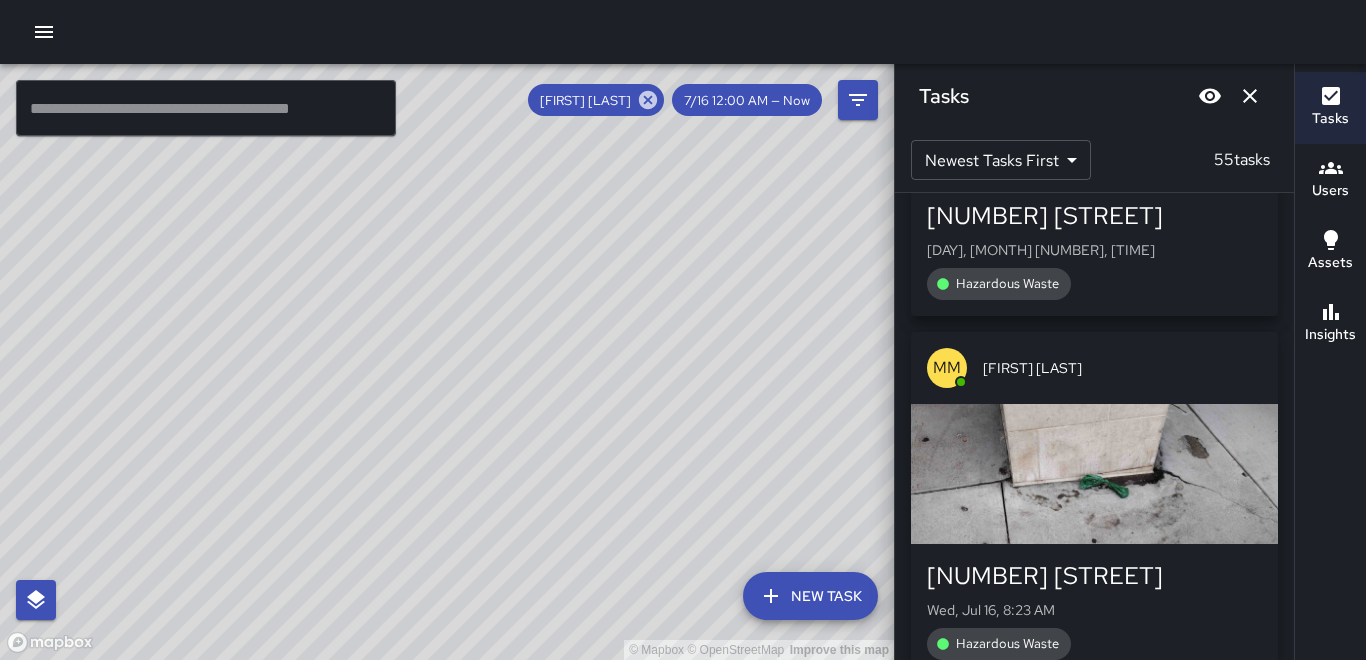 drag, startPoint x: 1181, startPoint y: 473, endPoint x: 1184, endPoint y: 462, distance: 11.401754 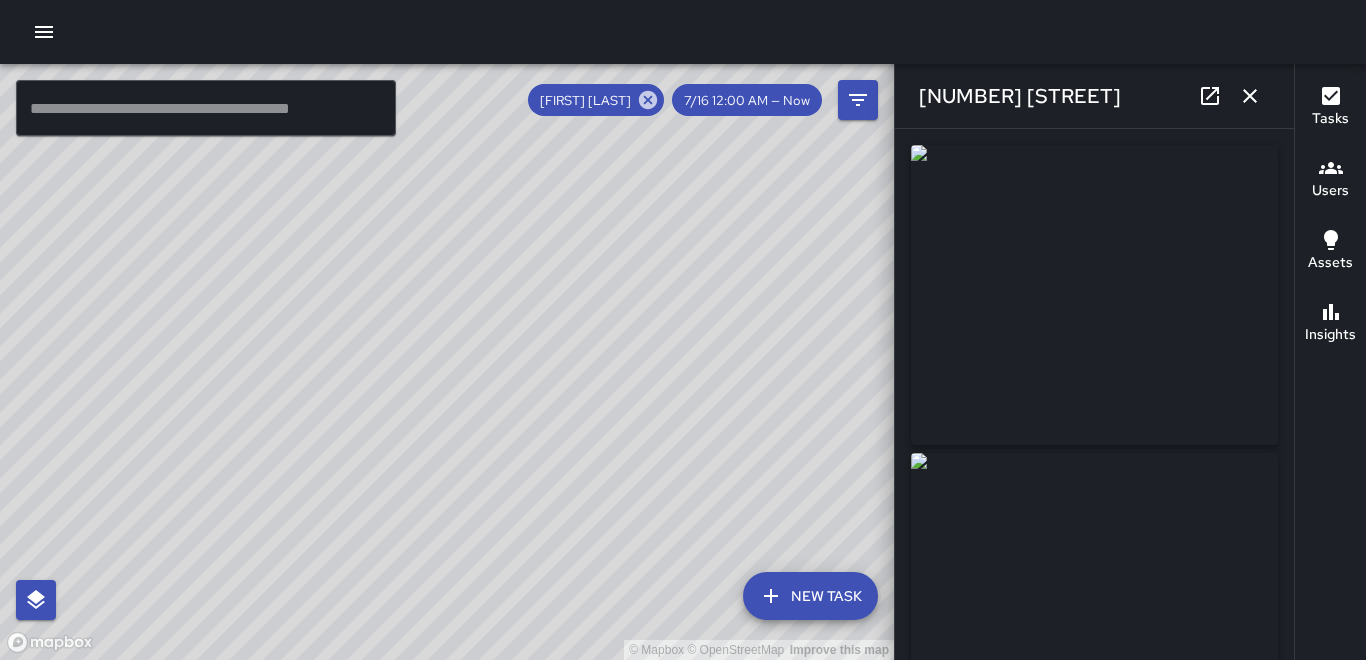 type on "**********" 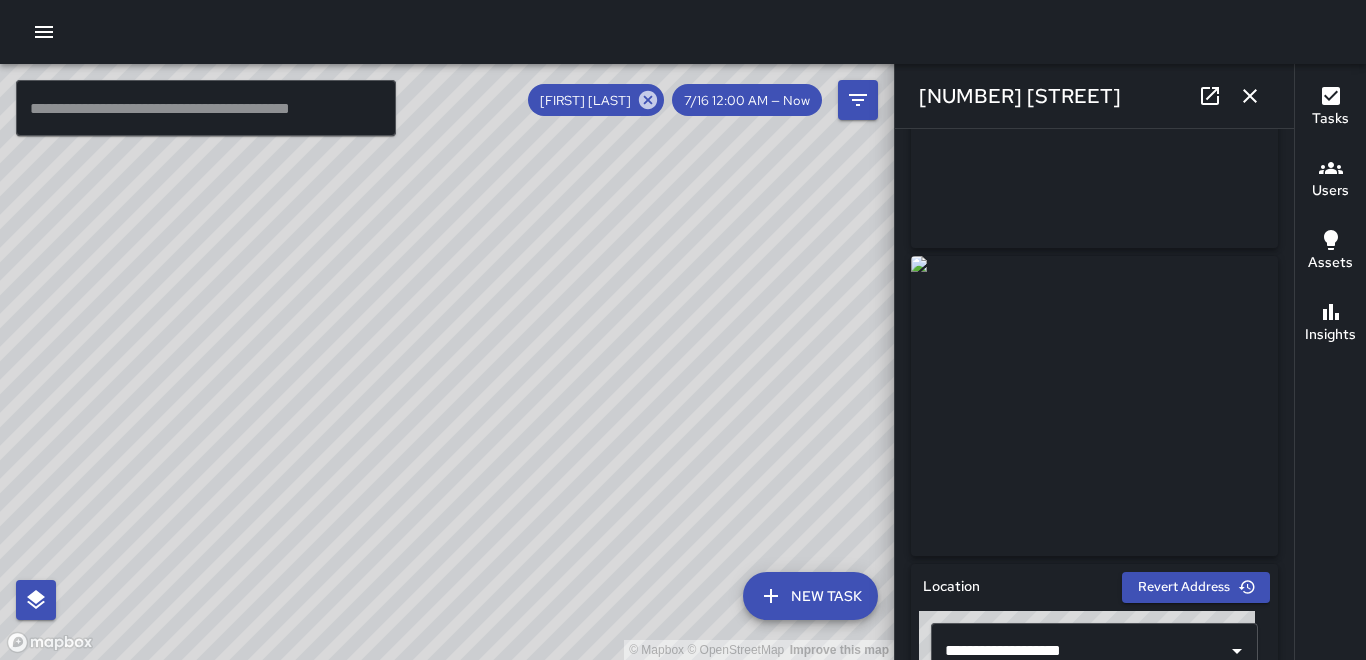 scroll, scrollTop: 200, scrollLeft: 0, axis: vertical 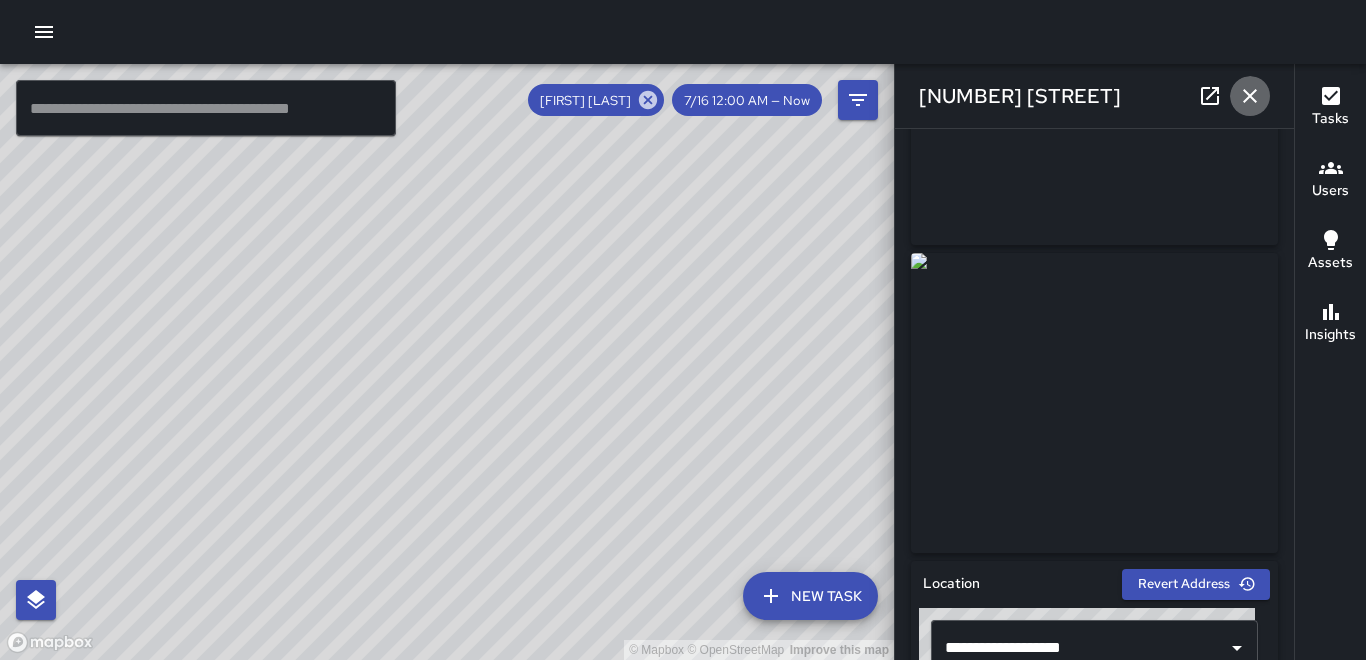 click 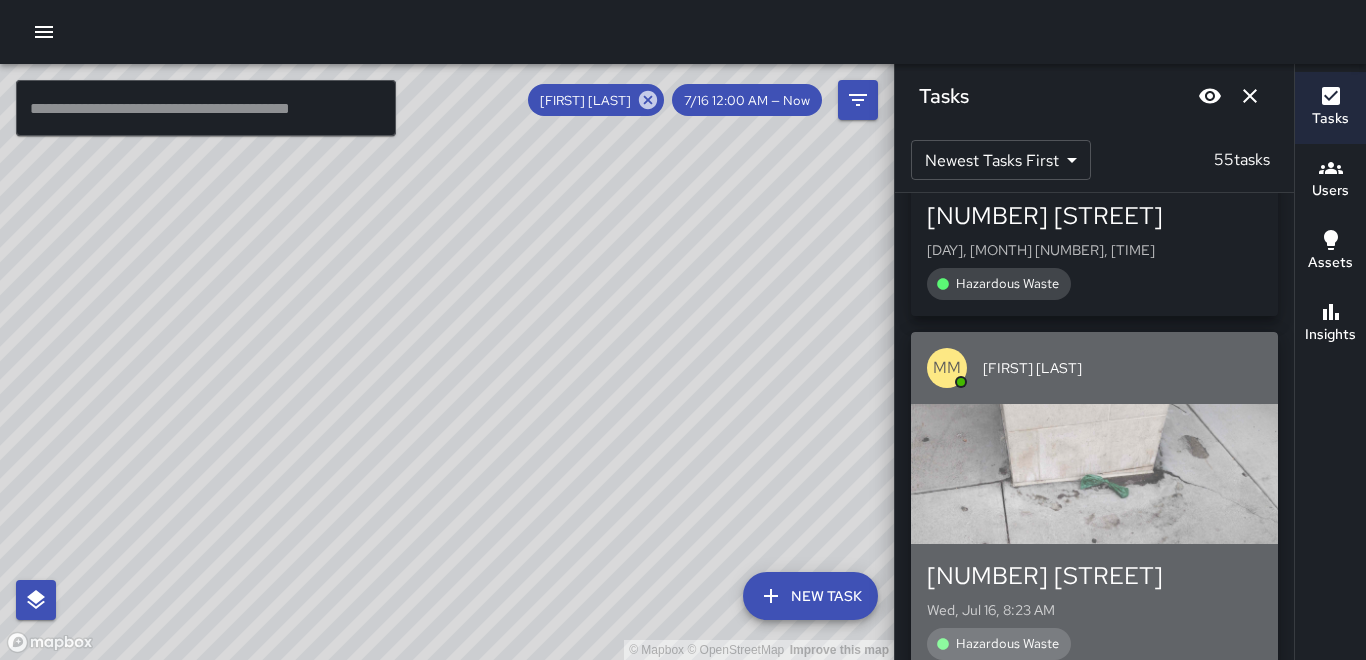 drag, startPoint x: 1236, startPoint y: 369, endPoint x: 1239, endPoint y: 388, distance: 19.235384 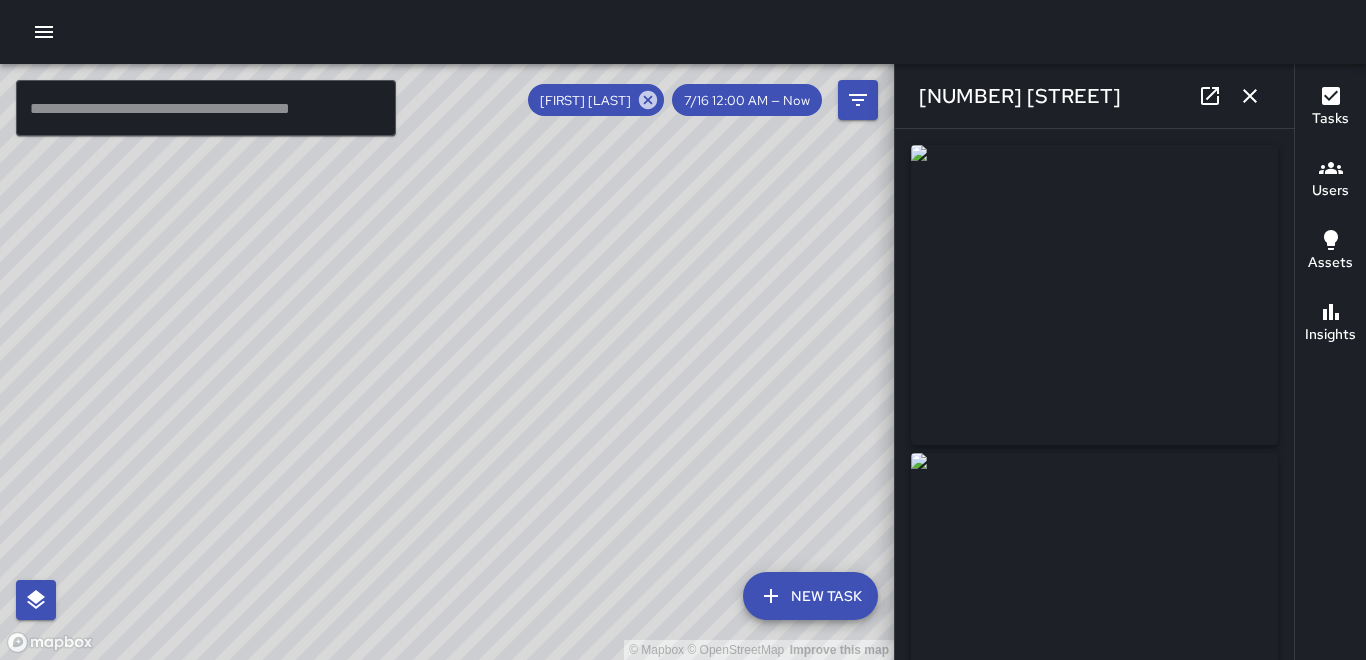type on "**********" 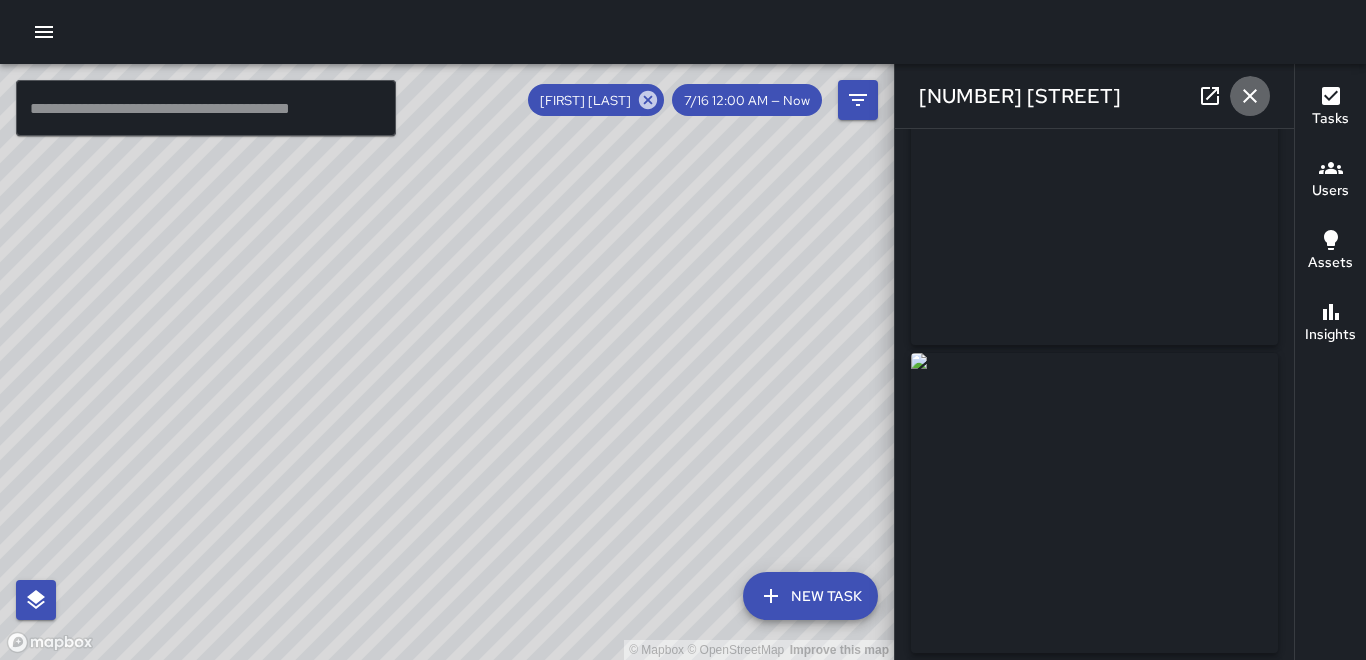click 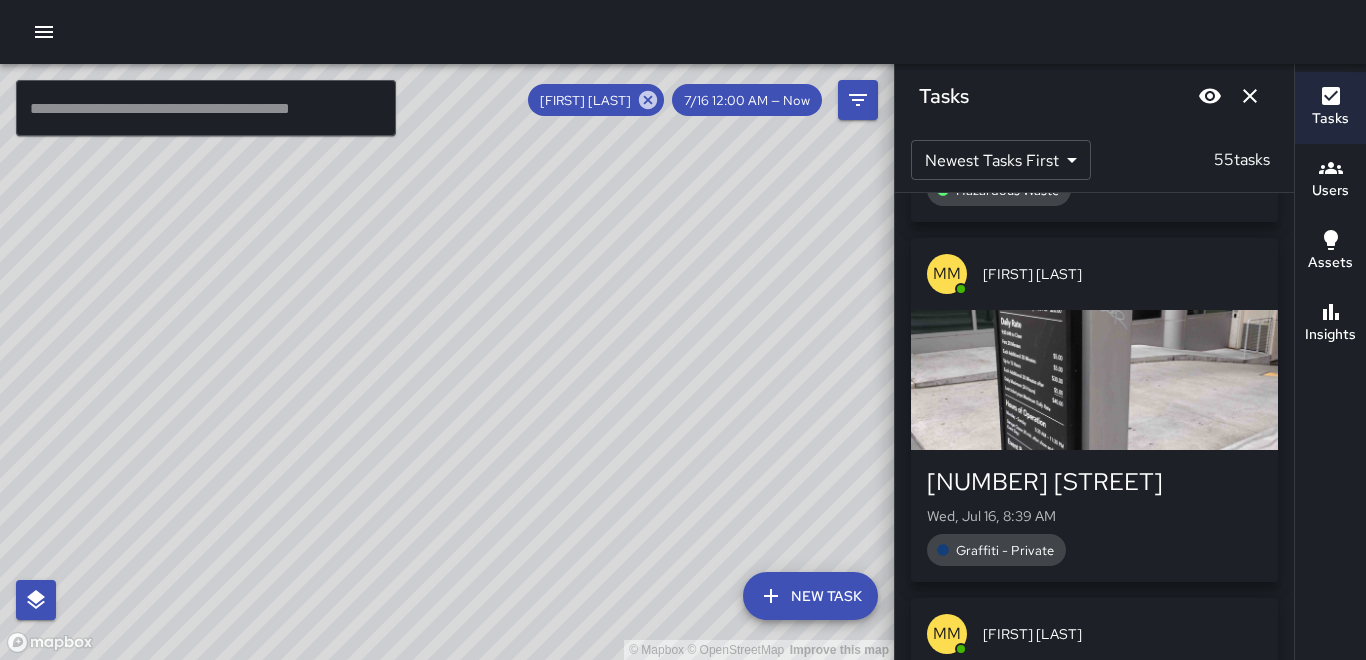 scroll, scrollTop: 16583, scrollLeft: 0, axis: vertical 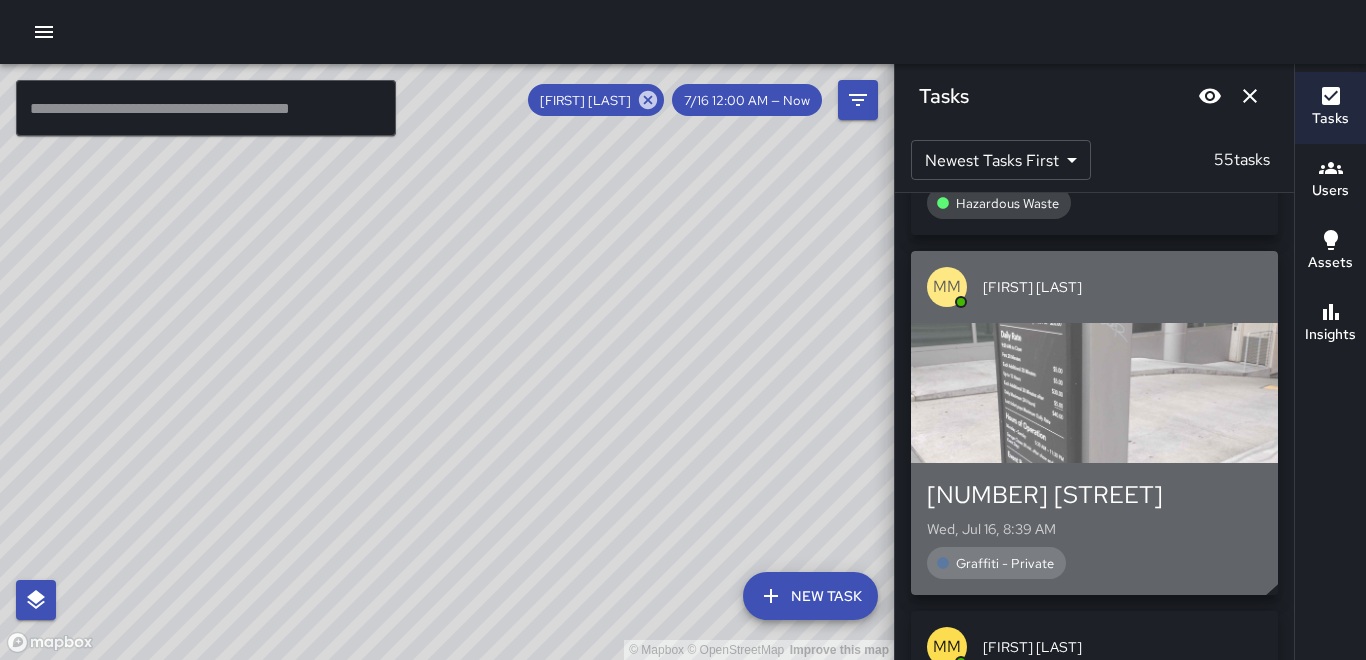 drag, startPoint x: 1047, startPoint y: 310, endPoint x: 1053, endPoint y: 340, distance: 30.594116 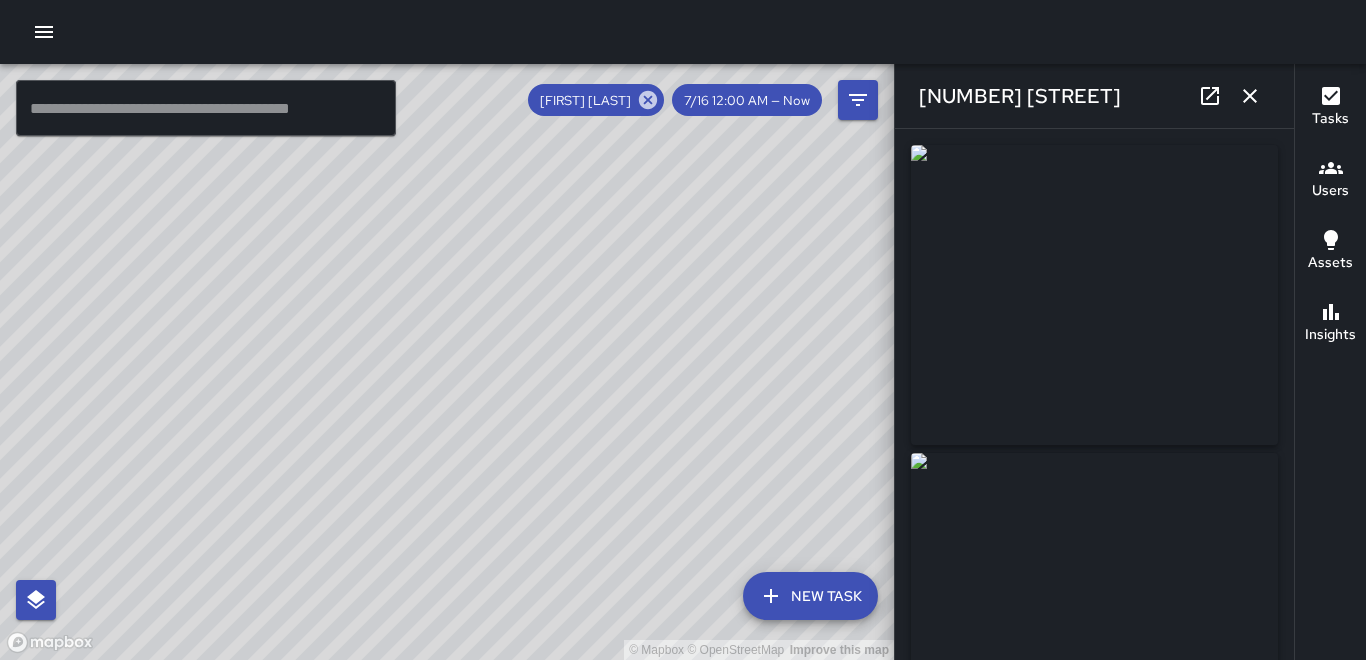 click at bounding box center (1094, 295) 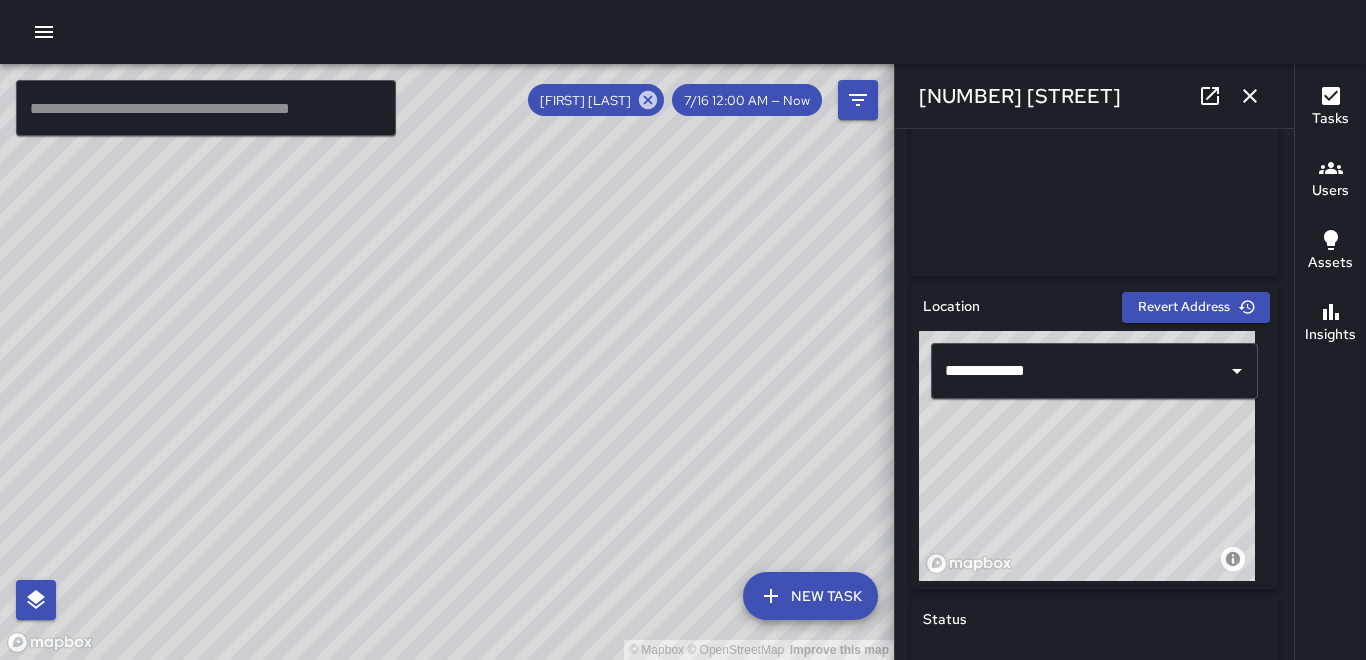 scroll, scrollTop: 500, scrollLeft: 0, axis: vertical 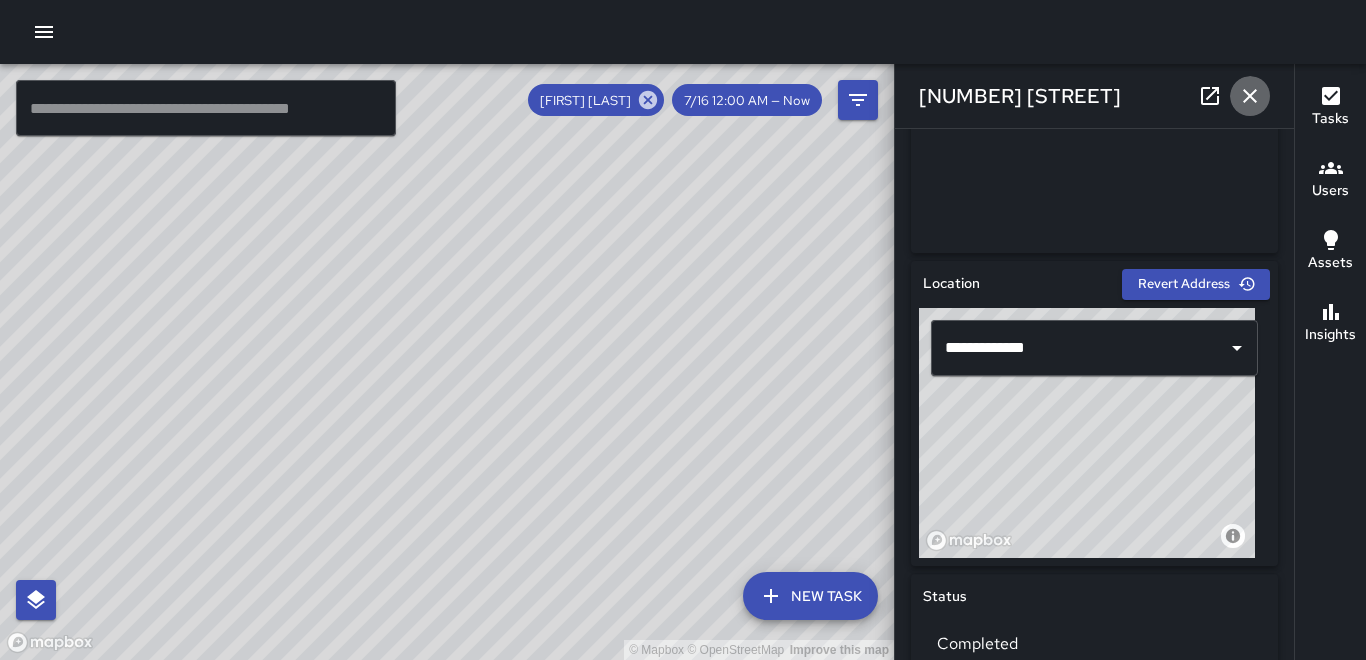 click 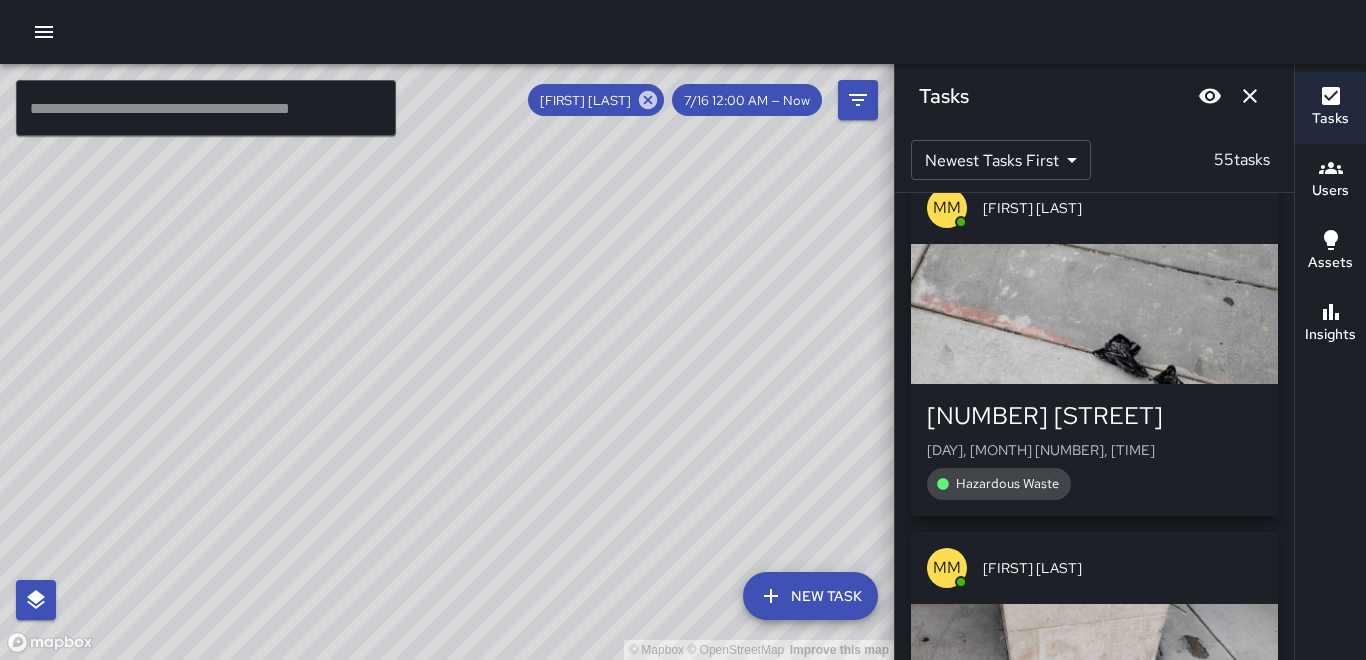scroll, scrollTop: 18783, scrollLeft: 0, axis: vertical 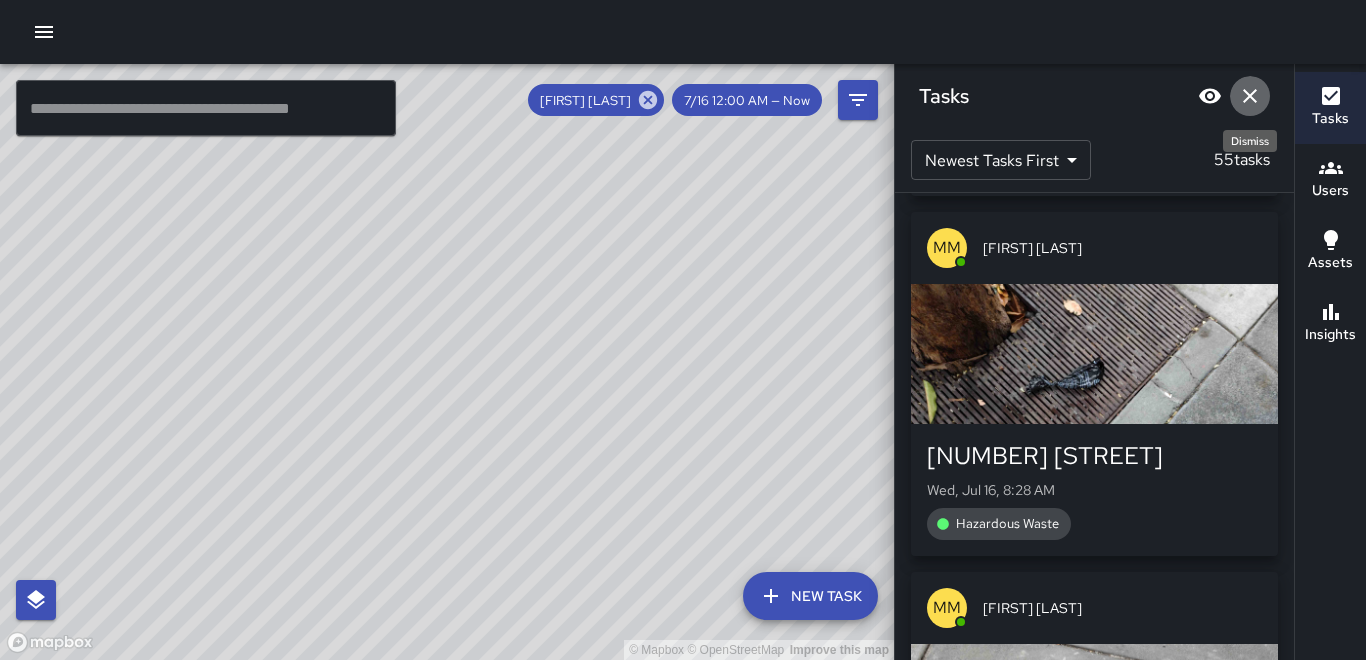 click 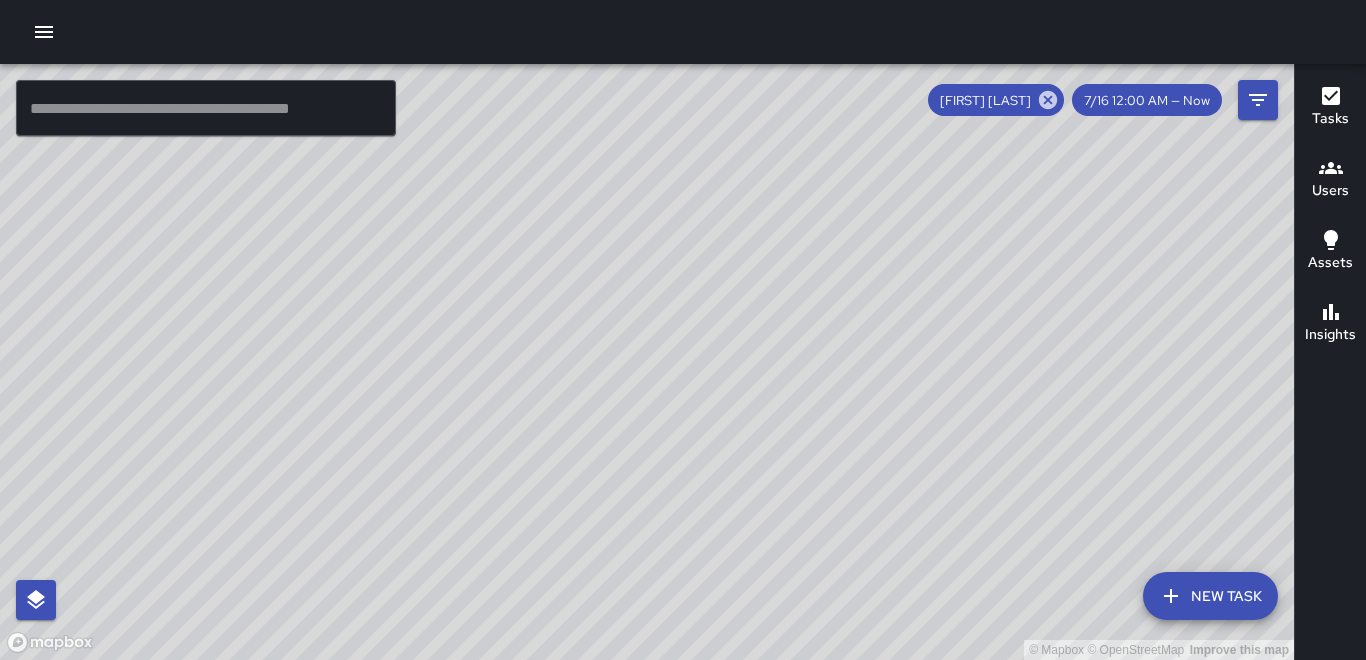 drag, startPoint x: 1053, startPoint y: 97, endPoint x: 1083, endPoint y: 144, distance: 55.758408 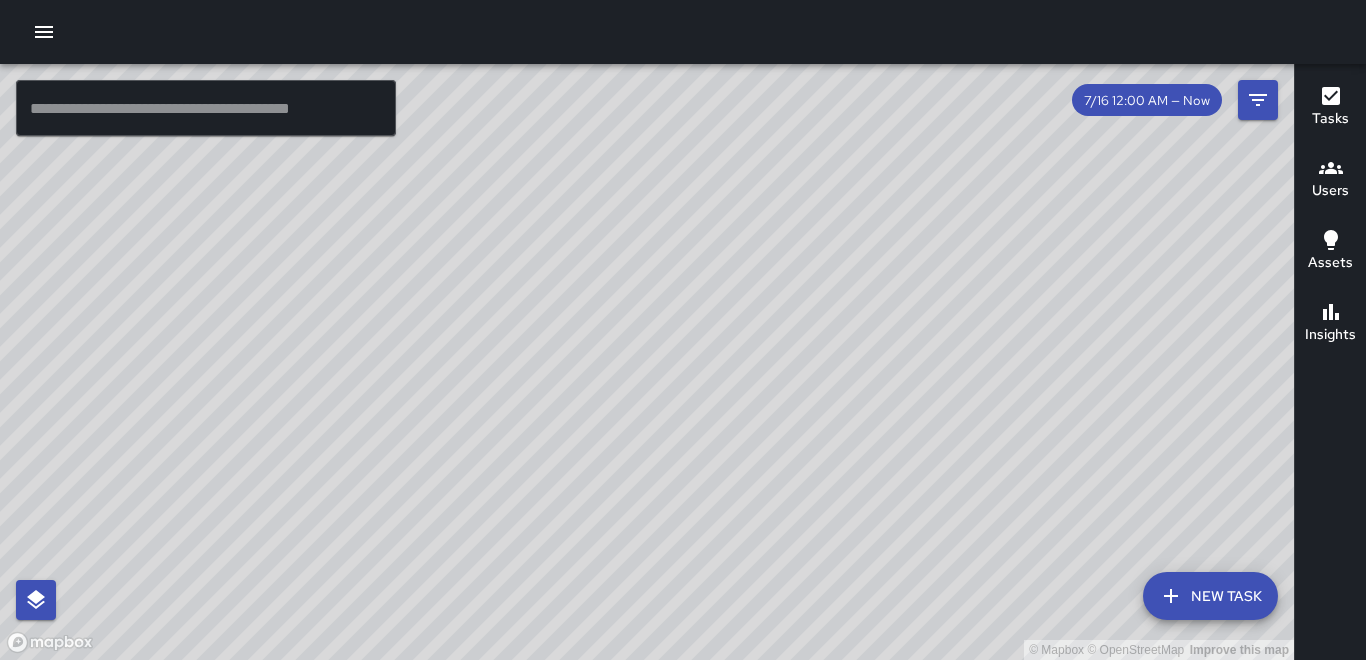 scroll, scrollTop: 63719, scrollLeft: 0, axis: vertical 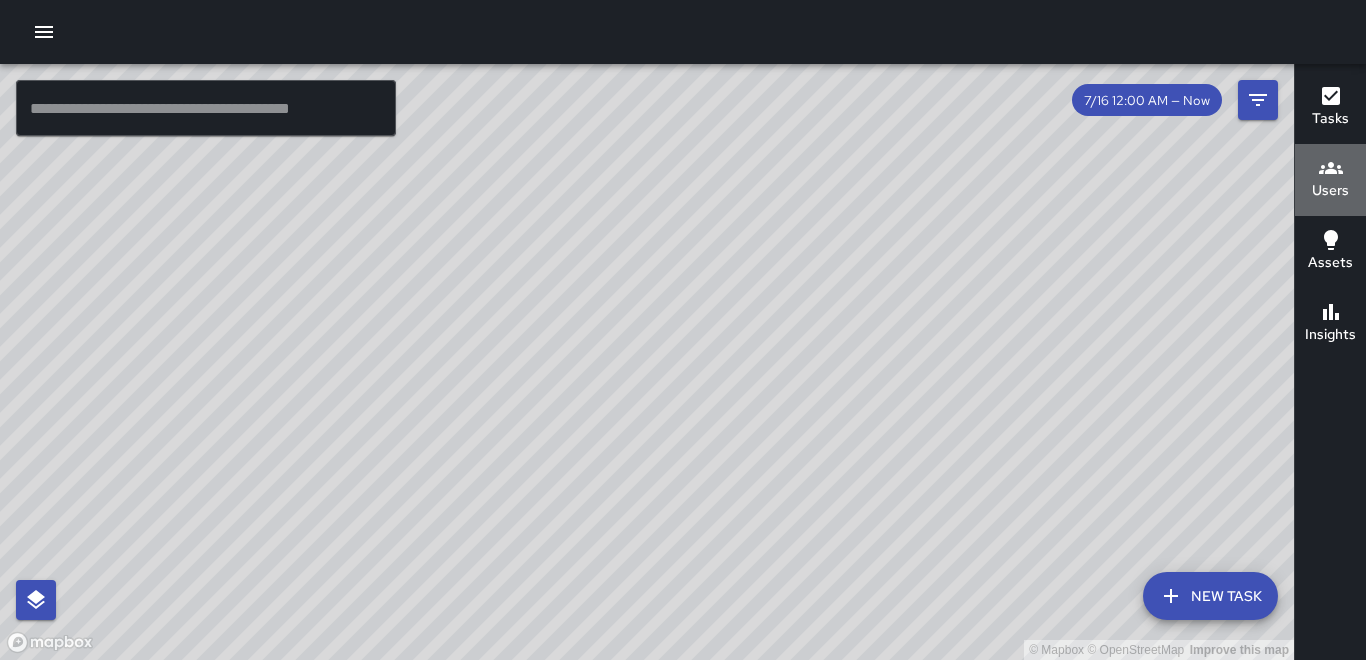click on "Users" at bounding box center [1330, 191] 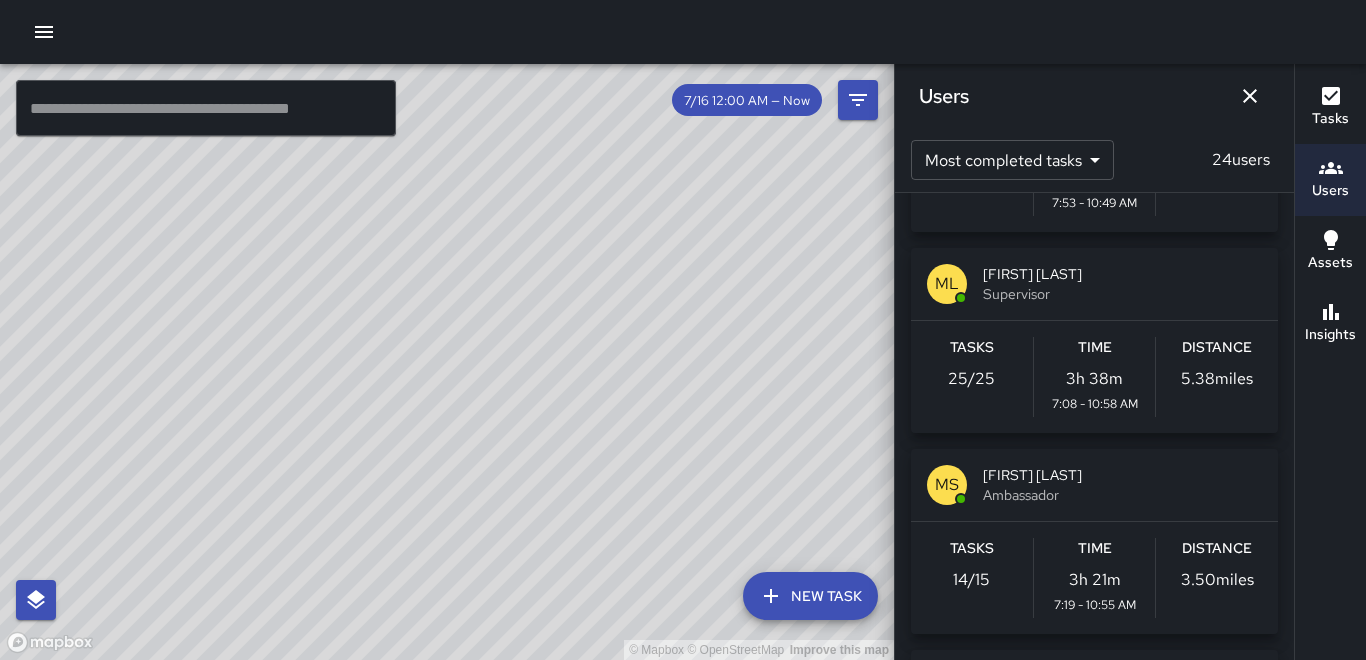scroll, scrollTop: 700, scrollLeft: 0, axis: vertical 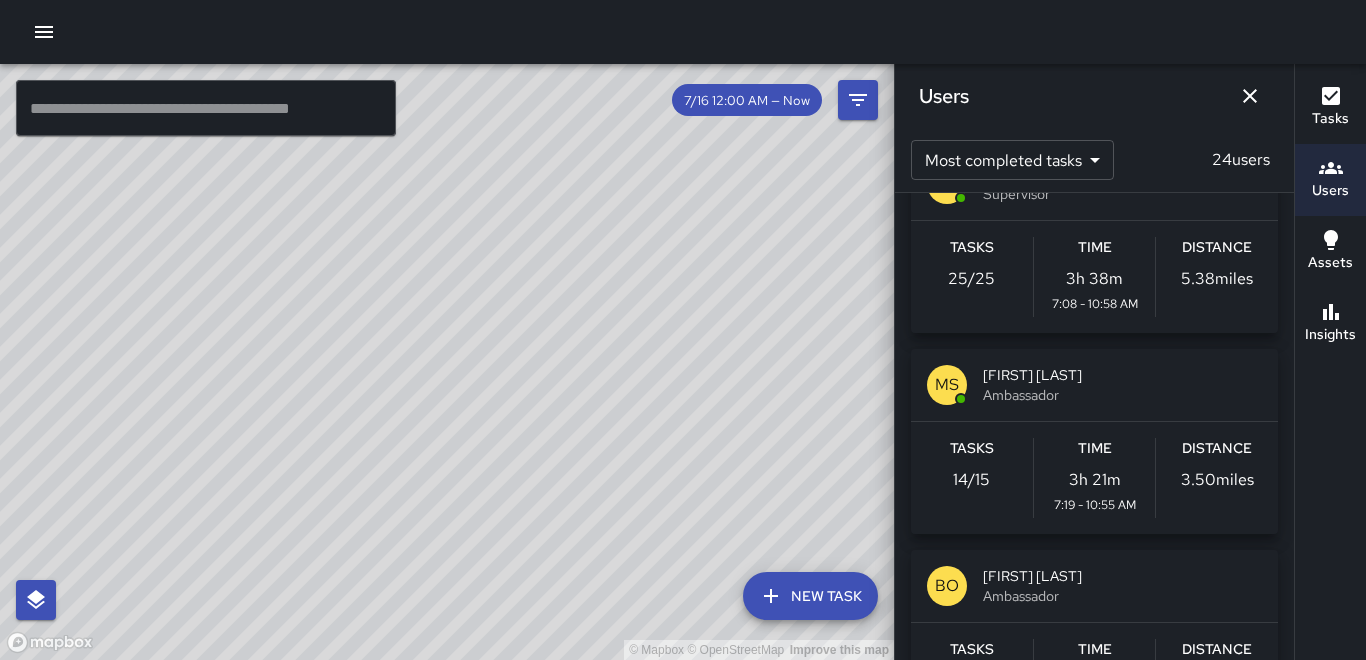 click on "Distance" at bounding box center (1217, 449) 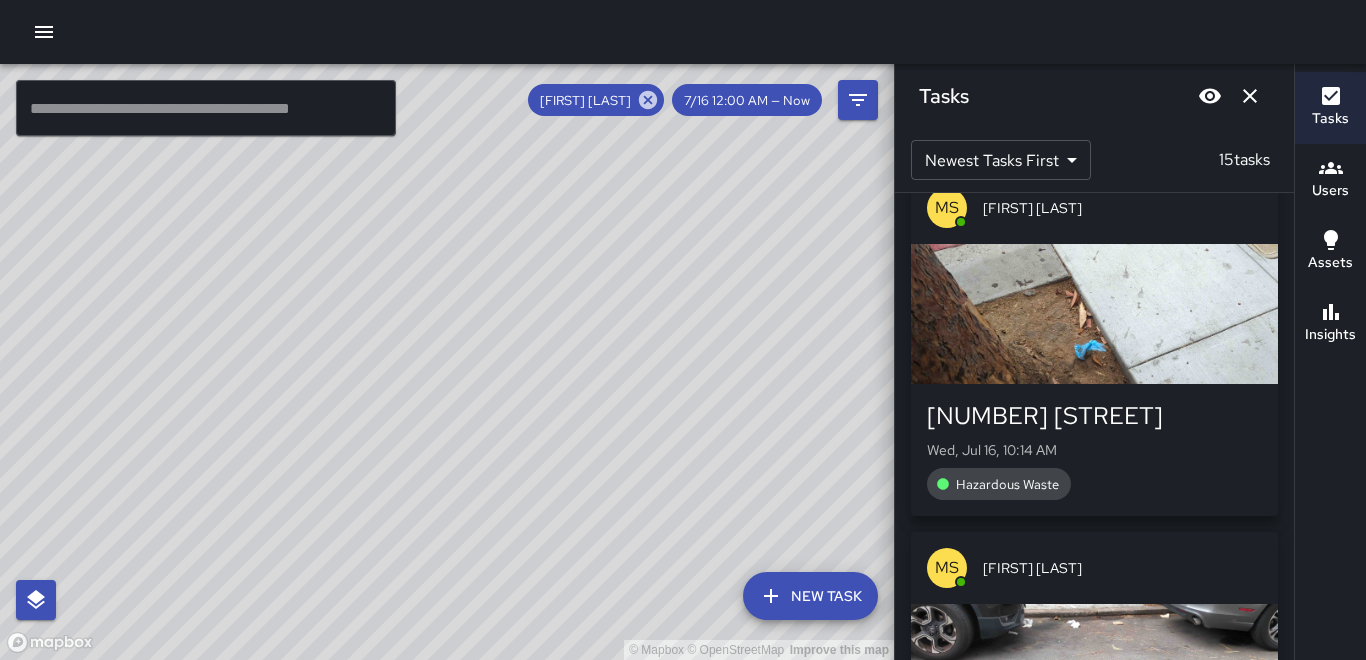 scroll, scrollTop: 0, scrollLeft: 0, axis: both 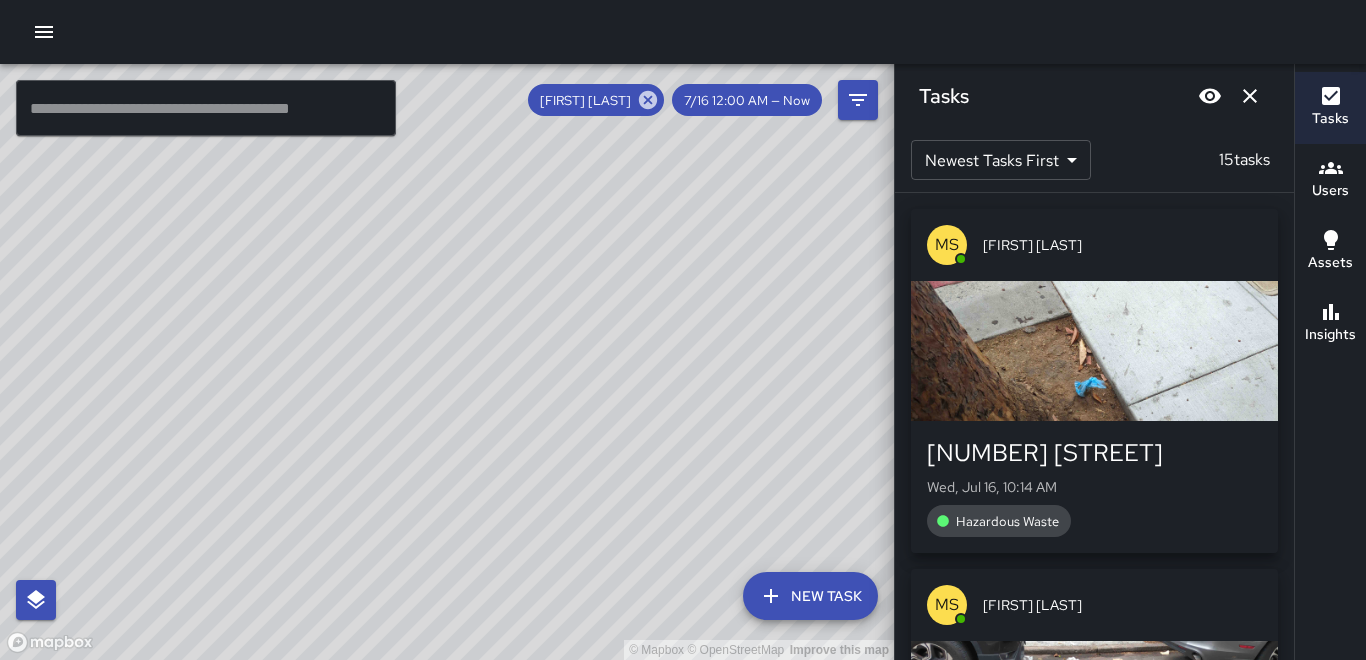 click at bounding box center [1094, 351] 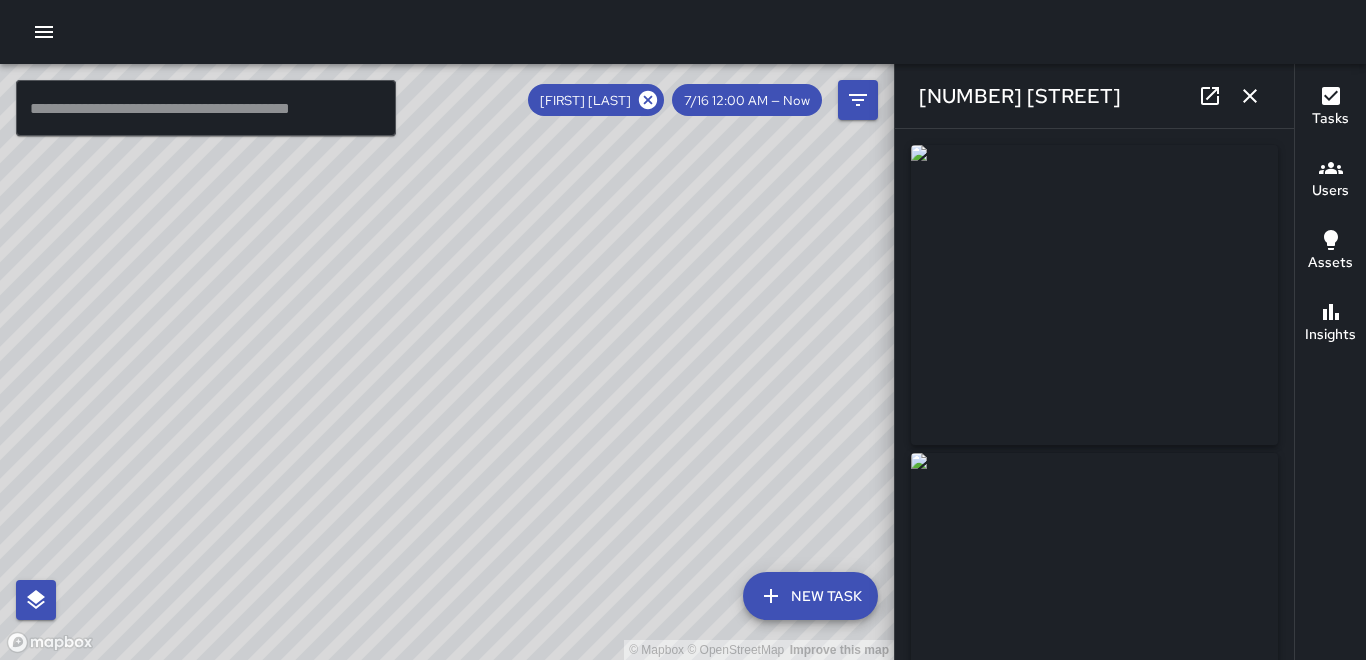 click 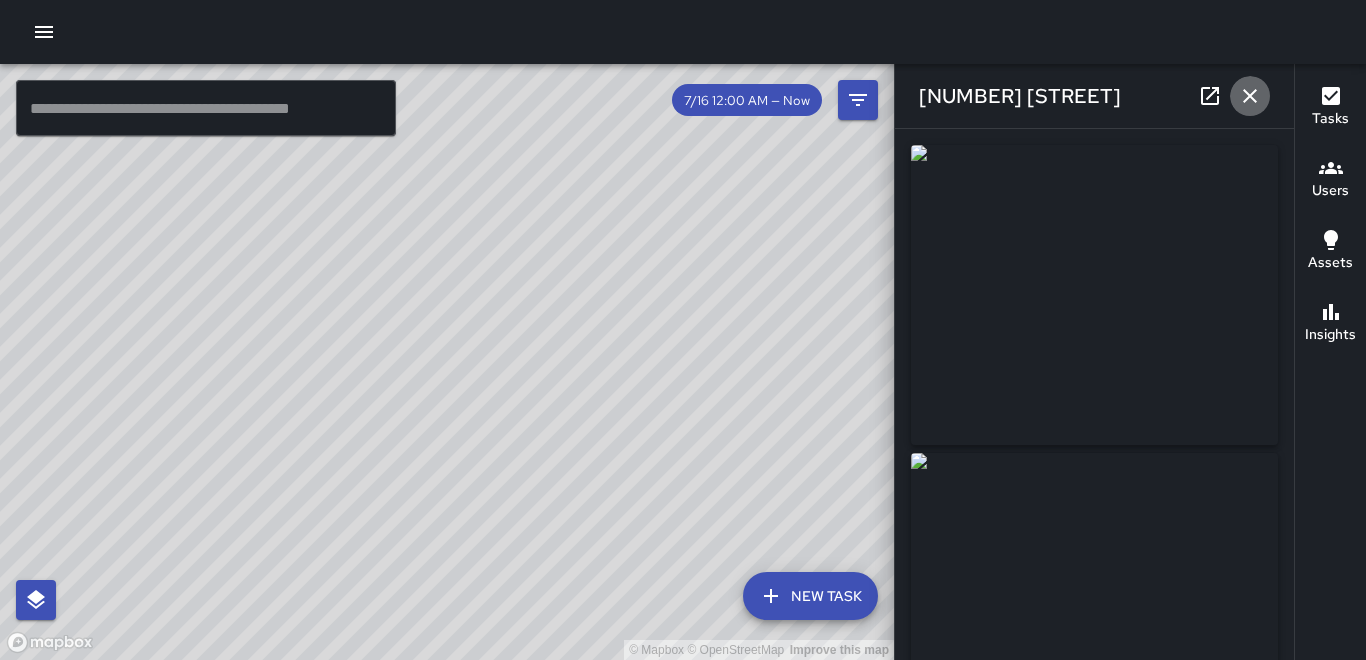 click 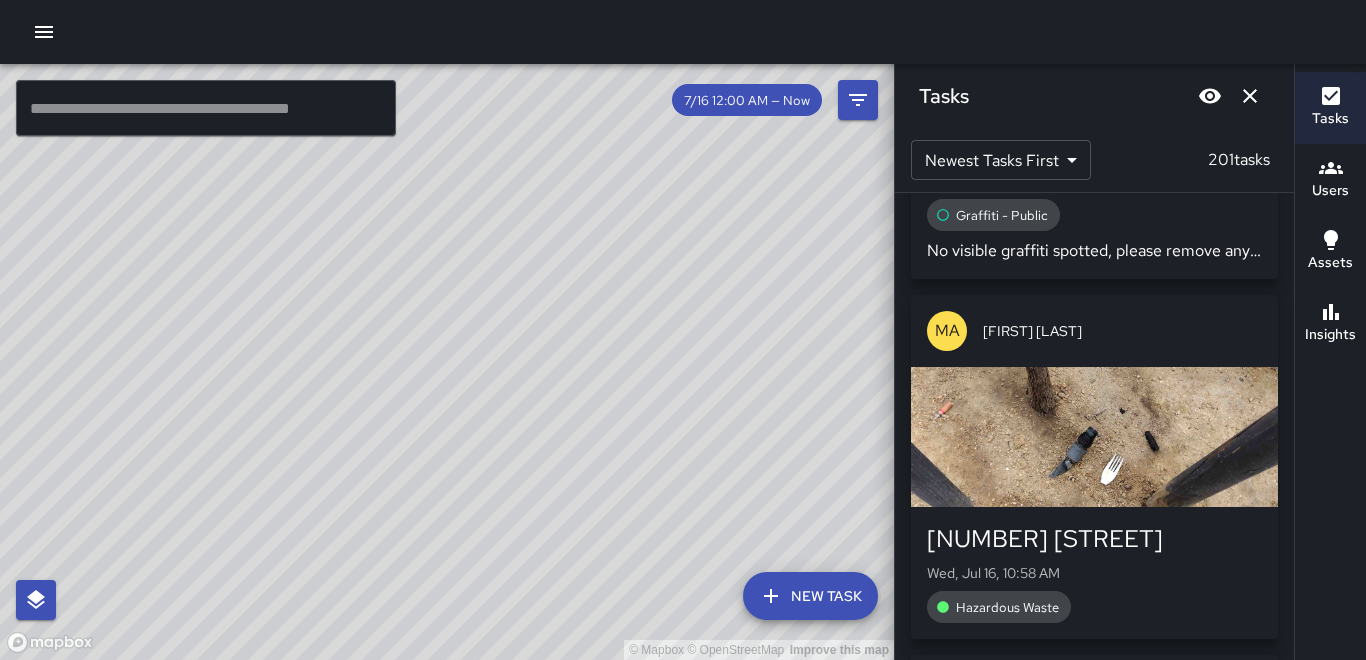 scroll, scrollTop: 0, scrollLeft: 0, axis: both 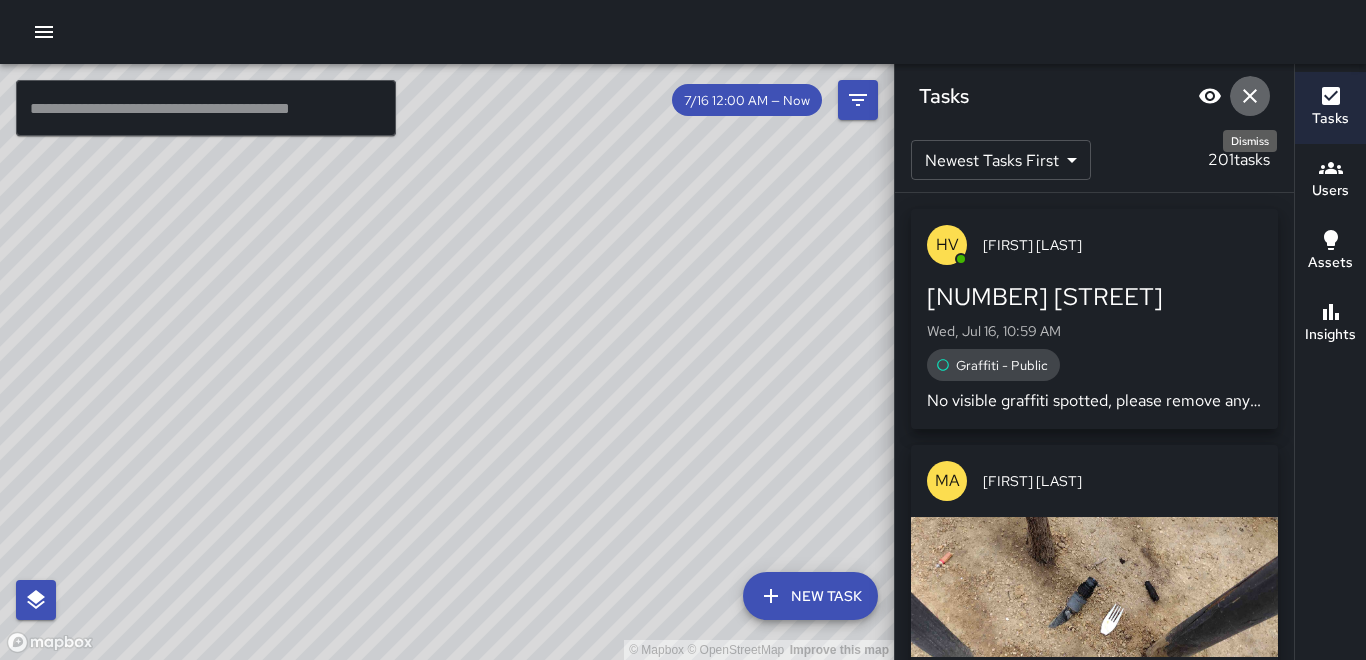 click 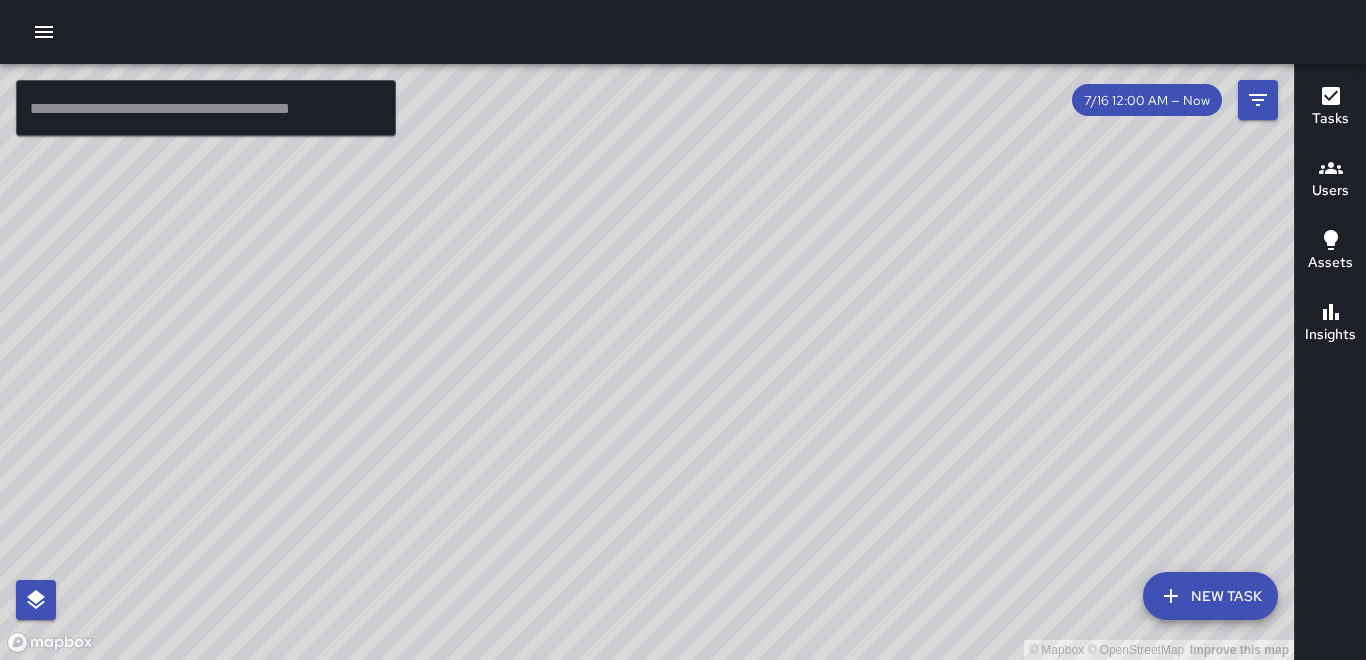 click on "Users" at bounding box center [1330, 180] 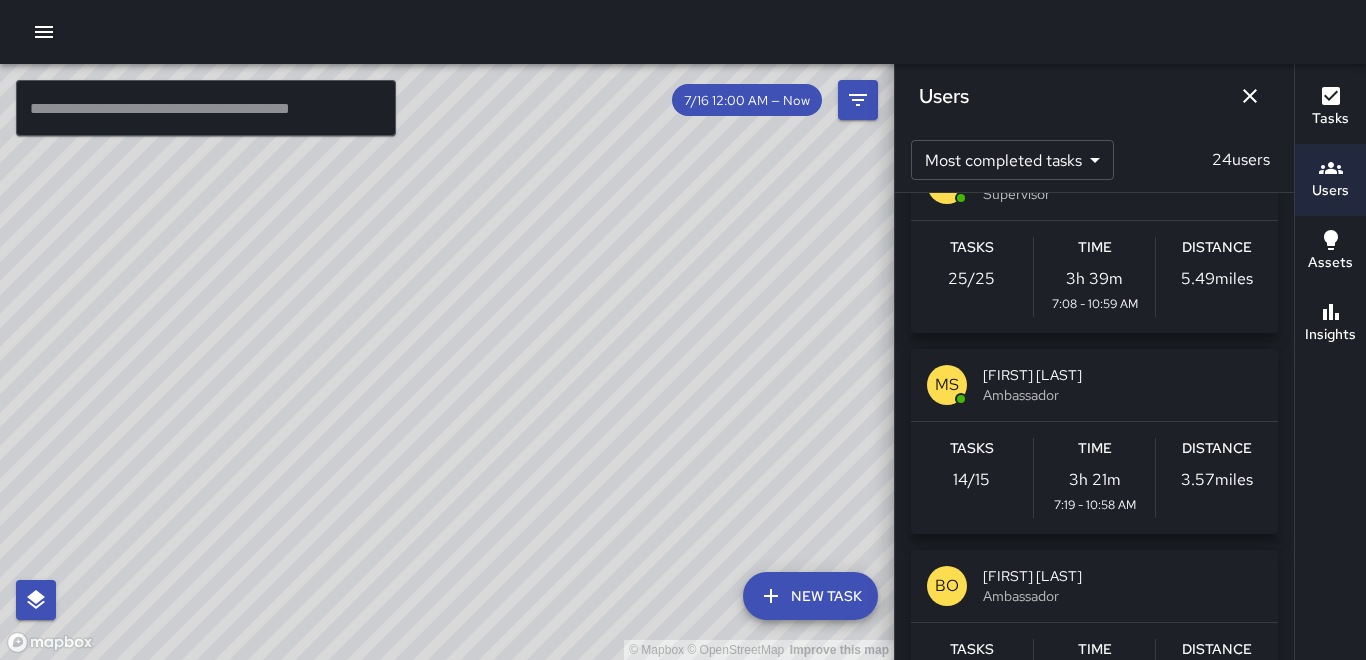 scroll, scrollTop: 800, scrollLeft: 0, axis: vertical 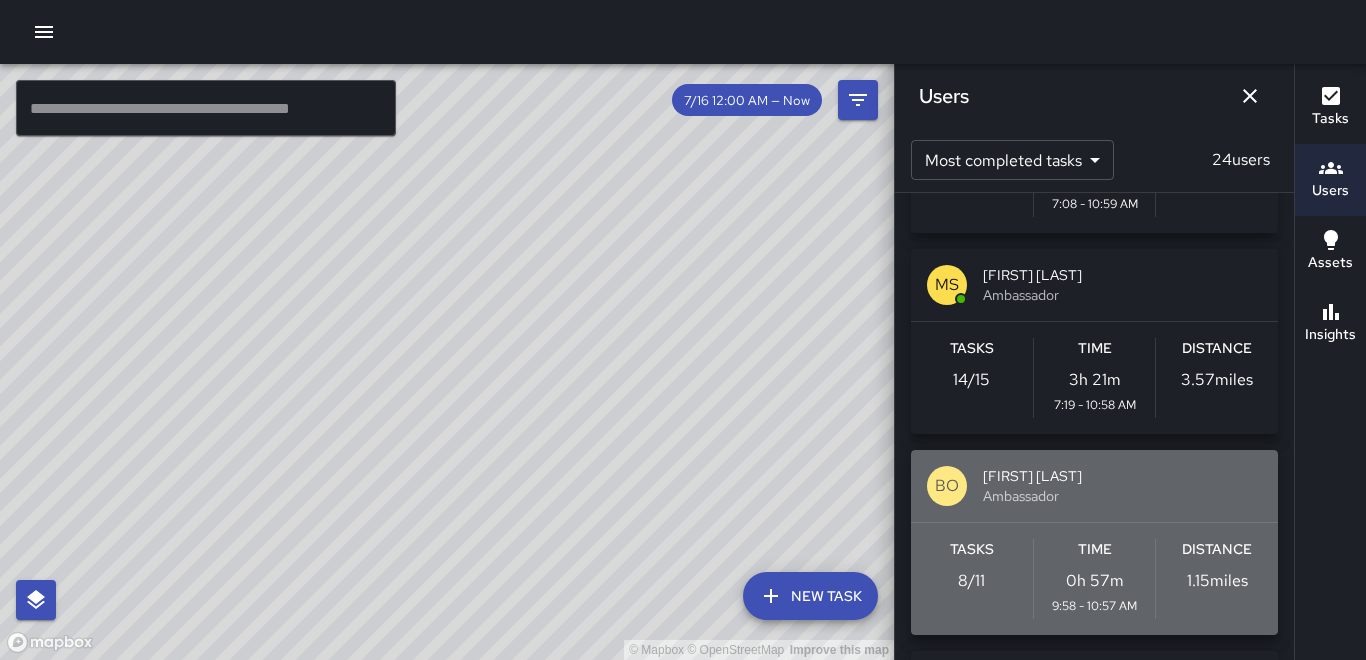 click on "Distance" at bounding box center [1217, 550] 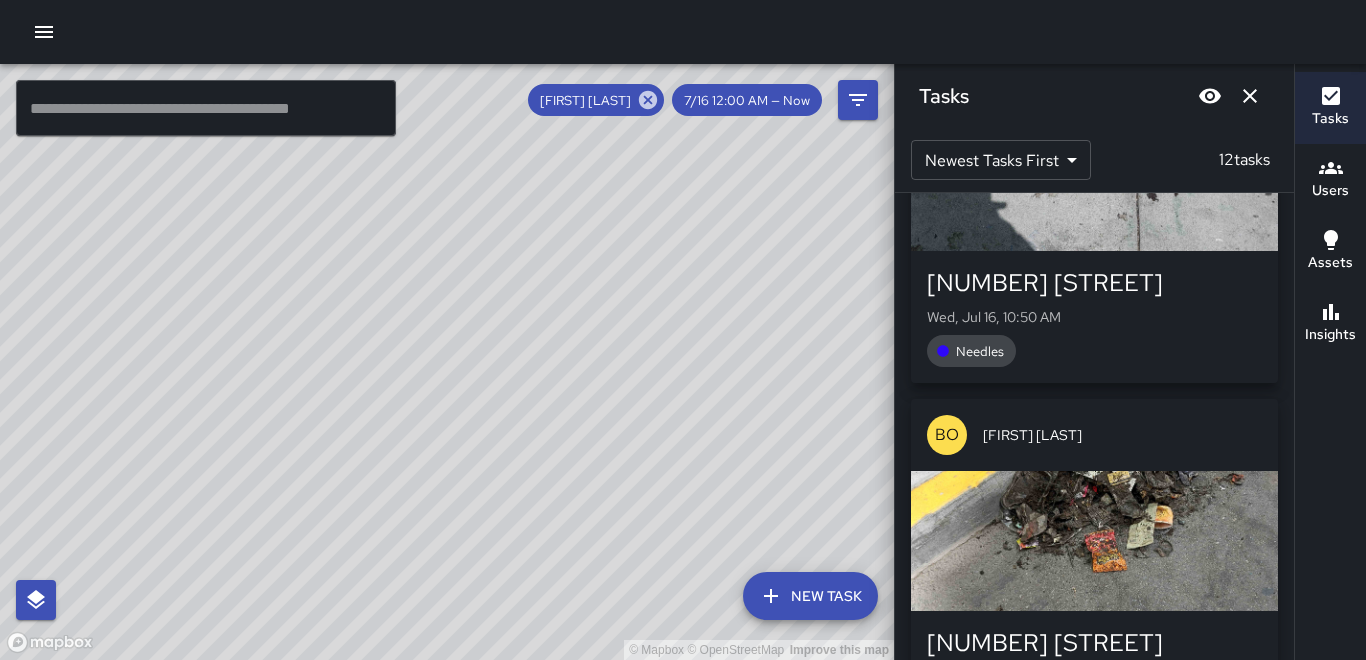scroll, scrollTop: 1660, scrollLeft: 0, axis: vertical 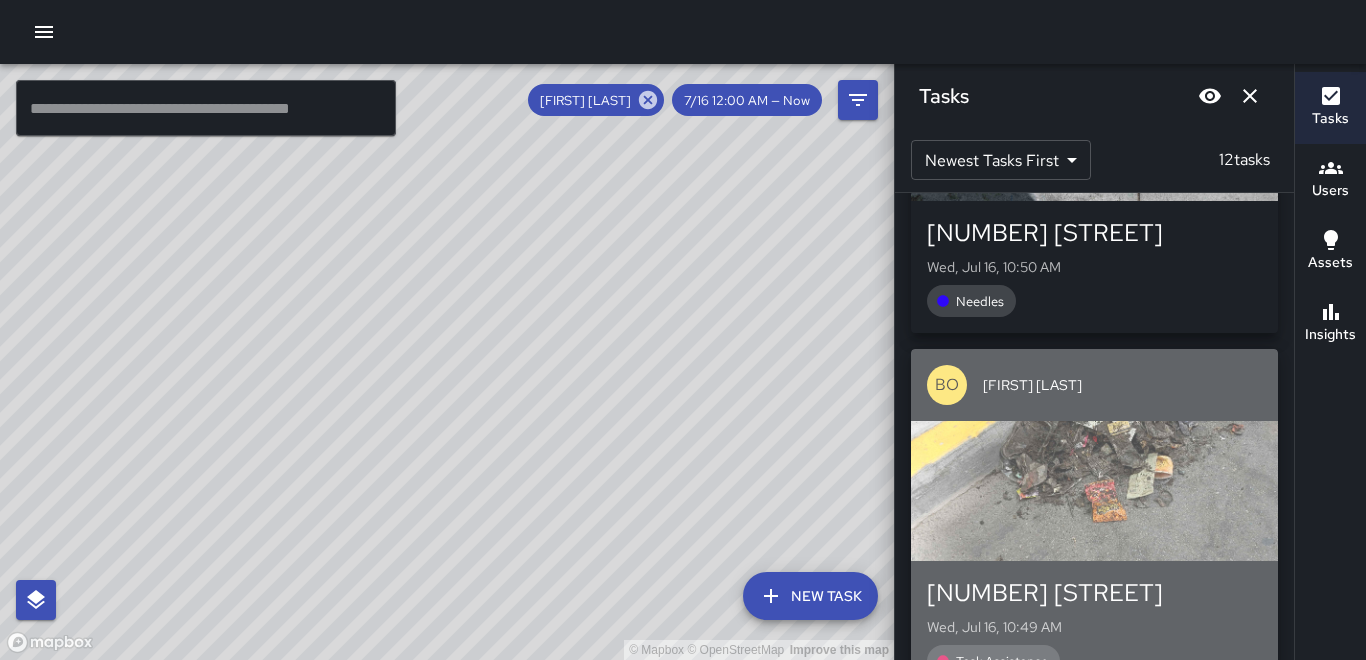 click at bounding box center (1094, 491) 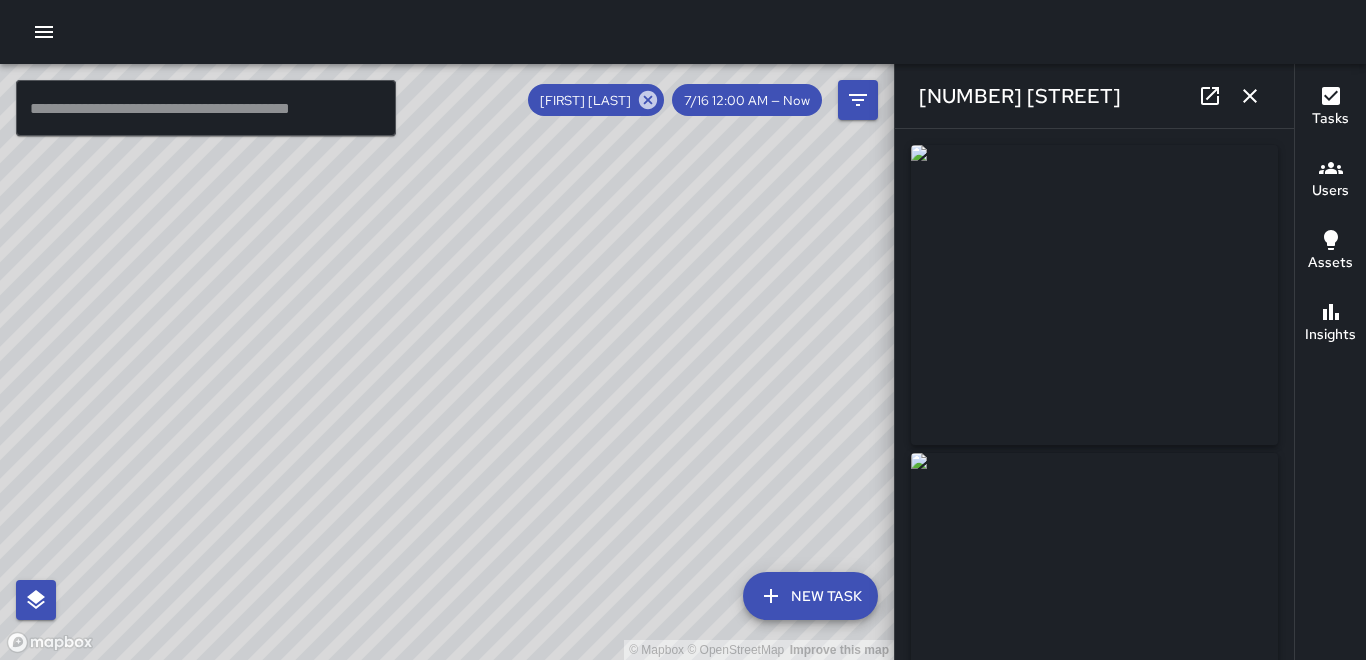 type on "**********" 